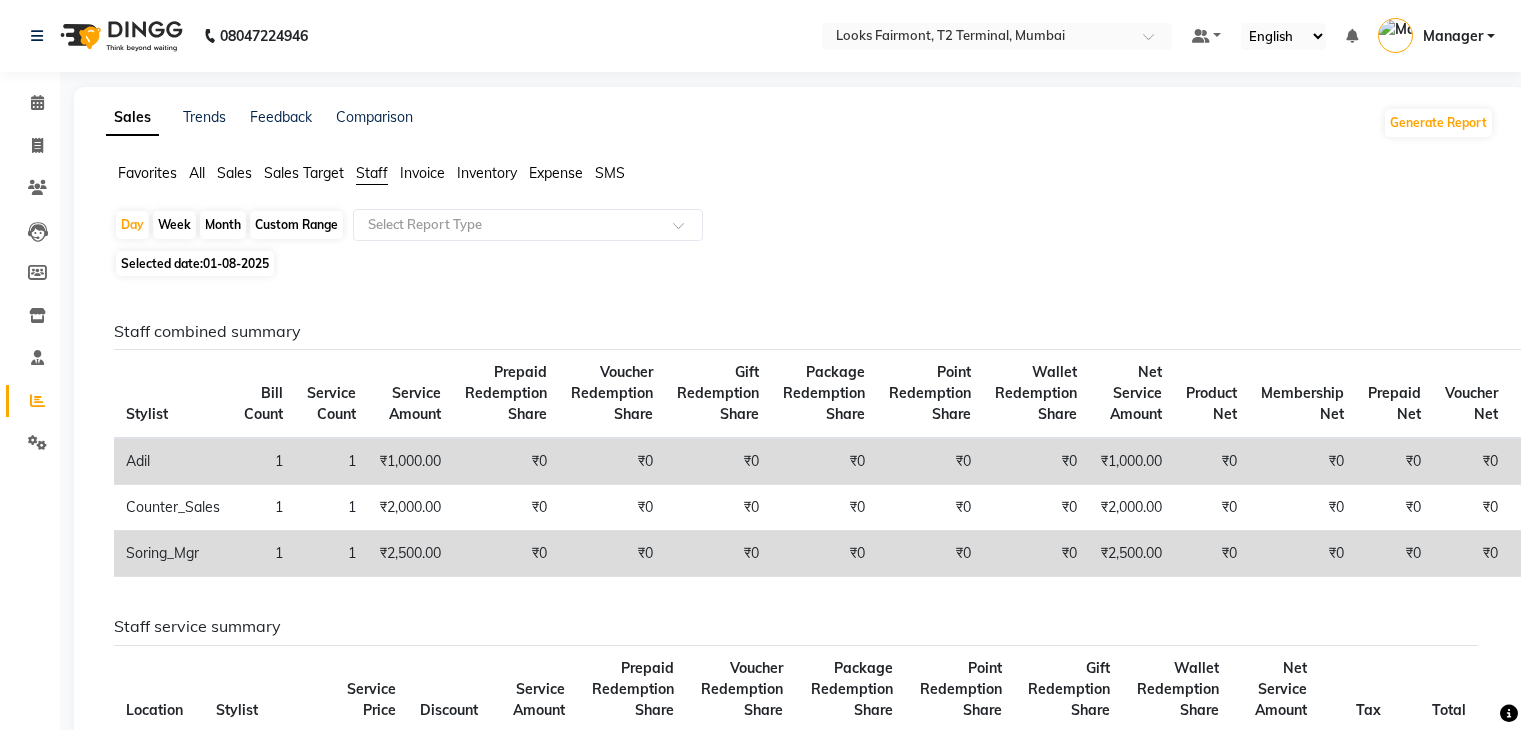 scroll, scrollTop: 0, scrollLeft: 0, axis: both 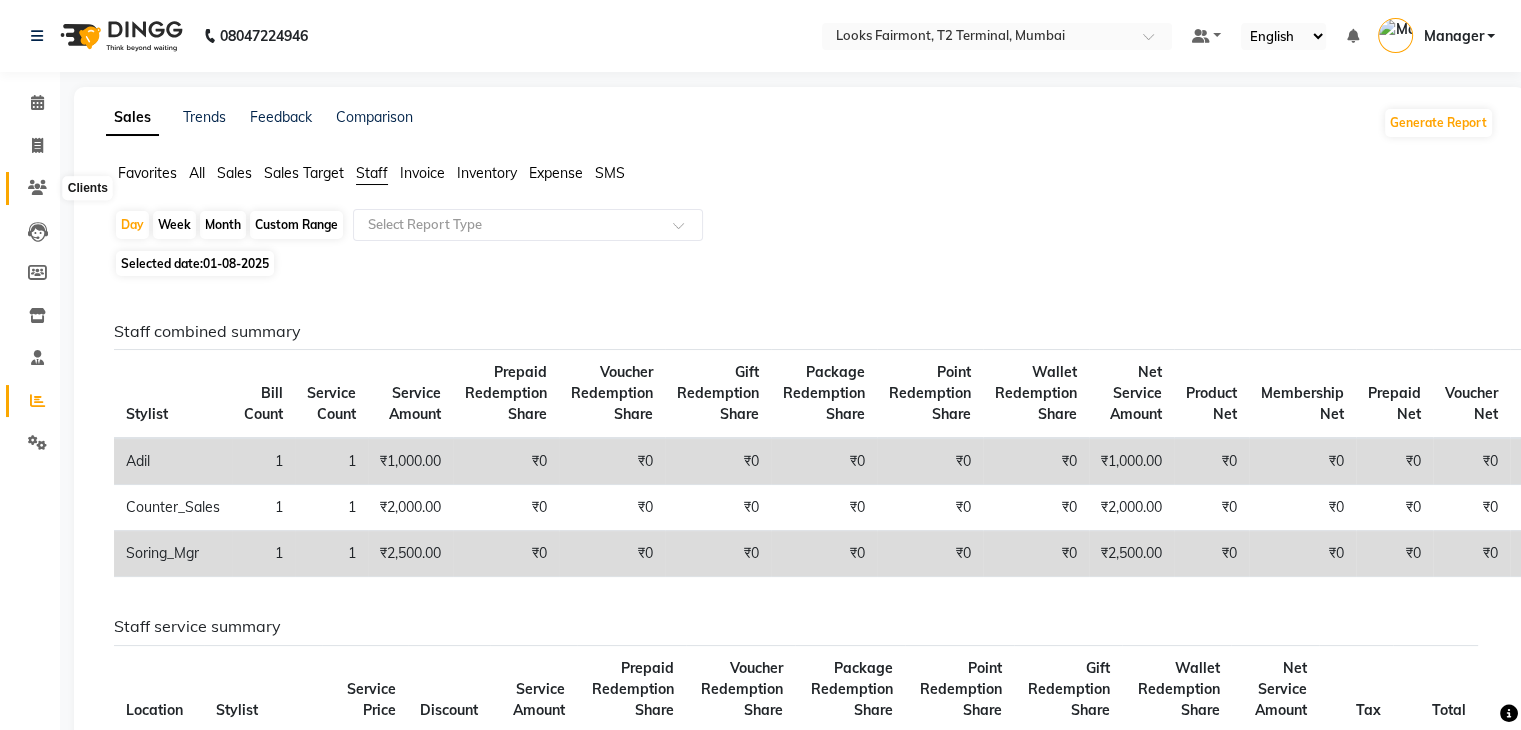click 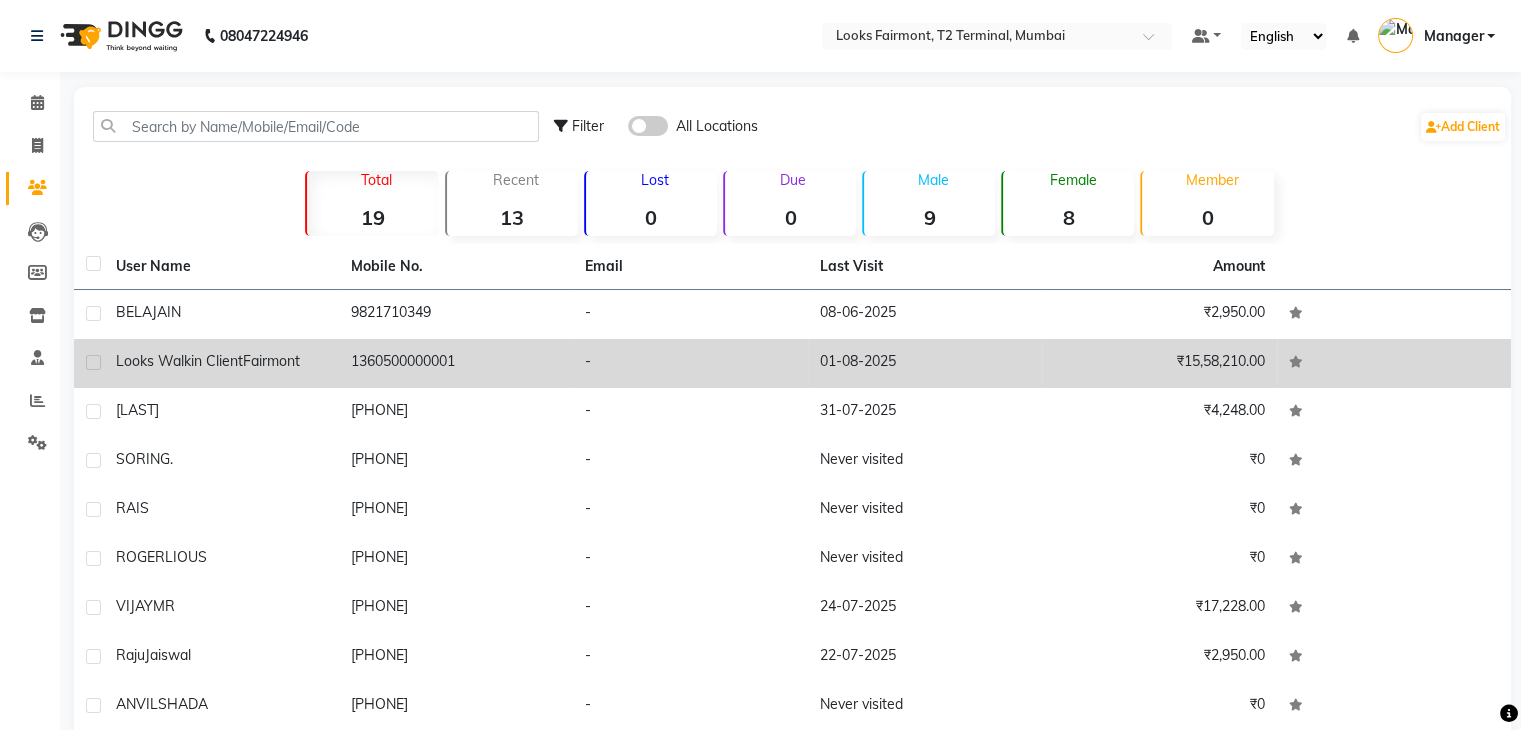 click on "Looks Walkin Client" 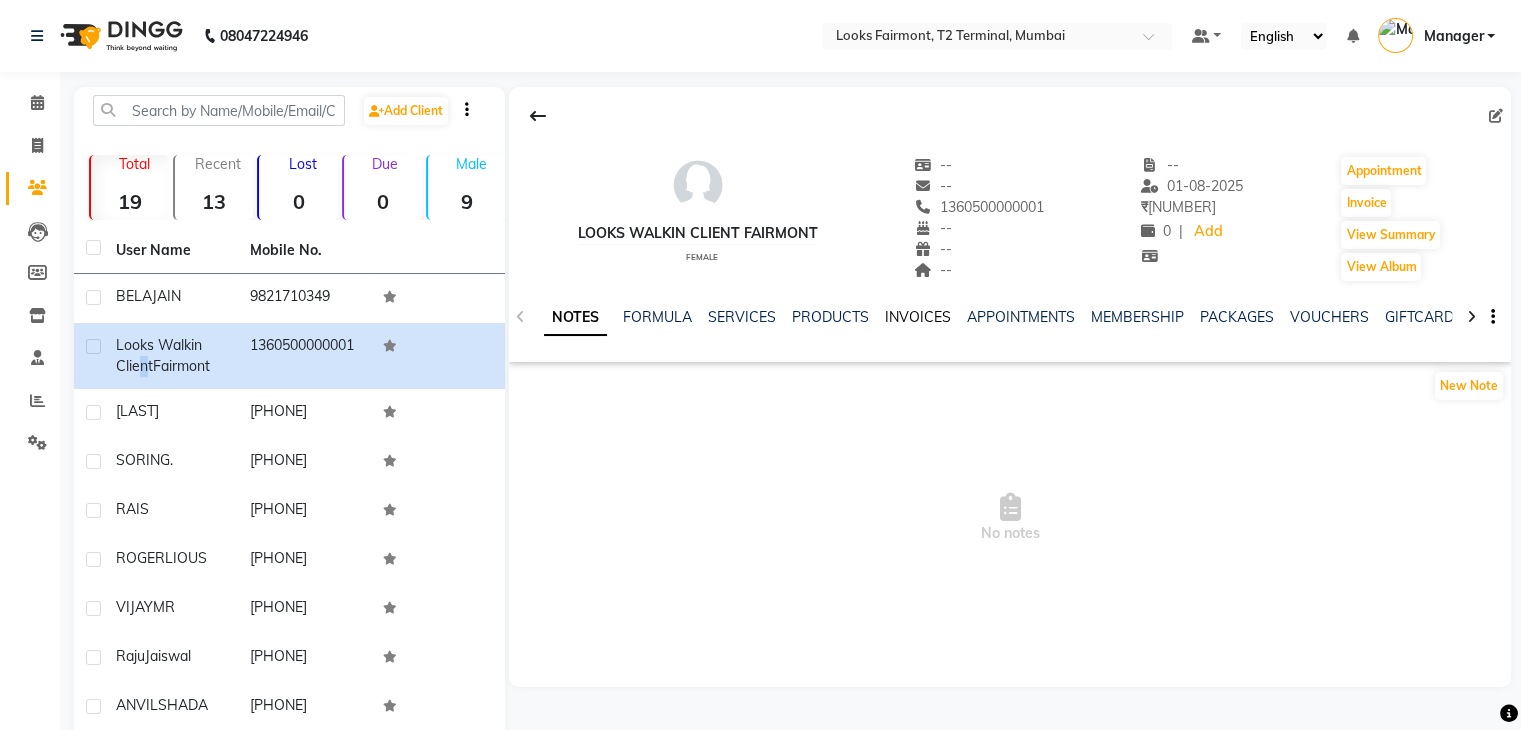 click on "INVOICES" 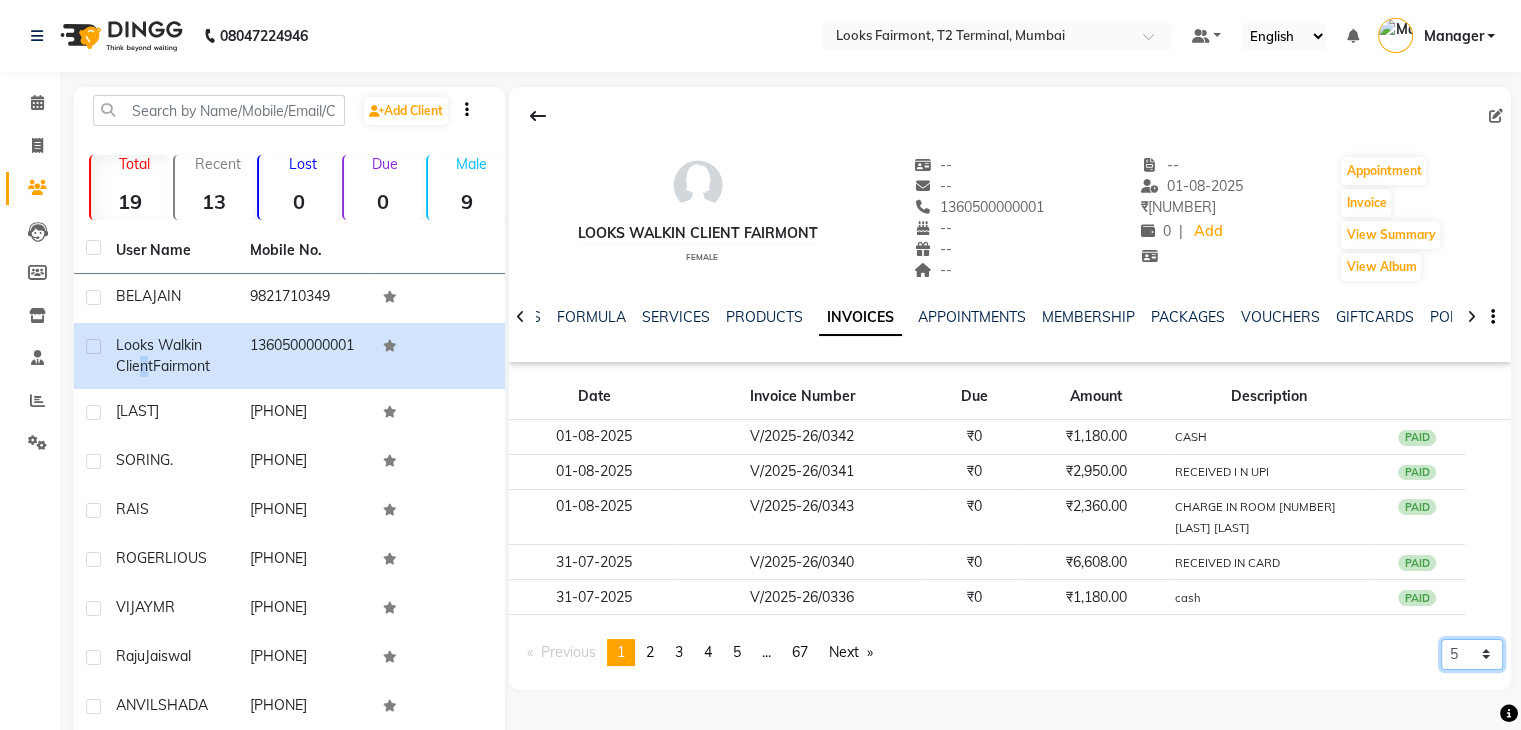 click on "5 10 50 100 500" 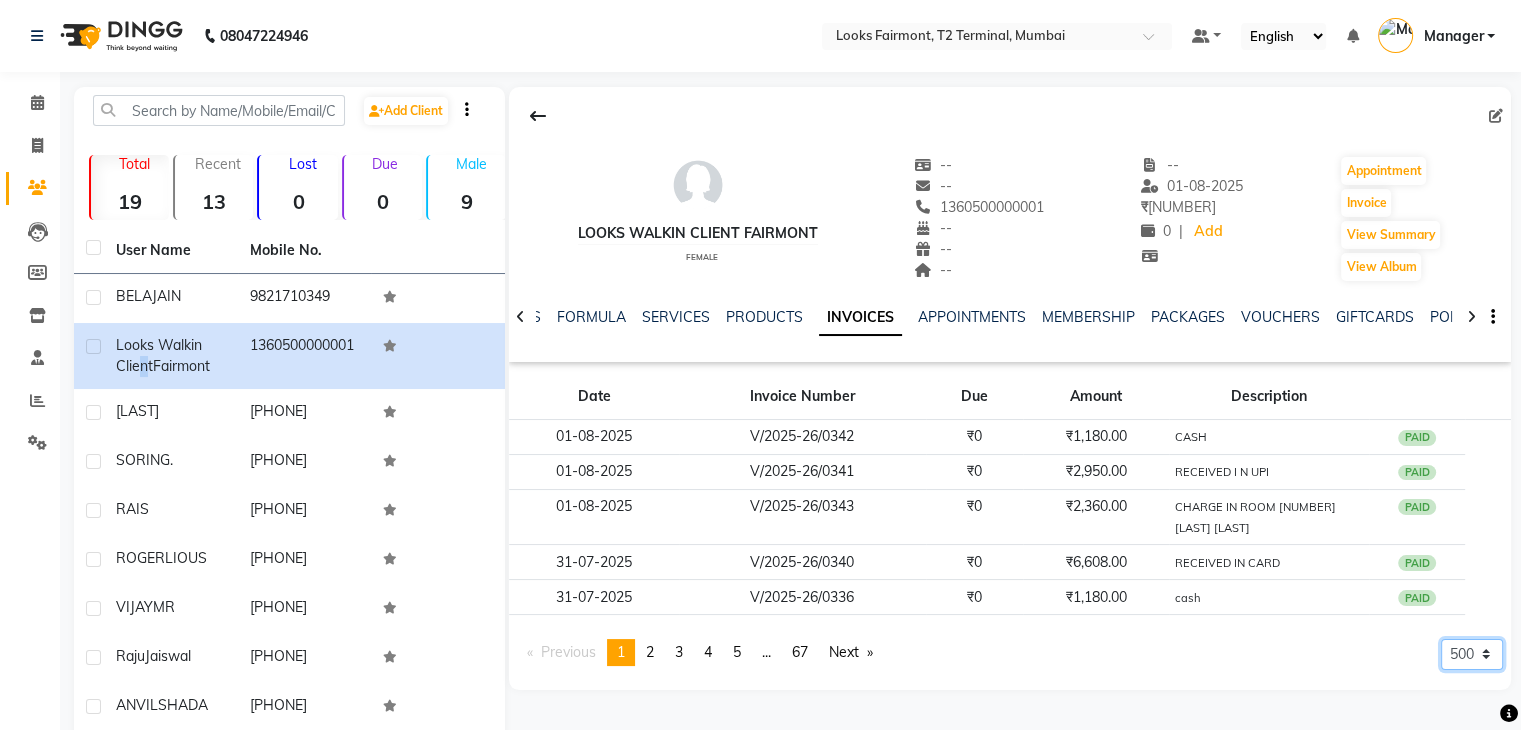 click on "5 10 50 100 500" 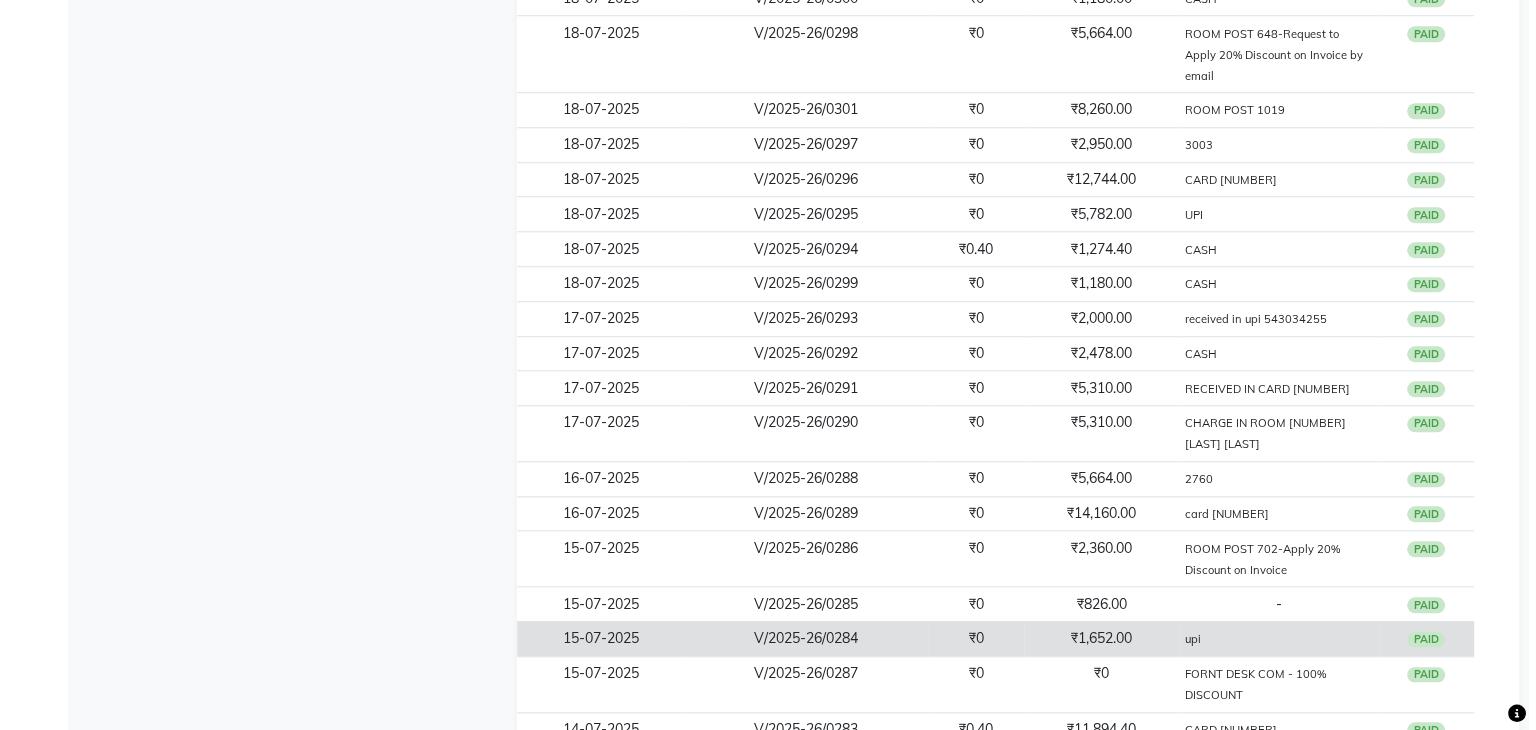 scroll, scrollTop: 2000, scrollLeft: 0, axis: vertical 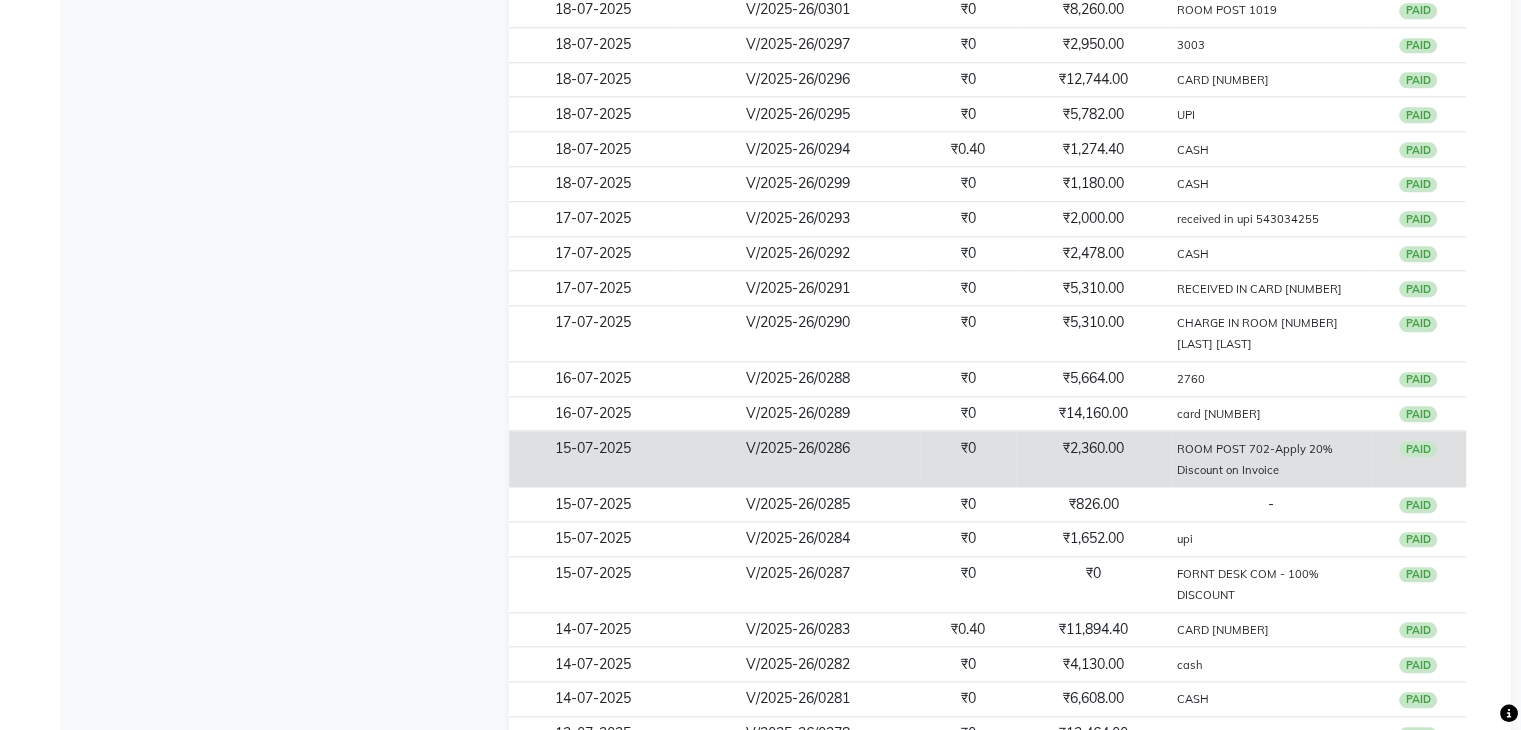 click on "₹2,360.00" 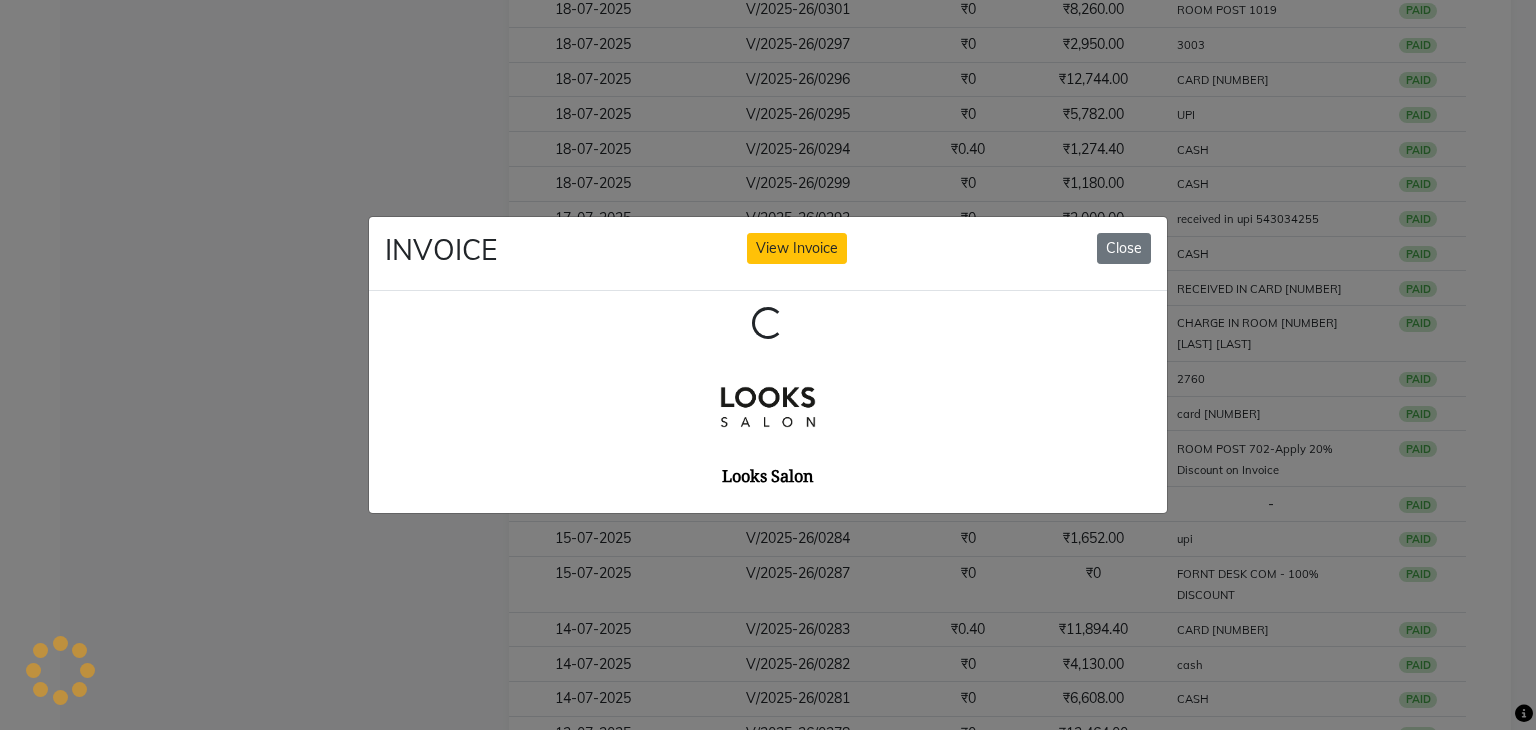 scroll, scrollTop: 0, scrollLeft: 0, axis: both 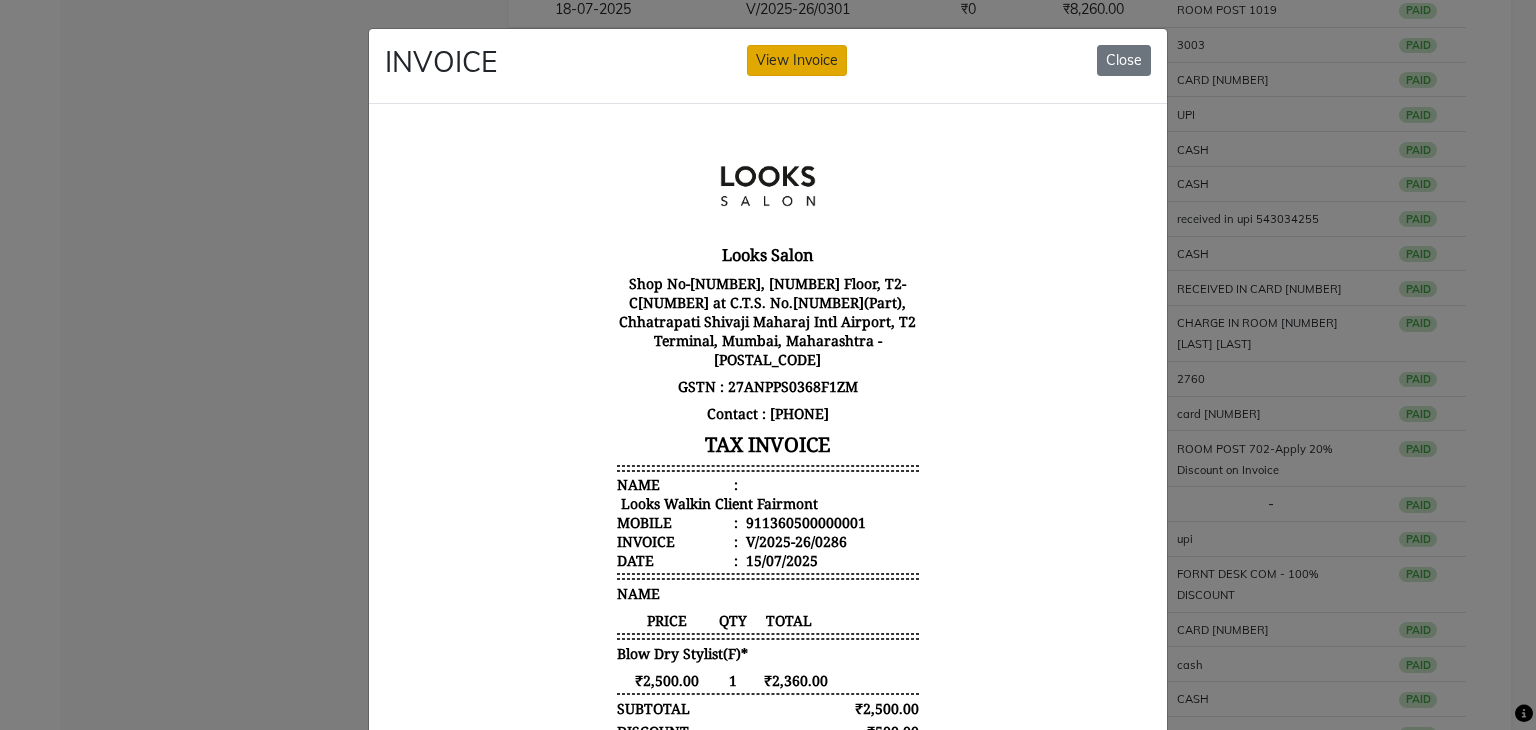 click on "View Invoice" 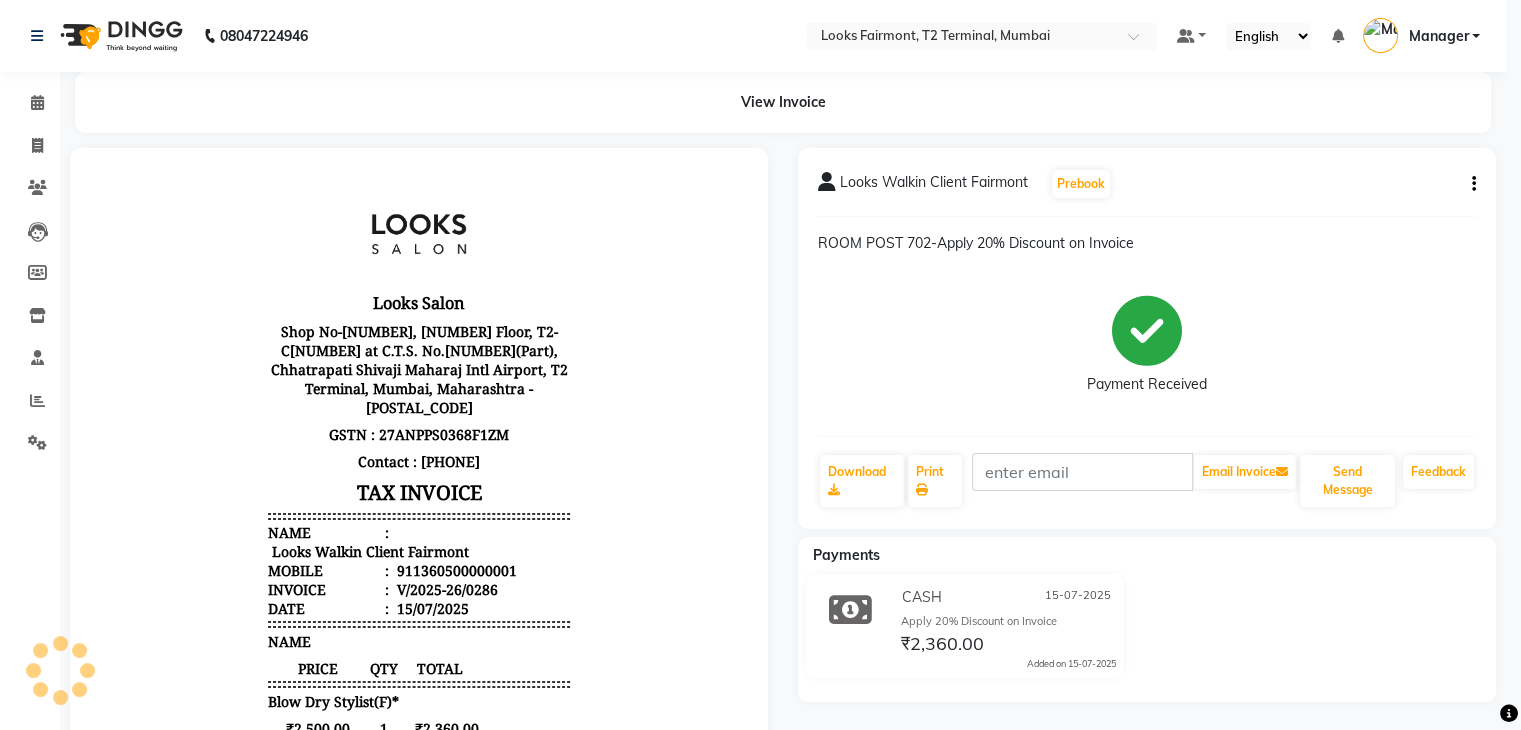 scroll, scrollTop: 0, scrollLeft: 0, axis: both 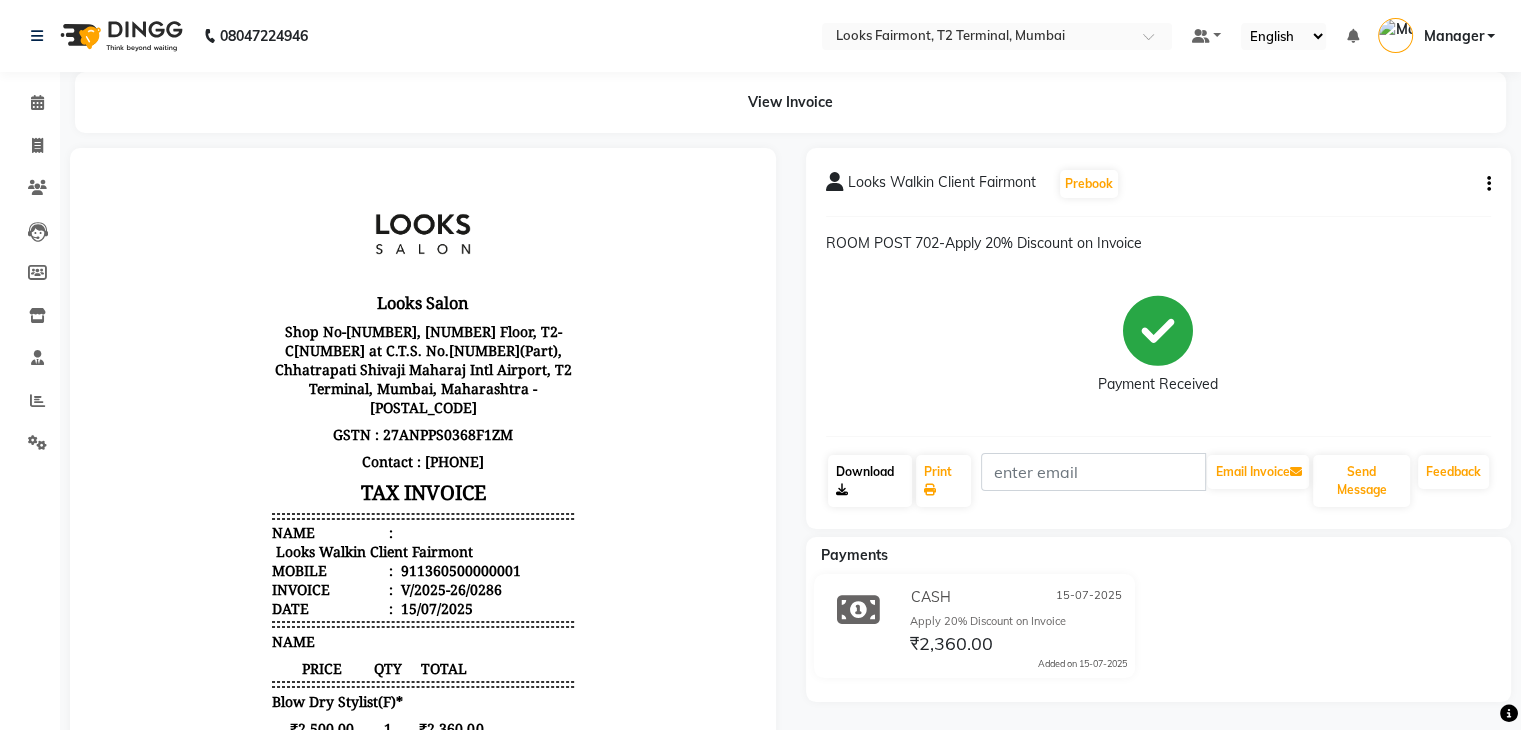 click on "Download" 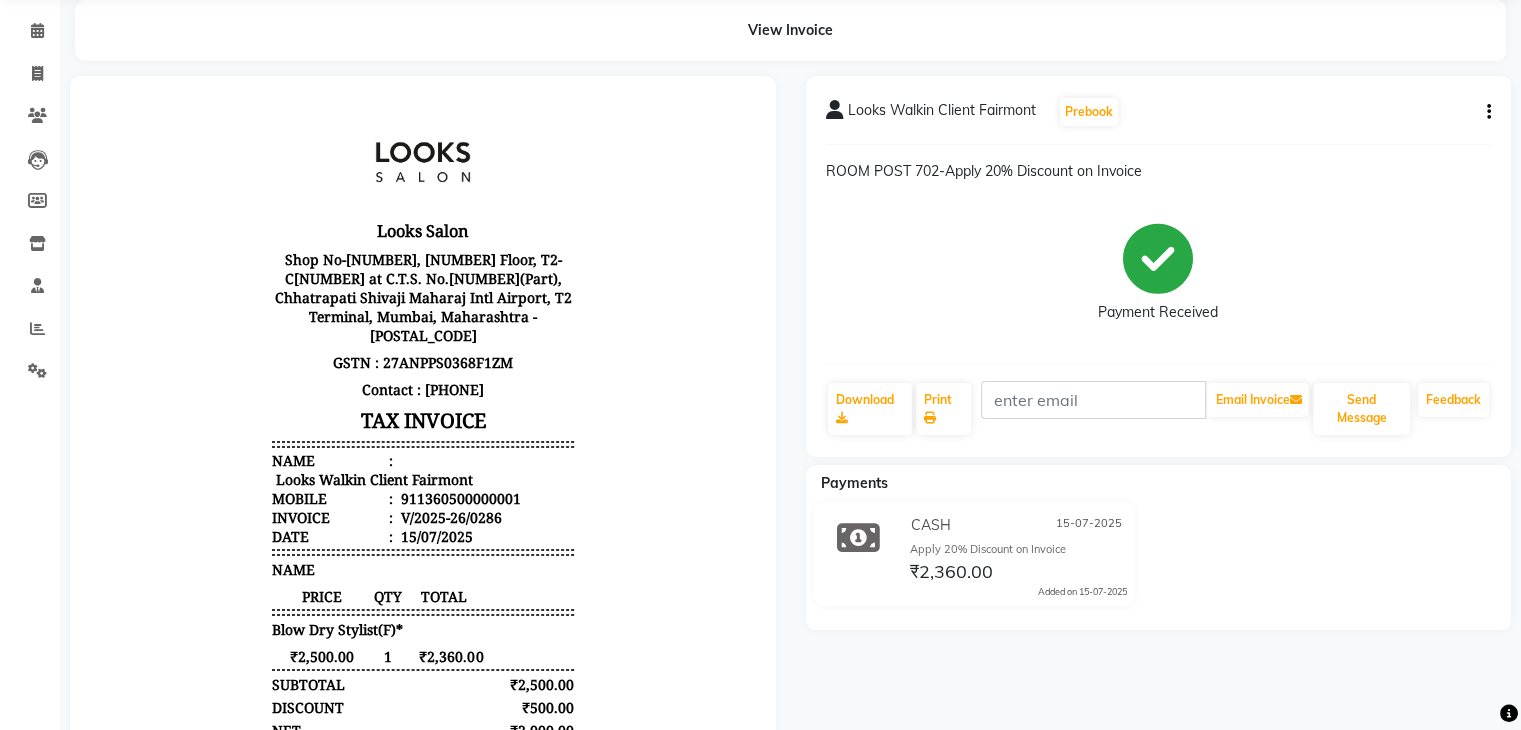scroll, scrollTop: 0, scrollLeft: 0, axis: both 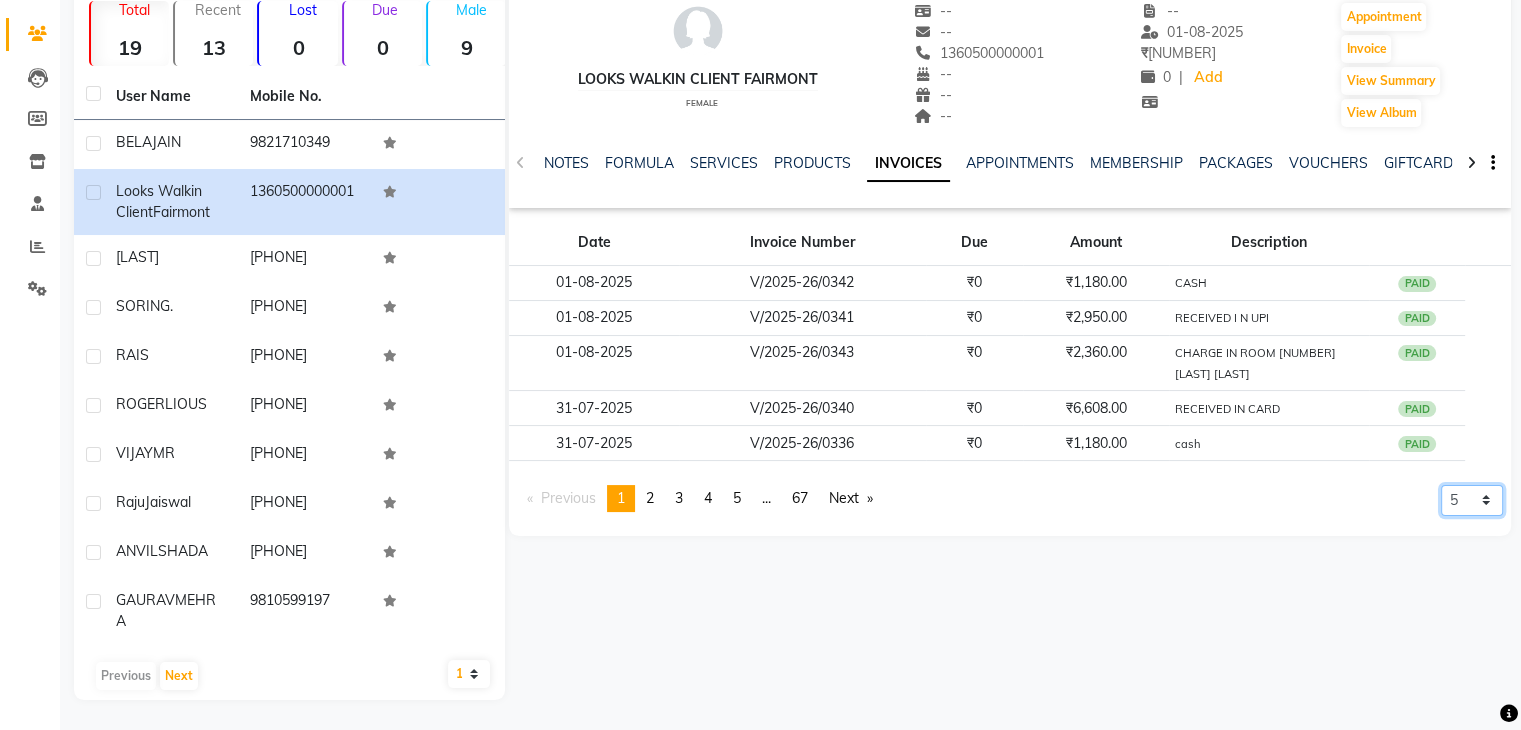 drag, startPoint x: 1485, startPoint y: 499, endPoint x: 1487, endPoint y: 512, distance: 13.152946 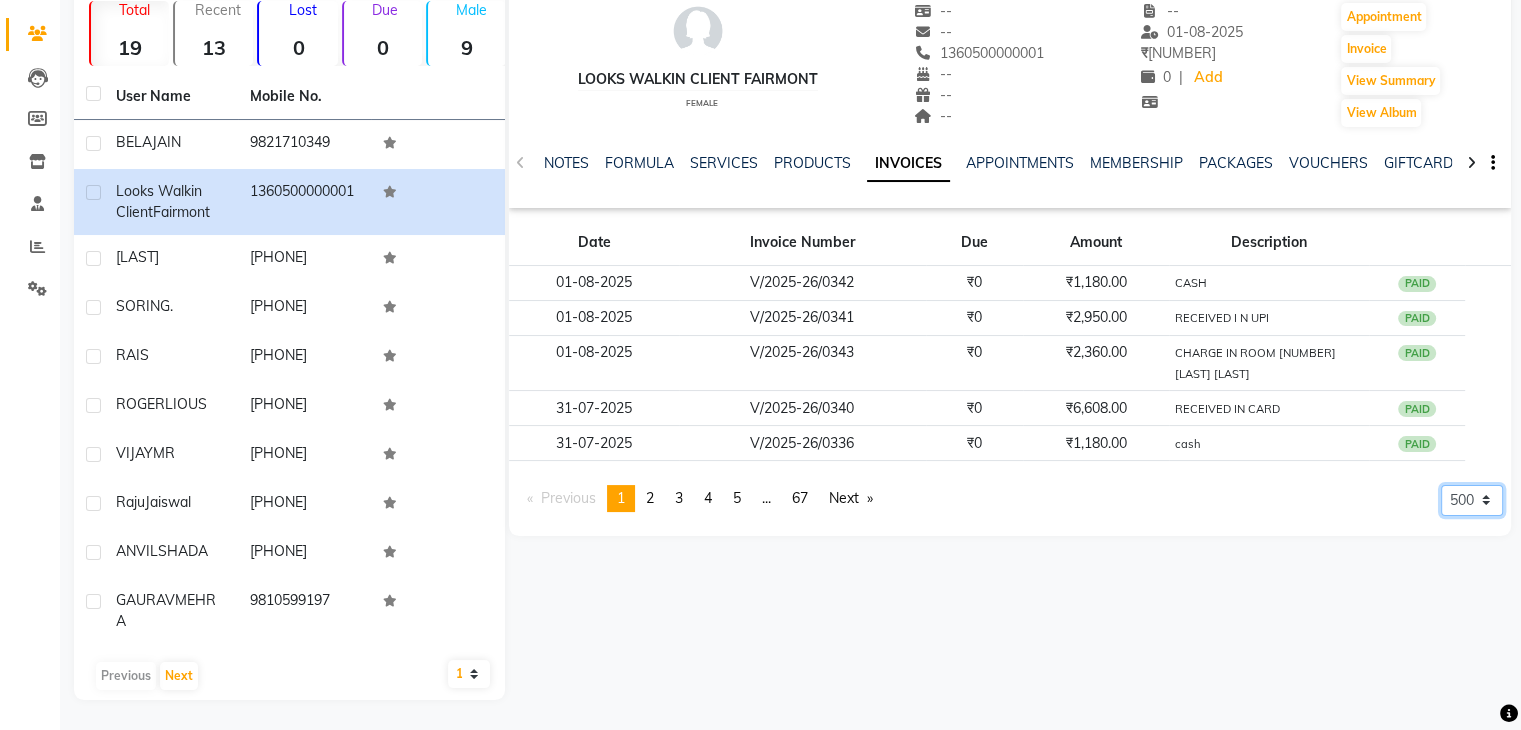 click on "5 10 50 100 500" 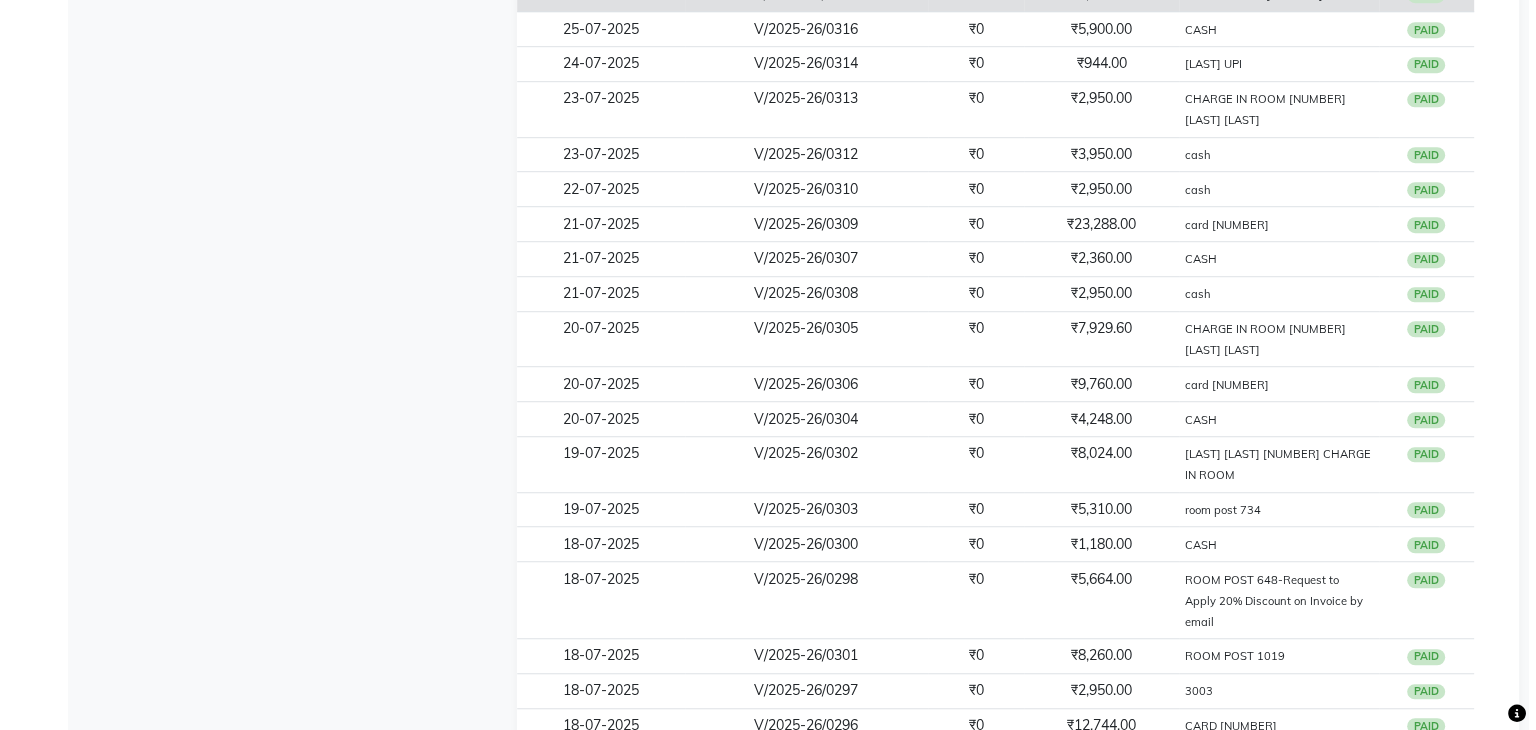 scroll, scrollTop: 1654, scrollLeft: 0, axis: vertical 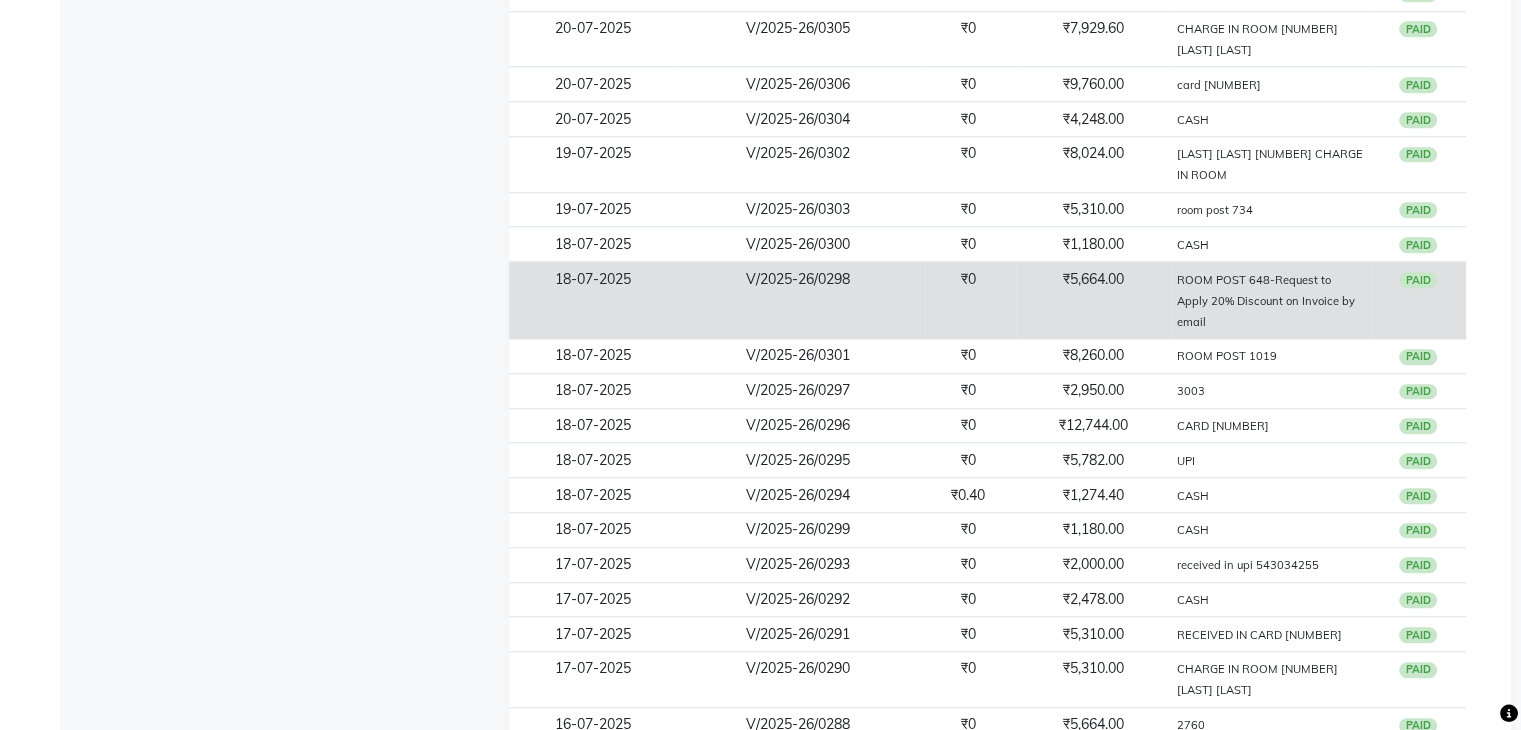 click on "₹0" 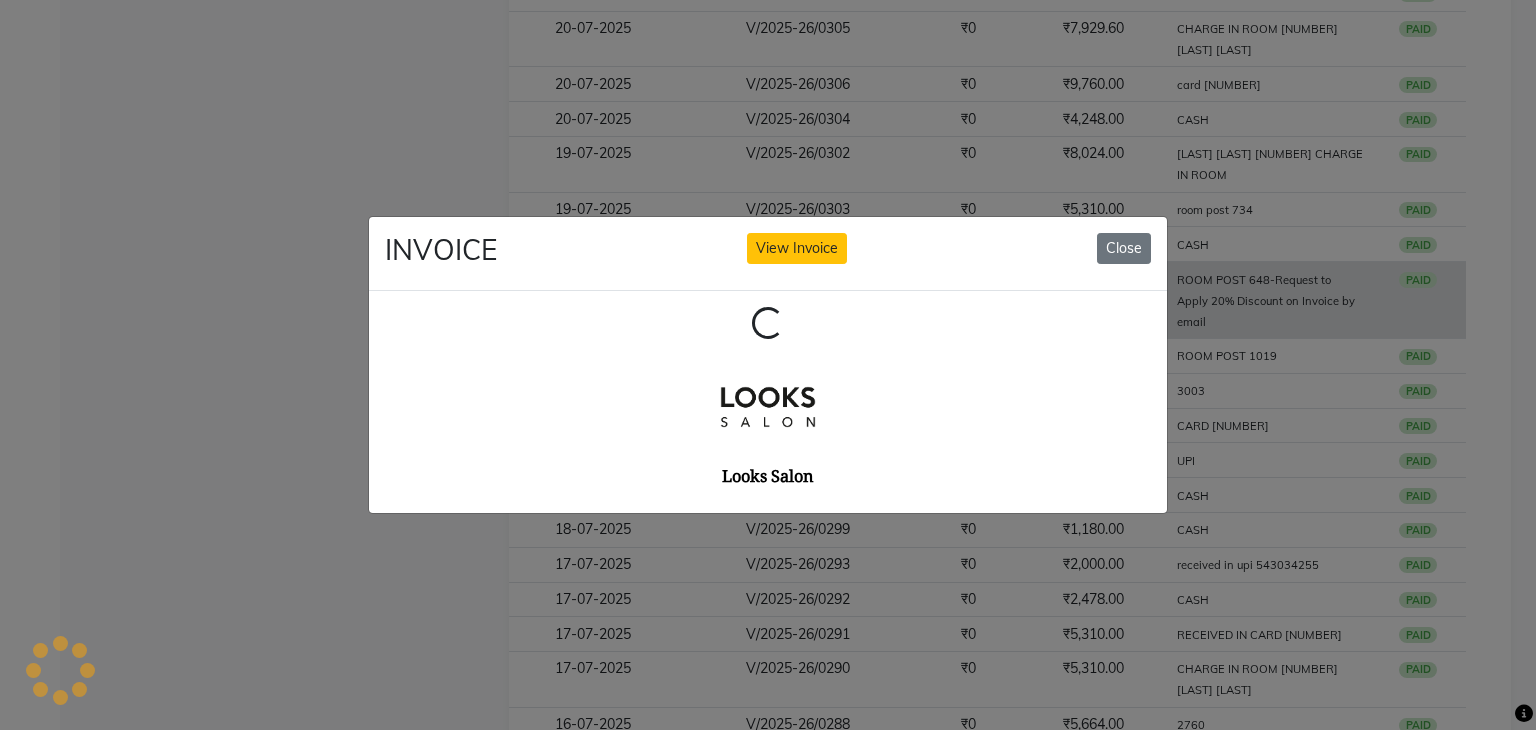scroll, scrollTop: 0, scrollLeft: 0, axis: both 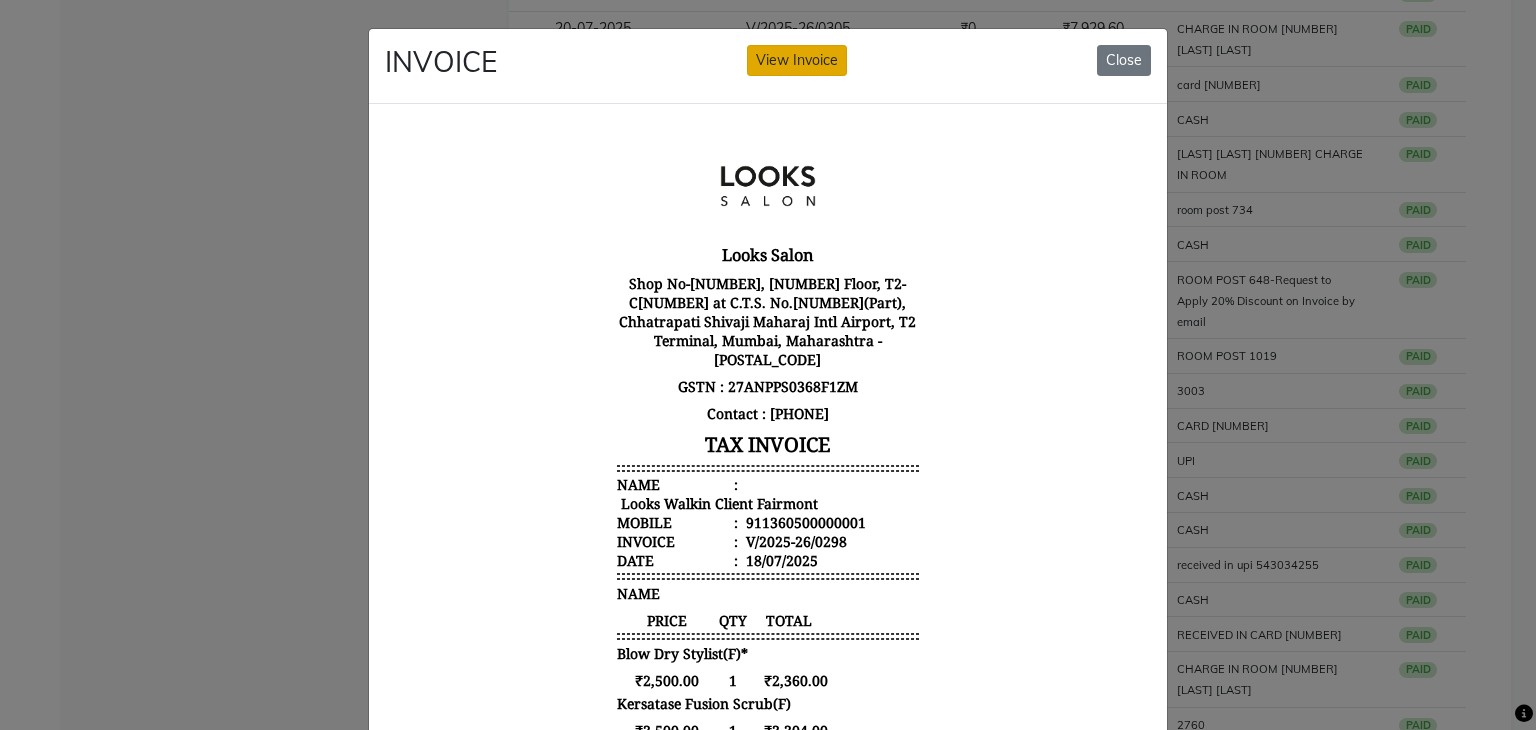 click on "View Invoice" 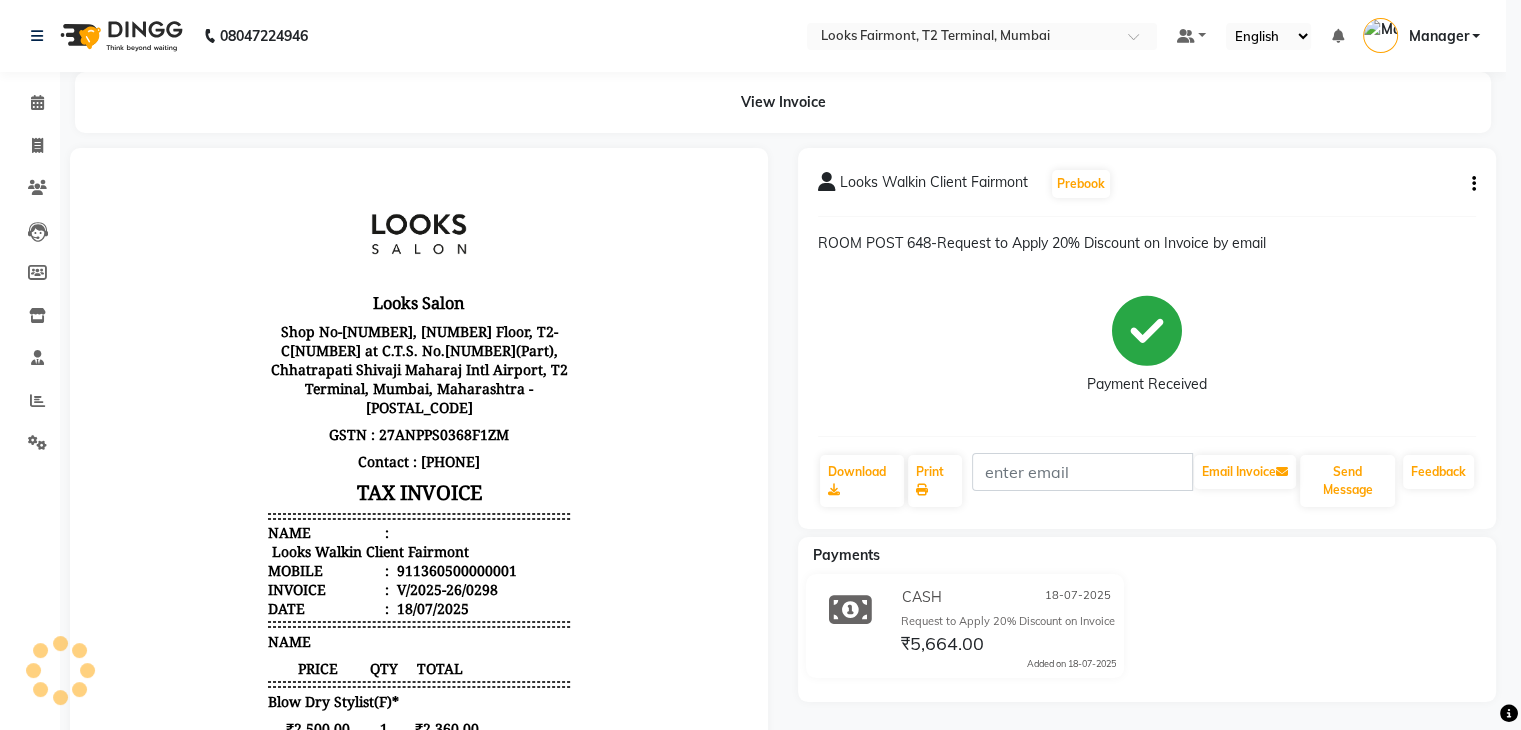 scroll, scrollTop: 0, scrollLeft: 0, axis: both 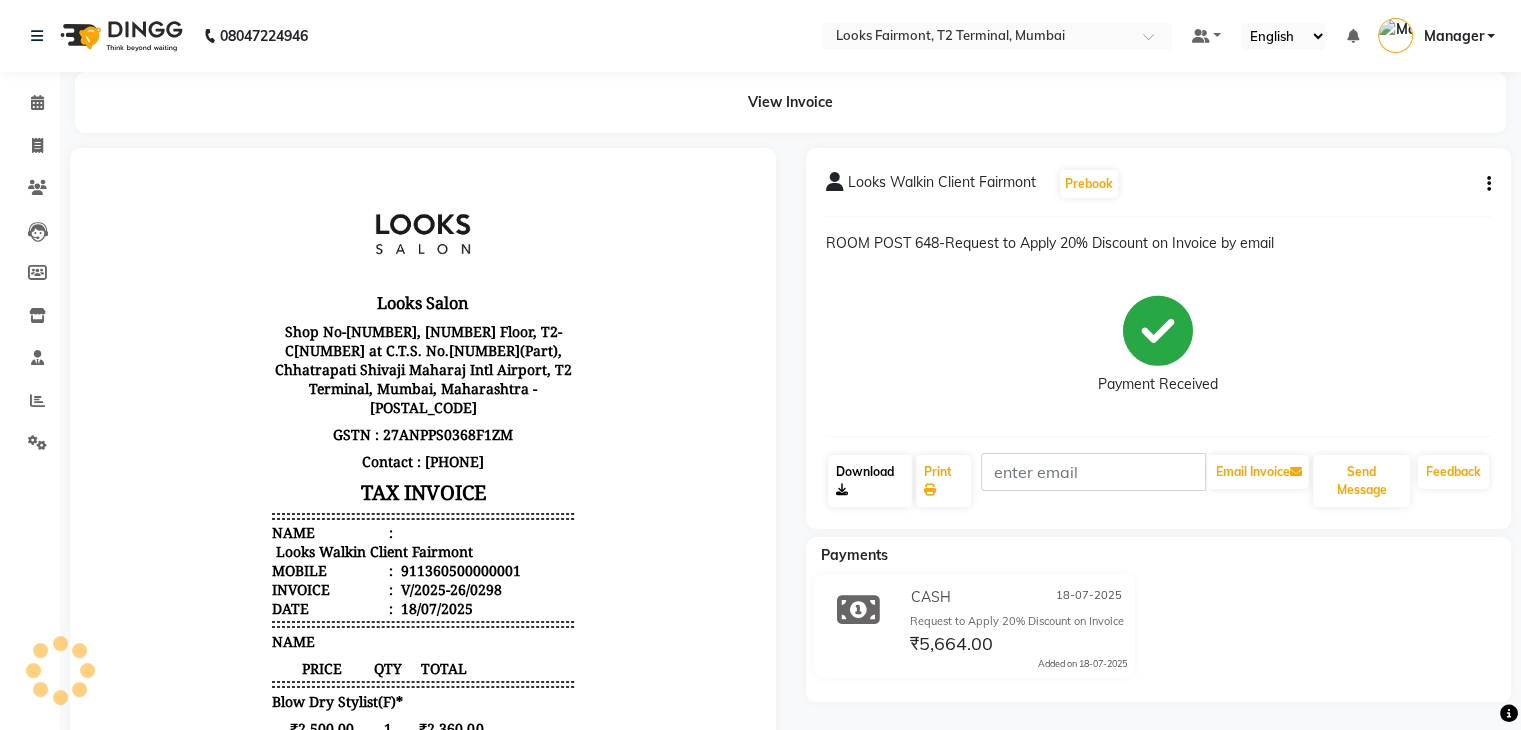 drag, startPoint x: 866, startPoint y: 479, endPoint x: 768, endPoint y: 348, distance: 163.60013 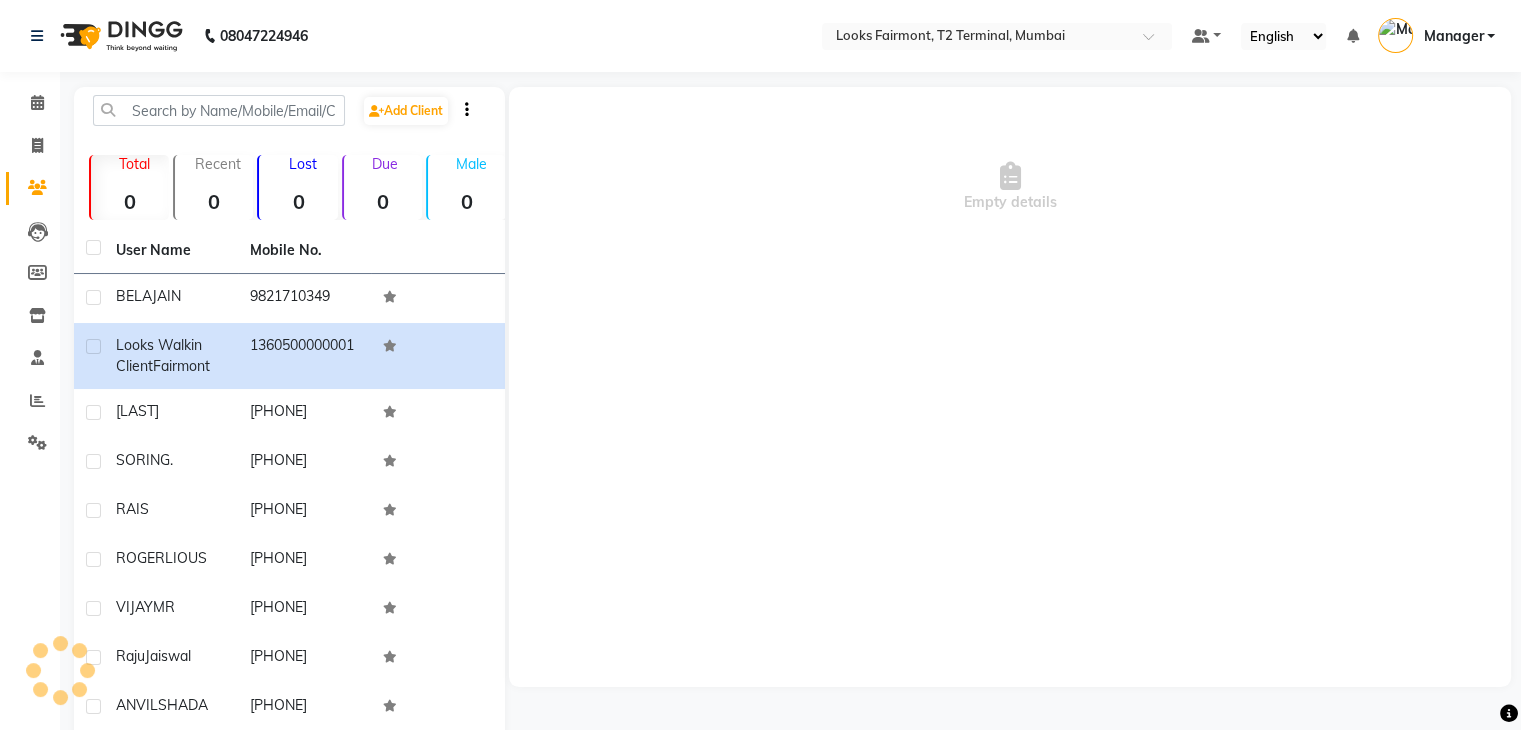 scroll, scrollTop: 154, scrollLeft: 0, axis: vertical 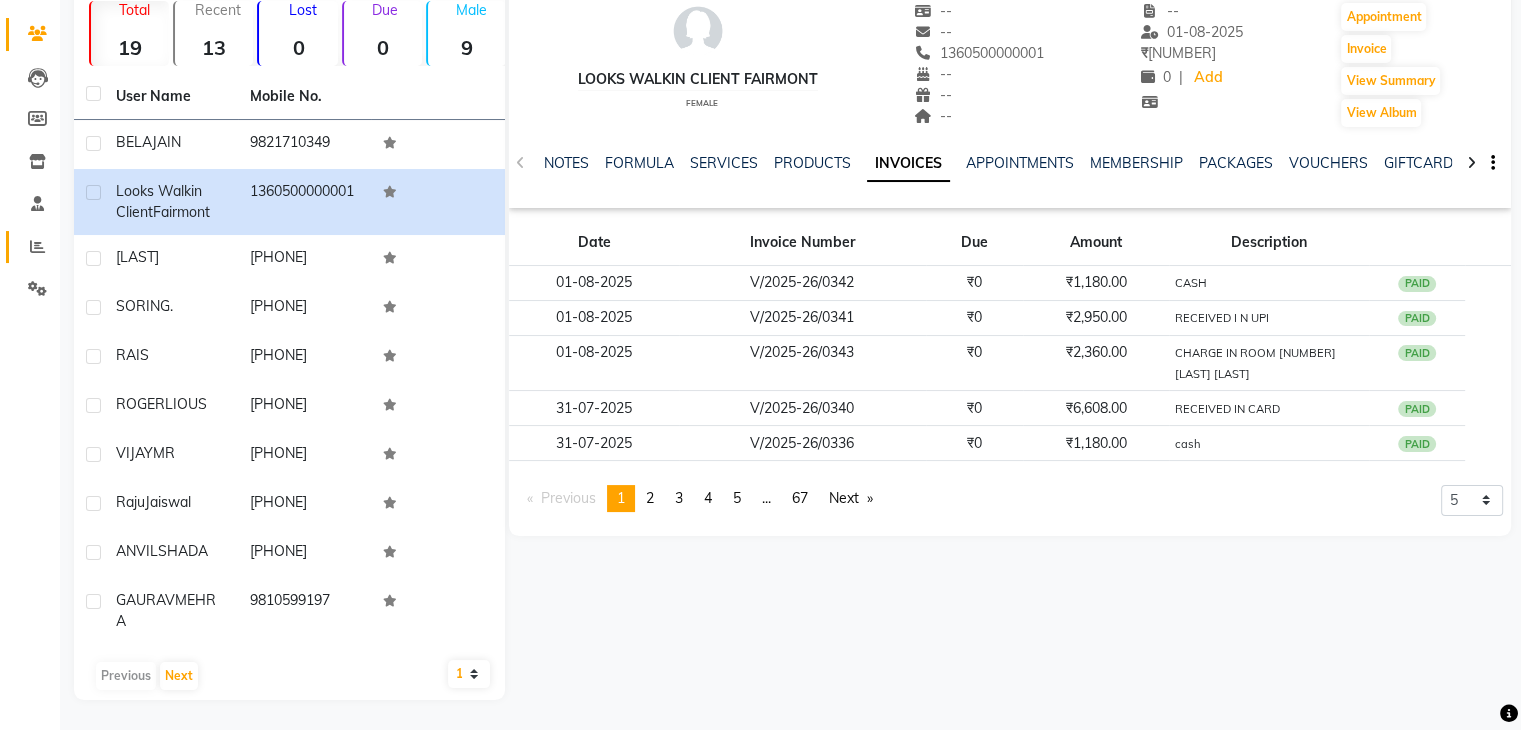 click on "Reports" 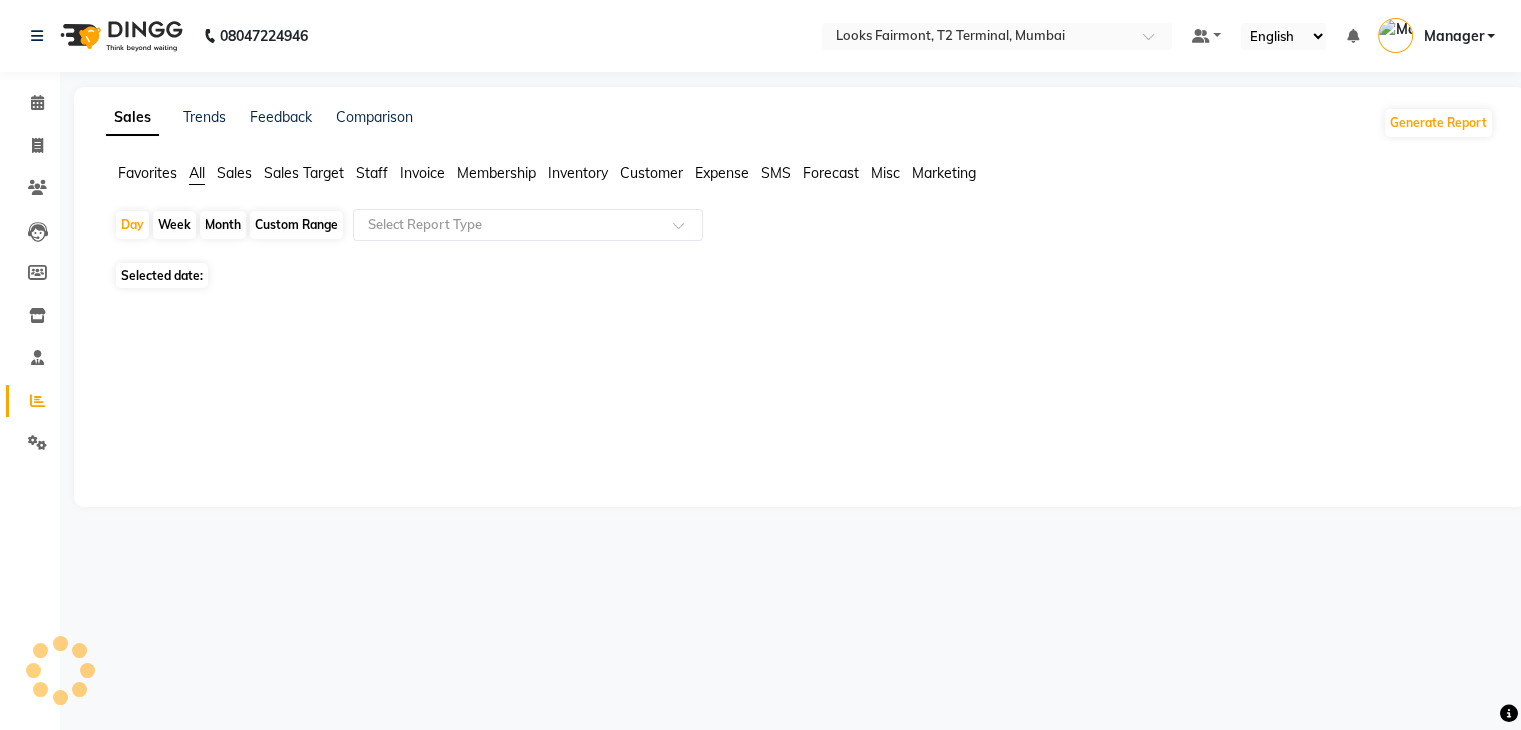 scroll, scrollTop: 0, scrollLeft: 0, axis: both 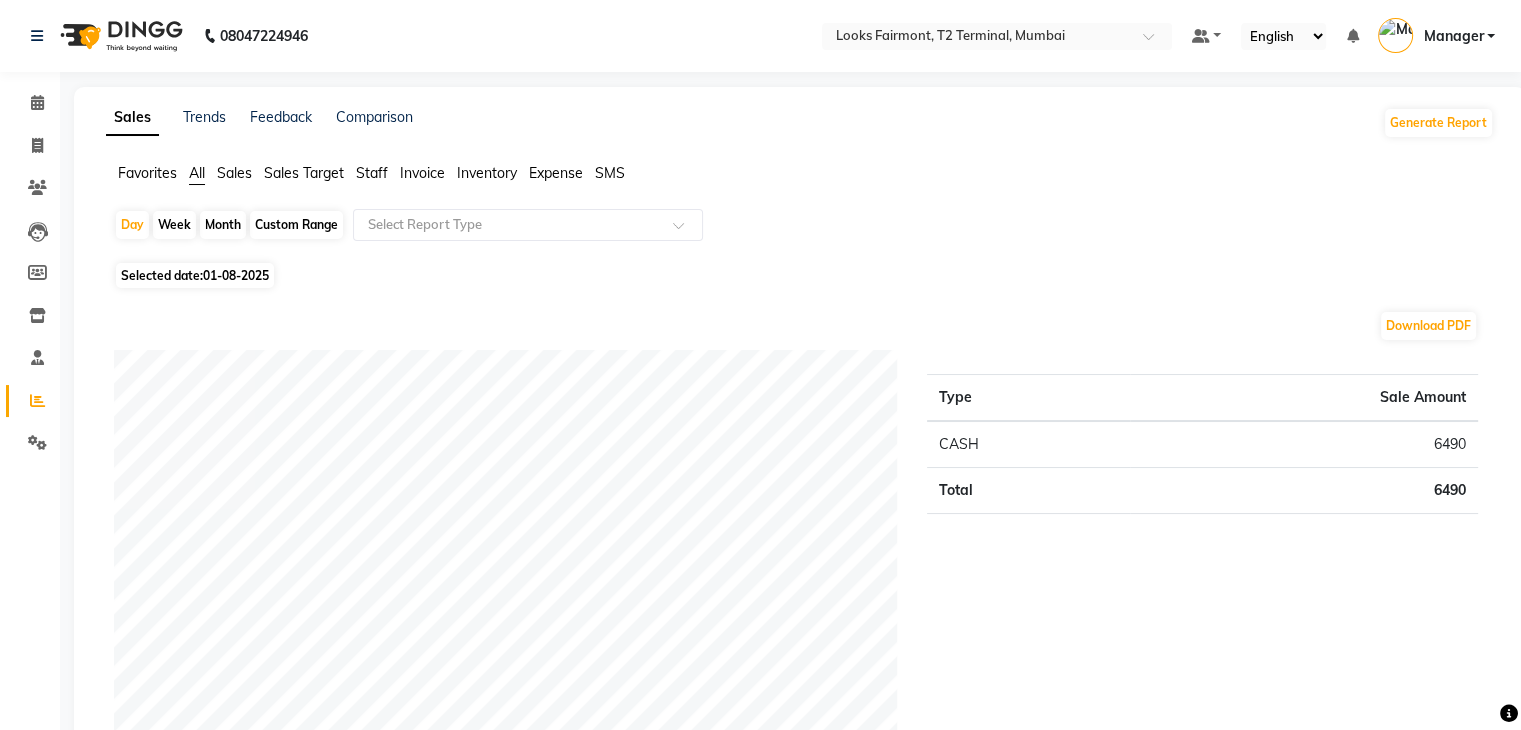 click on "Staff" 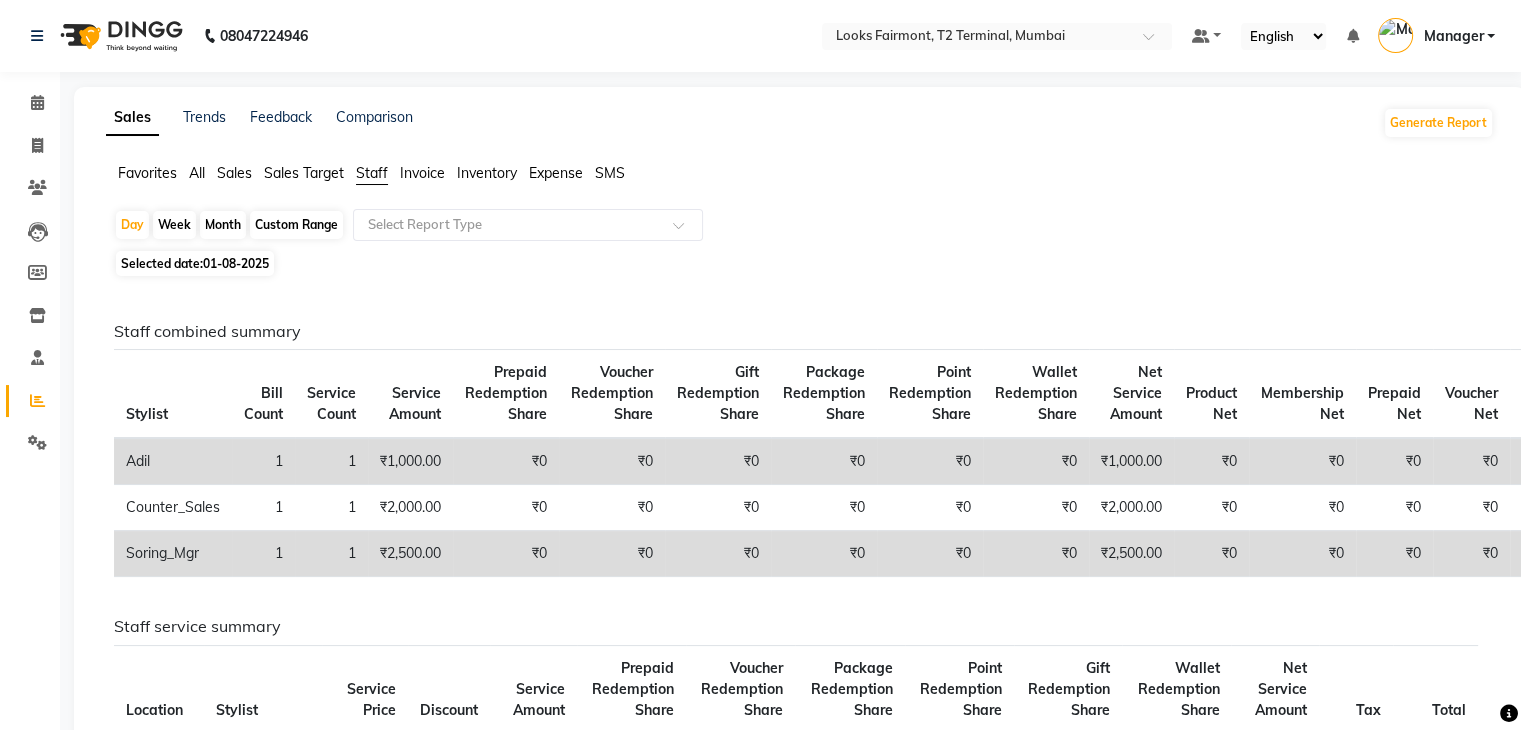click on "Month" 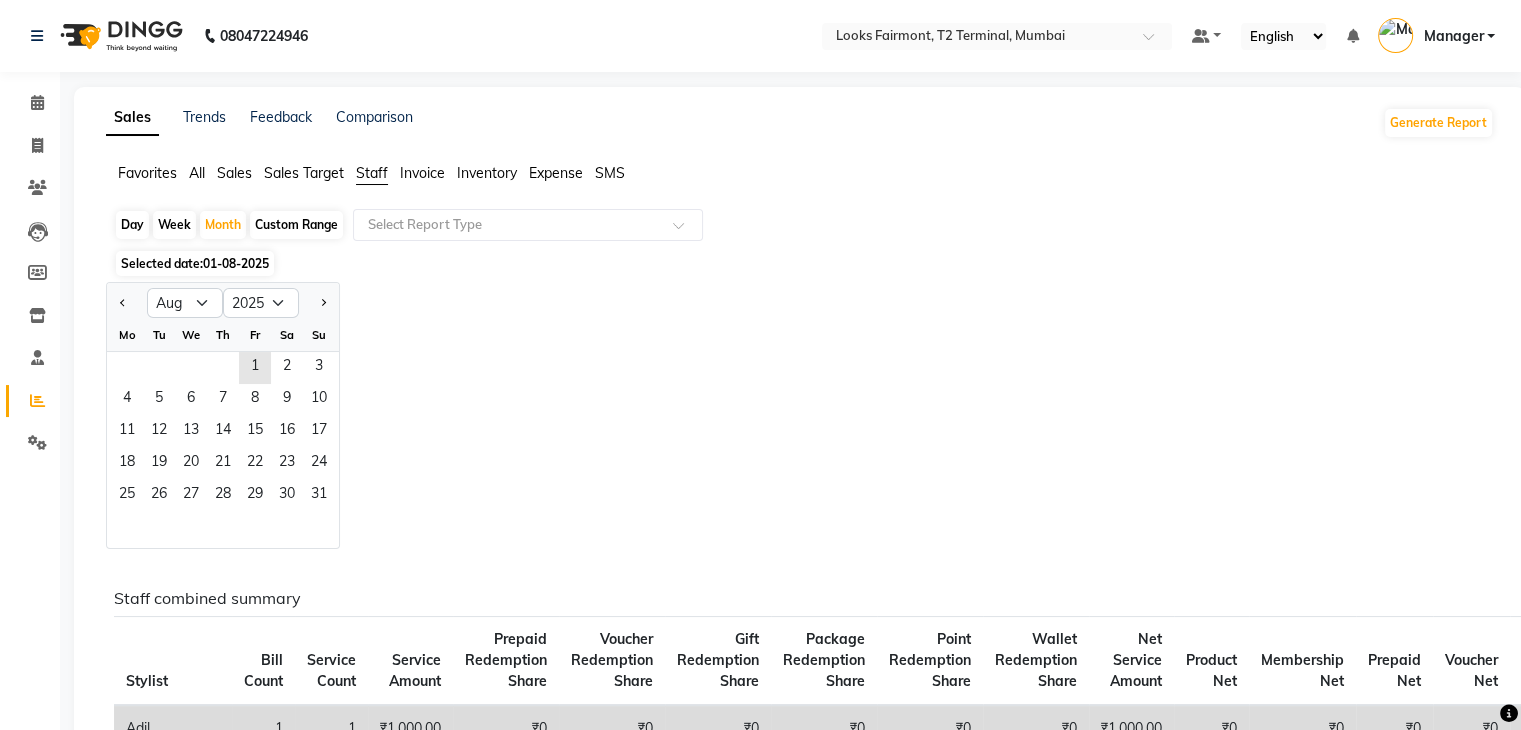 click on "Day" 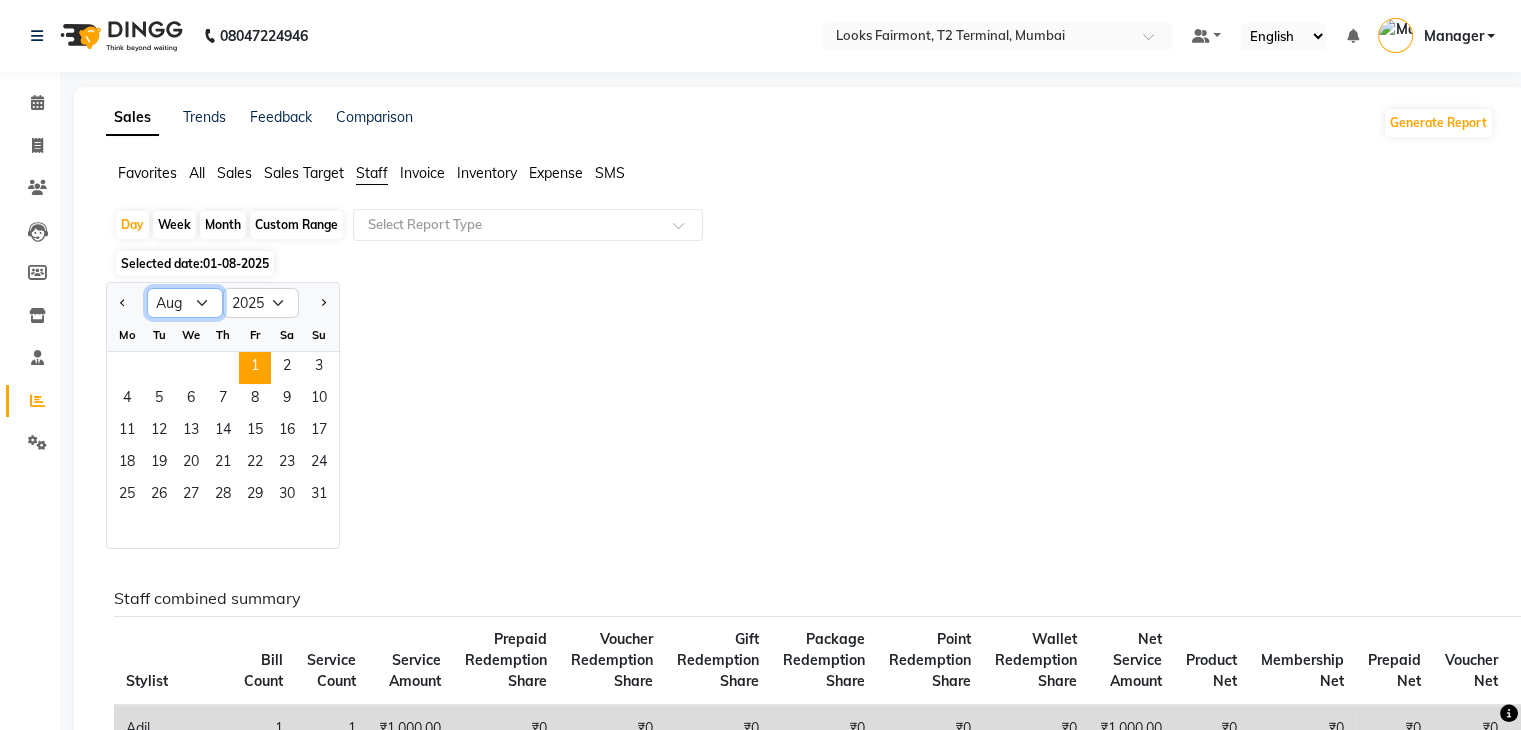 click on "Jan Feb Mar Apr May Jun Jul Aug Sep Oct Nov Dec" 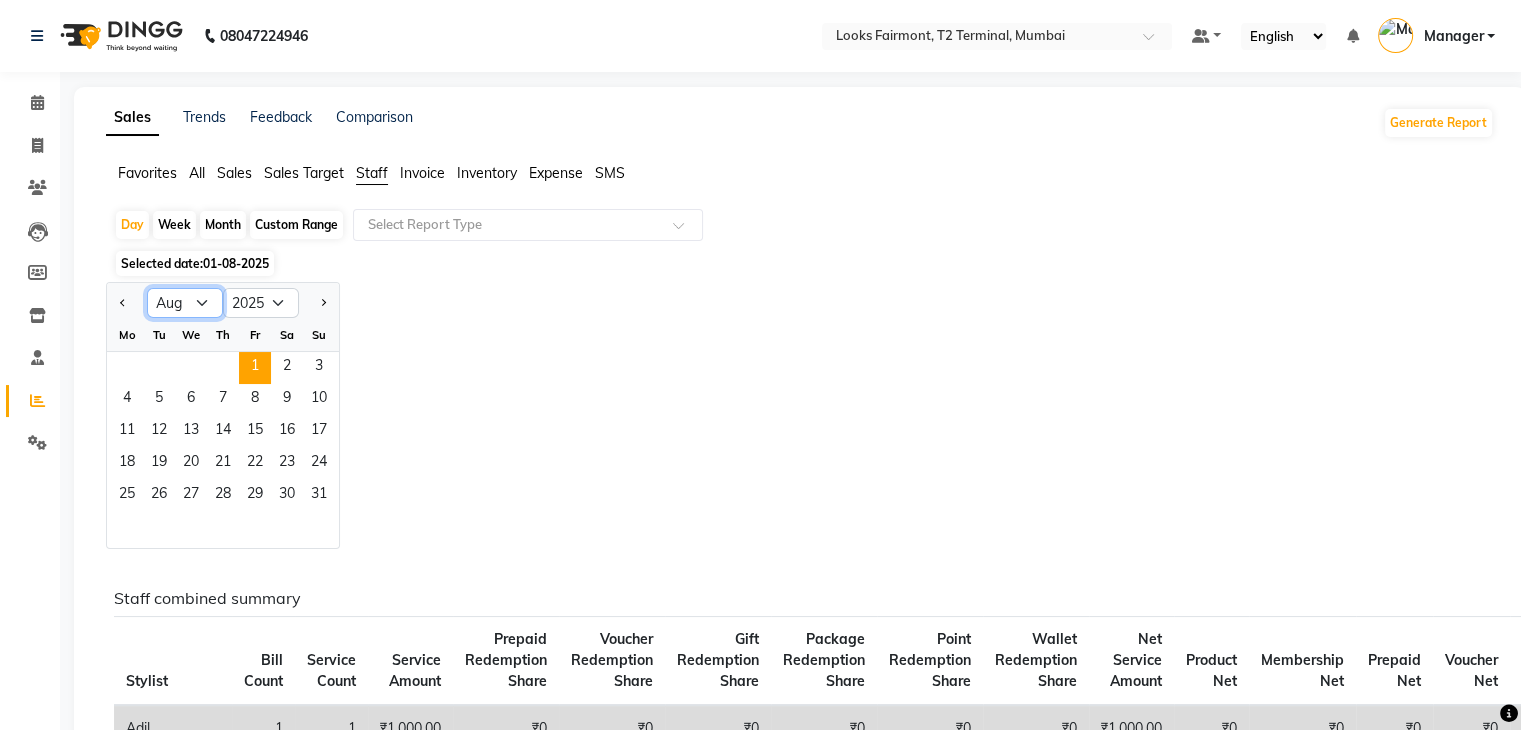 select on "7" 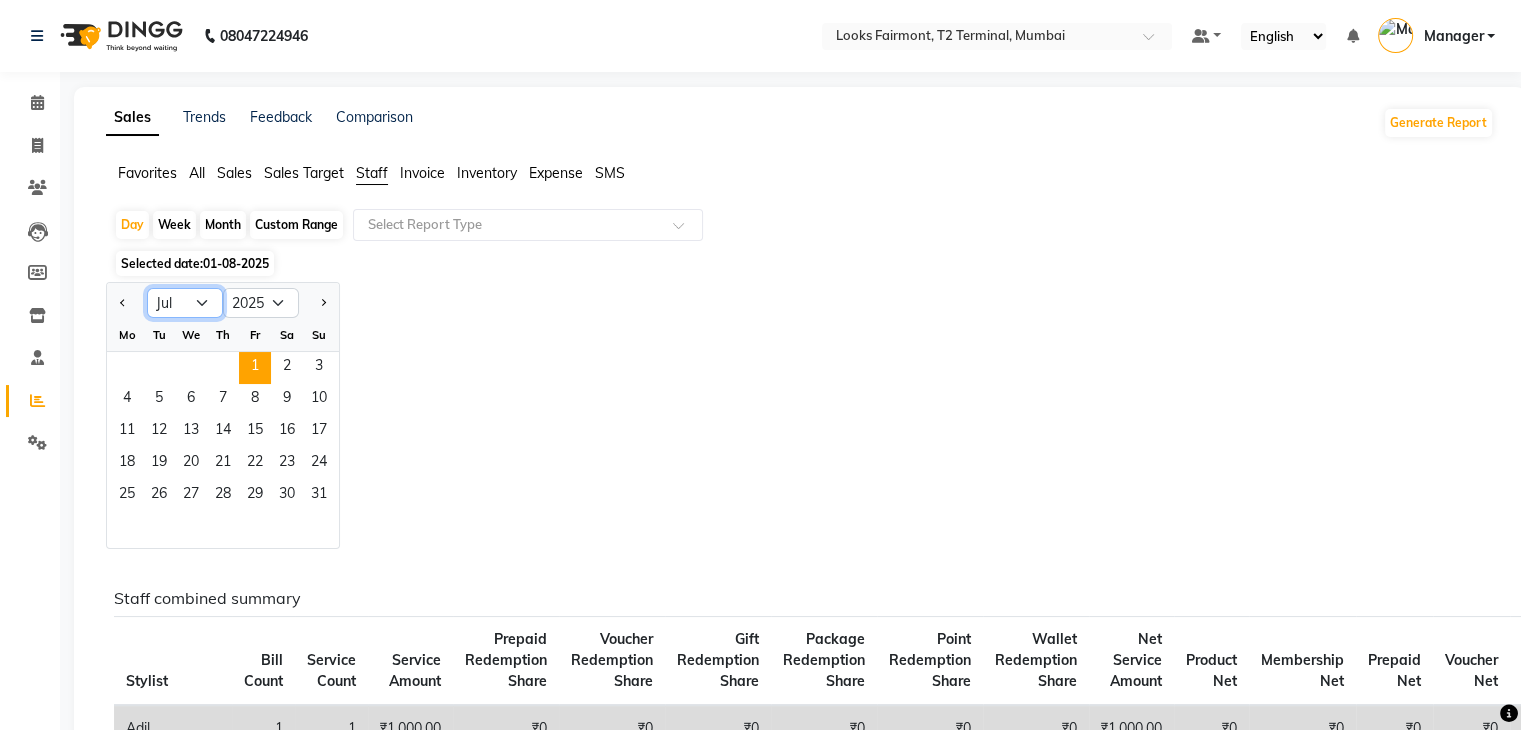 click on "Jan Feb Mar Apr May Jun Jul Aug Sep Oct Nov Dec" 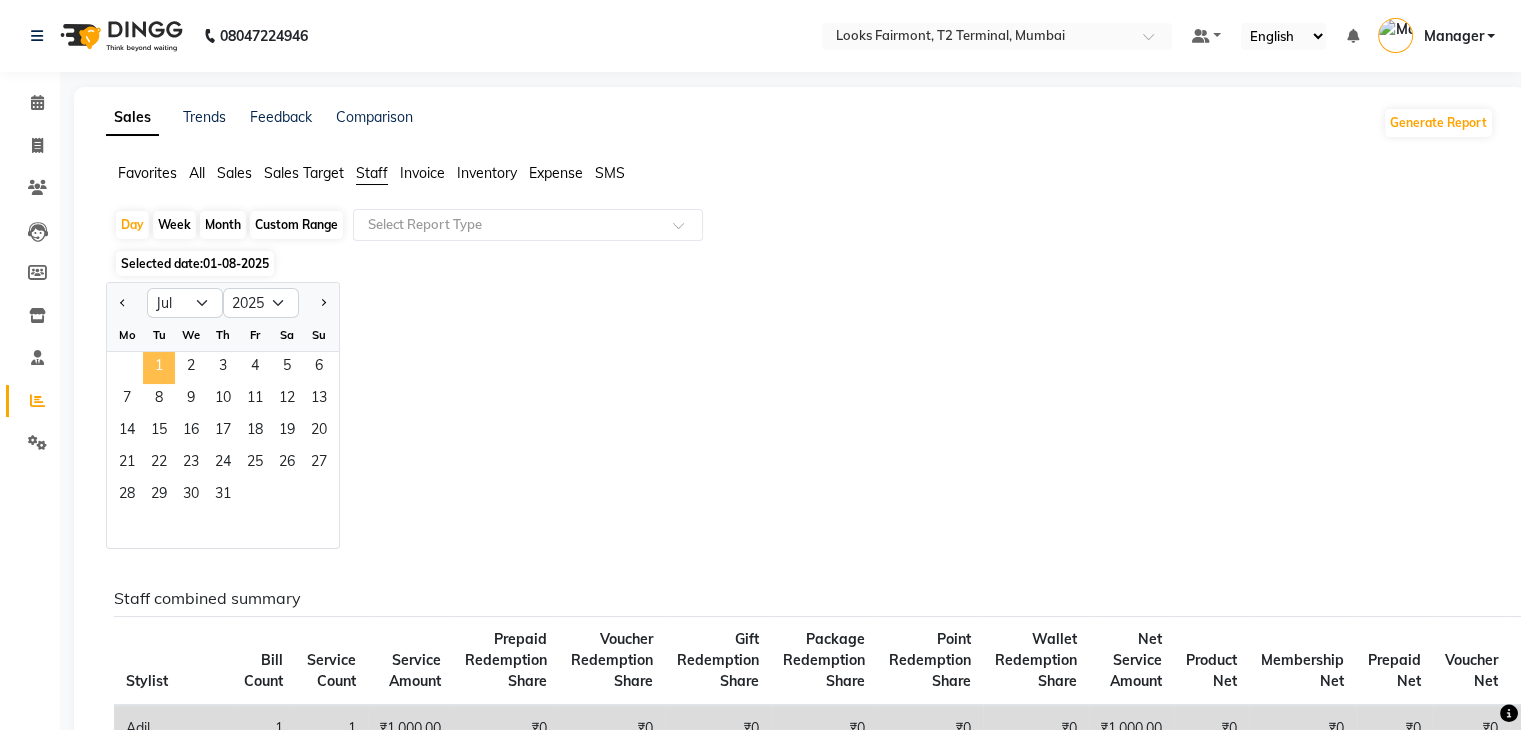 click on "1" 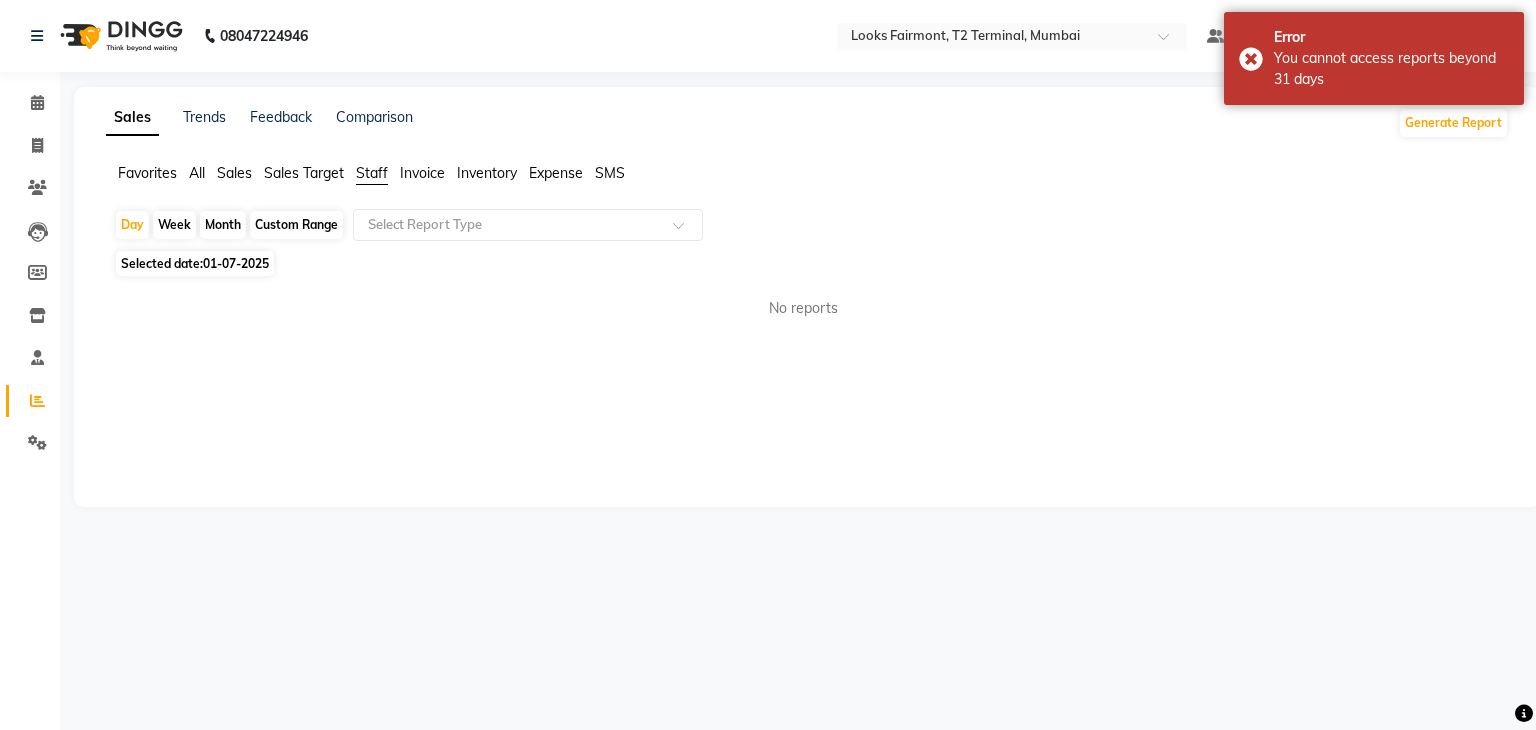 click on "No reports" 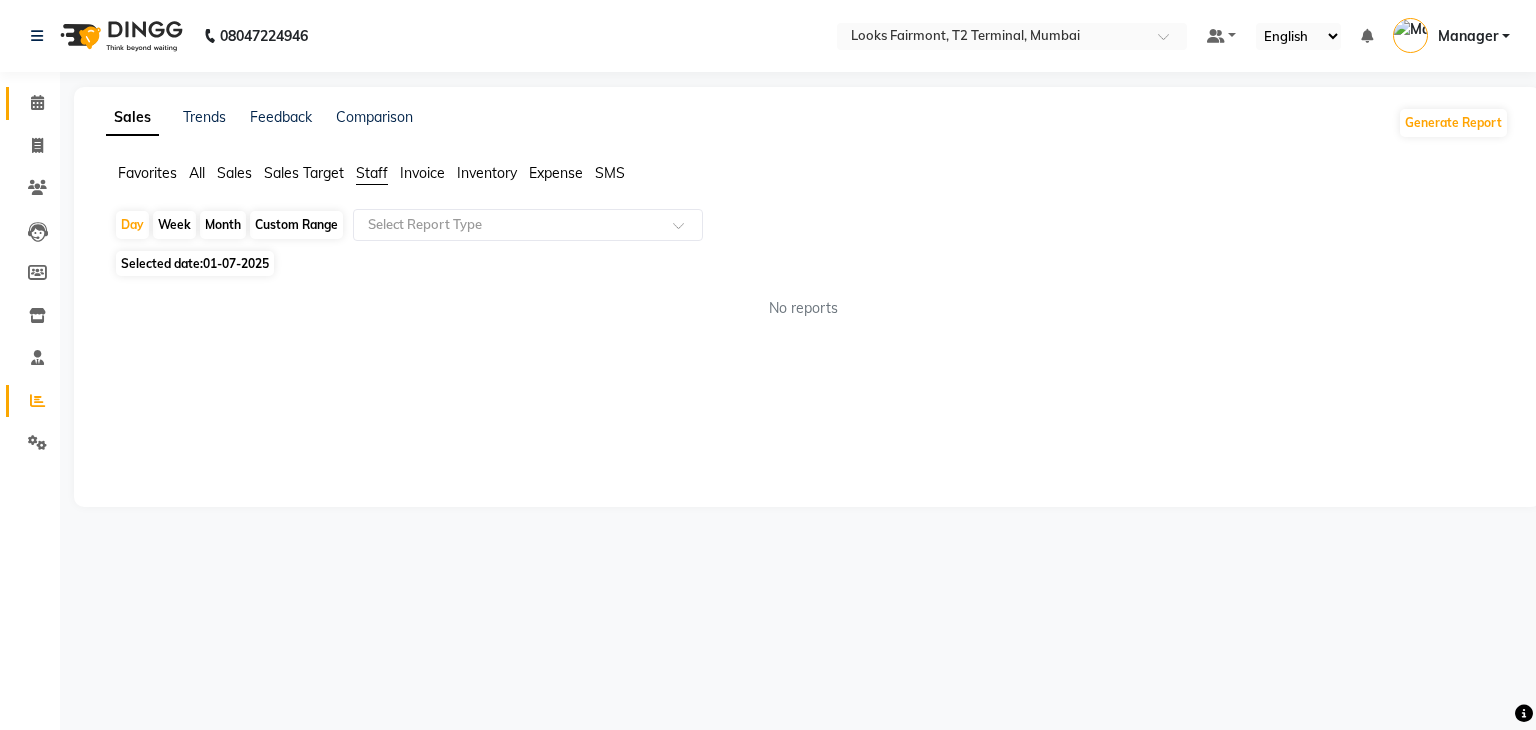 click on "Calendar" 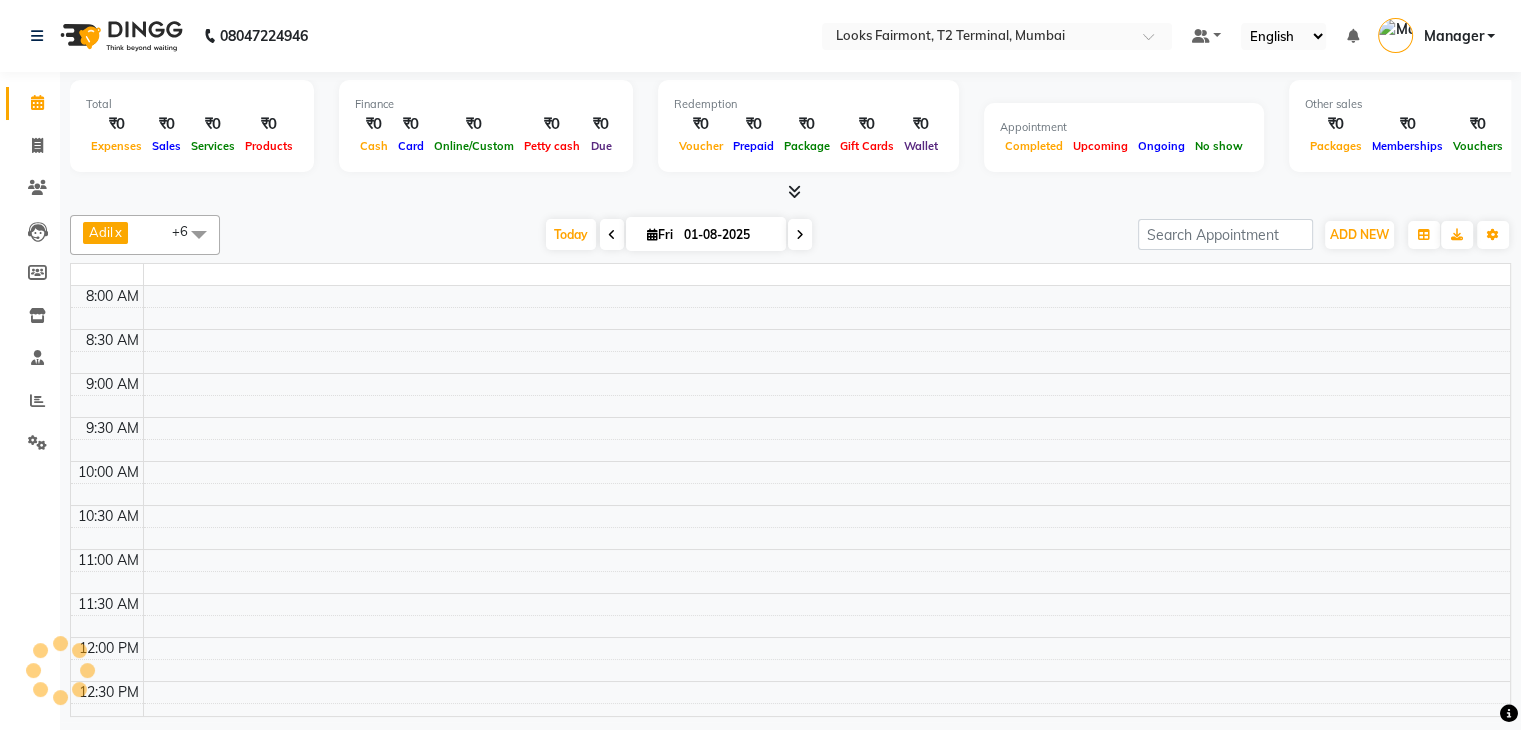 scroll, scrollTop: 436, scrollLeft: 0, axis: vertical 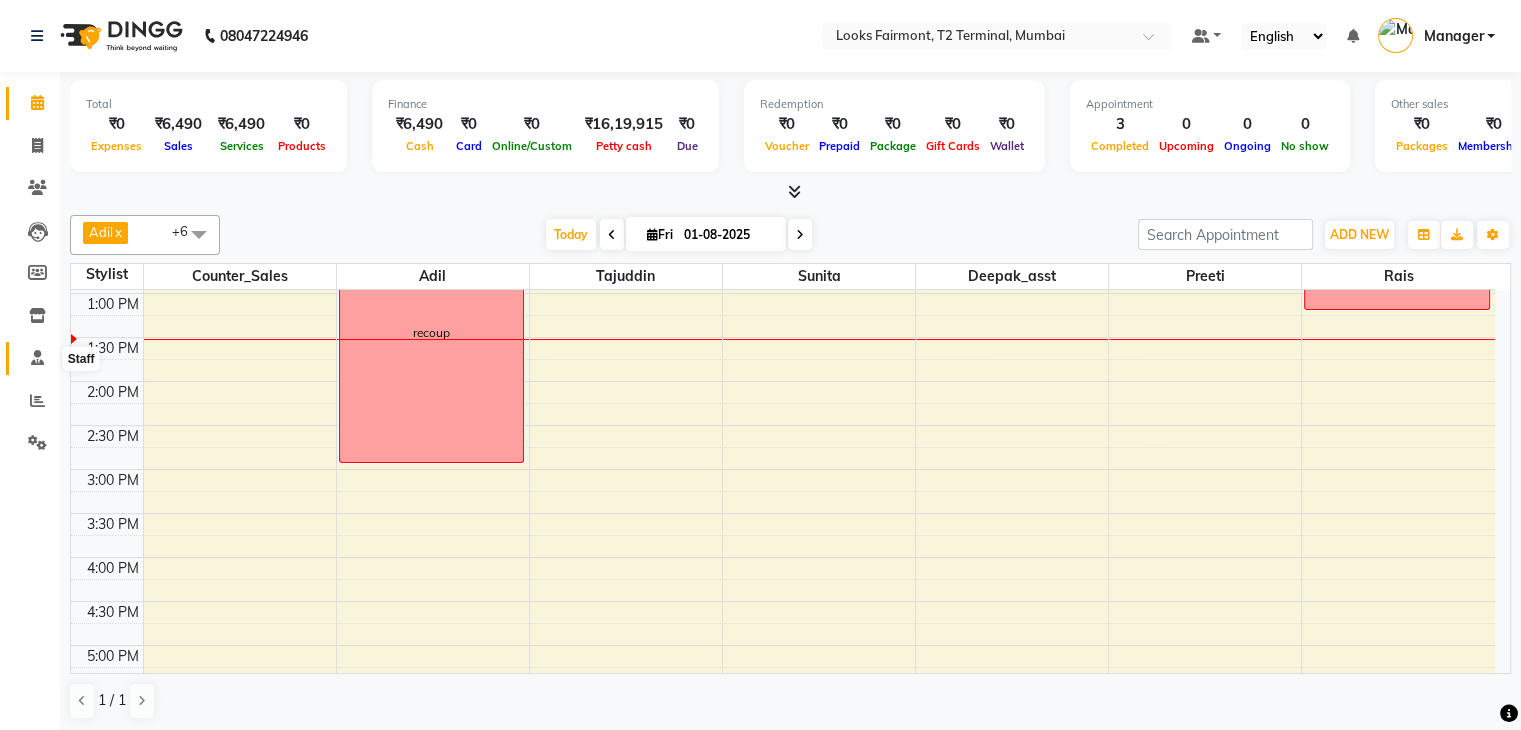 click 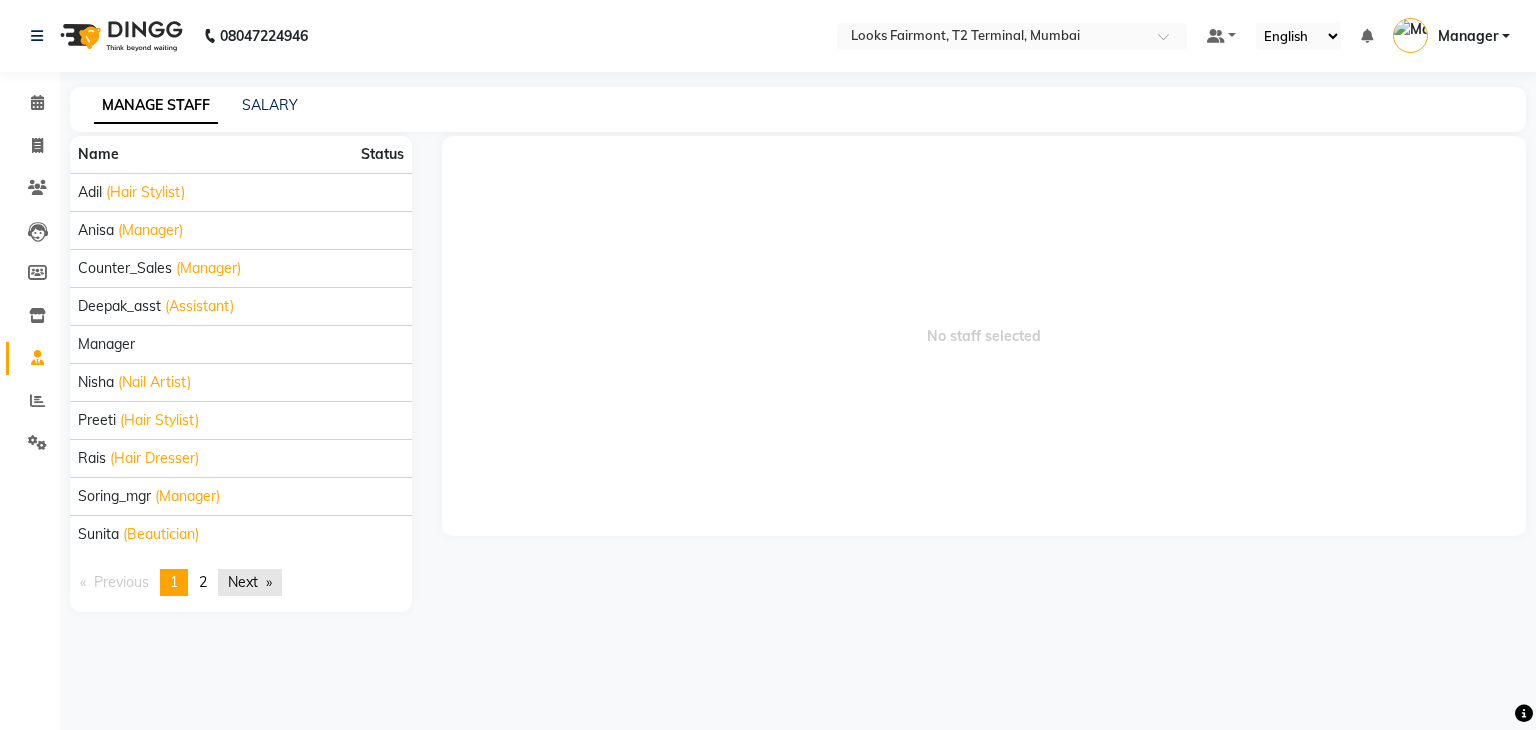 click on "Next  page" at bounding box center [250, 582] 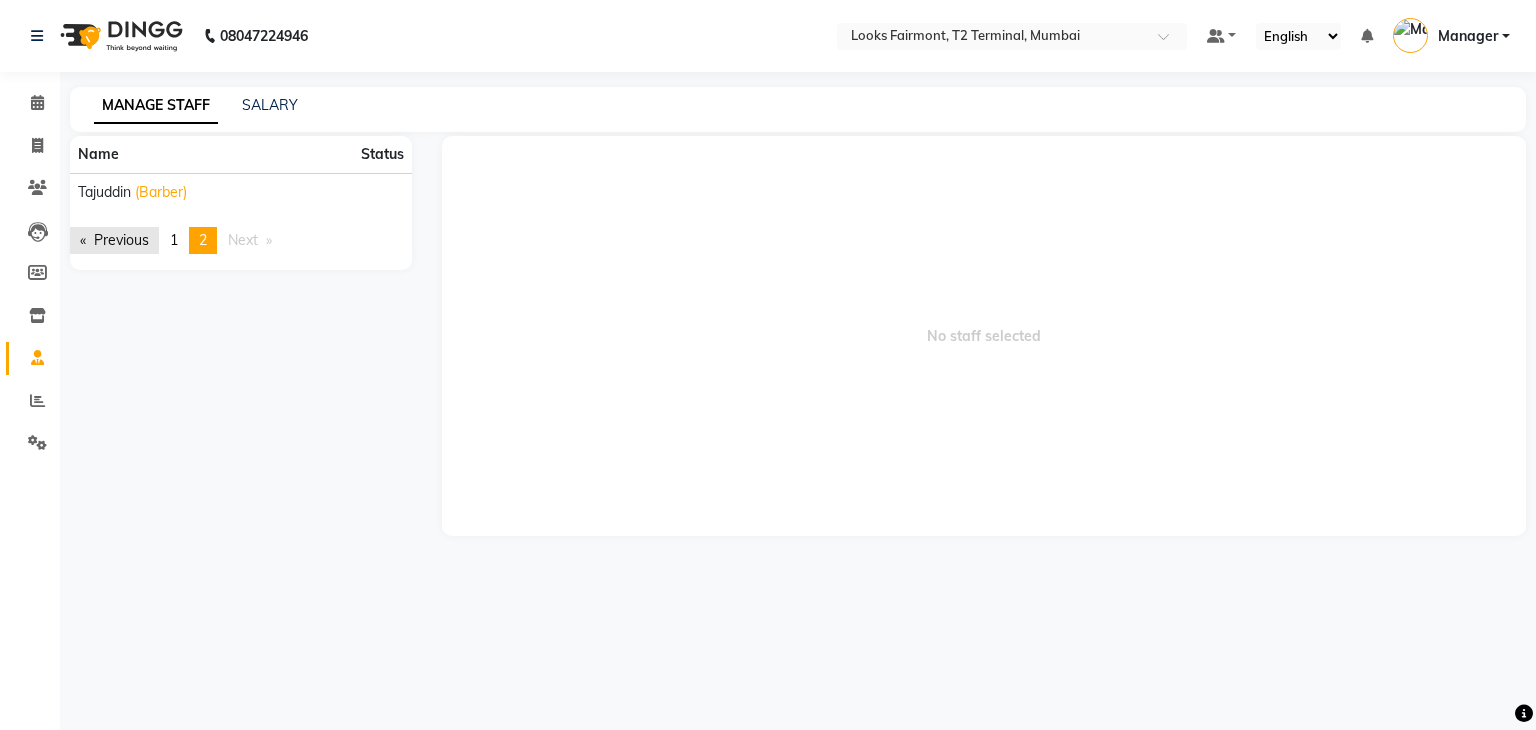 click on "Previous  page" at bounding box center (114, 240) 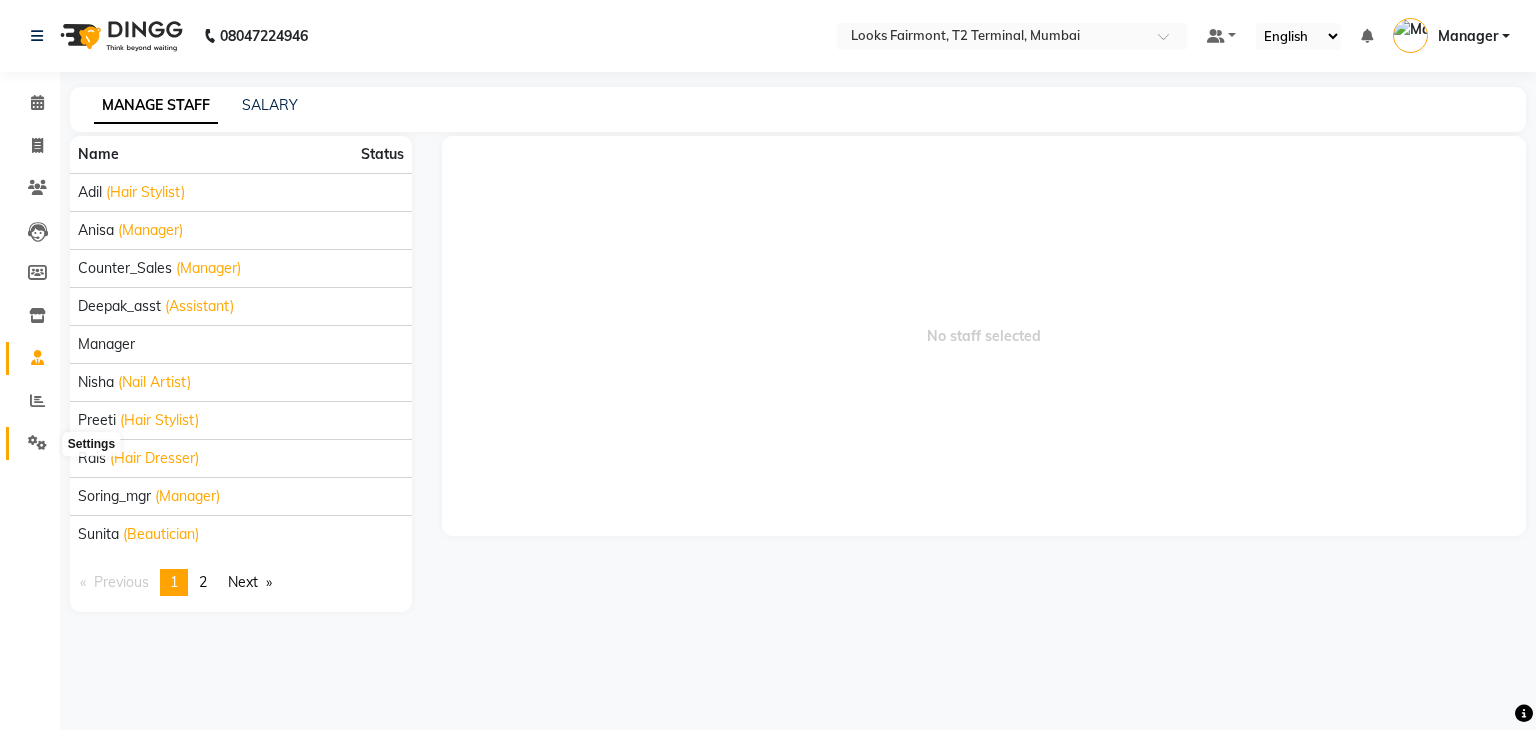 click 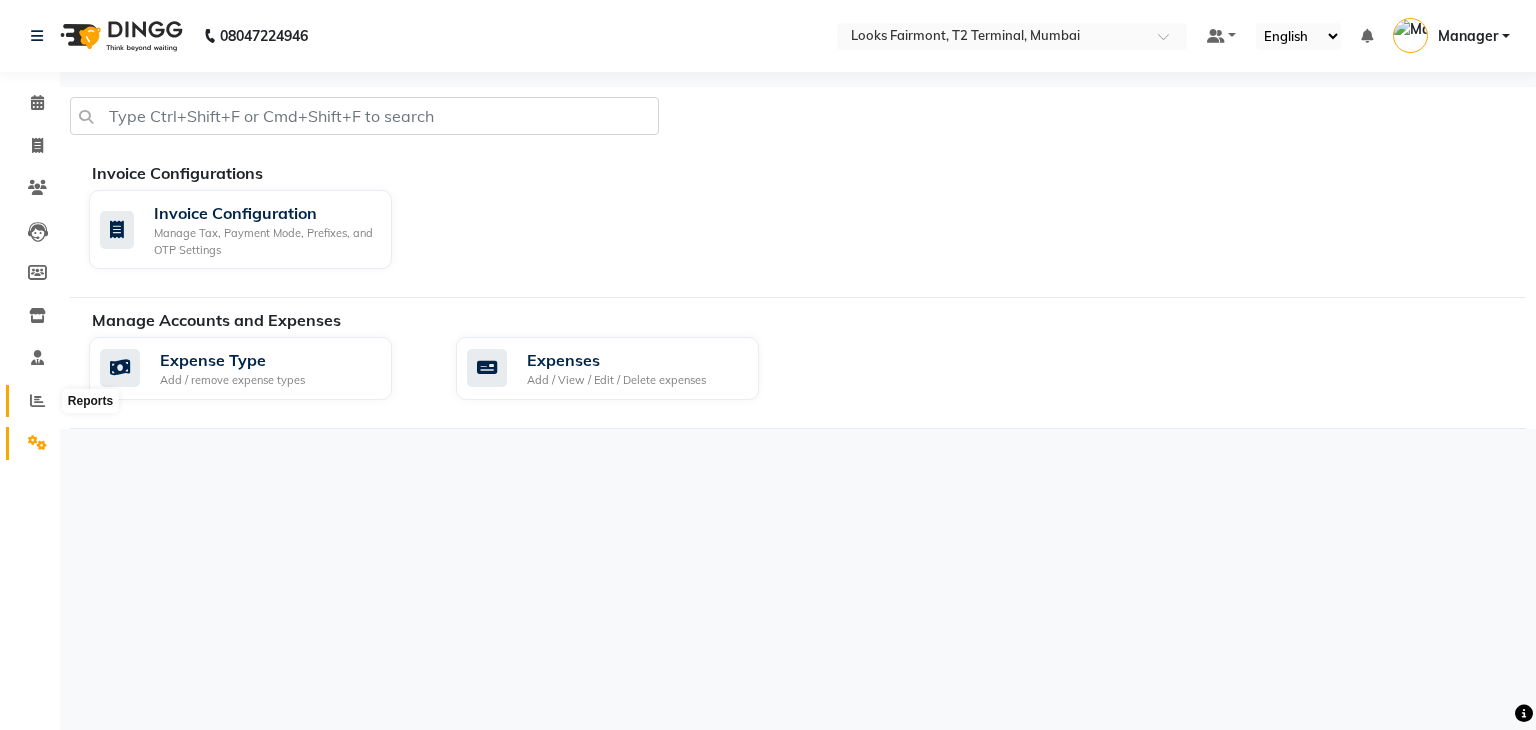 click 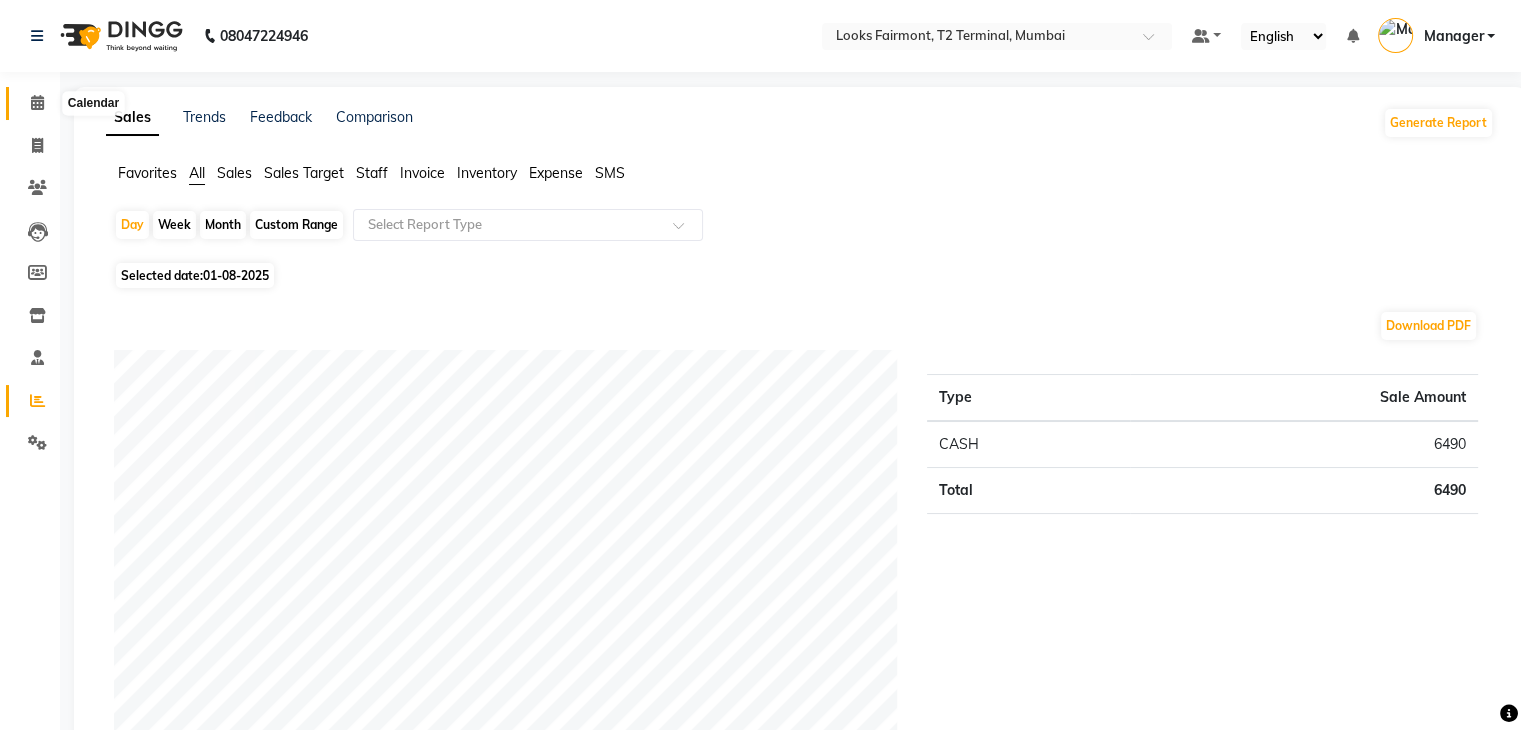 click 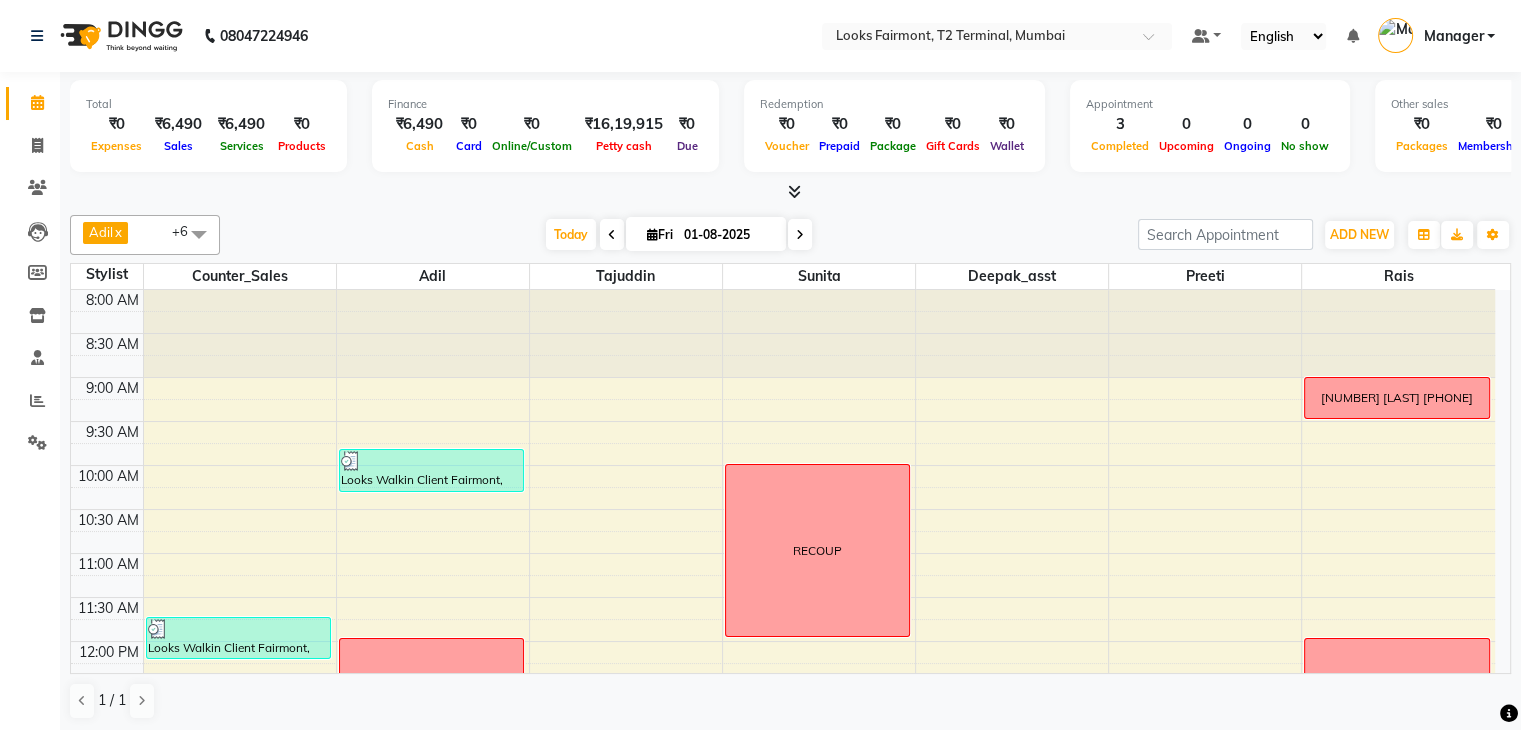 click at bounding box center (794, 191) 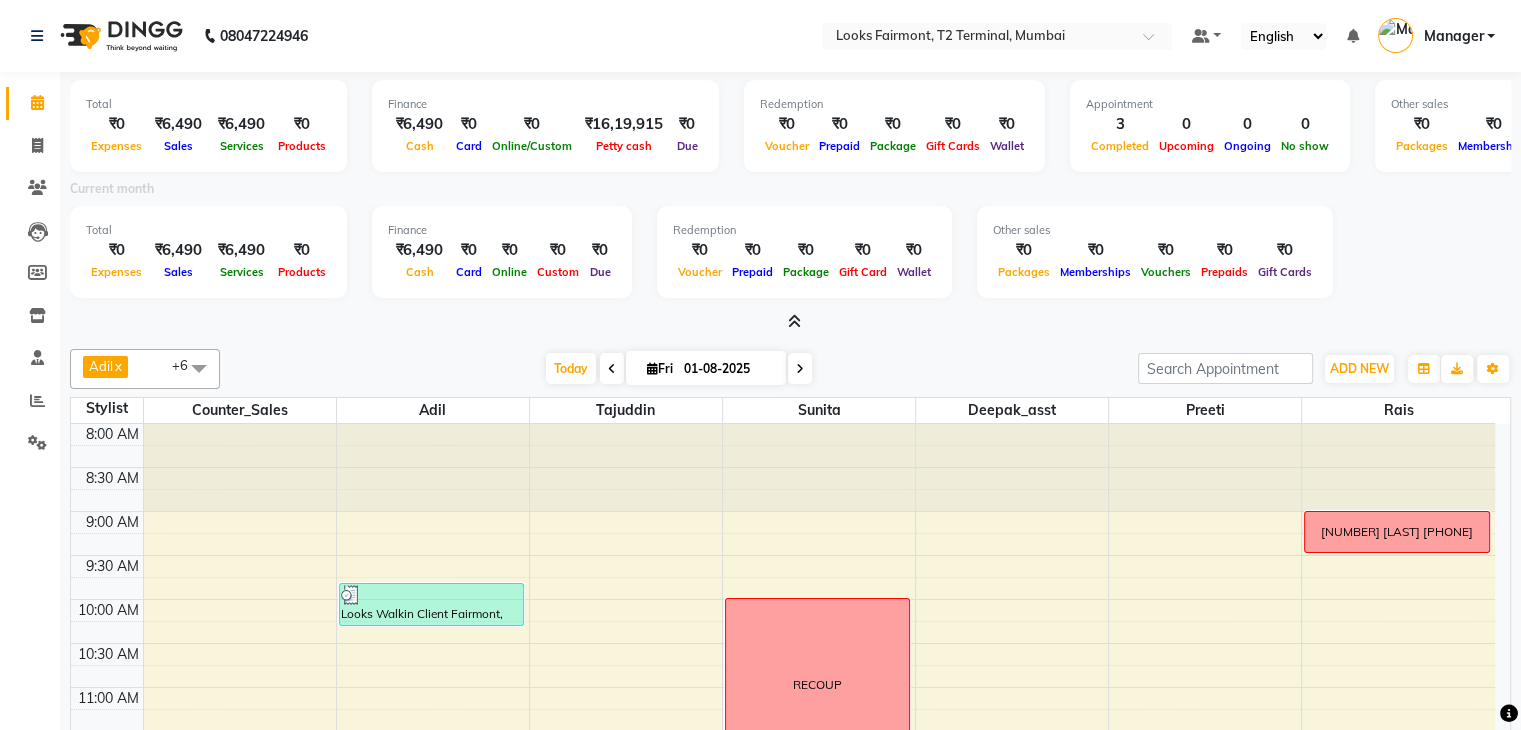 click at bounding box center [790, 322] 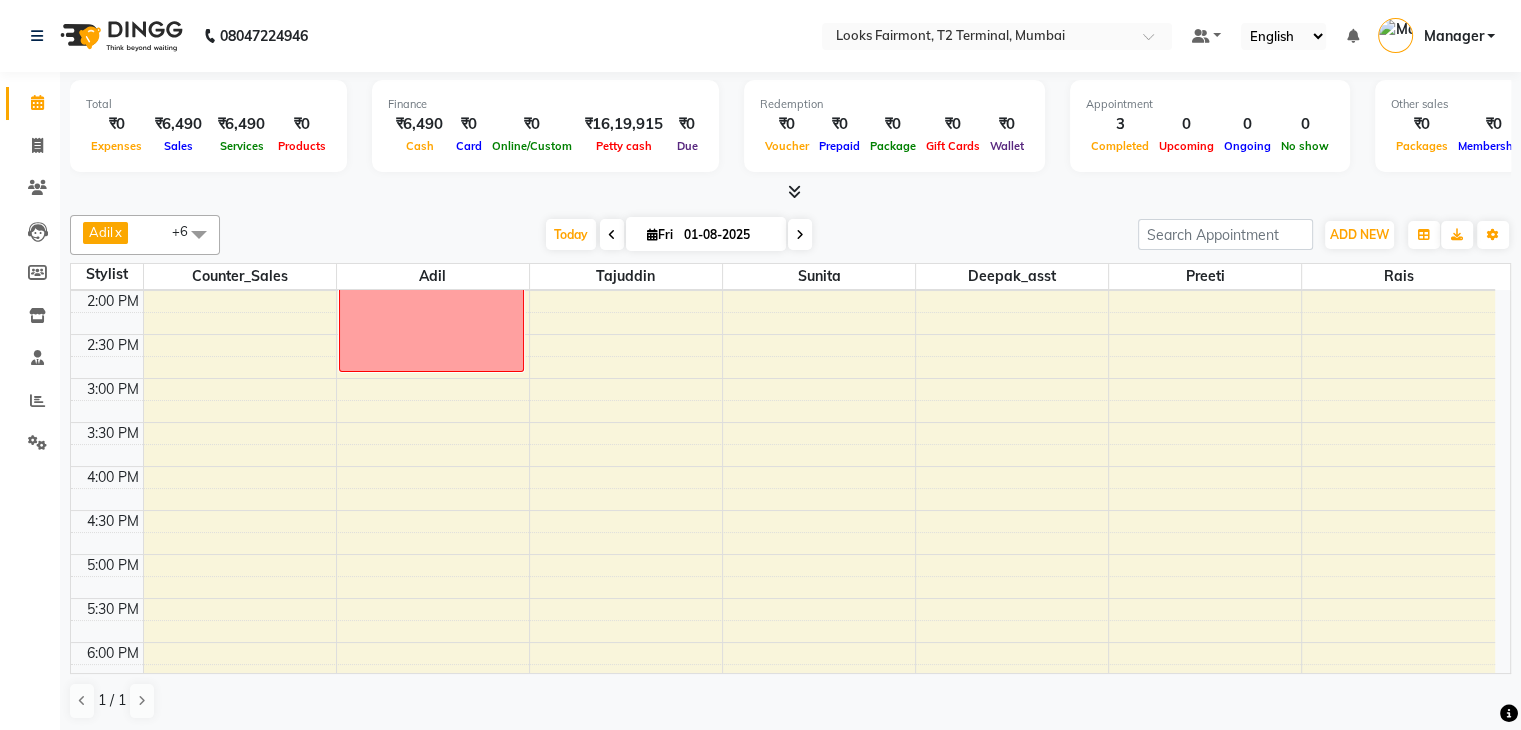 scroll, scrollTop: 749, scrollLeft: 0, axis: vertical 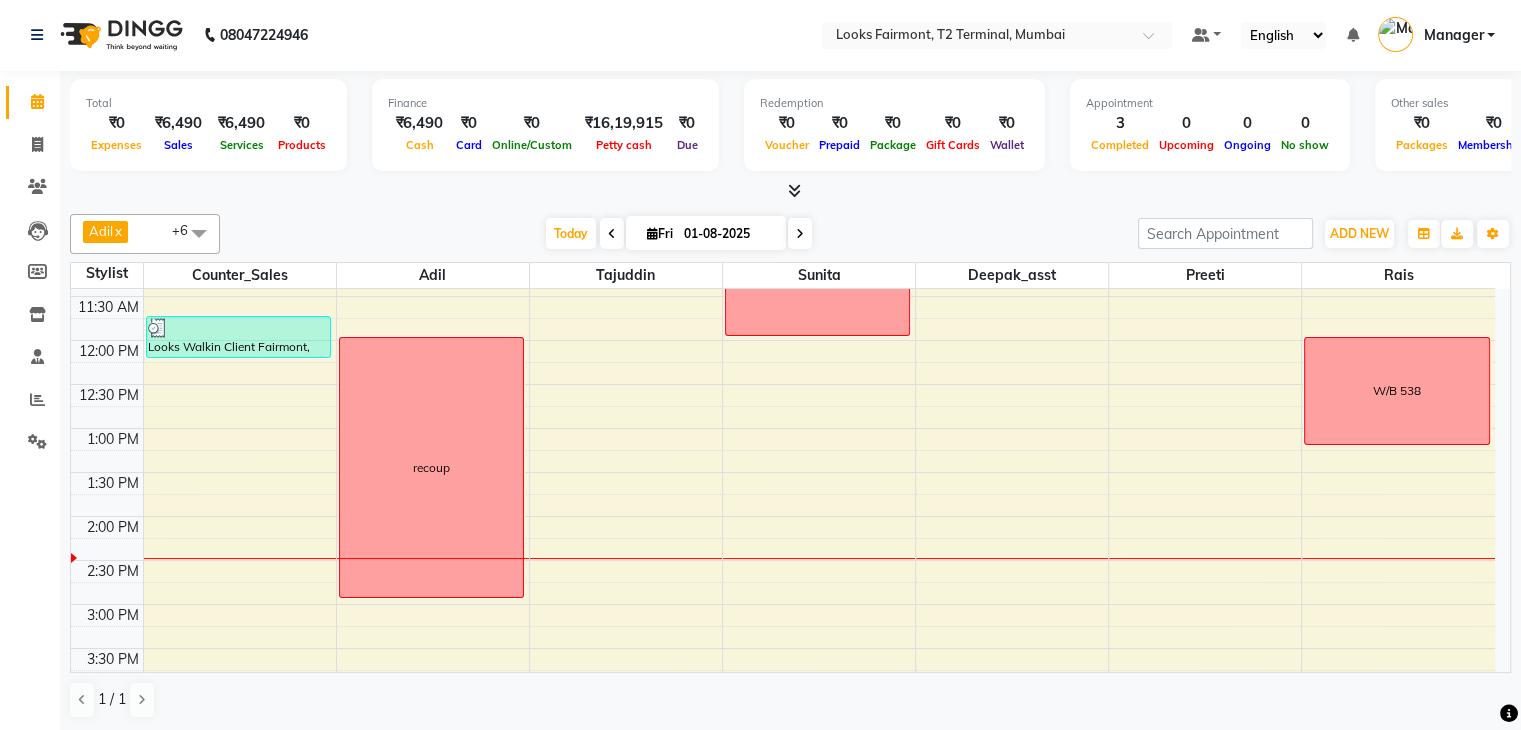click on "Calendar" 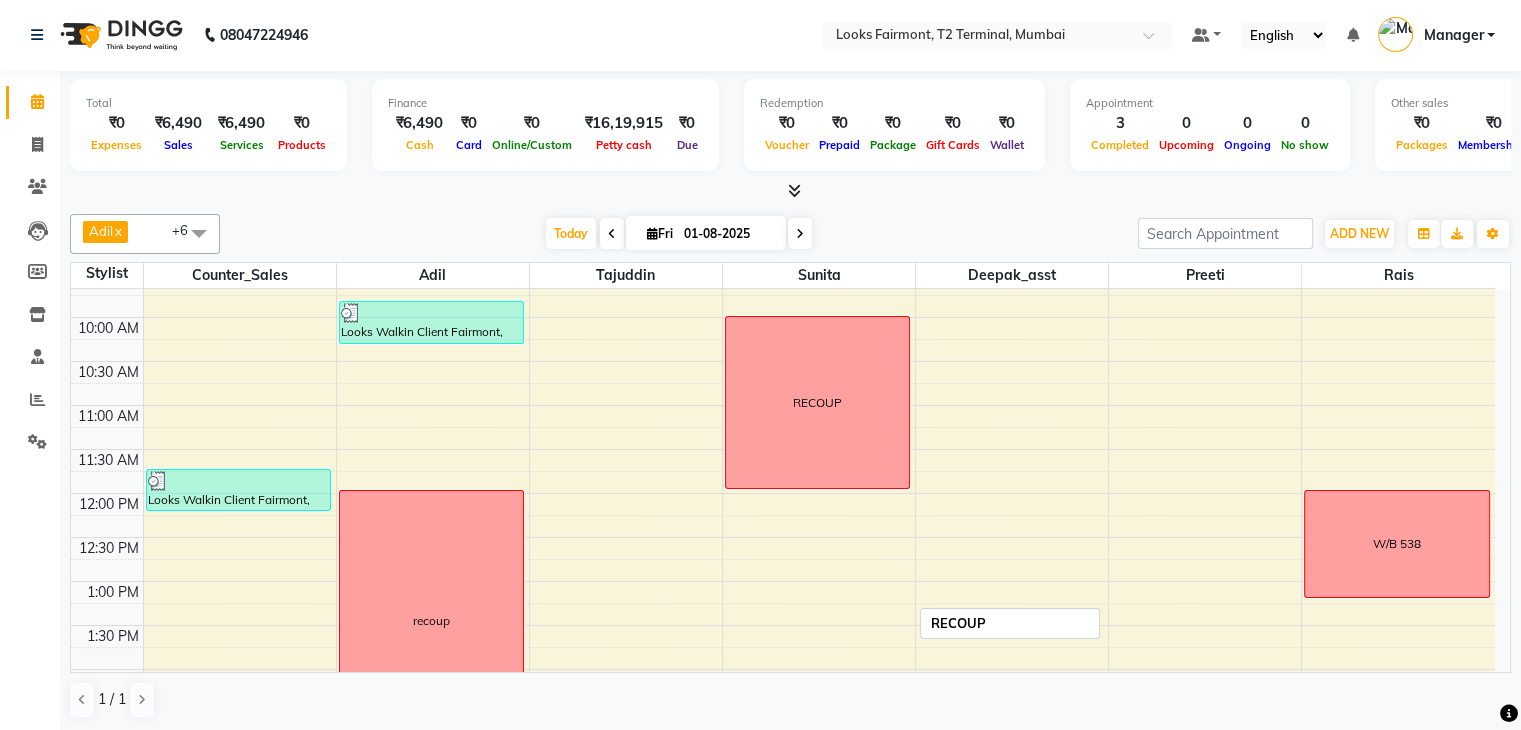 scroll, scrollTop: 100, scrollLeft: 0, axis: vertical 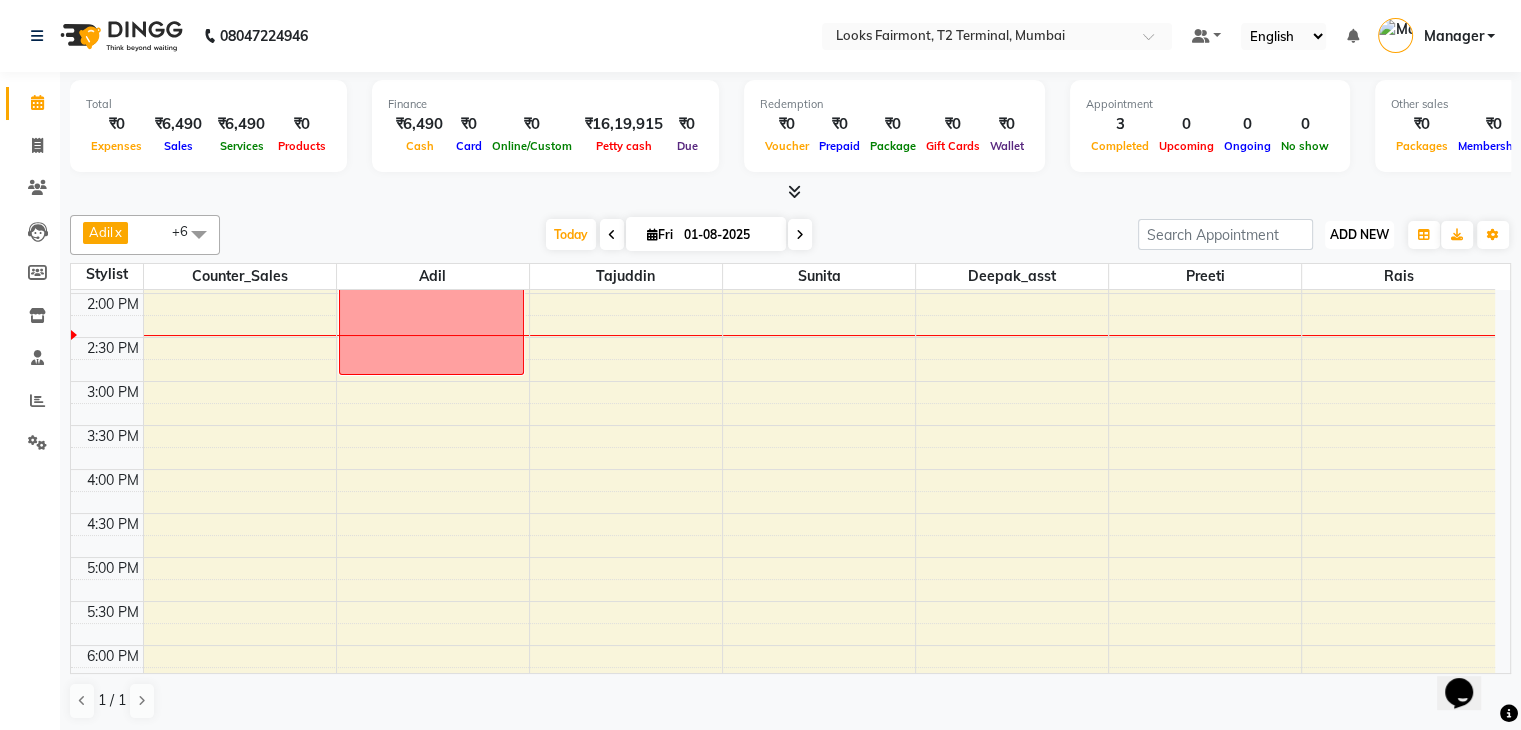 click on "ADD NEW Toggle Dropdown" at bounding box center [1359, 235] 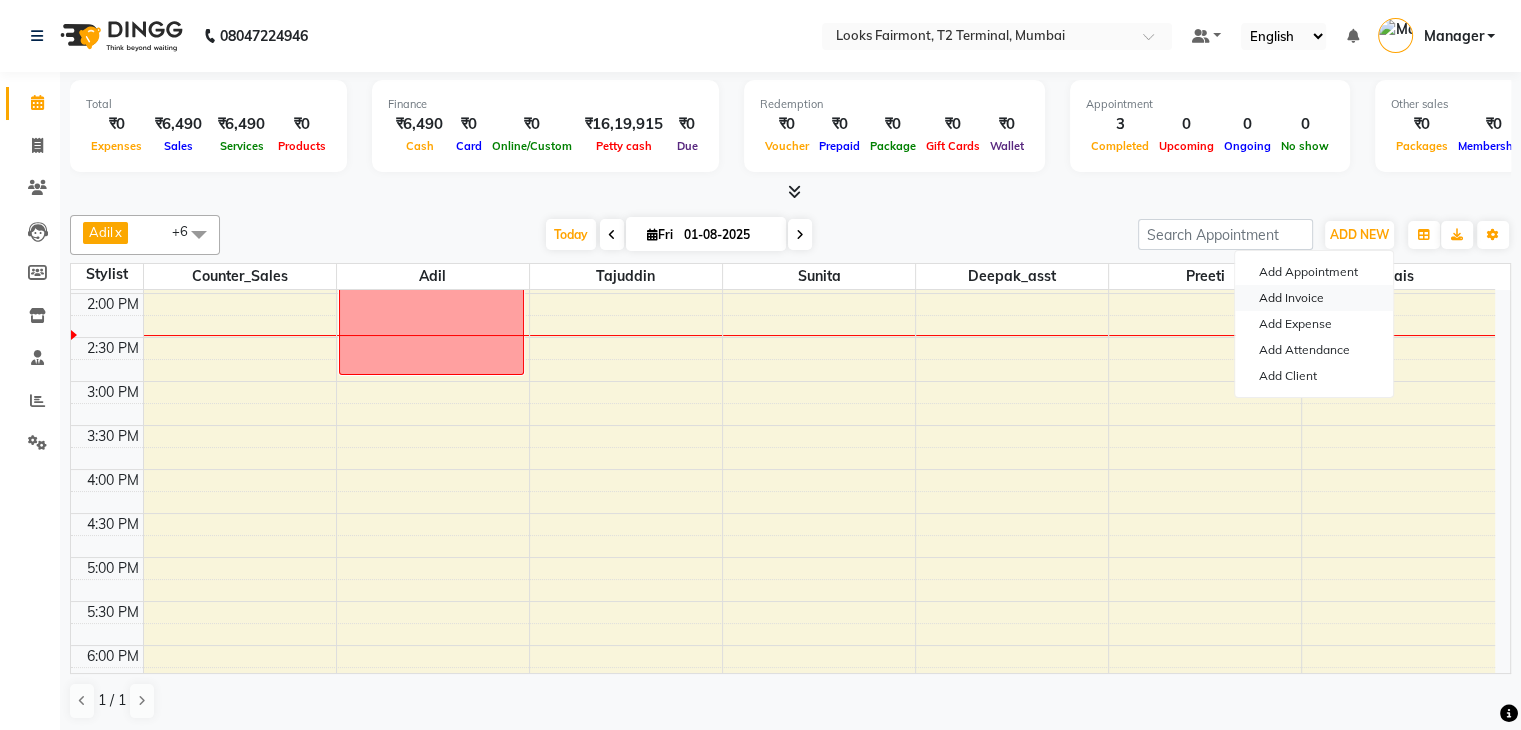 click on "Add Invoice" at bounding box center [1314, 298] 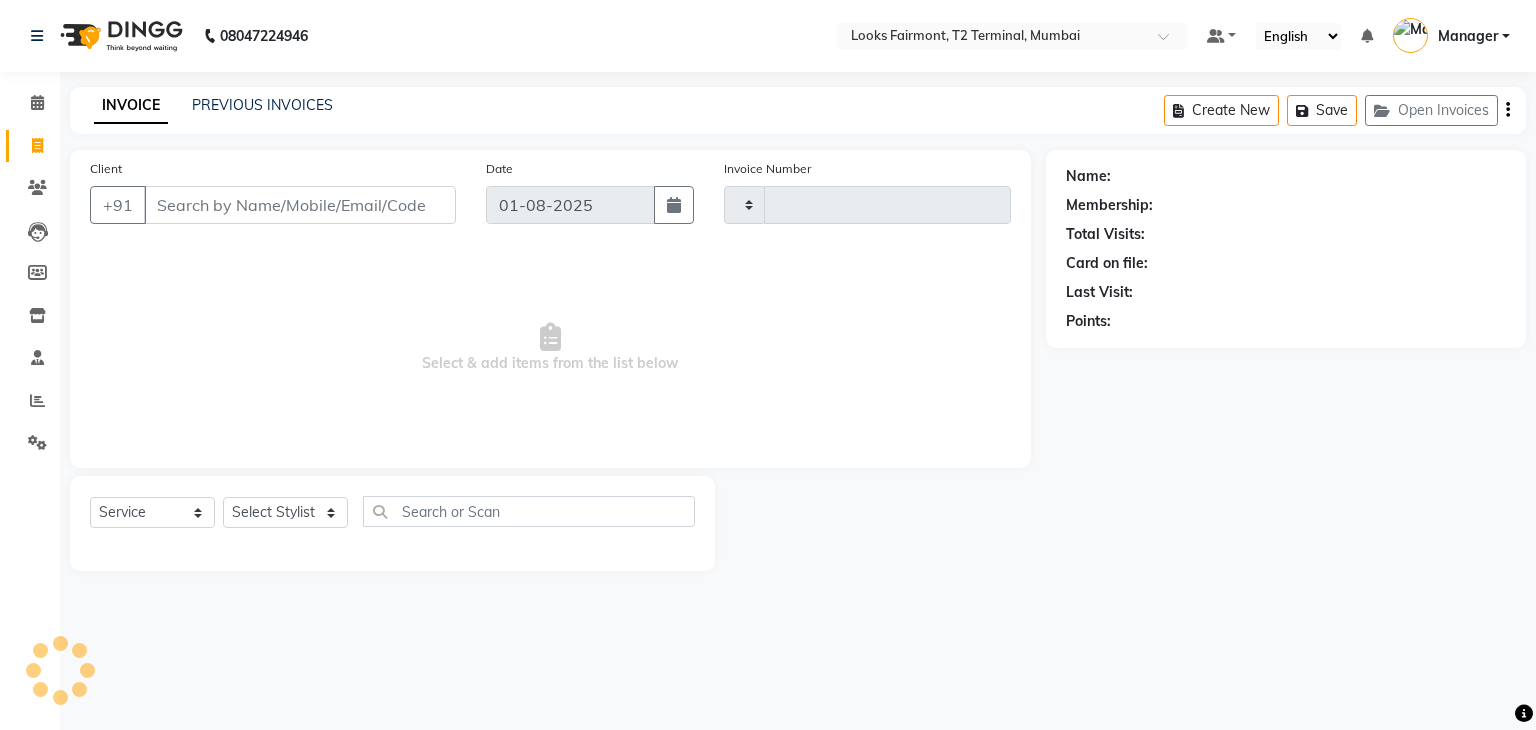 type on "0344" 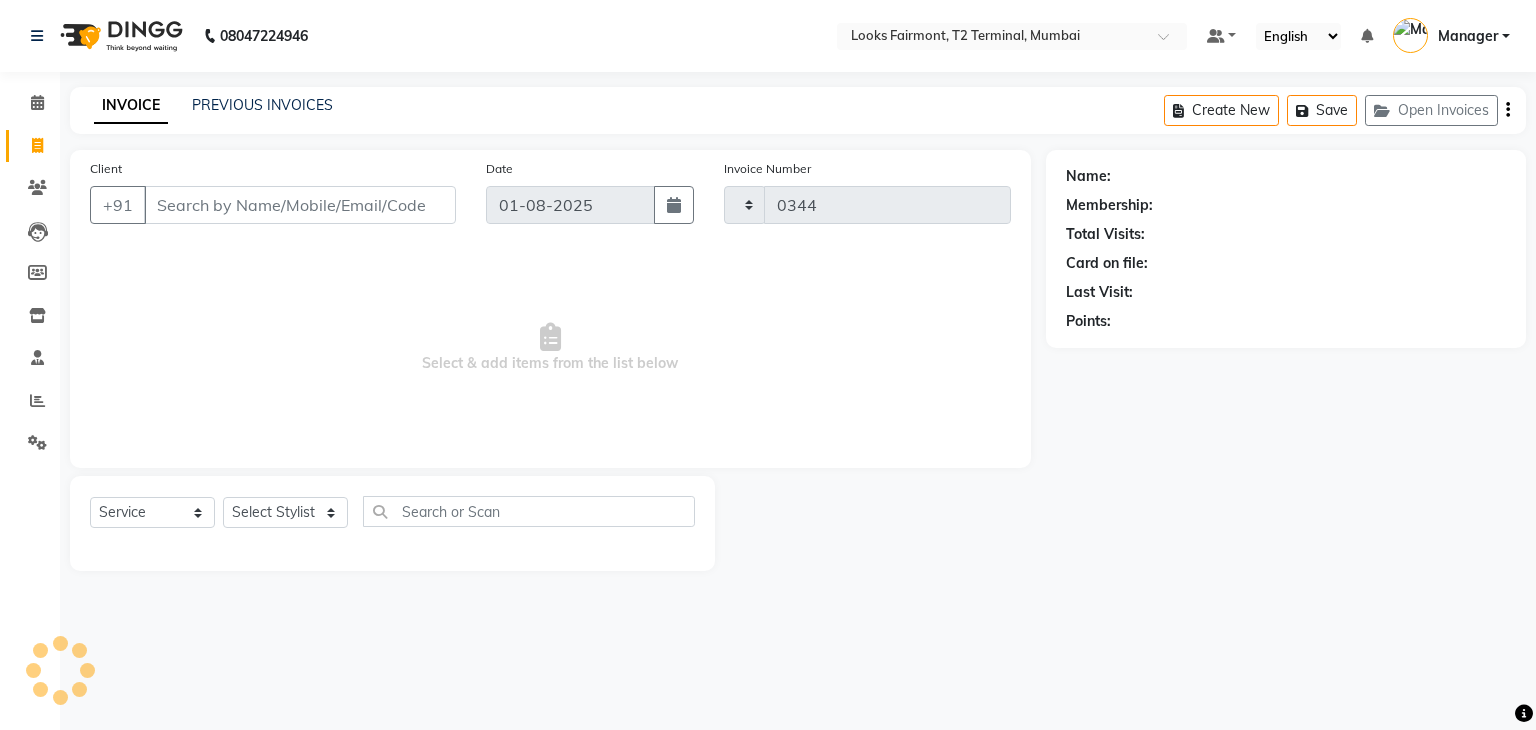 select on "8139" 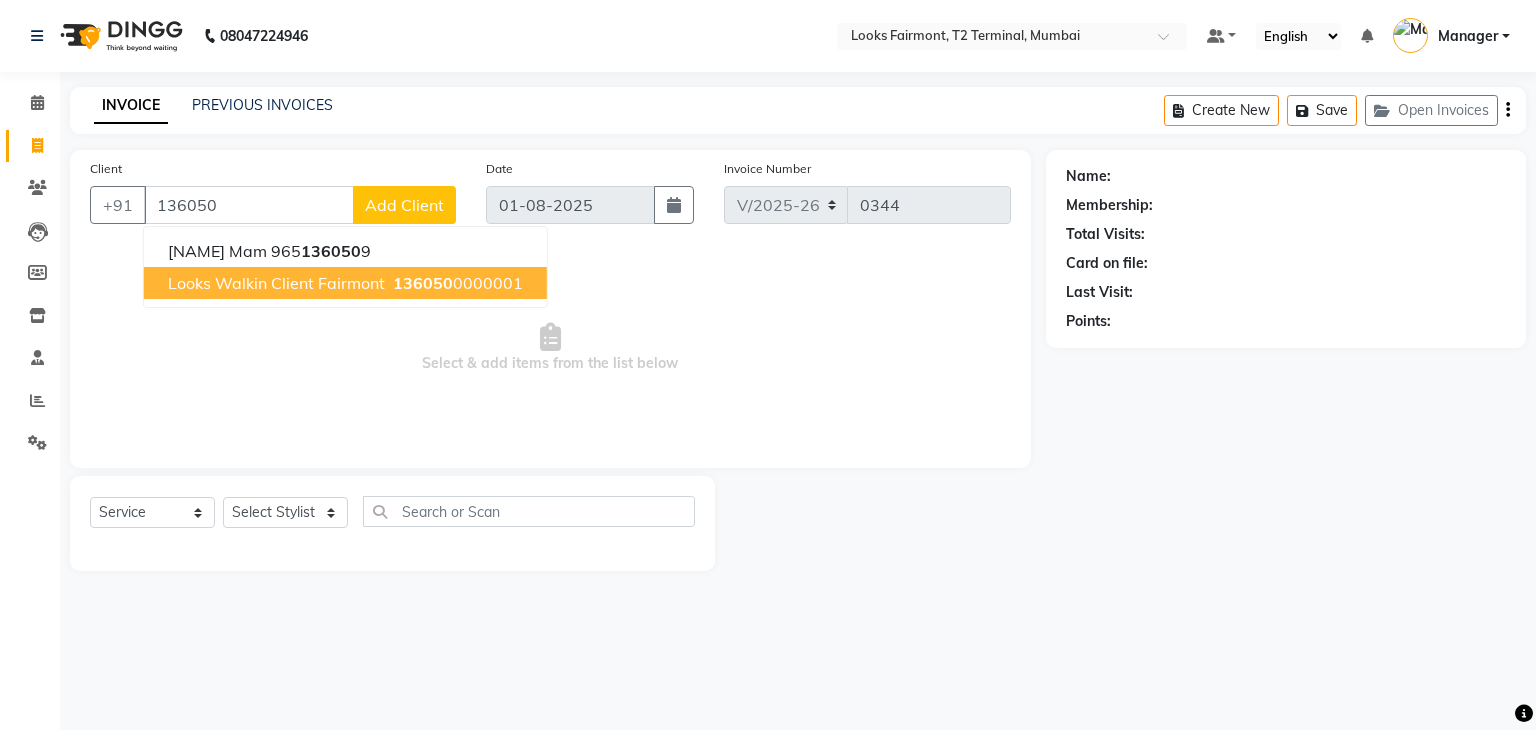 click on "Looks Walkin Client Fairmont" at bounding box center [276, 283] 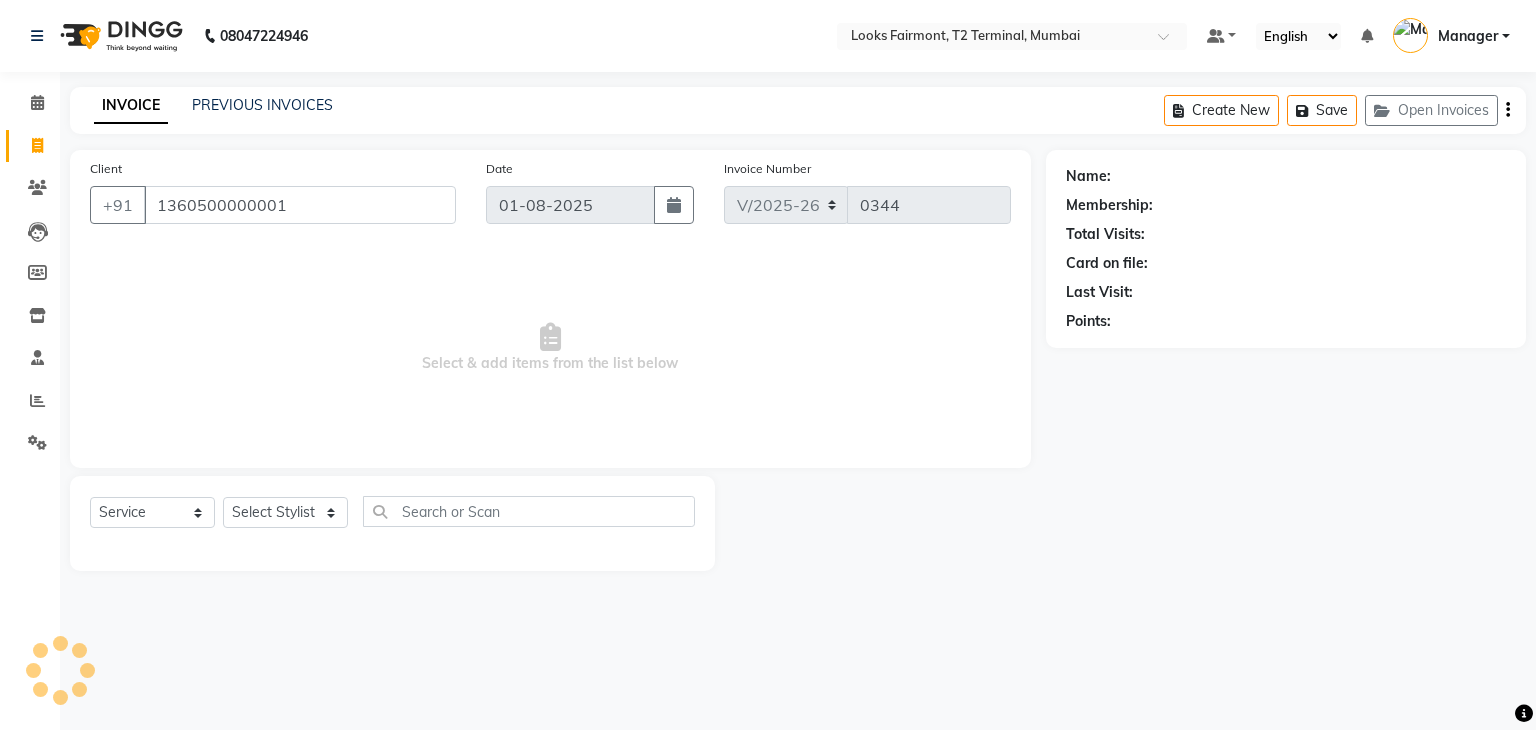 type on "1360500000001" 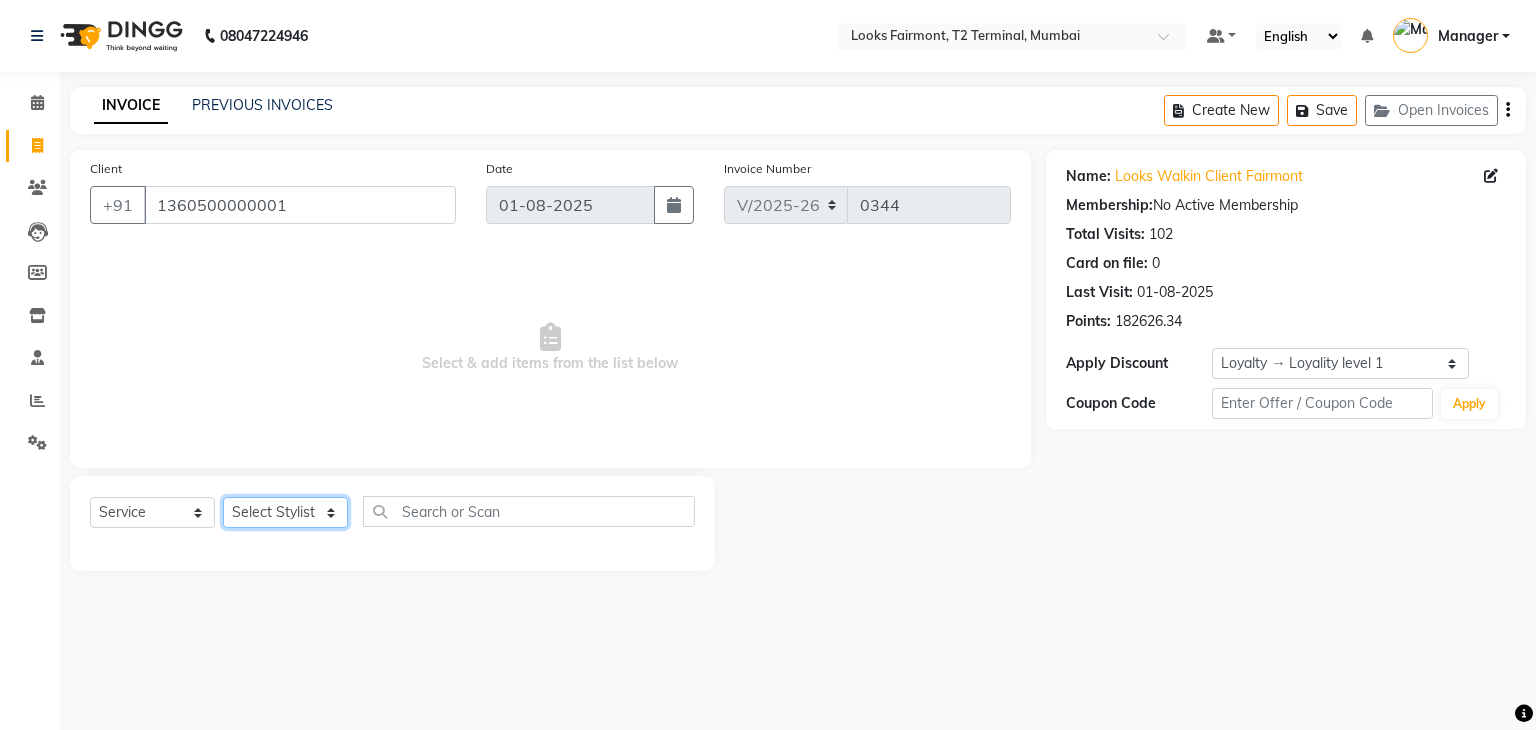 click on "Select Stylist Adil Anisa Counter_Sales Deepak_asst Manager Nisha Preeti Rais Soring_mgr Sunita Tajuddin" 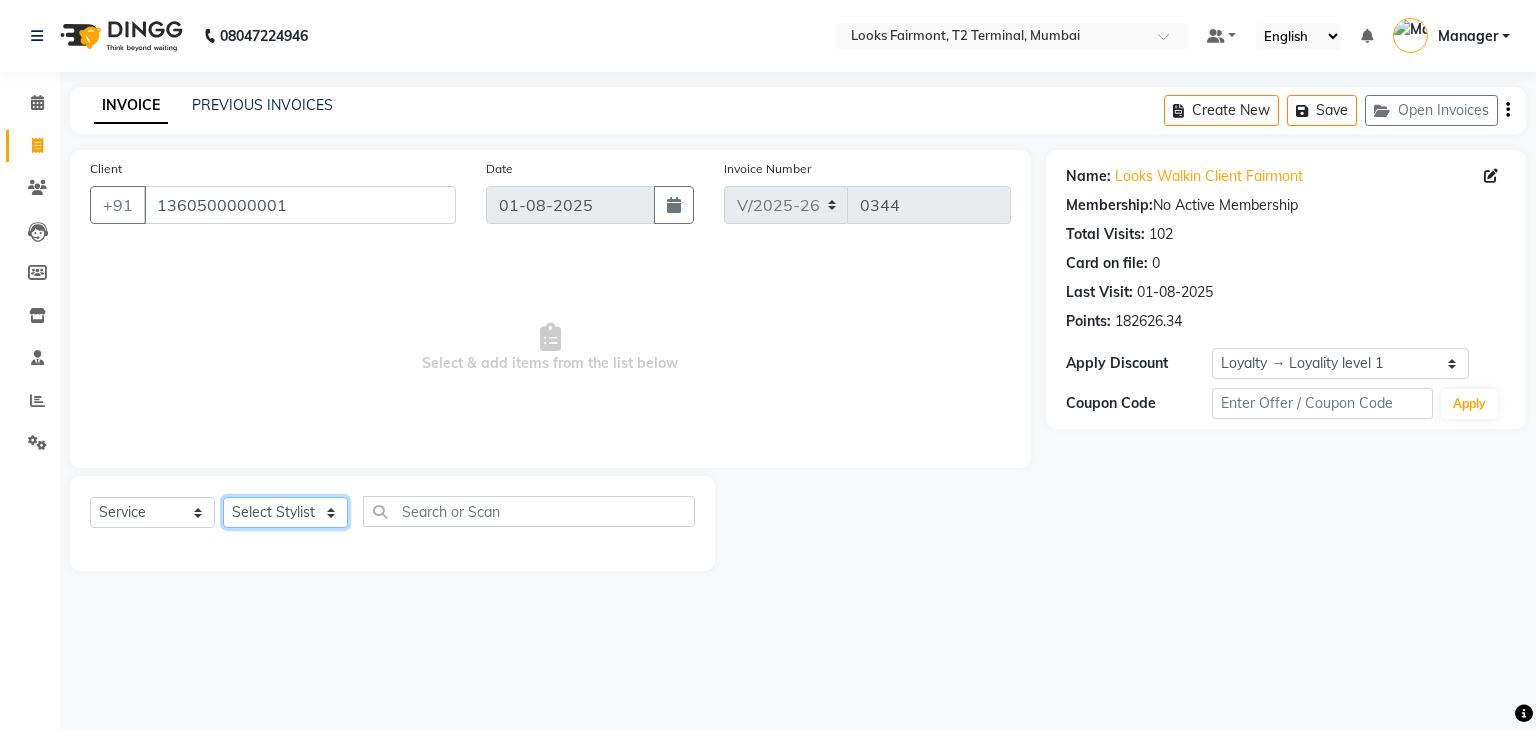 select on "84887" 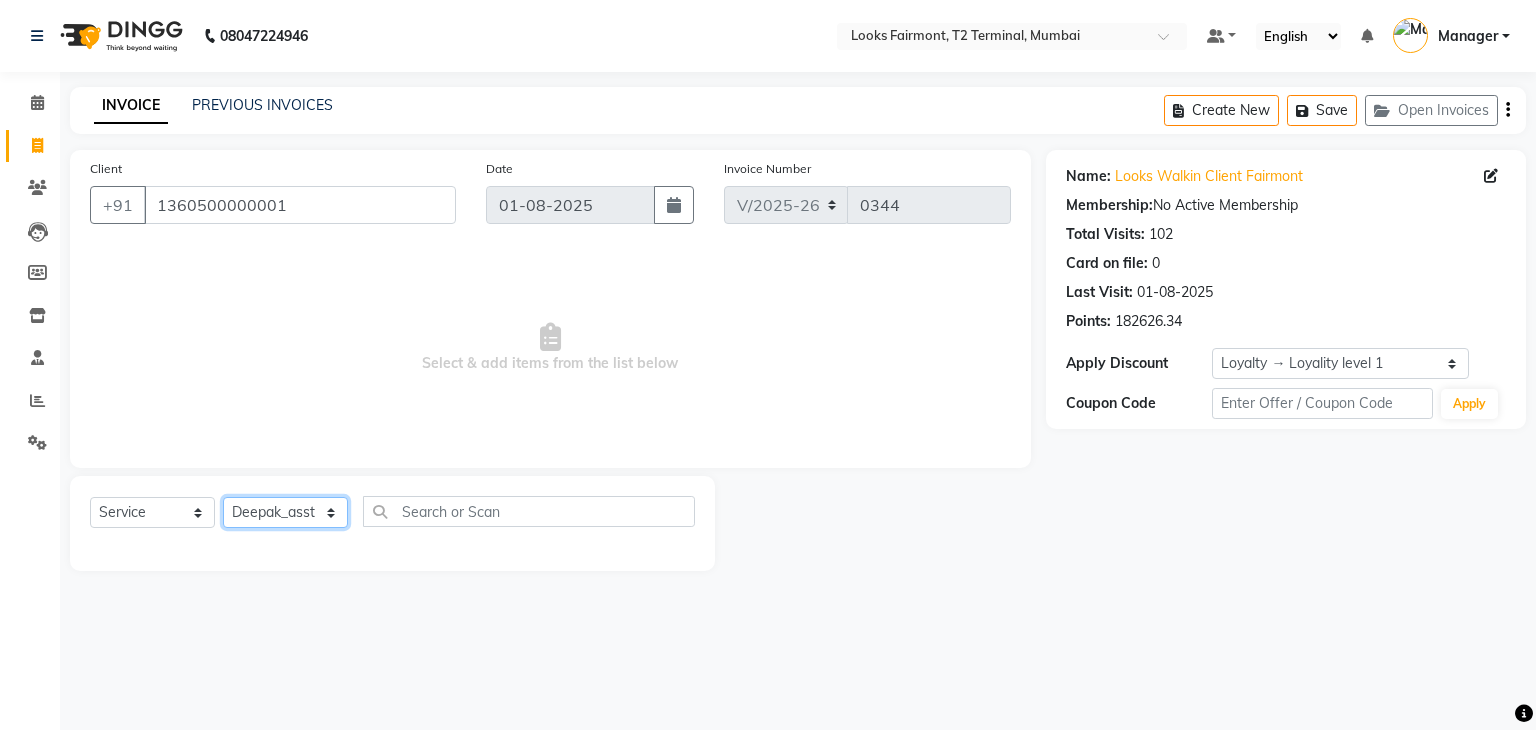 click on "Select Stylist Adil Anisa Counter_Sales Deepak_asst Manager Nisha Preeti Rais Soring_mgr Sunita Tajuddin" 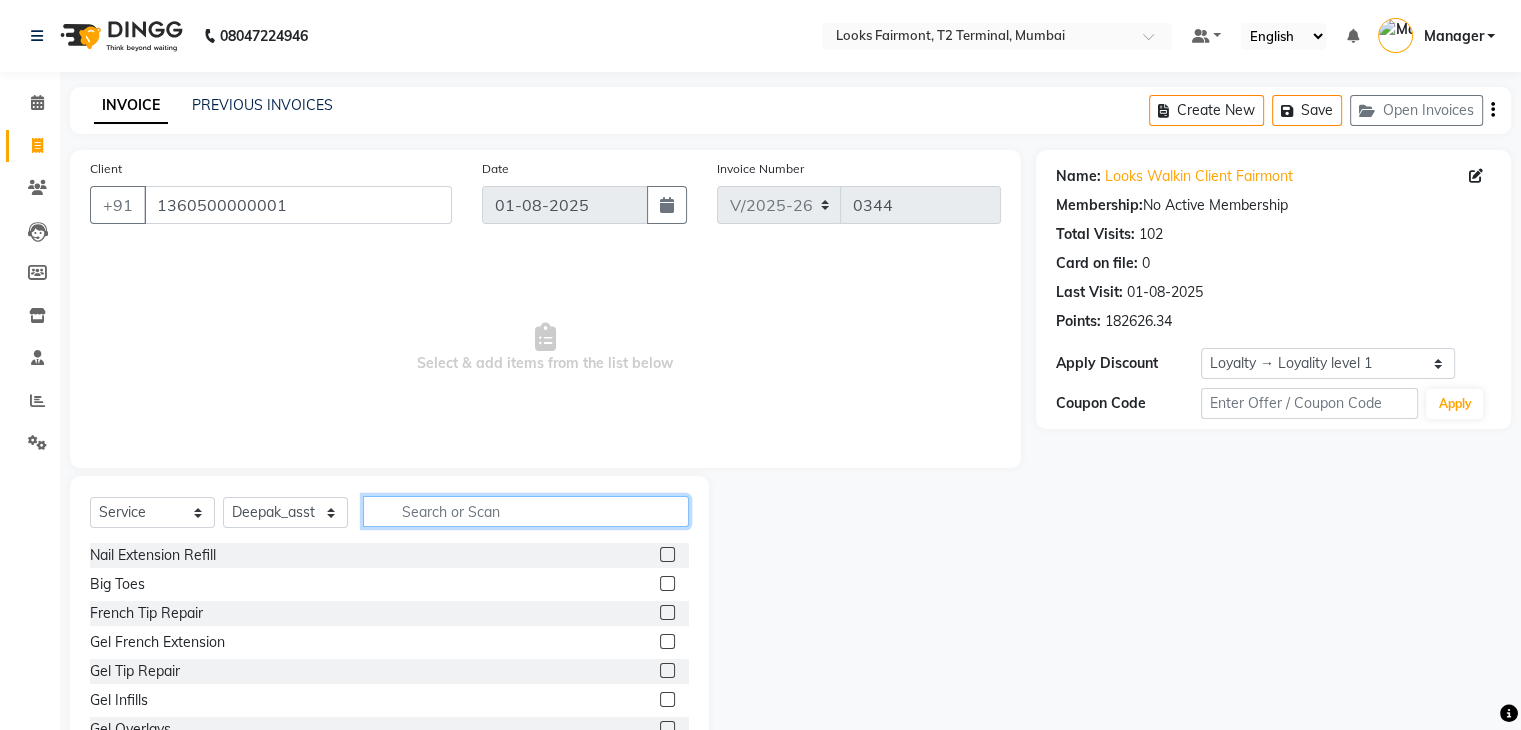 click 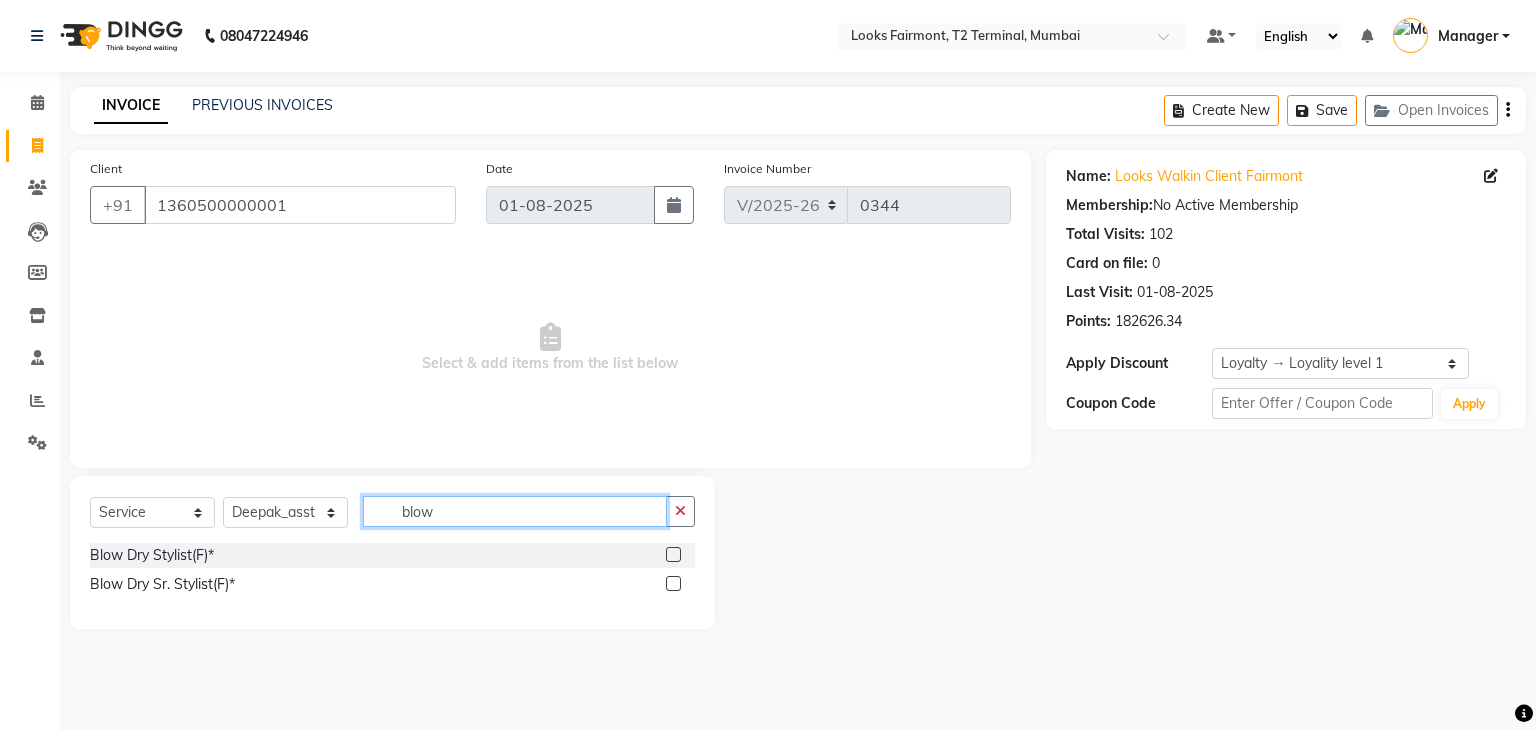 type on "blow" 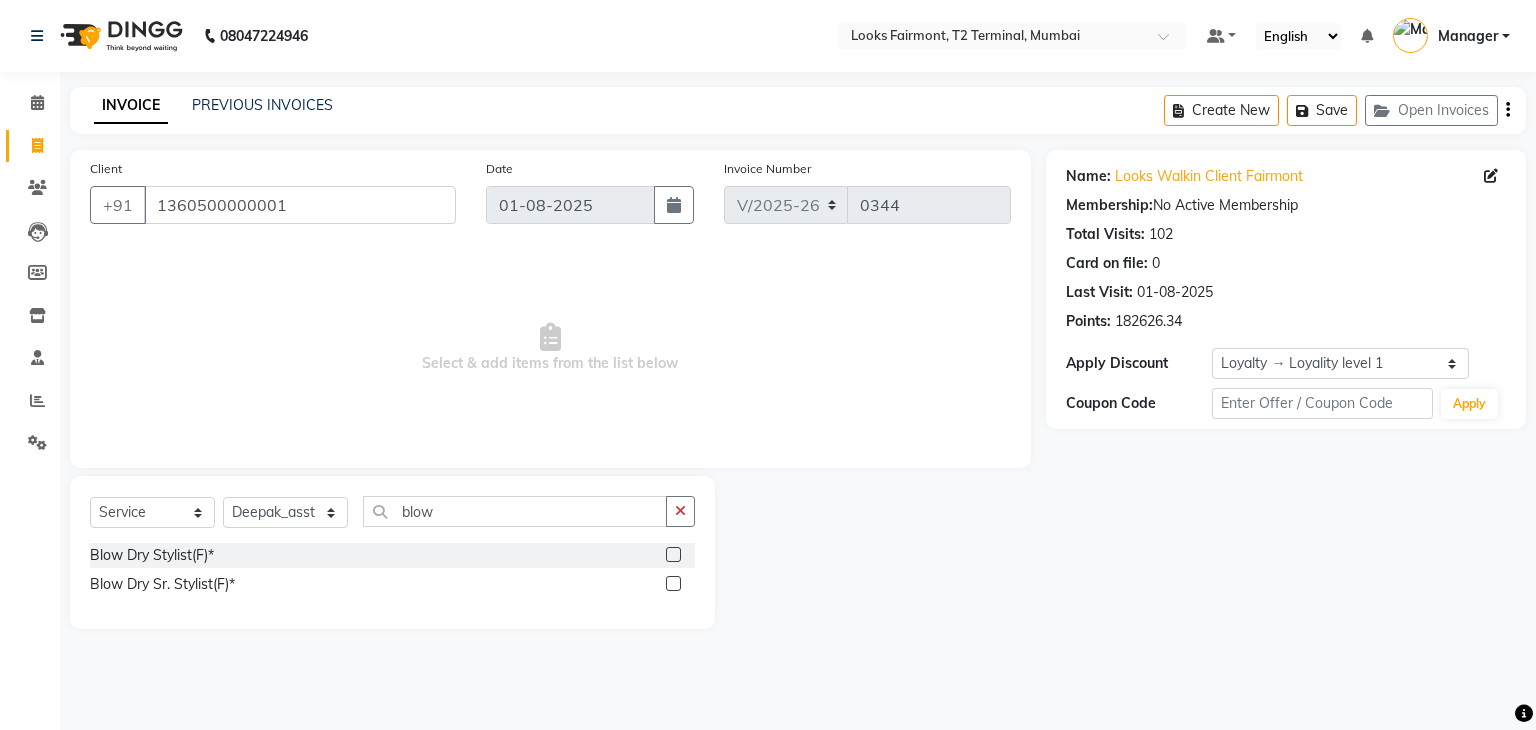 click 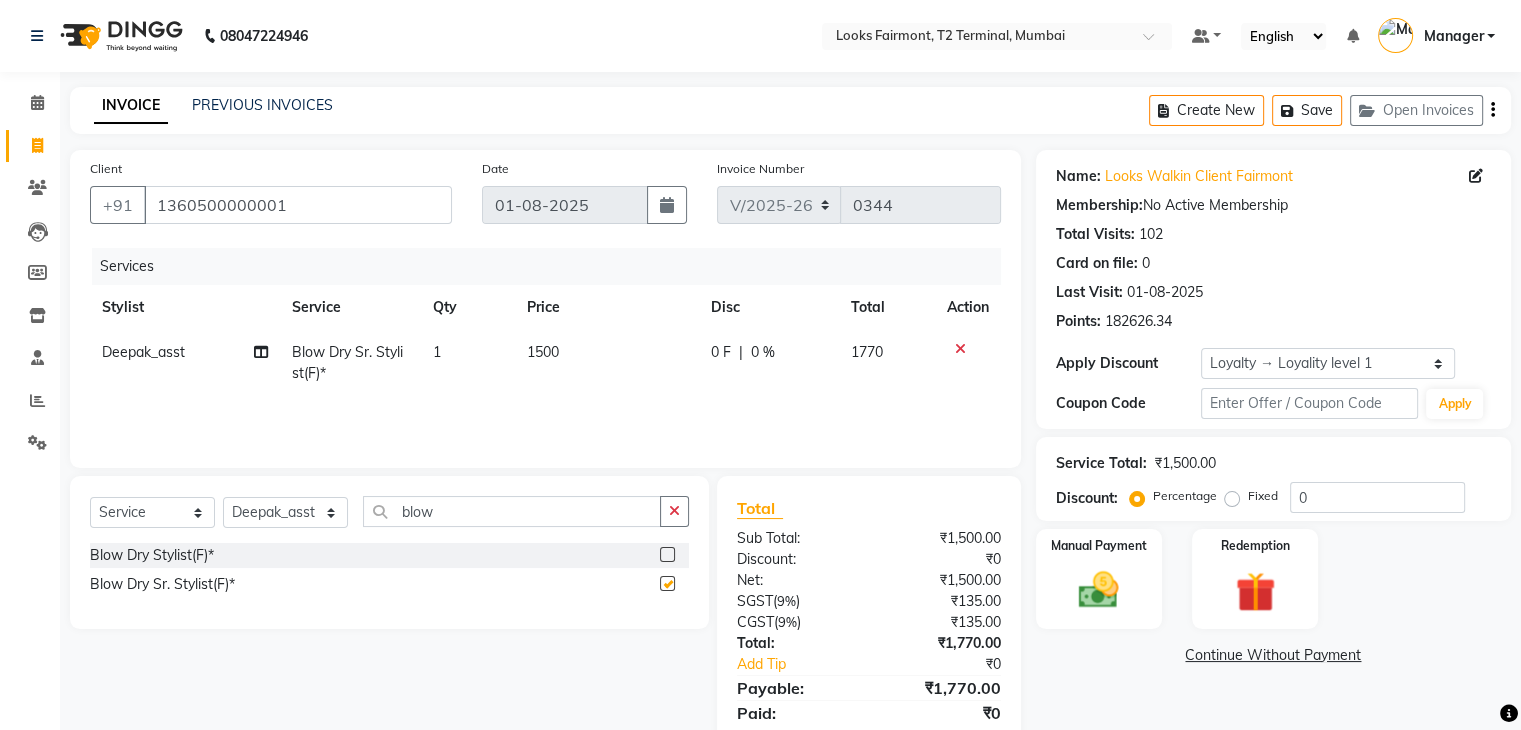 checkbox on "false" 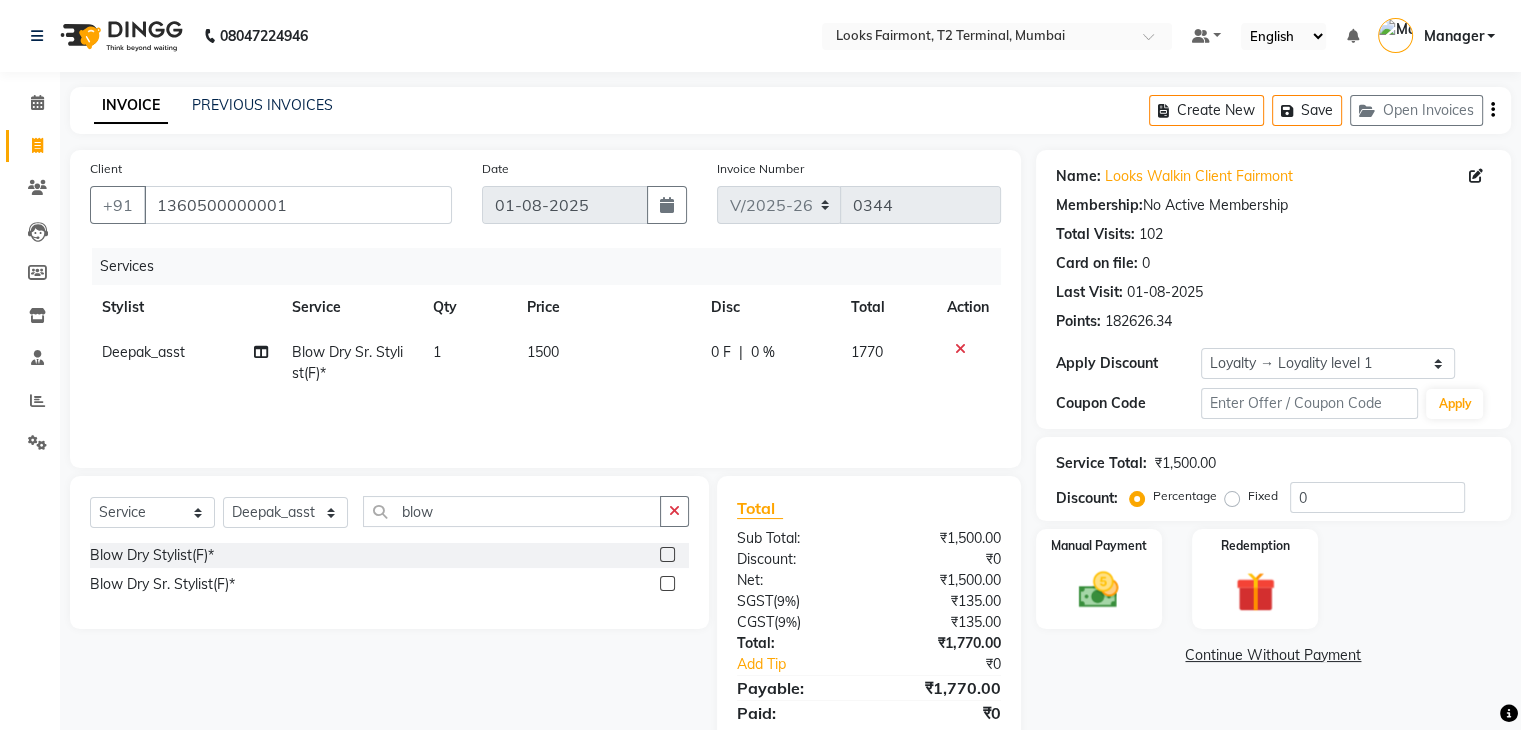 click on "1500" 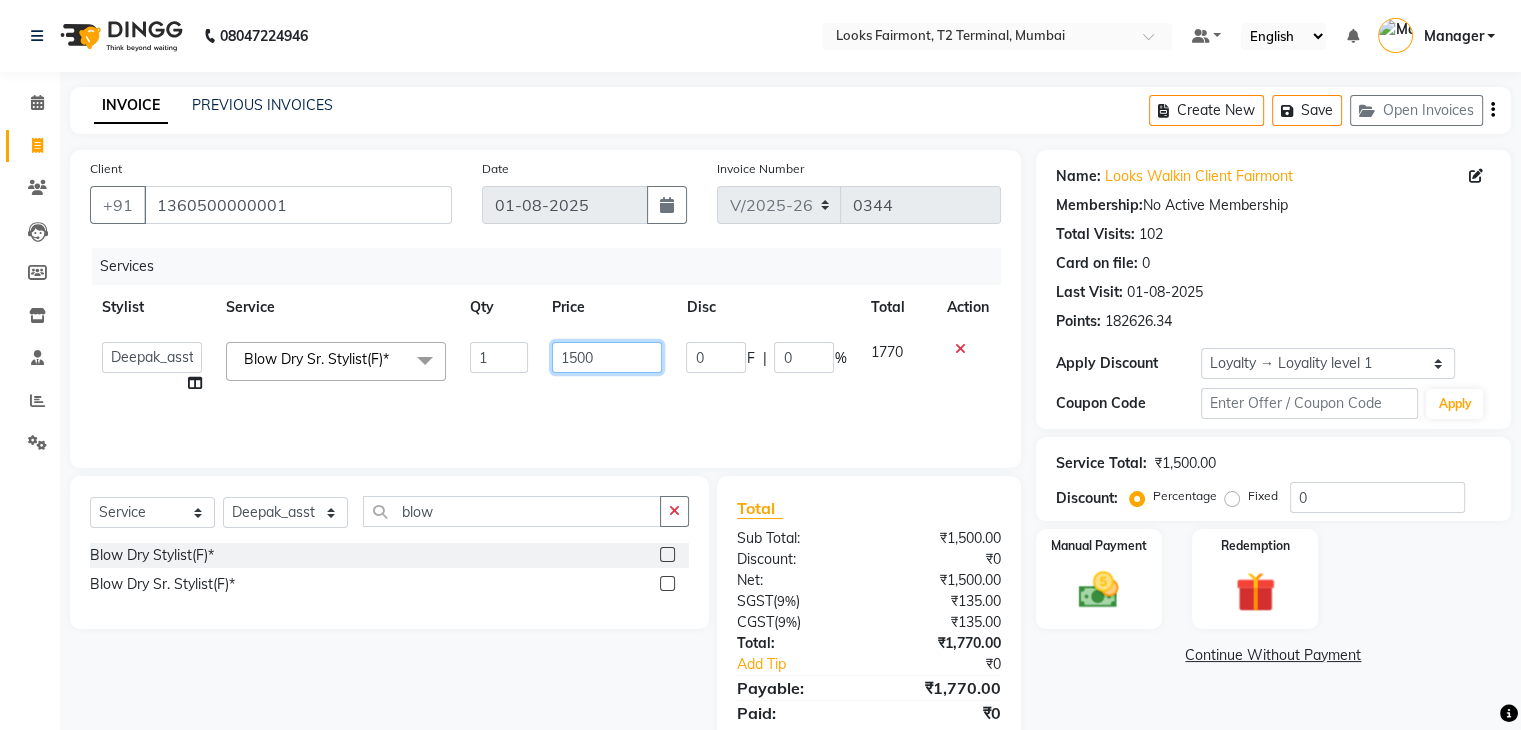 click on "1500" 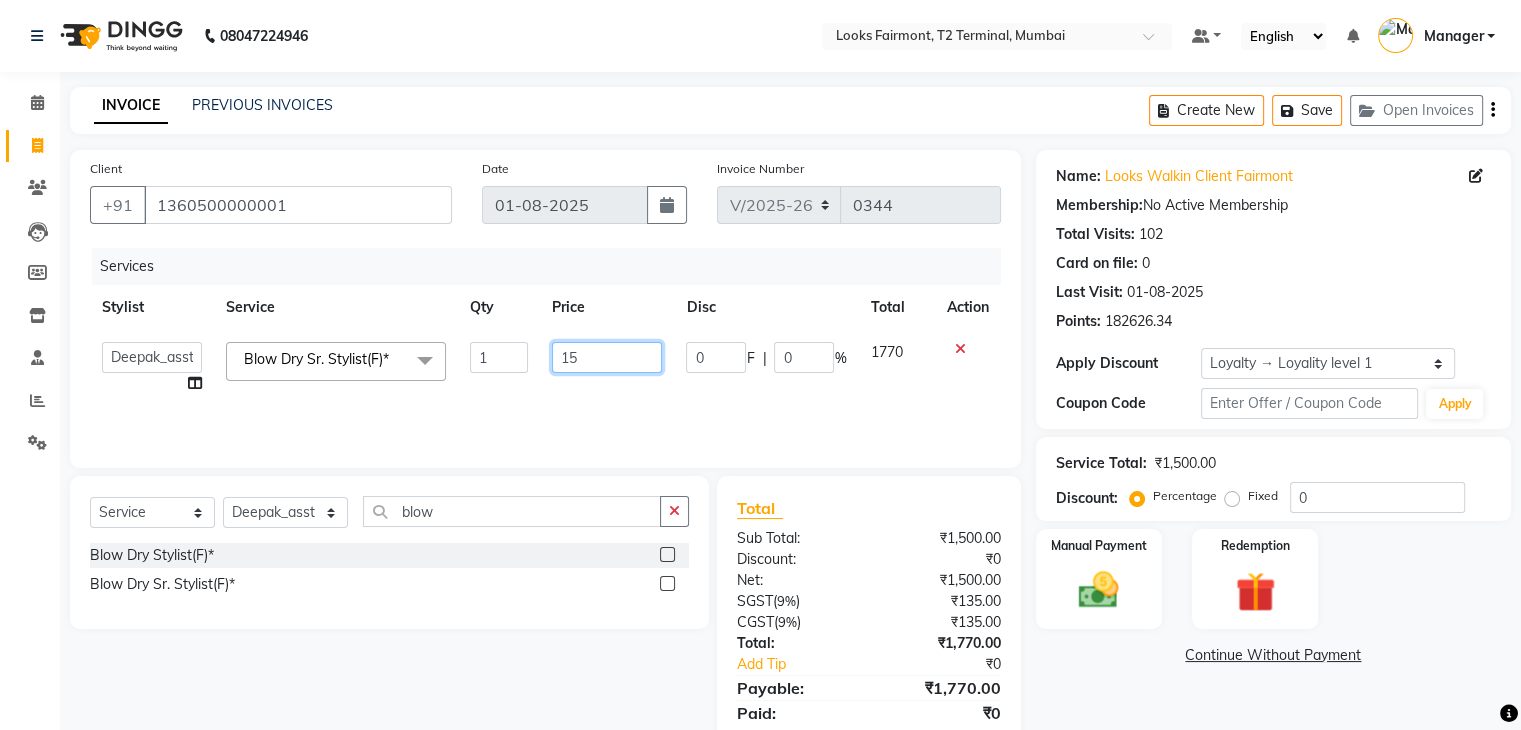 type on "1" 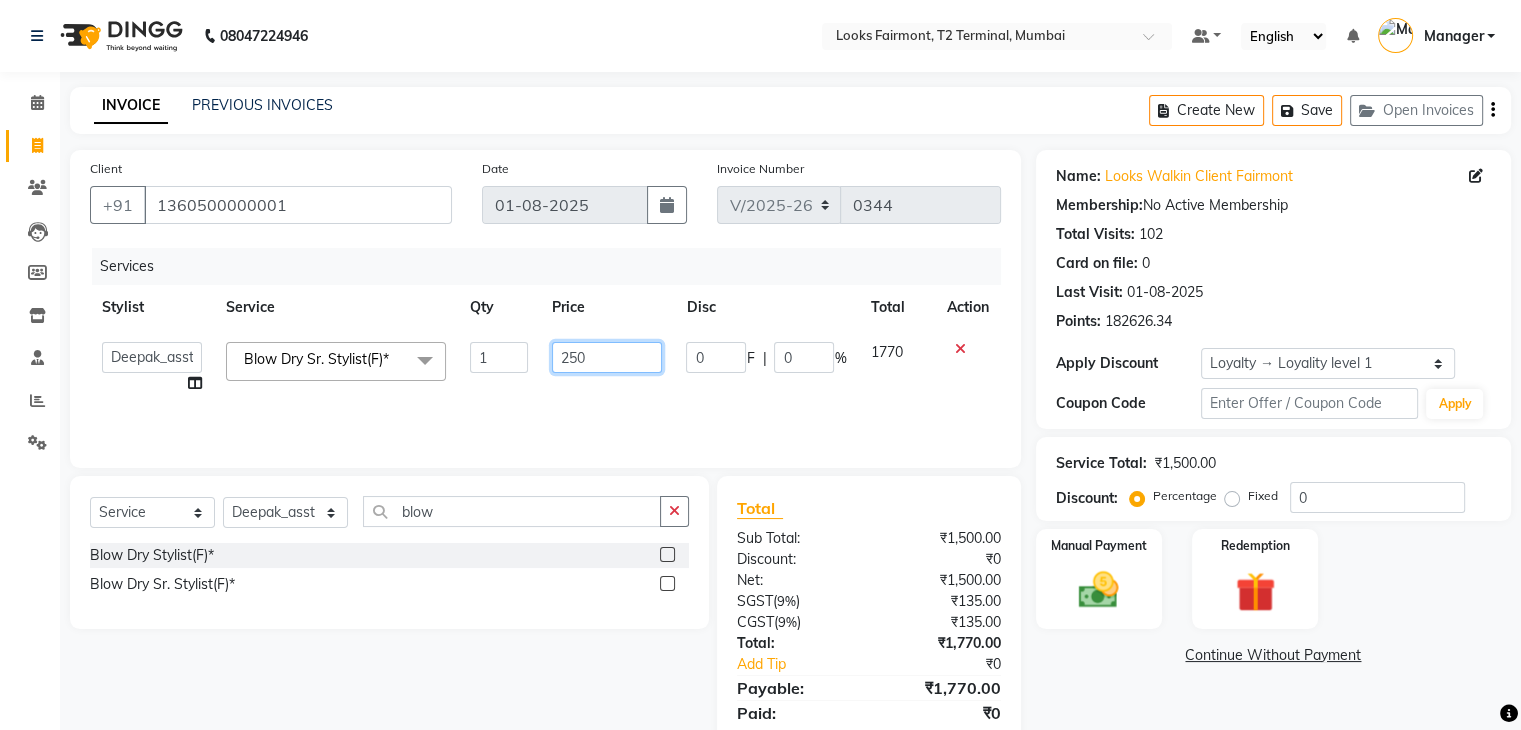 type on "2500" 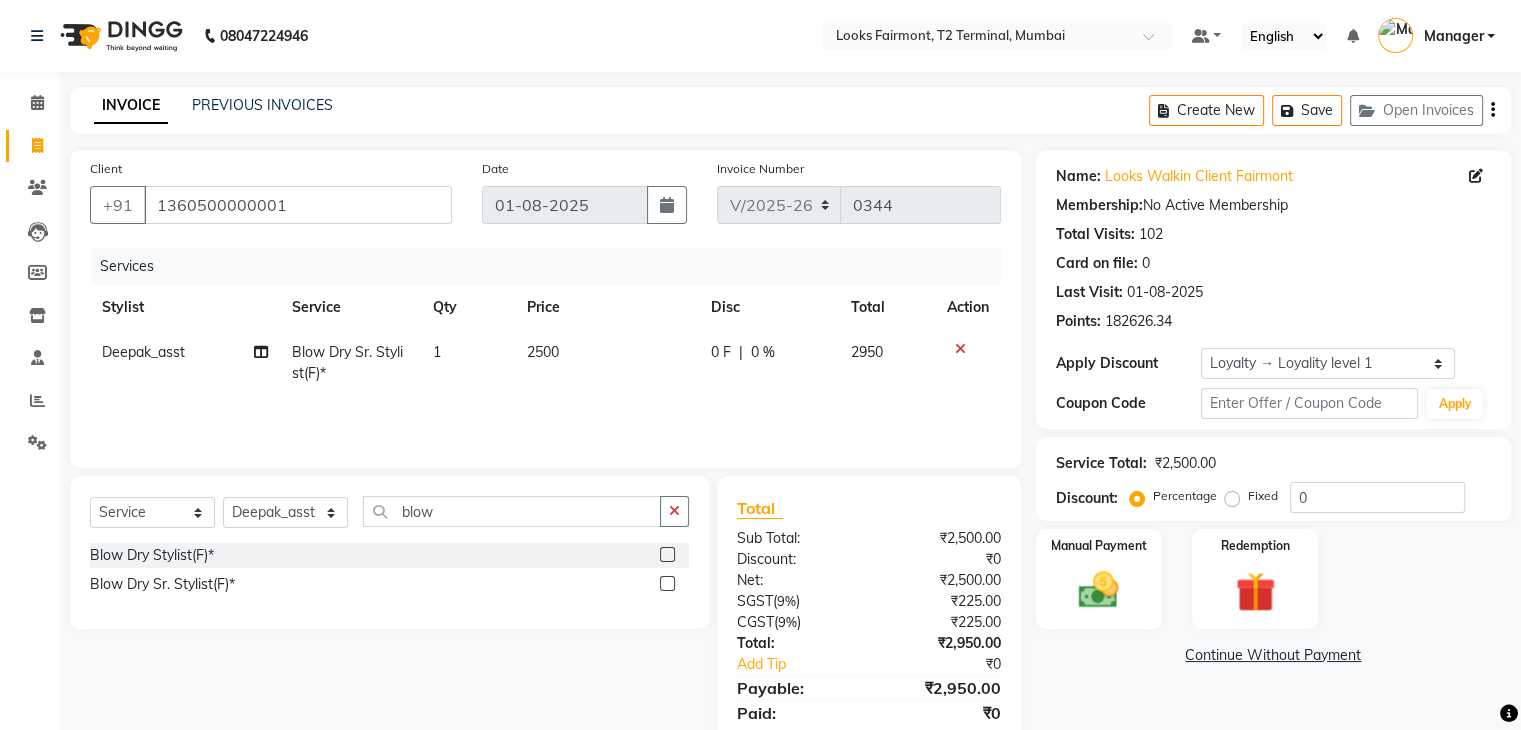 click on "Name: Looks Walkin Client Fairmont Membership:  No Active Membership  Total Visits:  102 Card on file:  0 Last Visit:   01-08-2025 Points:   182626.34  Apply Discount Select  Loyalty → Loyality level 1  Coupon Code Apply Service Total:  ₹2,500.00  Discount:  Percentage   Fixed  0 Manual Payment Redemption  Continue Without Payment" 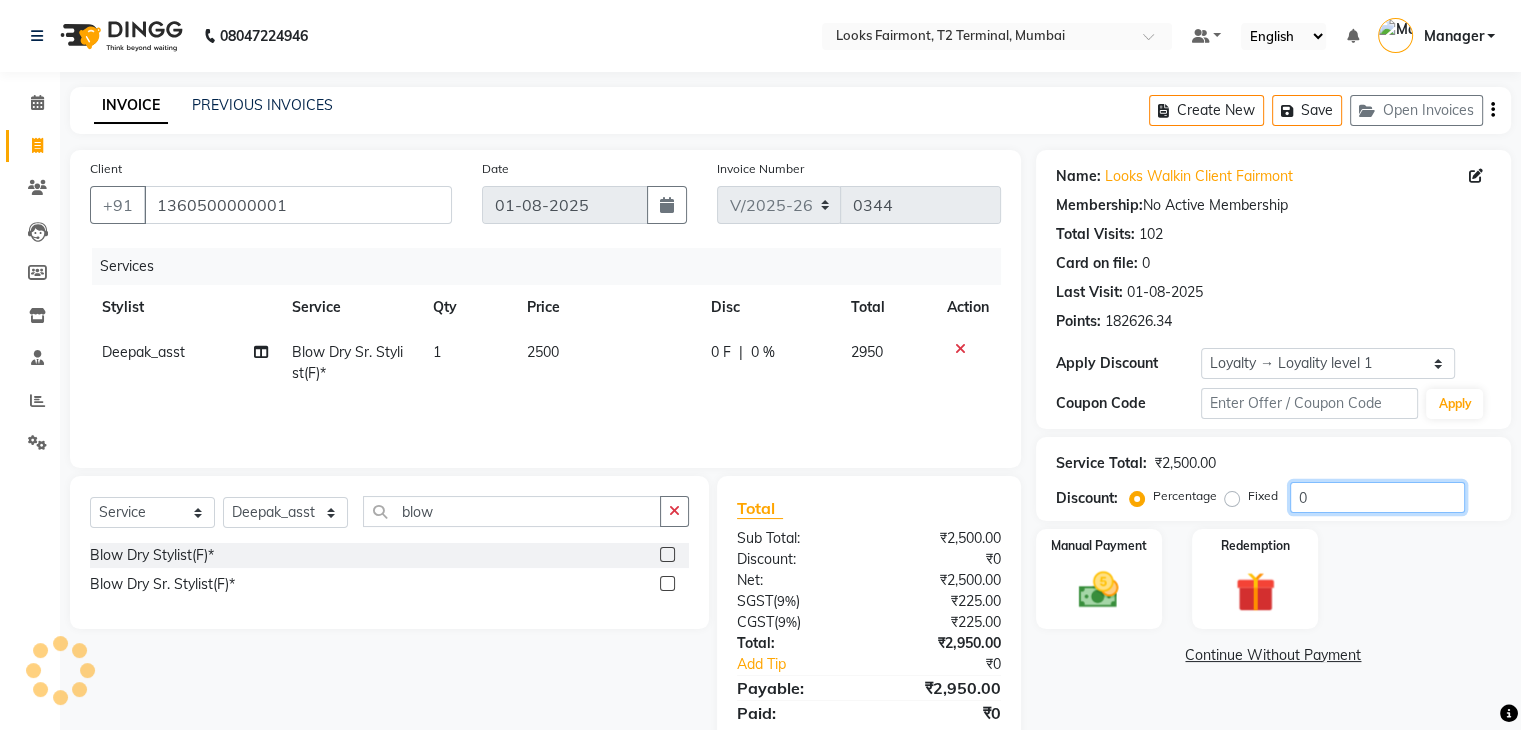 click on "0" 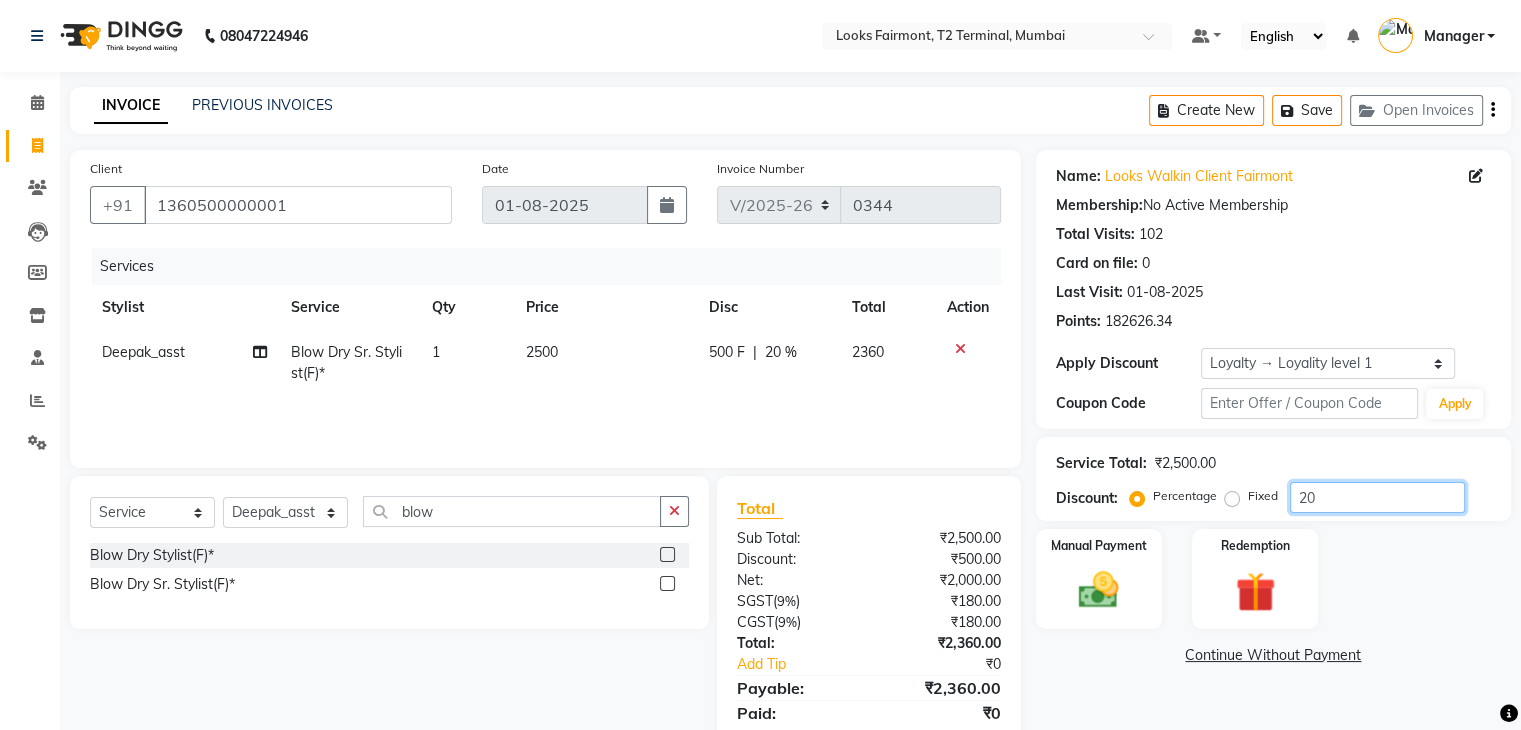 type on "20" 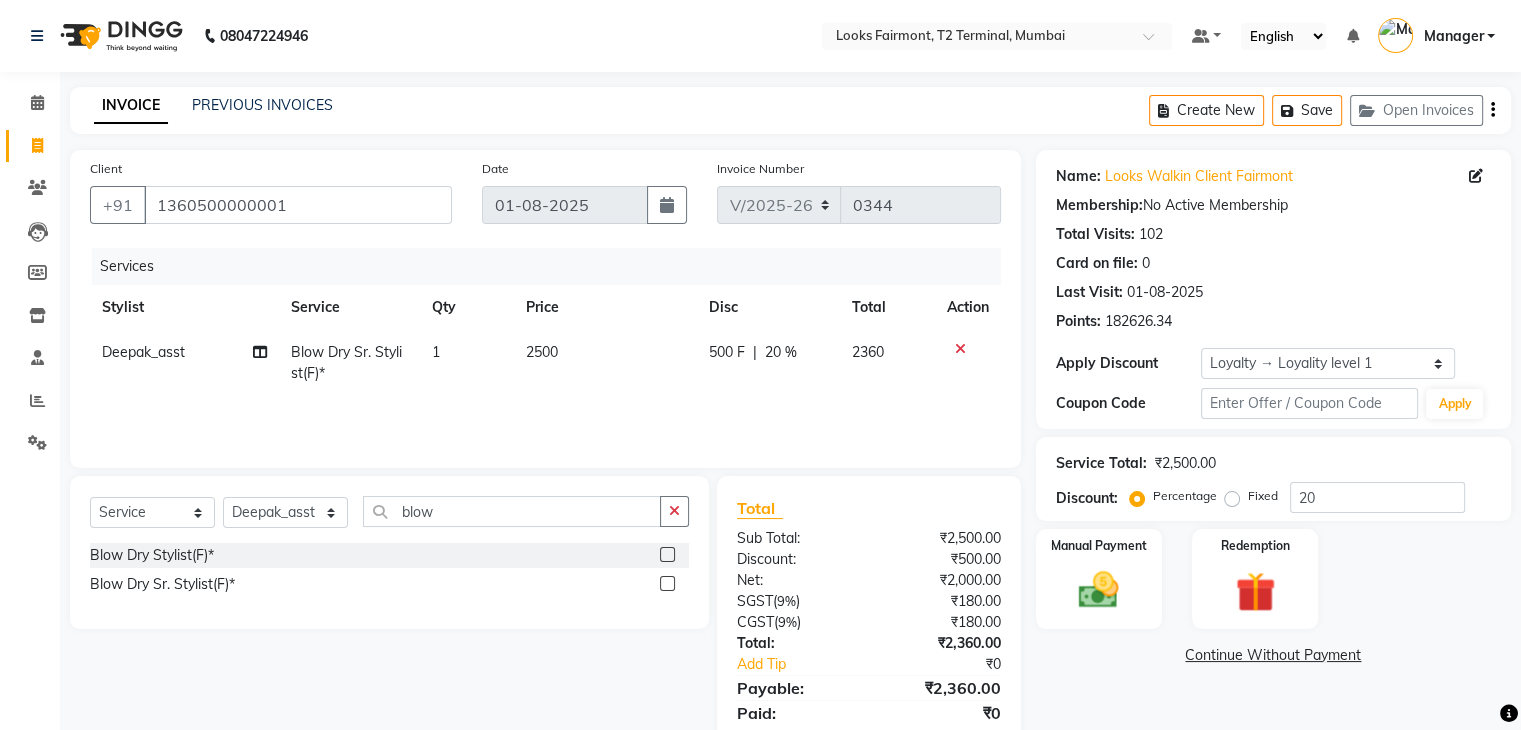 click on "Name: Looks Walkin Client Fairmont Membership:  No Active Membership  Total Visits:  102 Card on file:  0 Last Visit:   01-08-2025 Points:   182626.34  Apply Discount Select  Loyalty → Loyality level 1  Coupon Code Apply Service Total:  ₹2,500.00  Discount:  Percentage   Fixed  20 Manual Payment Redemption  Continue Without Payment" 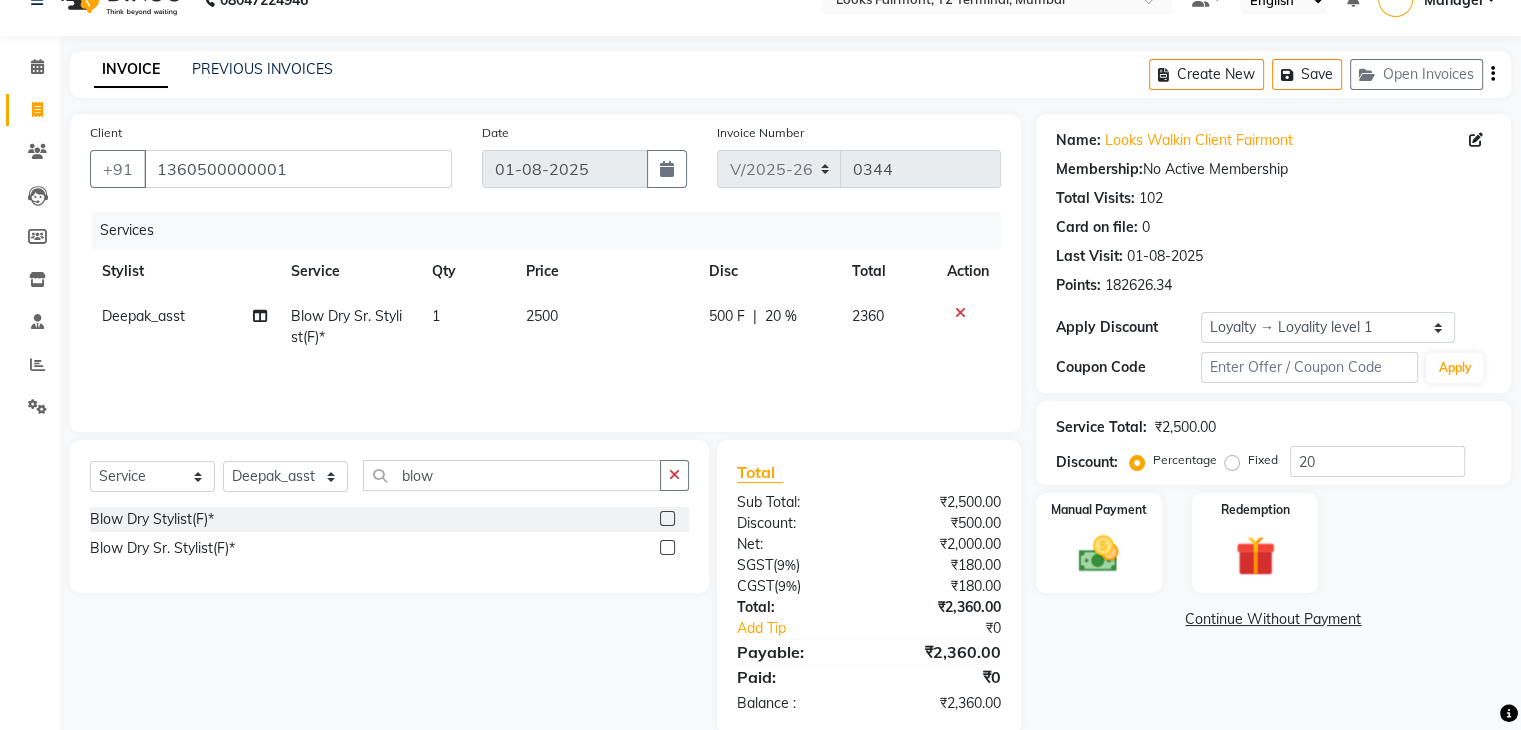 scroll, scrollTop: 71, scrollLeft: 0, axis: vertical 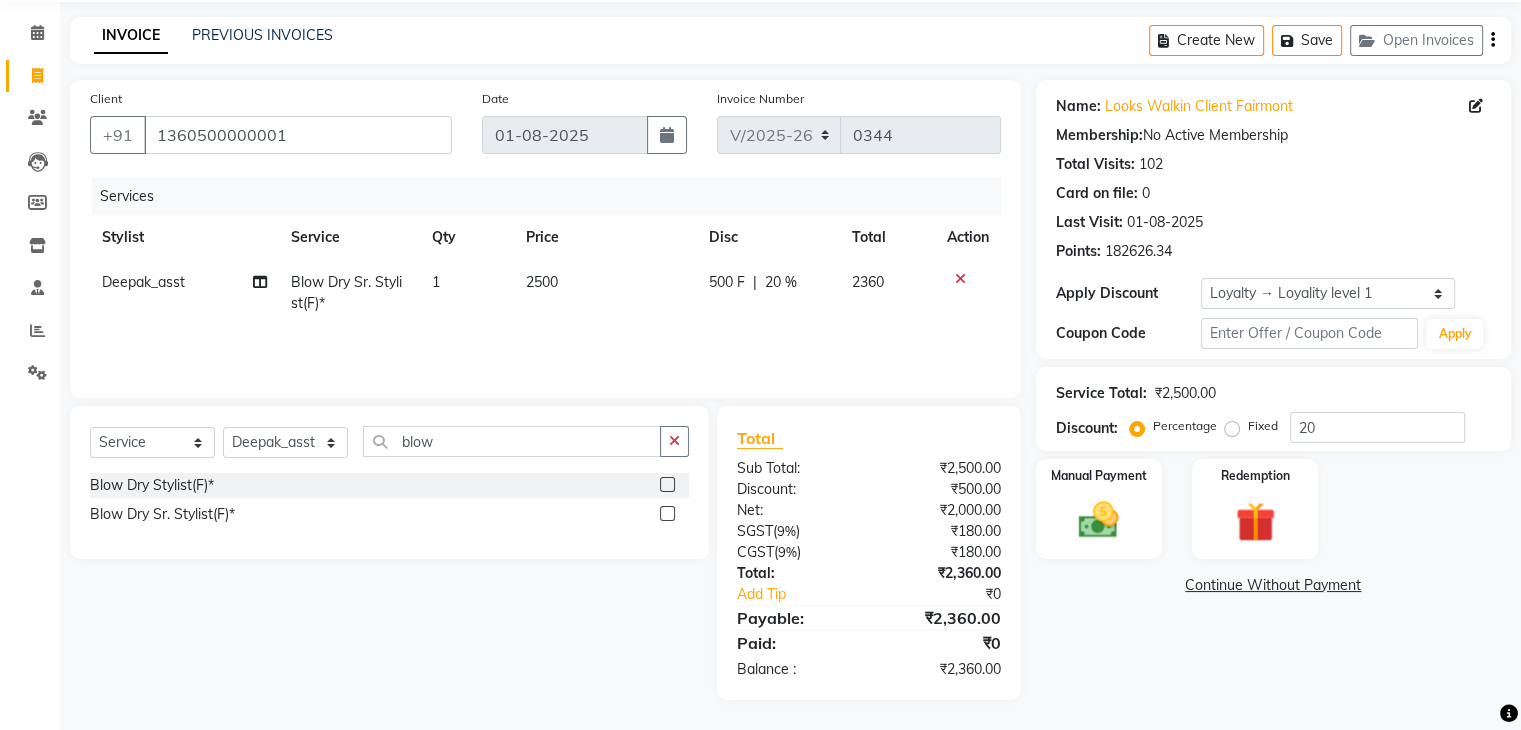 click on "Manual Payment Redemption" 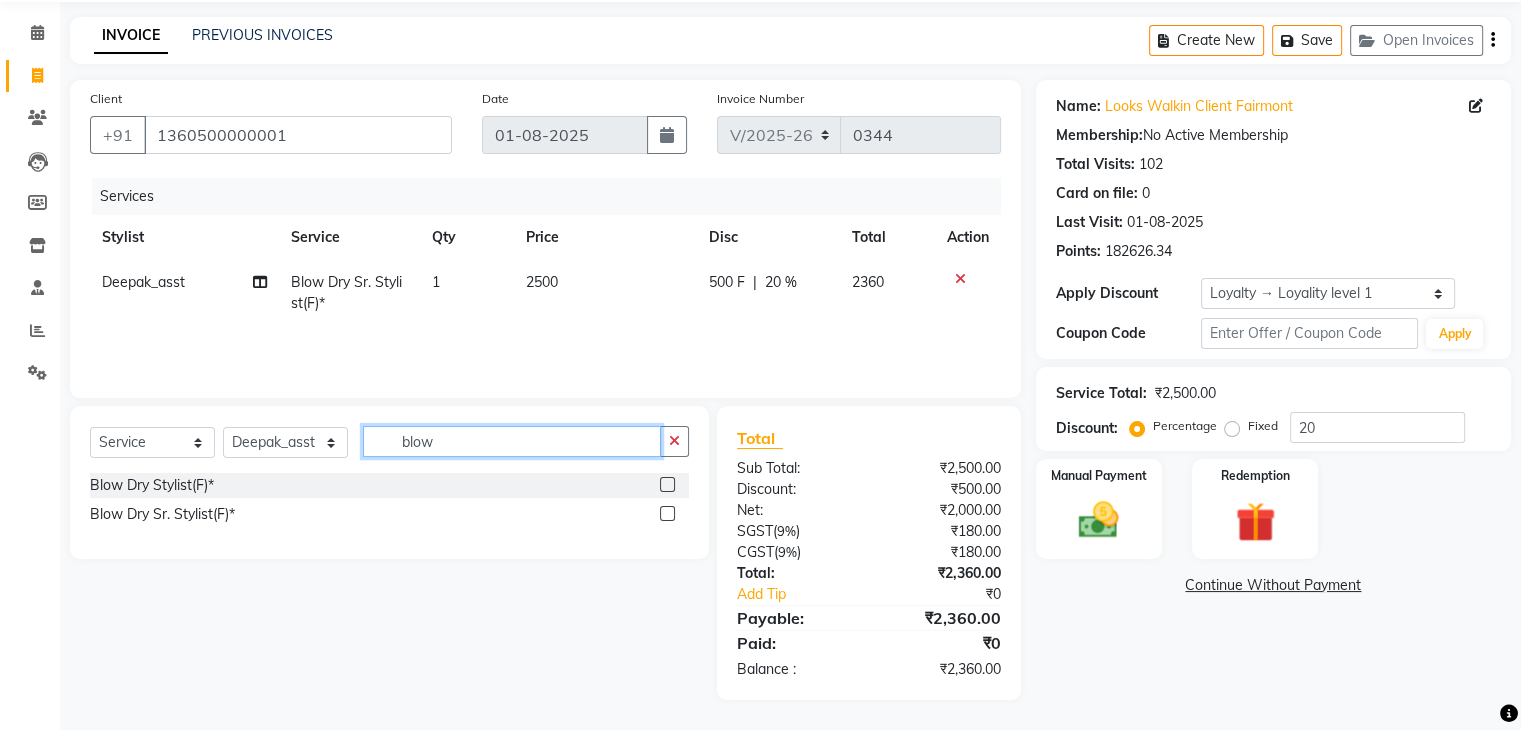click on "blow" 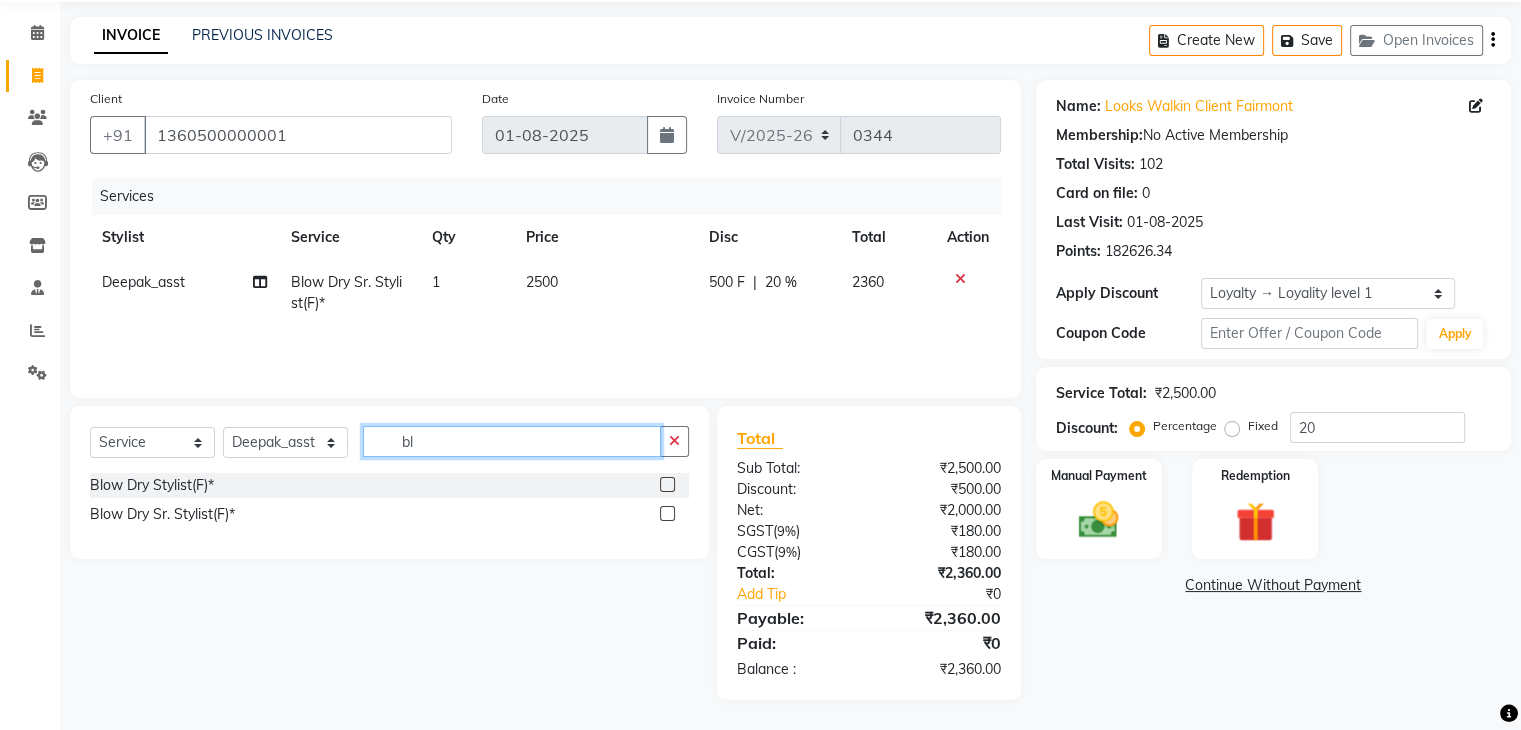 type on "b" 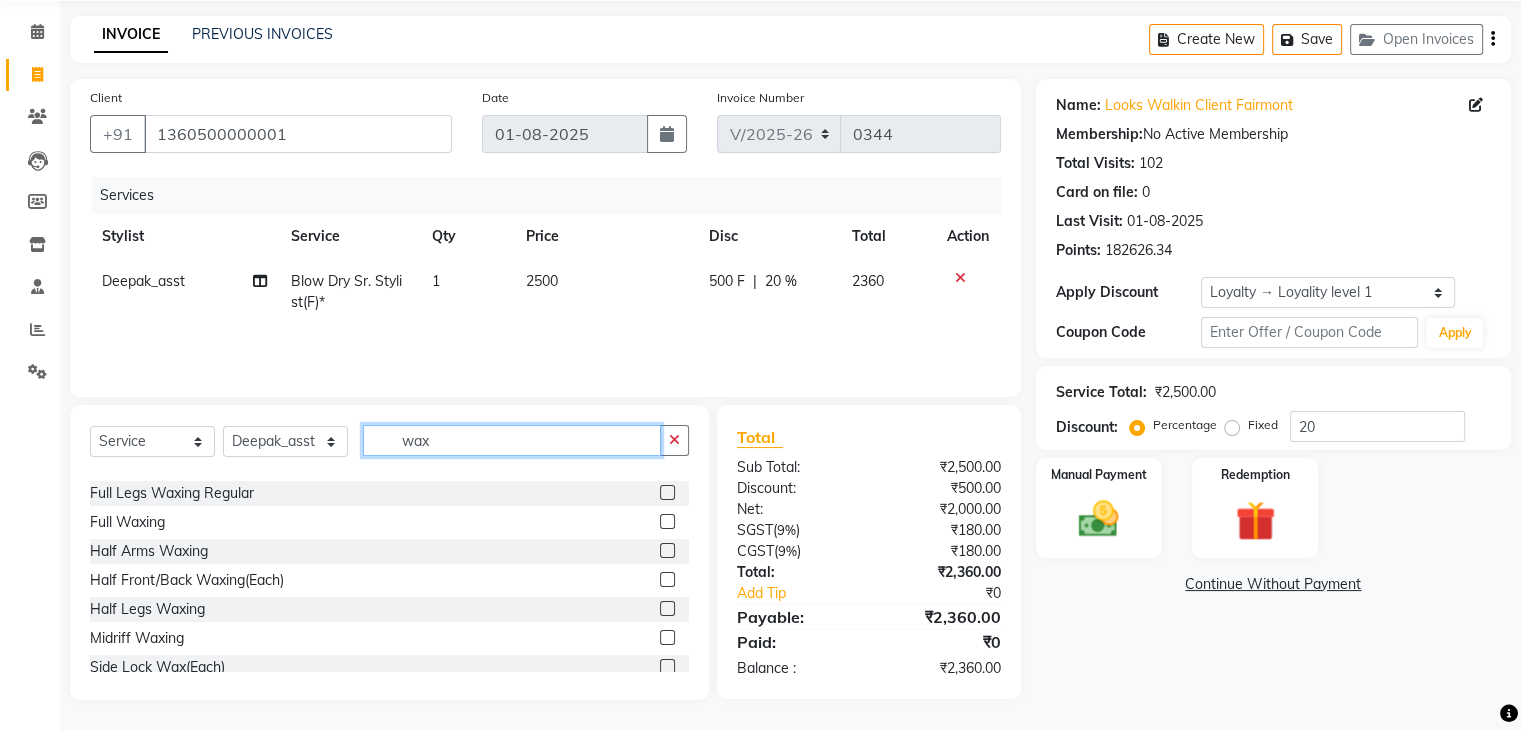 scroll, scrollTop: 200, scrollLeft: 0, axis: vertical 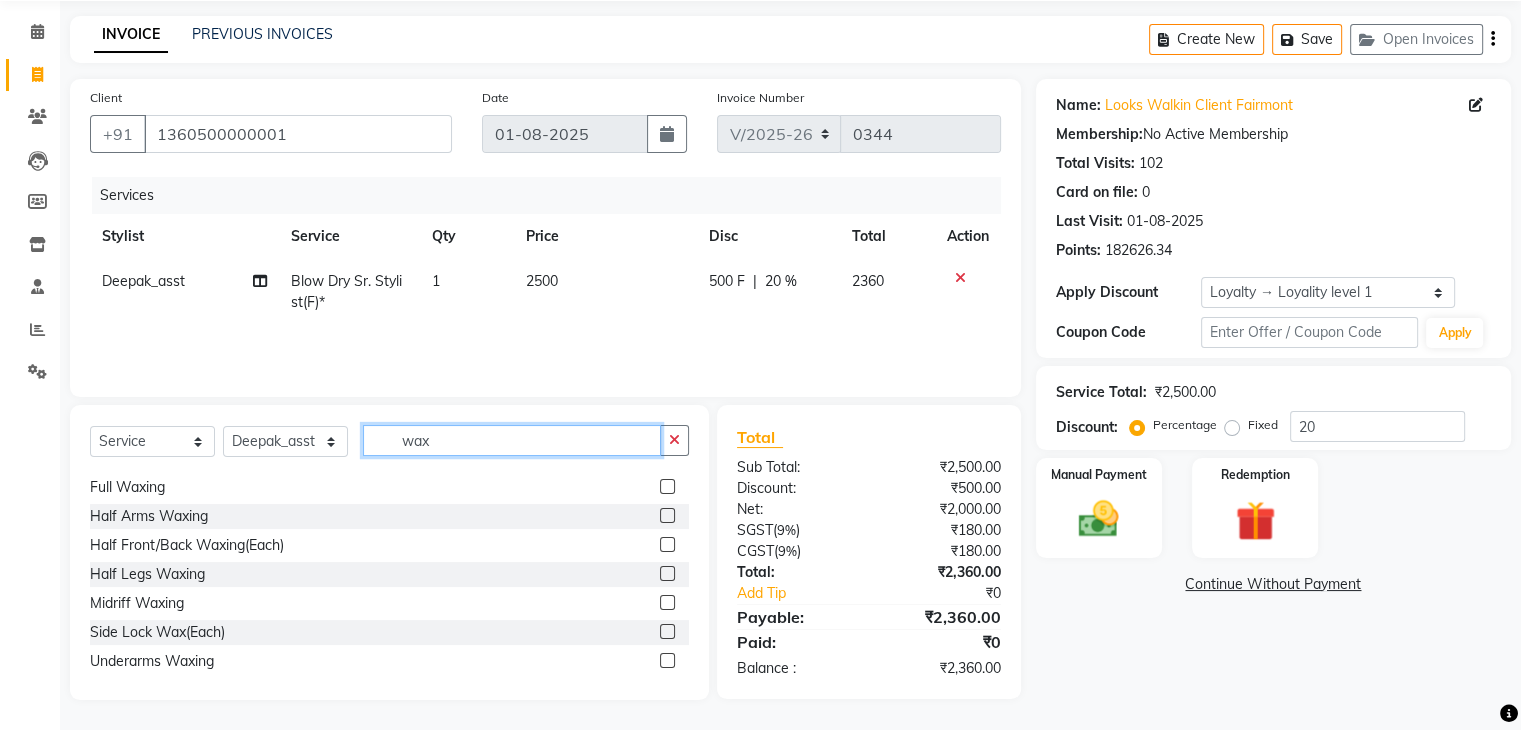 type on "wax" 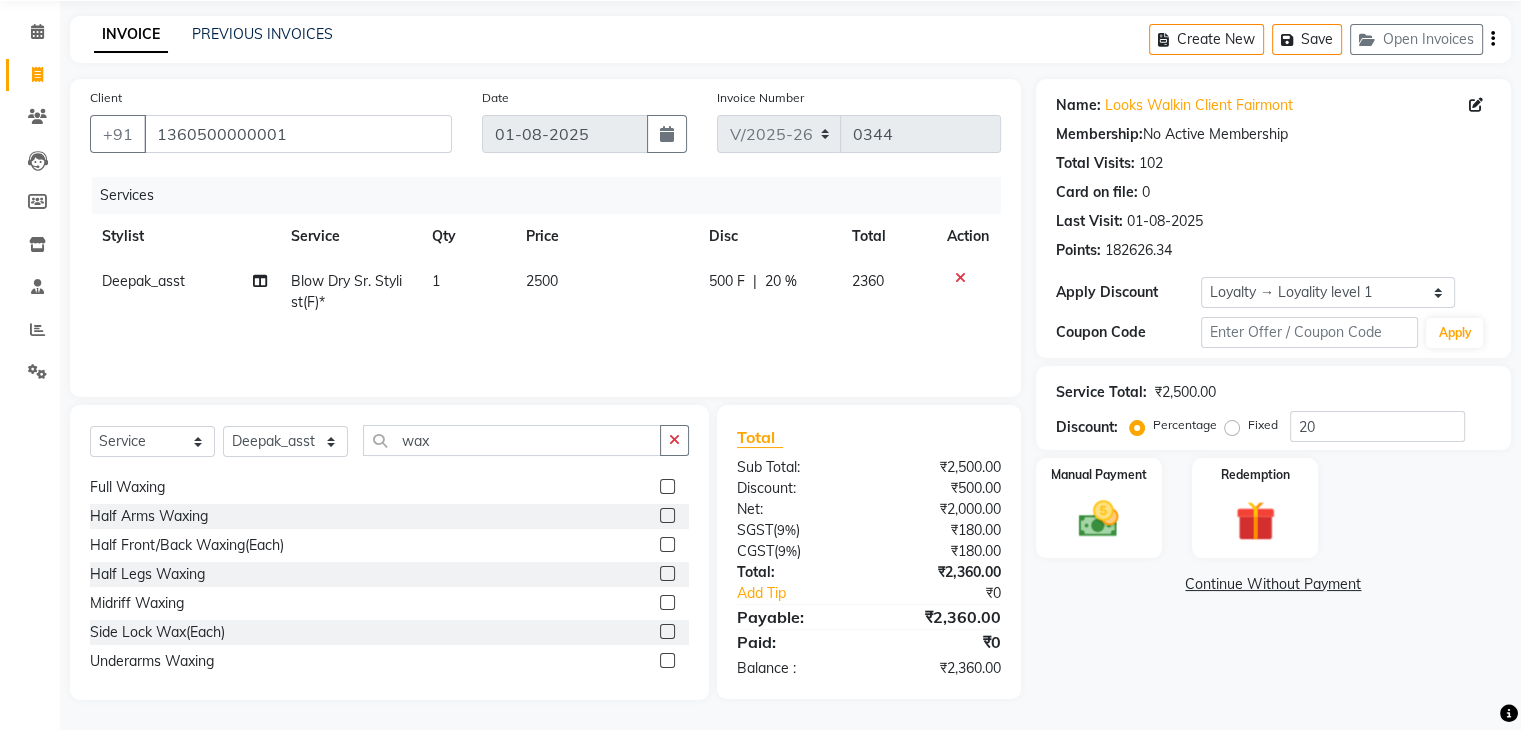 click 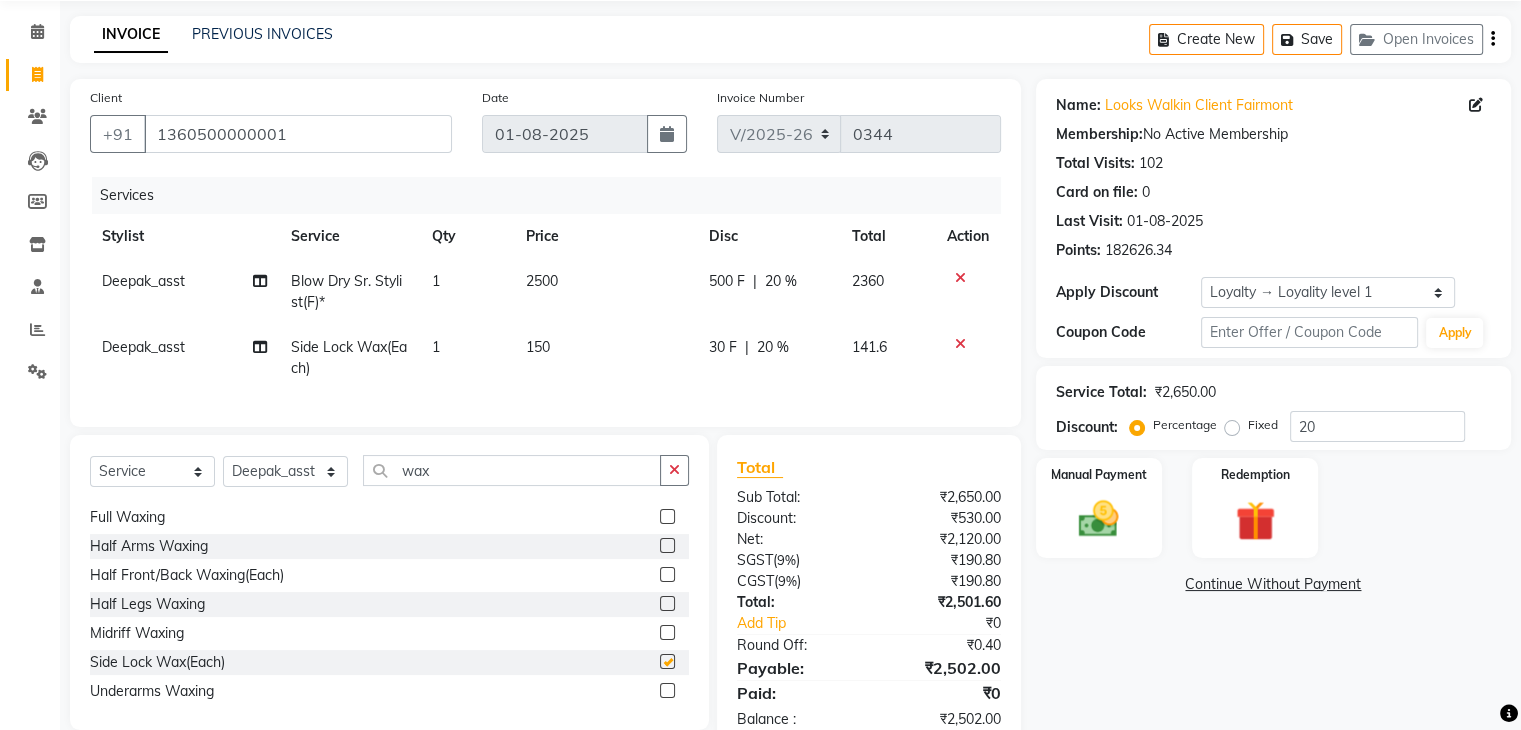 checkbox on "false" 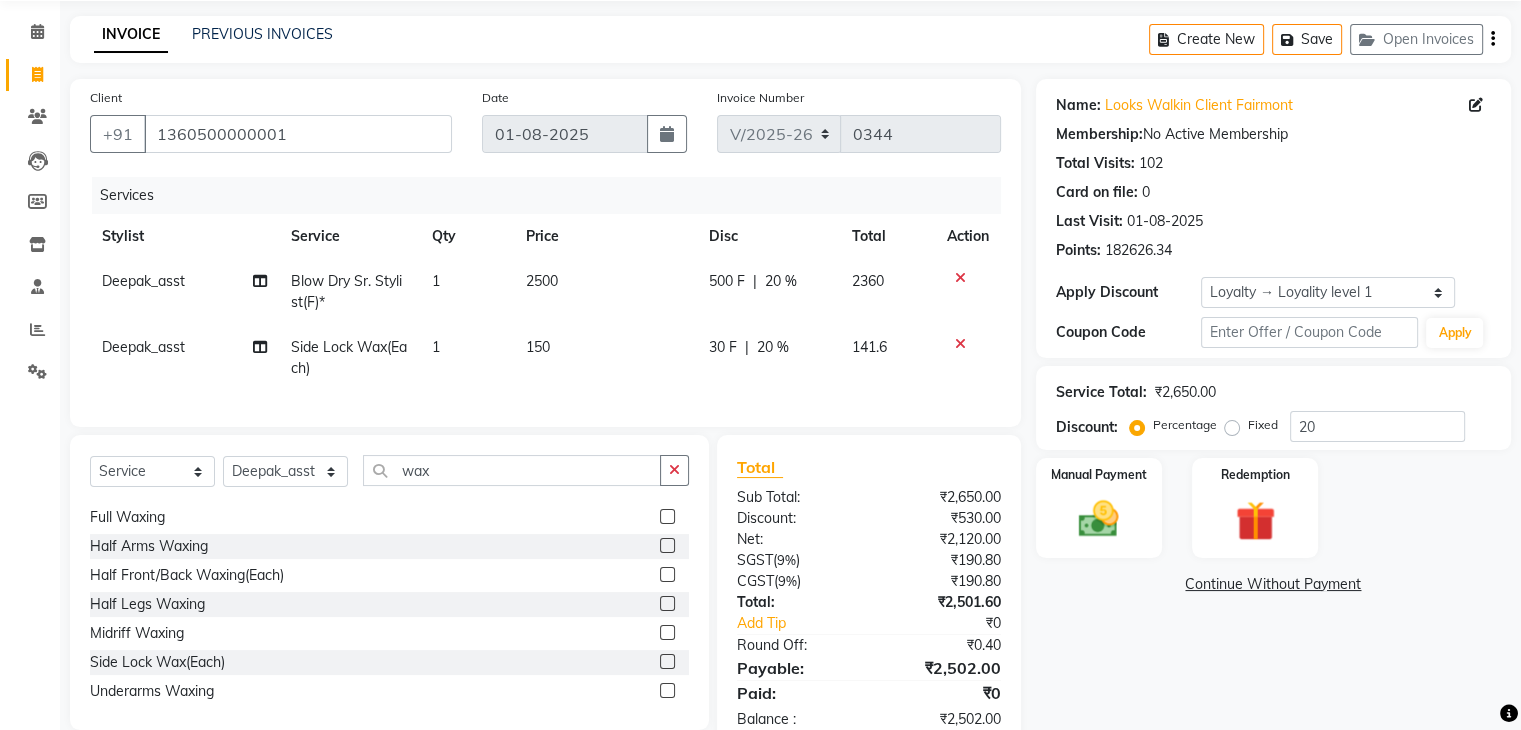 click on "150" 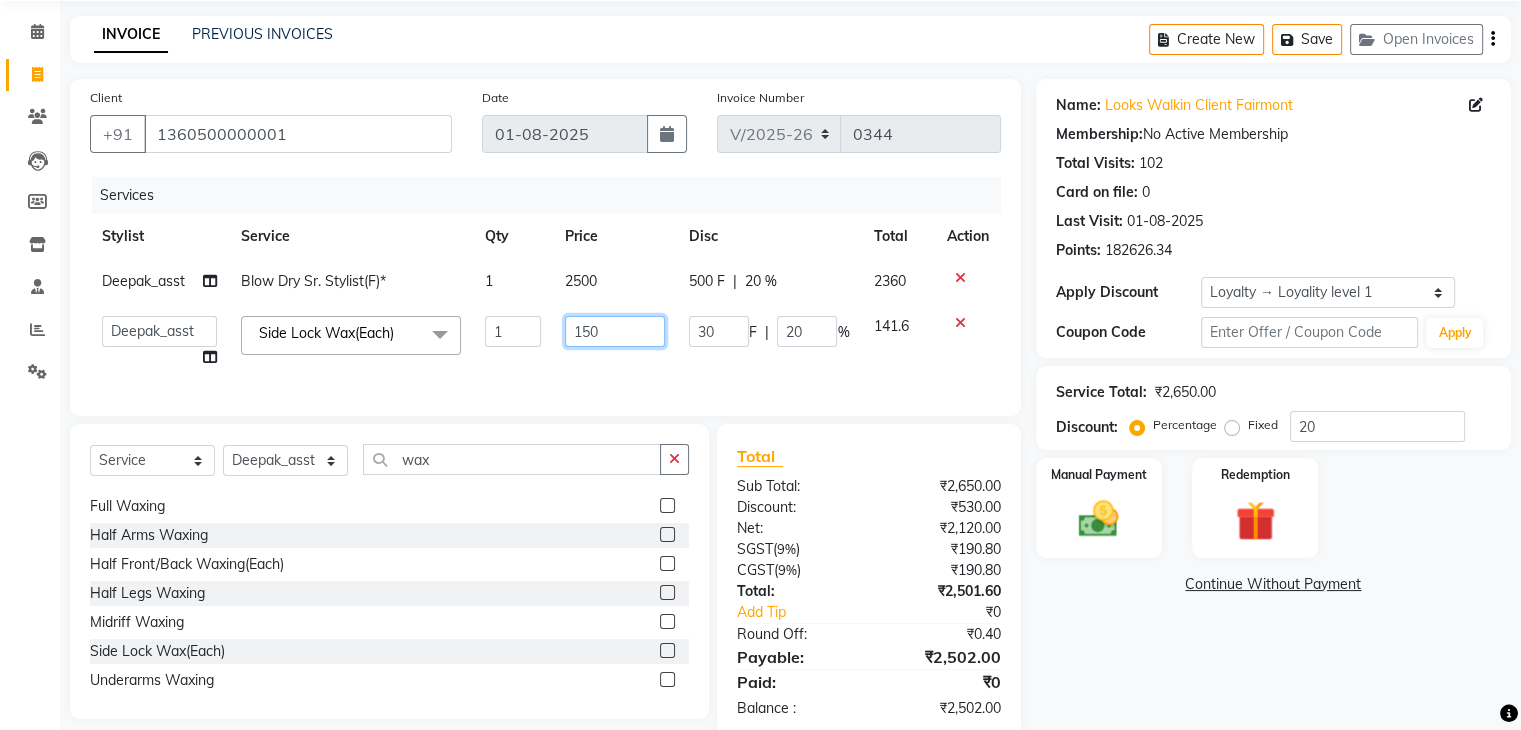 click on "150" 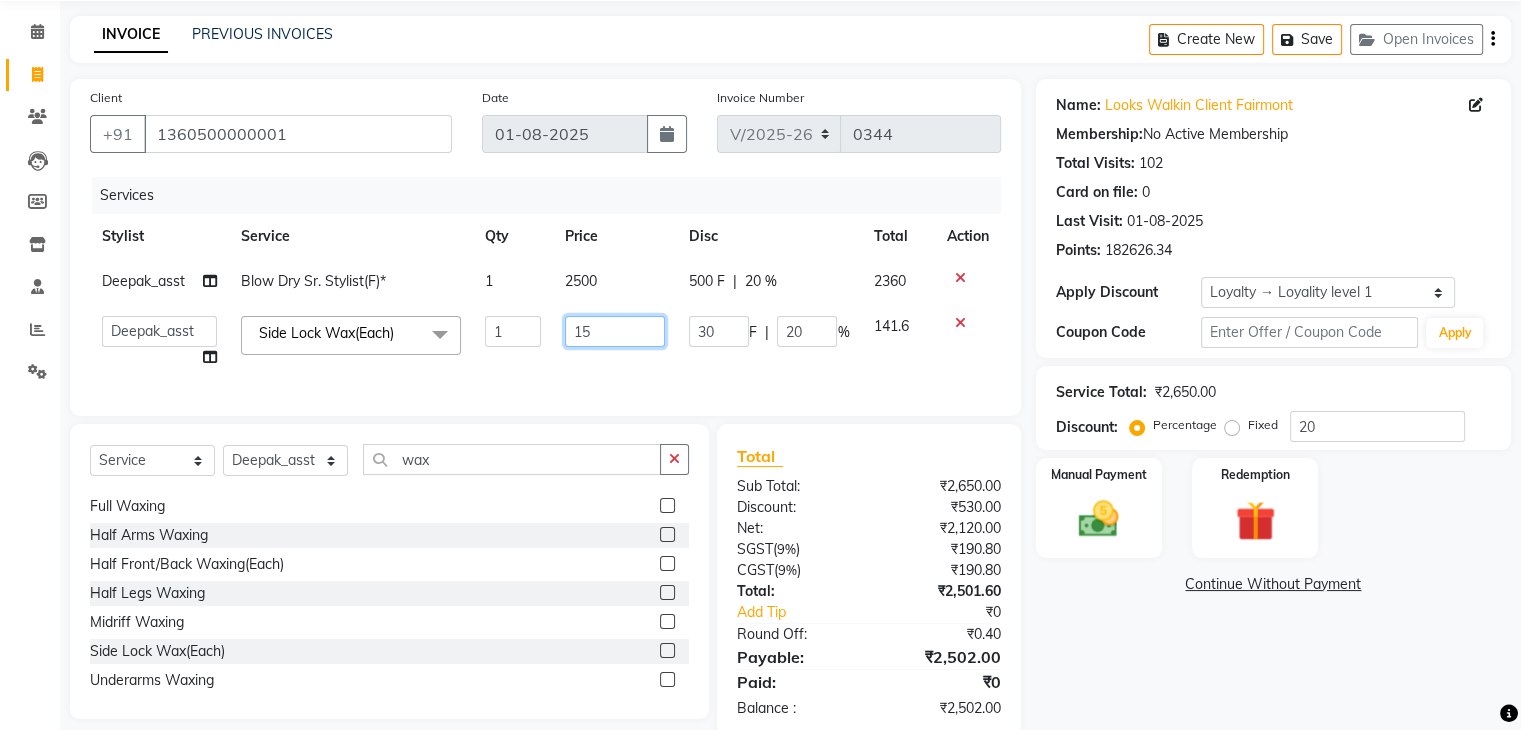 type on "1" 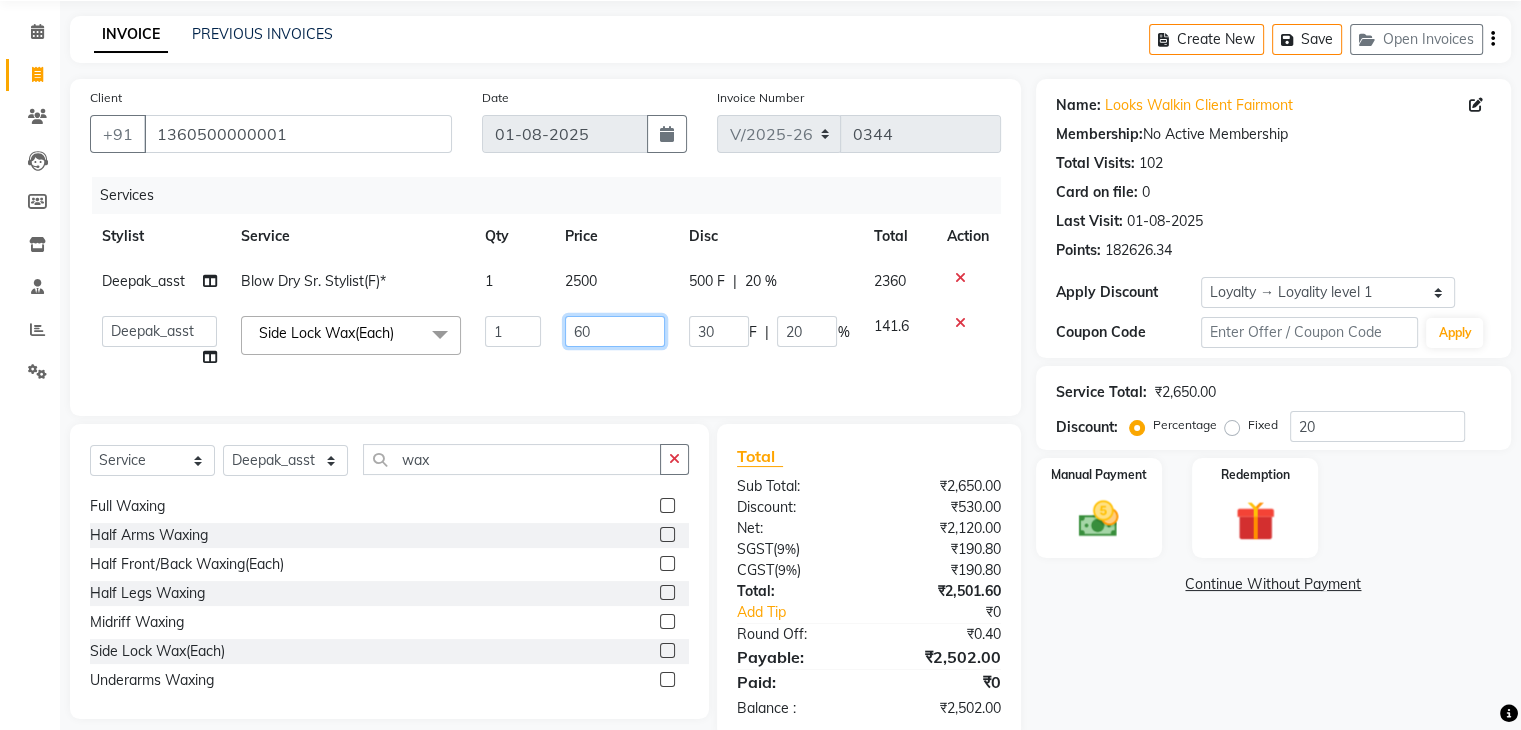 type on "600" 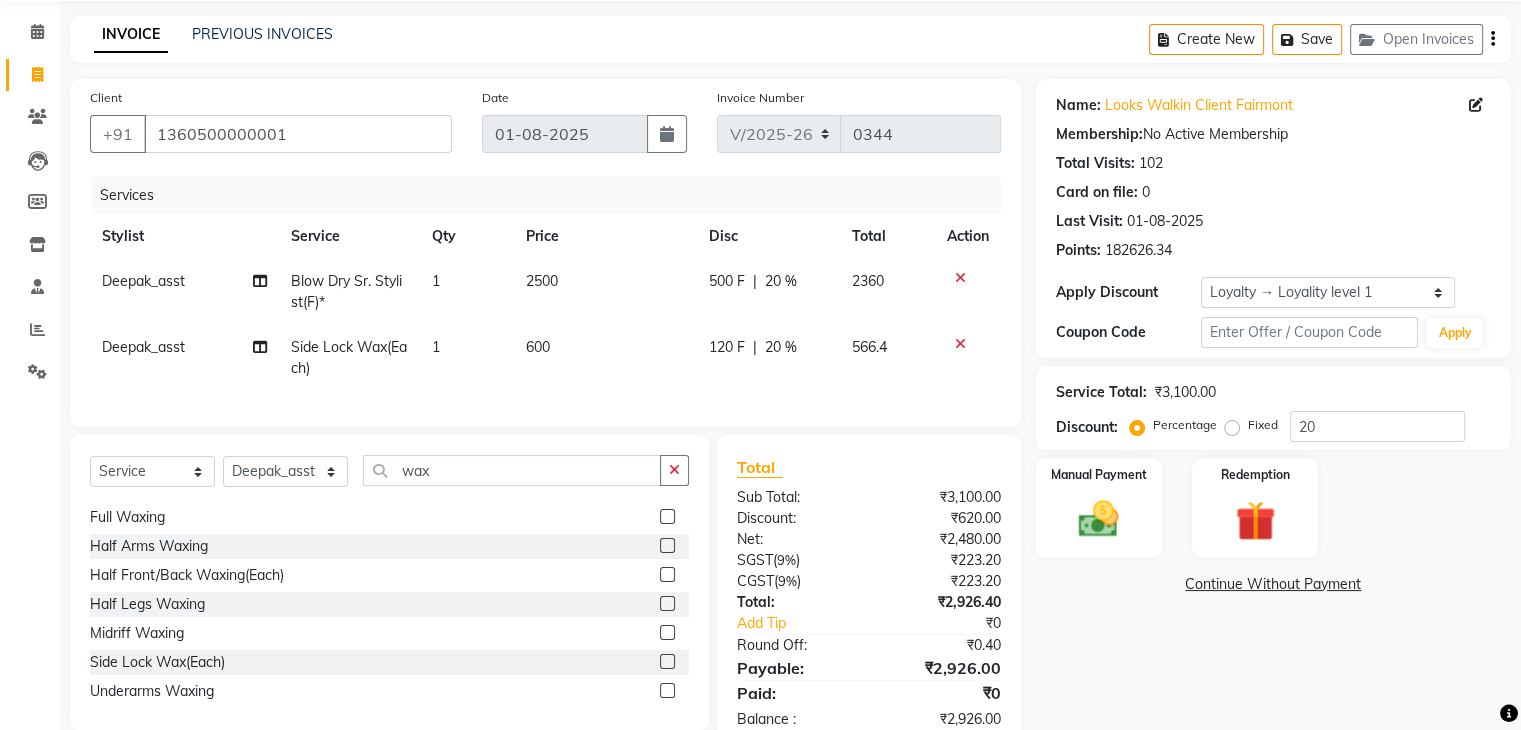 drag, startPoint x: 1110, startPoint y: 660, endPoint x: 1073, endPoint y: 646, distance: 39.56008 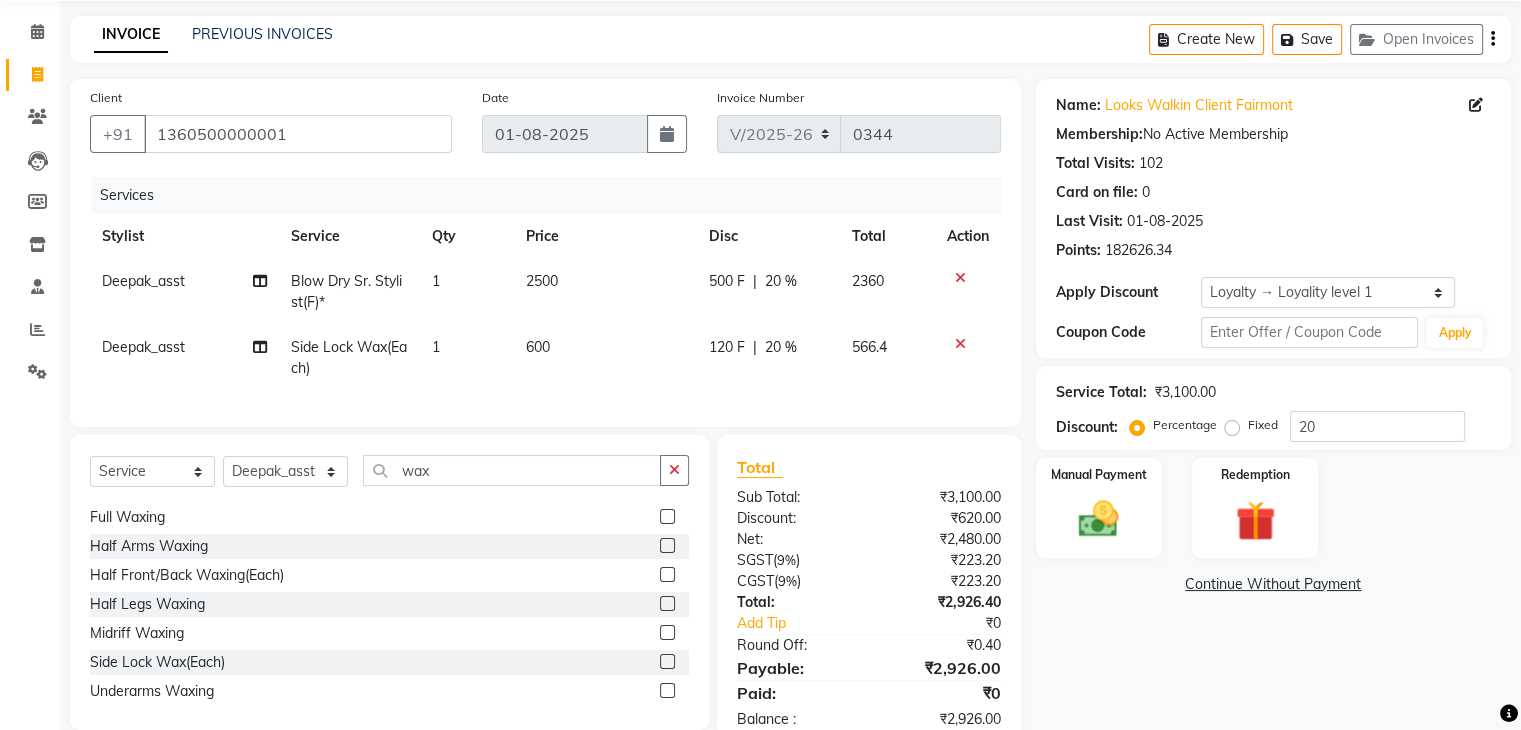 click on "Name: Looks Walkin Client Fairmont Membership:  No Active Membership  Total Visits:  102 Card on file:  0 Last Visit:   01-08-2025 Points:   182626.34  Apply Discount Select  Loyalty → Loyality level 1  Coupon Code Apply Service Total:  ₹3,100.00  Discount:  Percentage   Fixed  20 Manual Payment Redemption  Continue Without Payment" 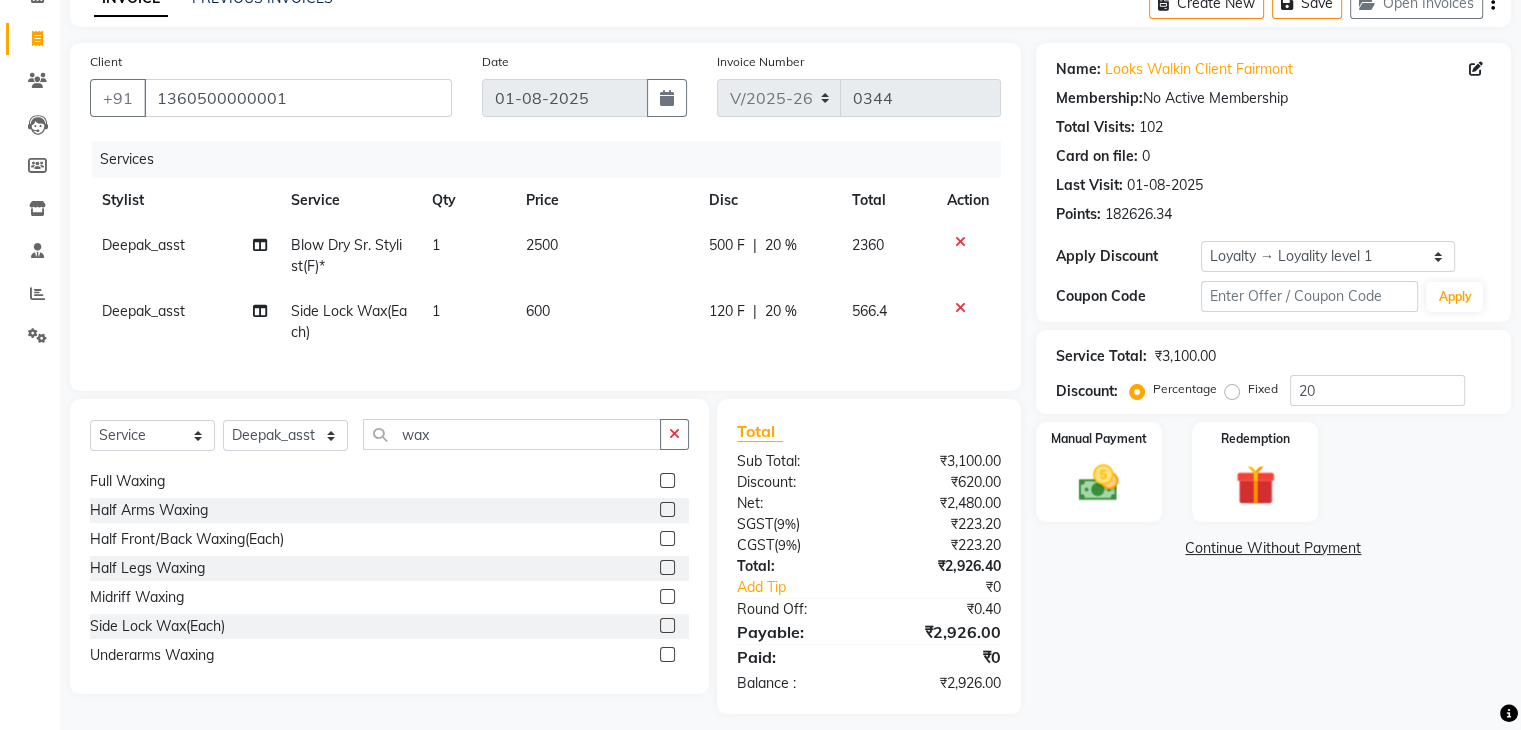 scroll, scrollTop: 137, scrollLeft: 0, axis: vertical 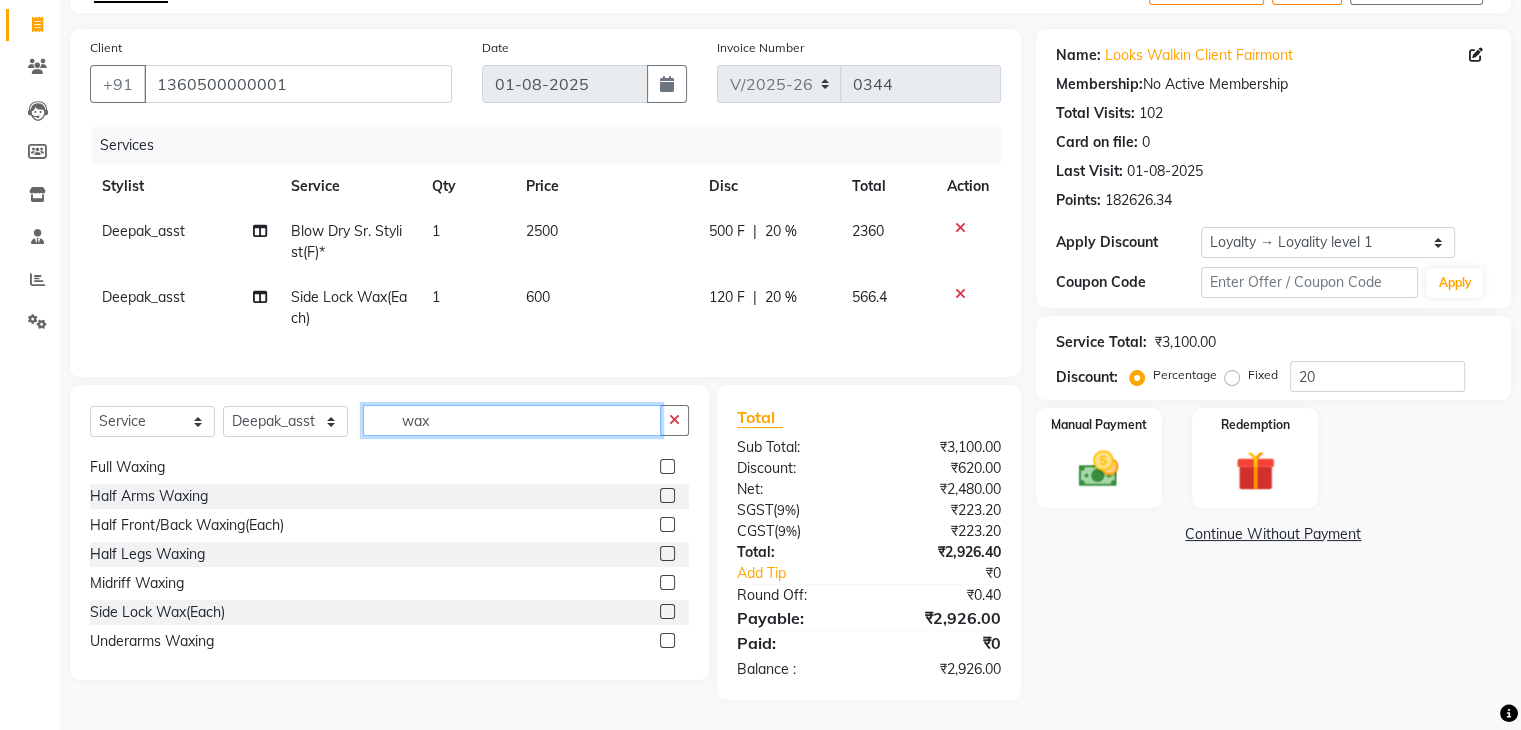 click on "wax" 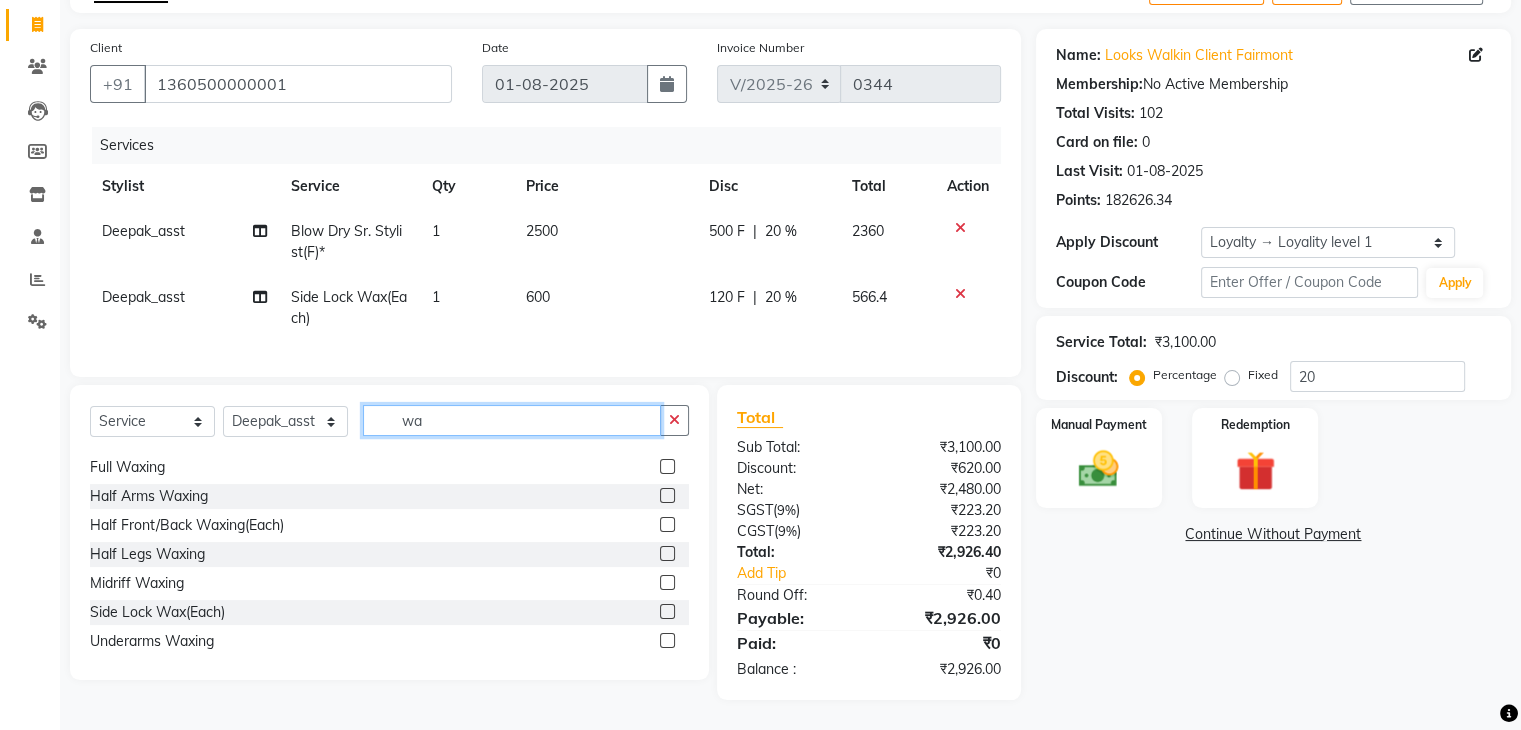 type on "w" 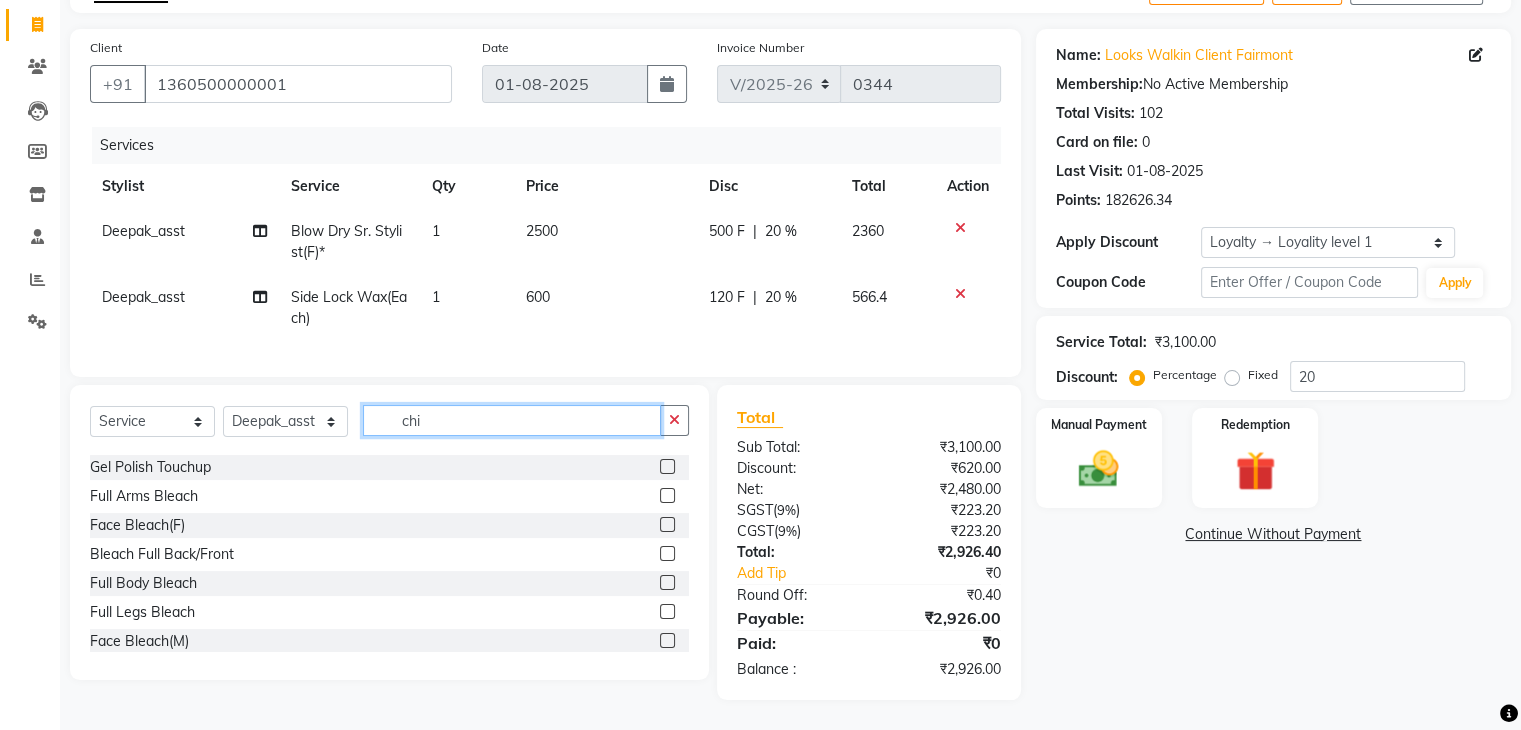scroll, scrollTop: 0, scrollLeft: 0, axis: both 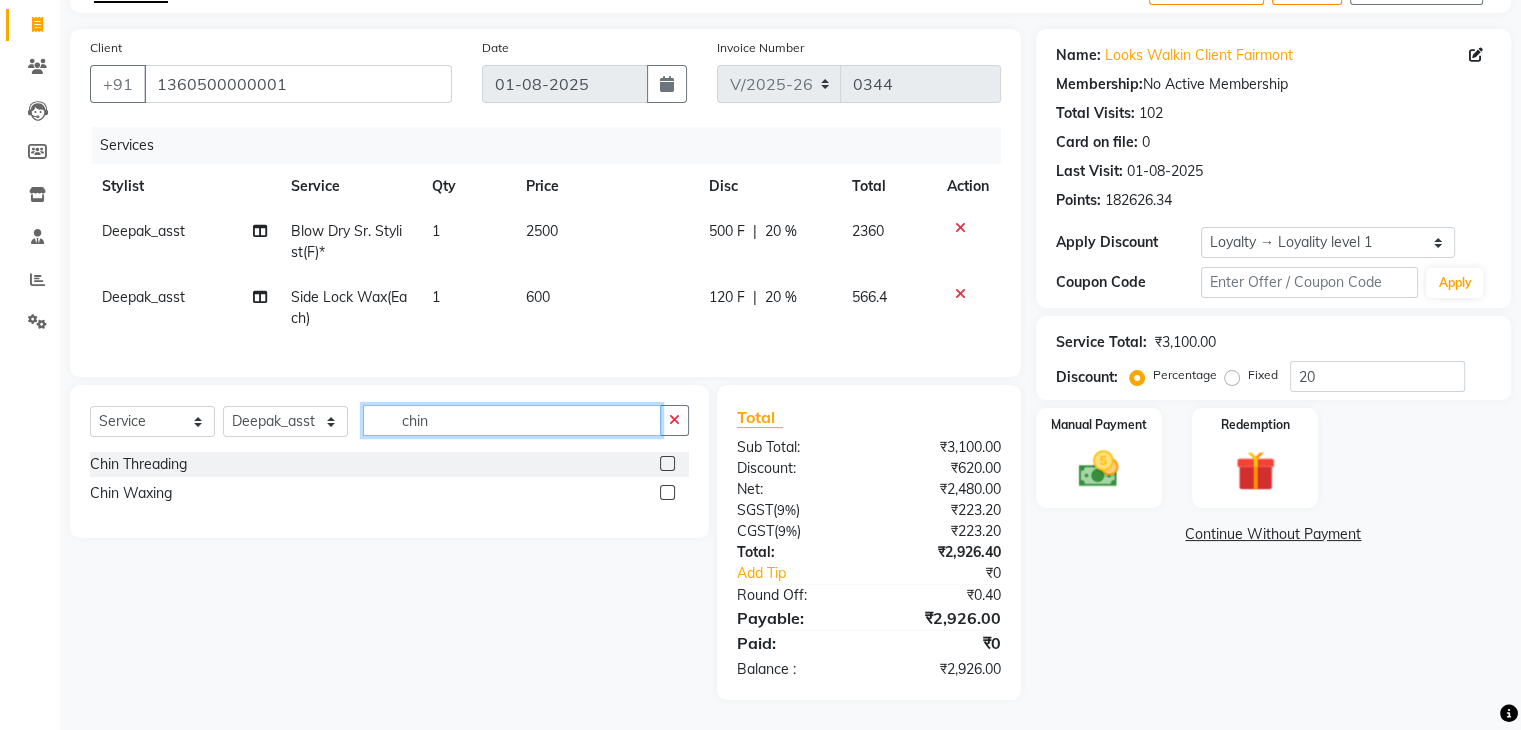 type on "chin" 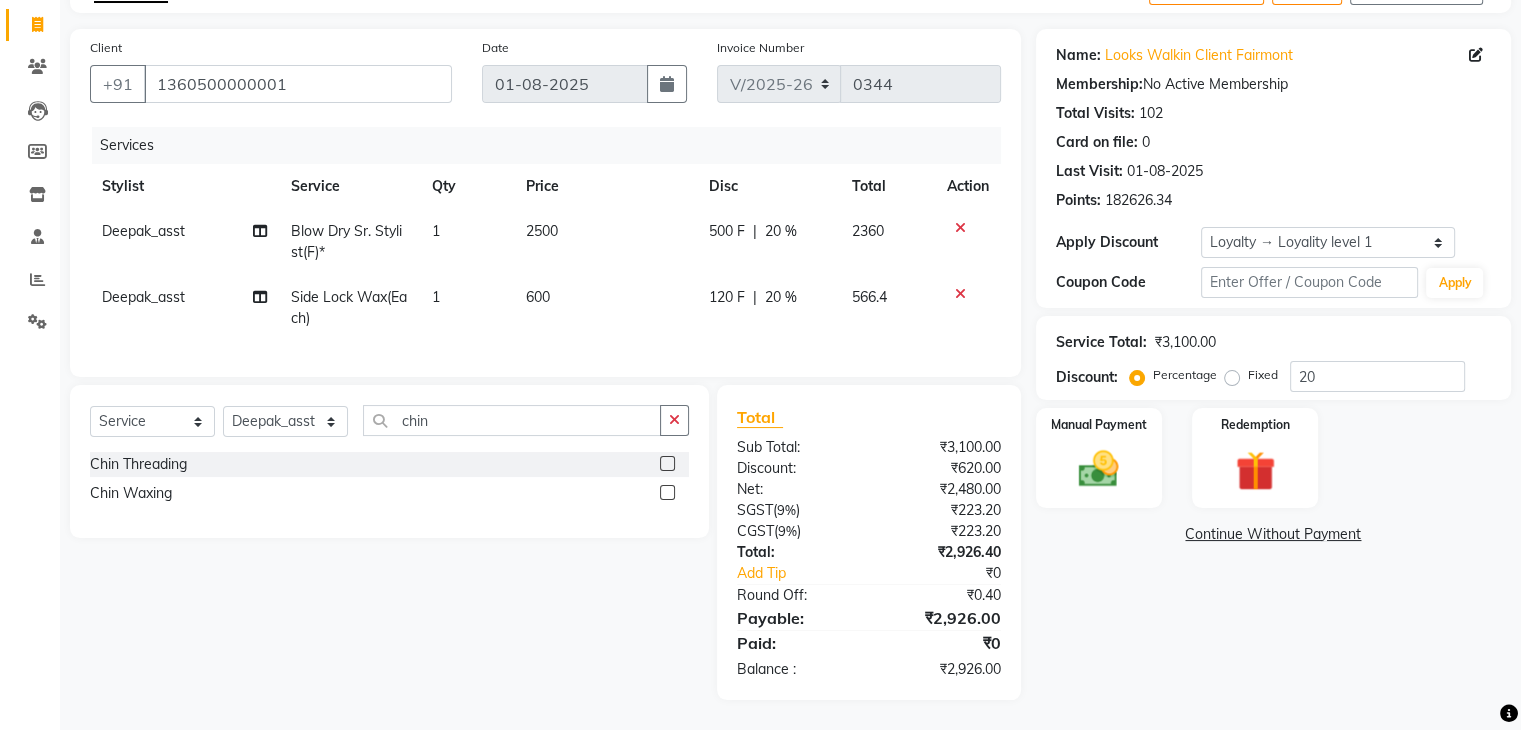 click 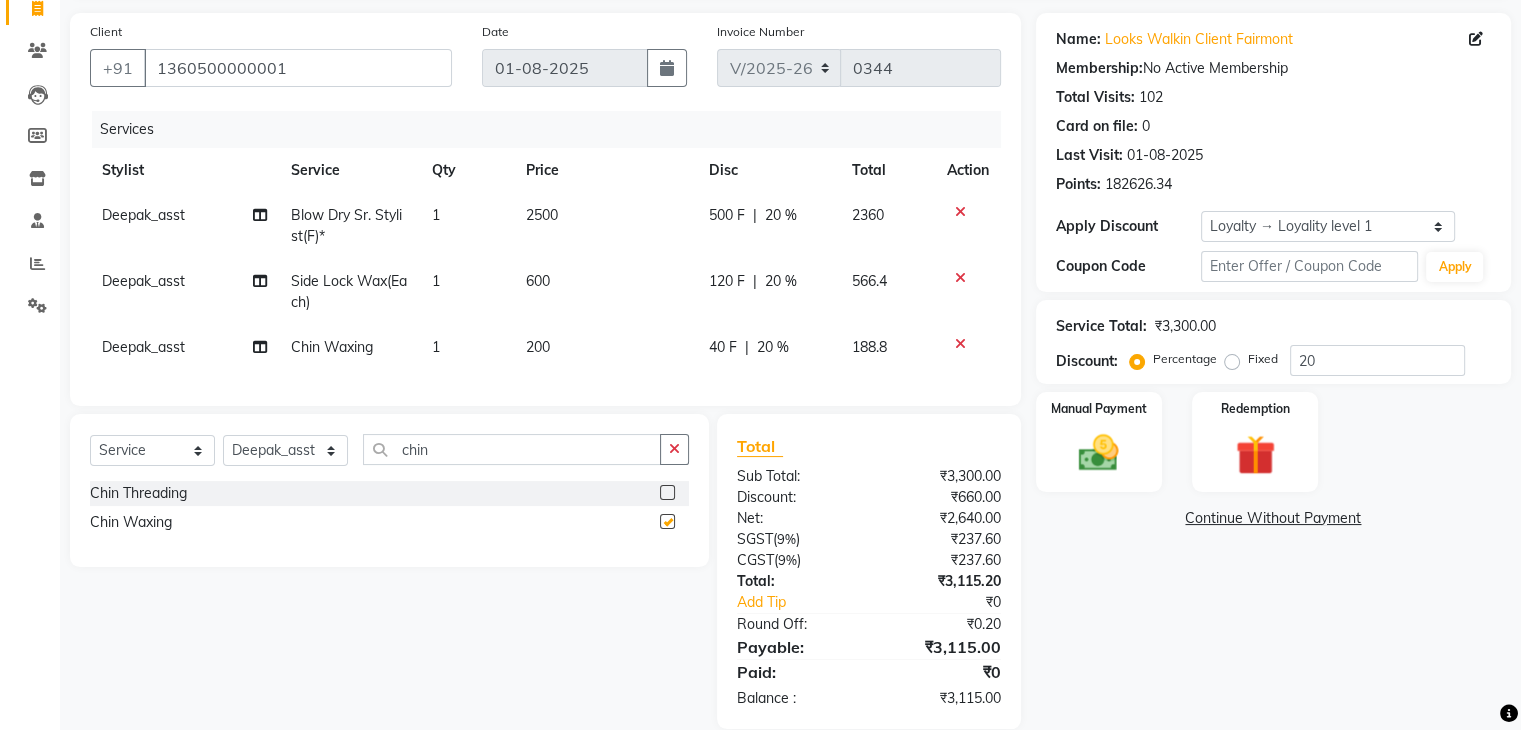 checkbox on "false" 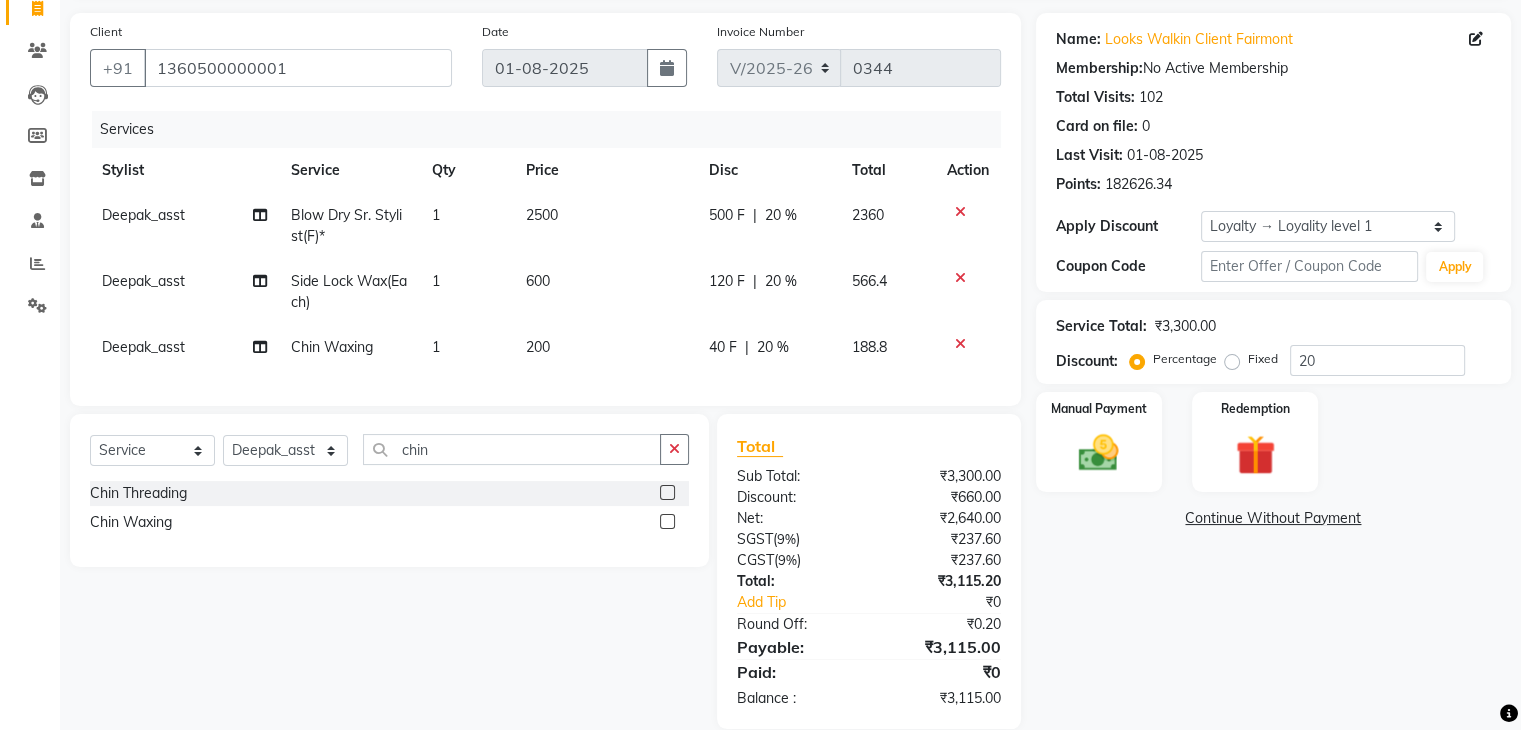 click on "200" 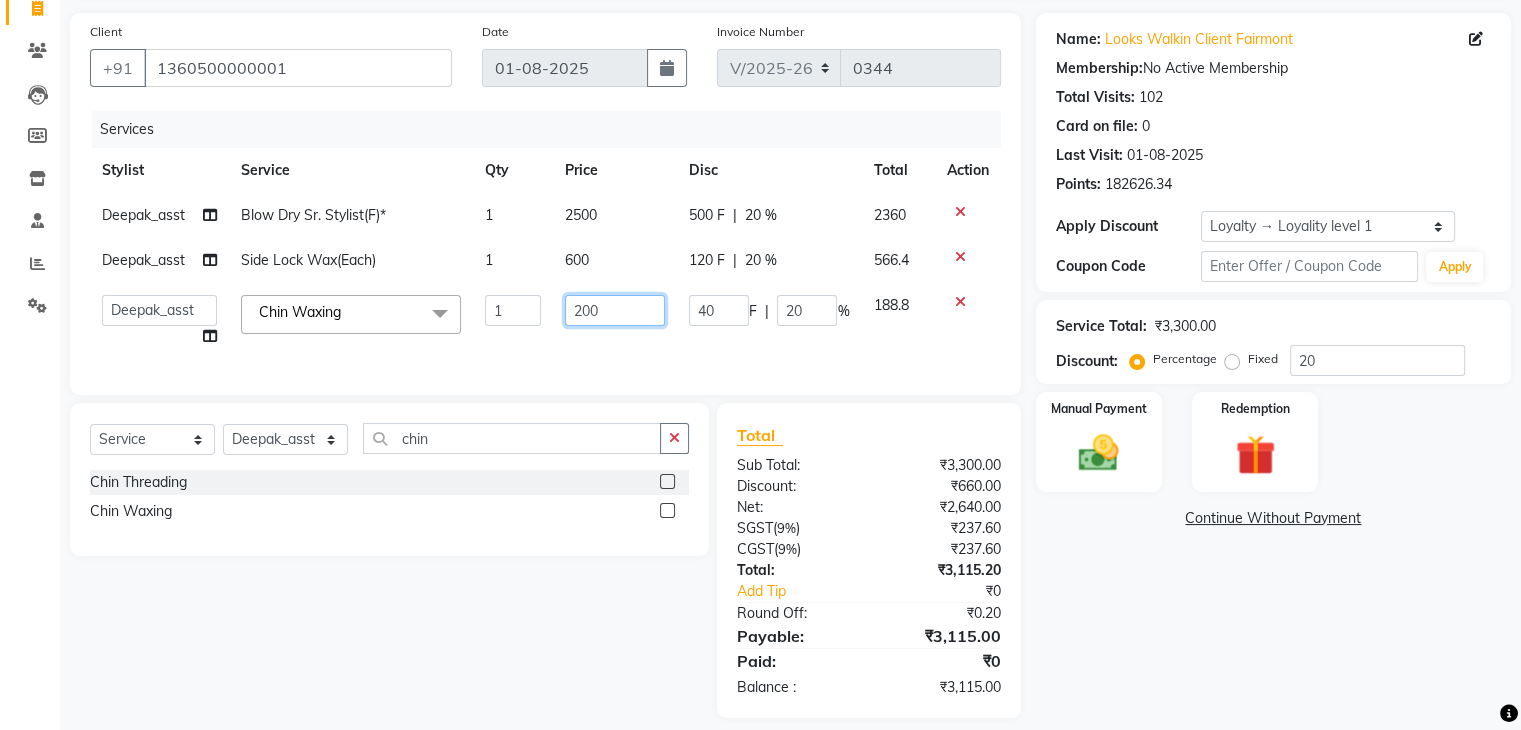 click on "200" 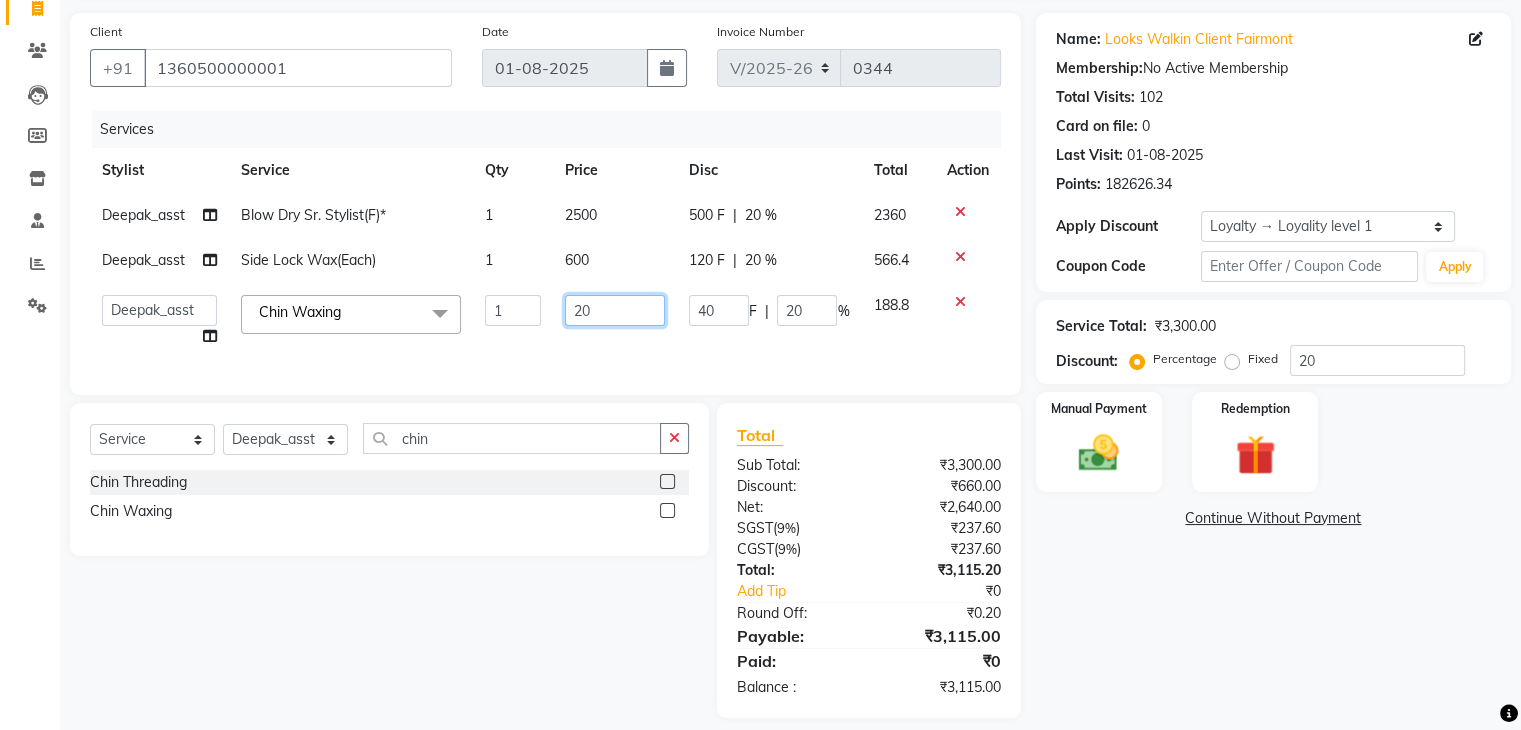 type on "2" 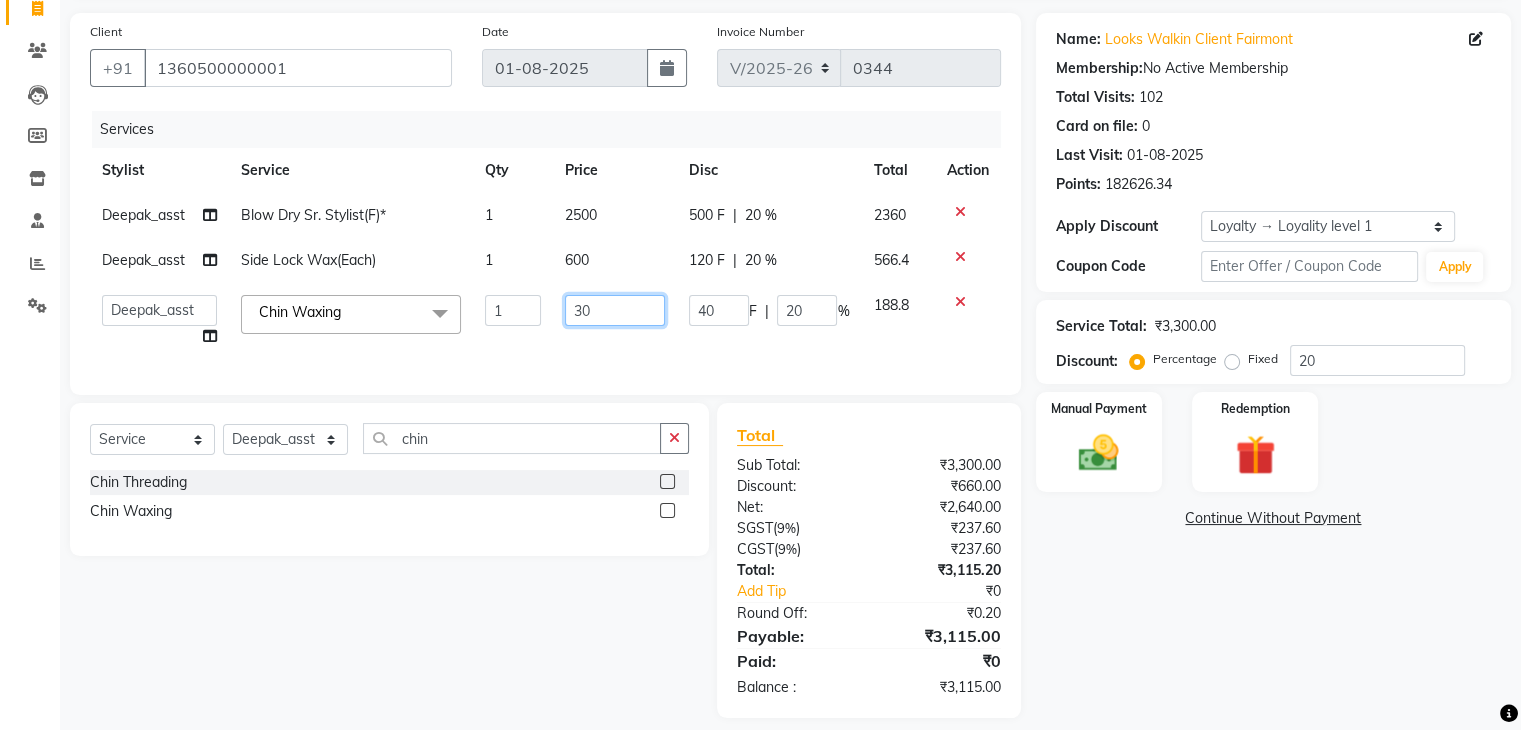 type on "300" 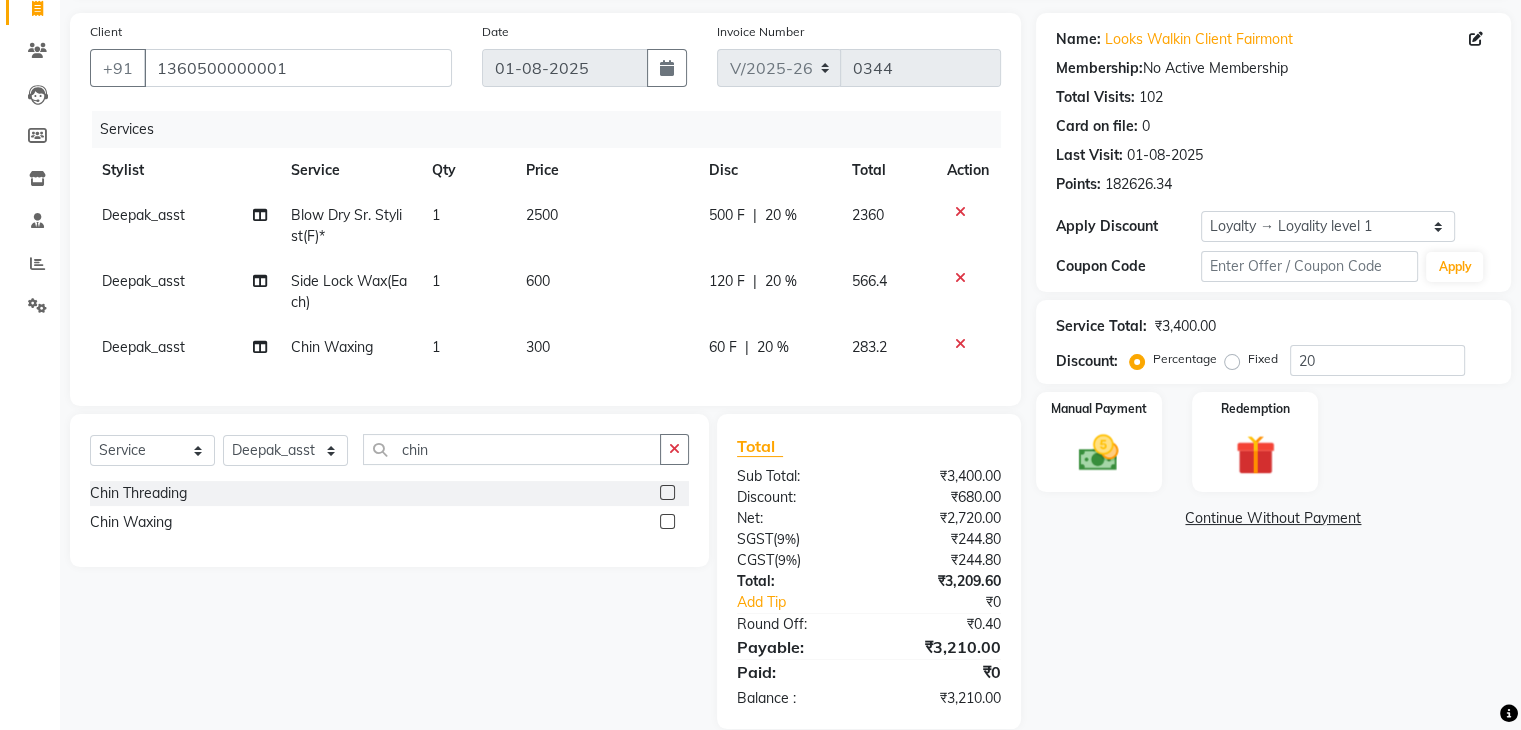 click on "Name: Looks Walkin Client Fairmont Membership:  No Active Membership  Total Visits:  102 Card on file:  0 Last Visit:   01-08-2025 Points:   182626.34  Apply Discount Select  Loyalty → Loyality level 1  Coupon Code Apply Service Total:  ₹3,400.00  Discount:  Percentage   Fixed  20 Manual Payment Redemption  Continue Without Payment" 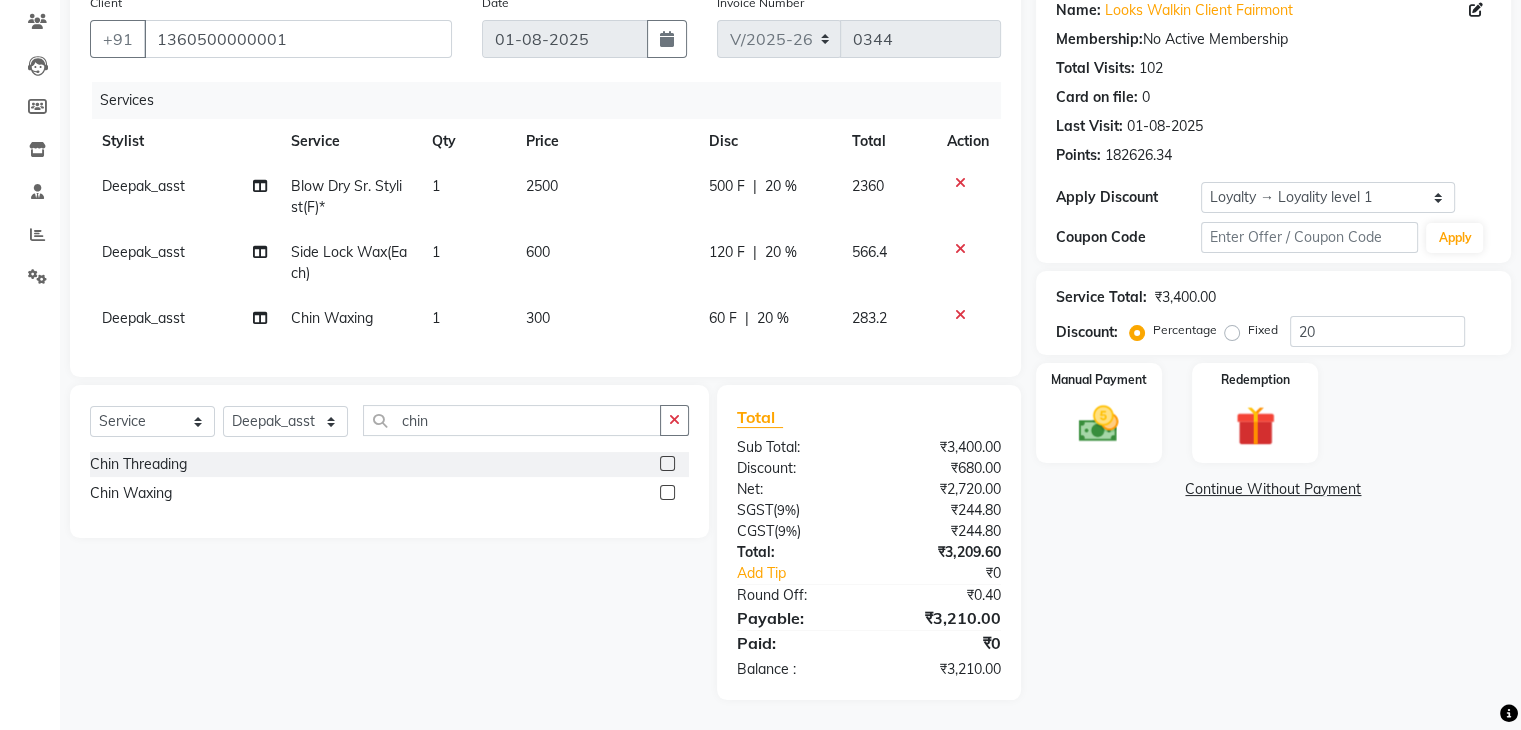 scroll, scrollTop: 182, scrollLeft: 0, axis: vertical 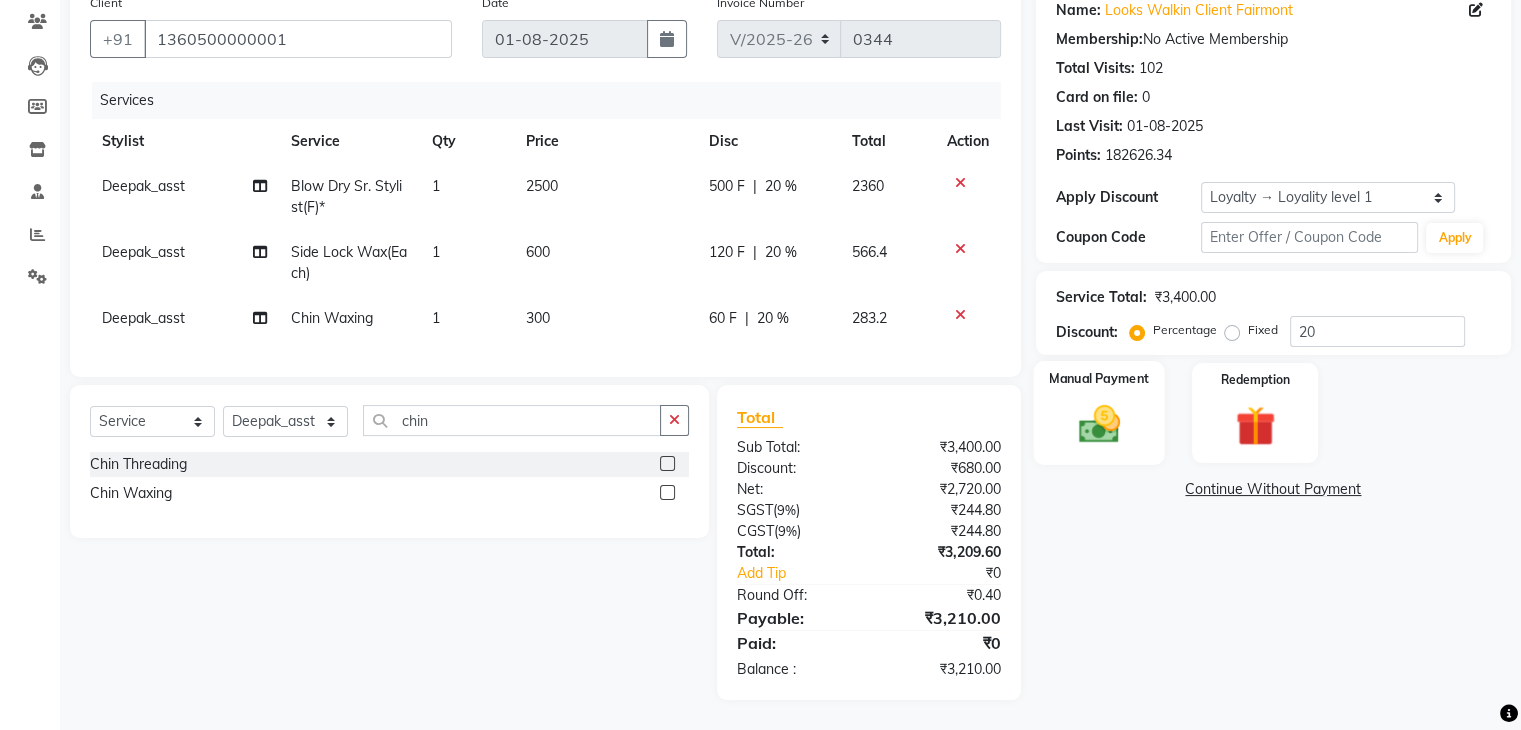 click on "Manual Payment" 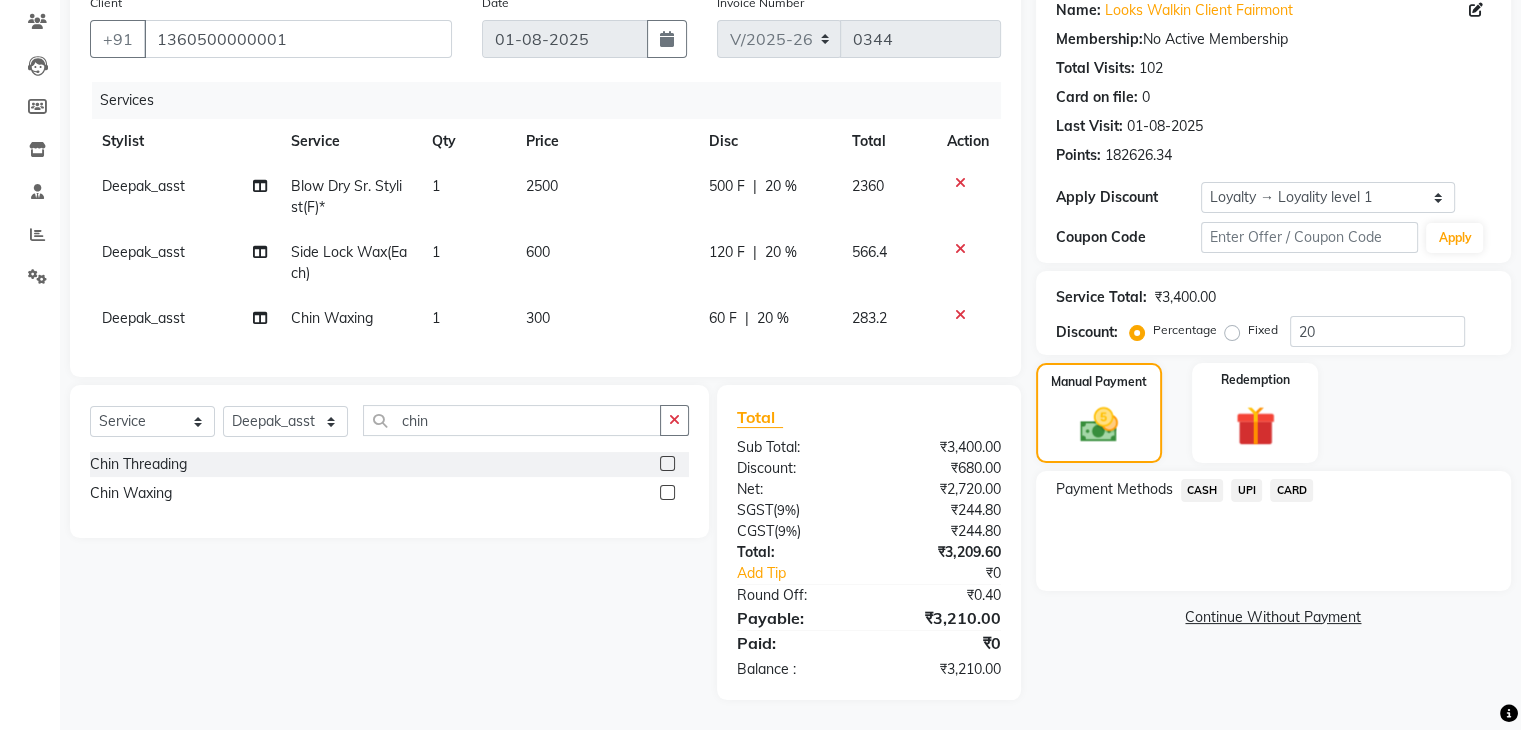 click on "CASH" 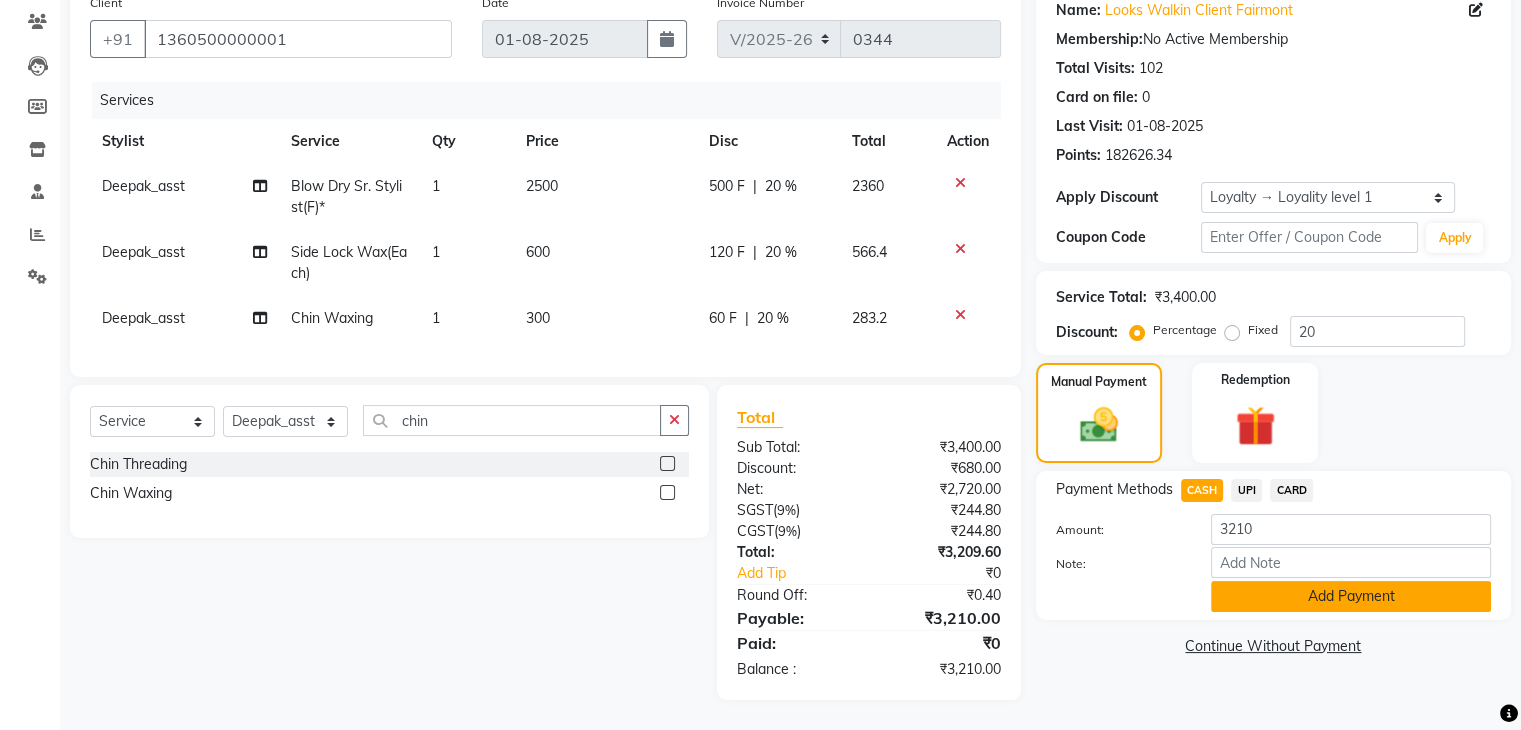 drag, startPoint x: 1307, startPoint y: 592, endPoint x: 1301, endPoint y: 558, distance: 34.525352 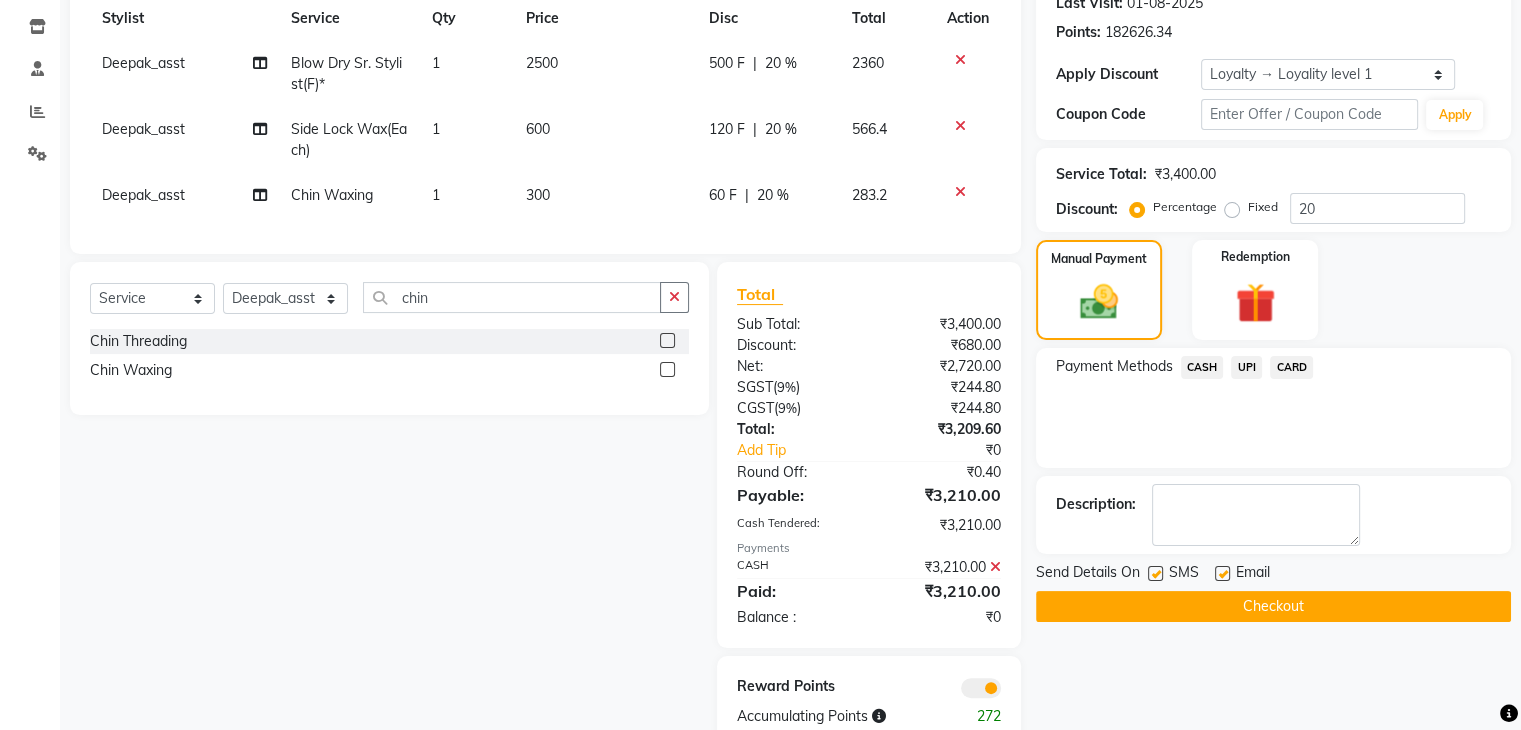 scroll, scrollTop: 353, scrollLeft: 0, axis: vertical 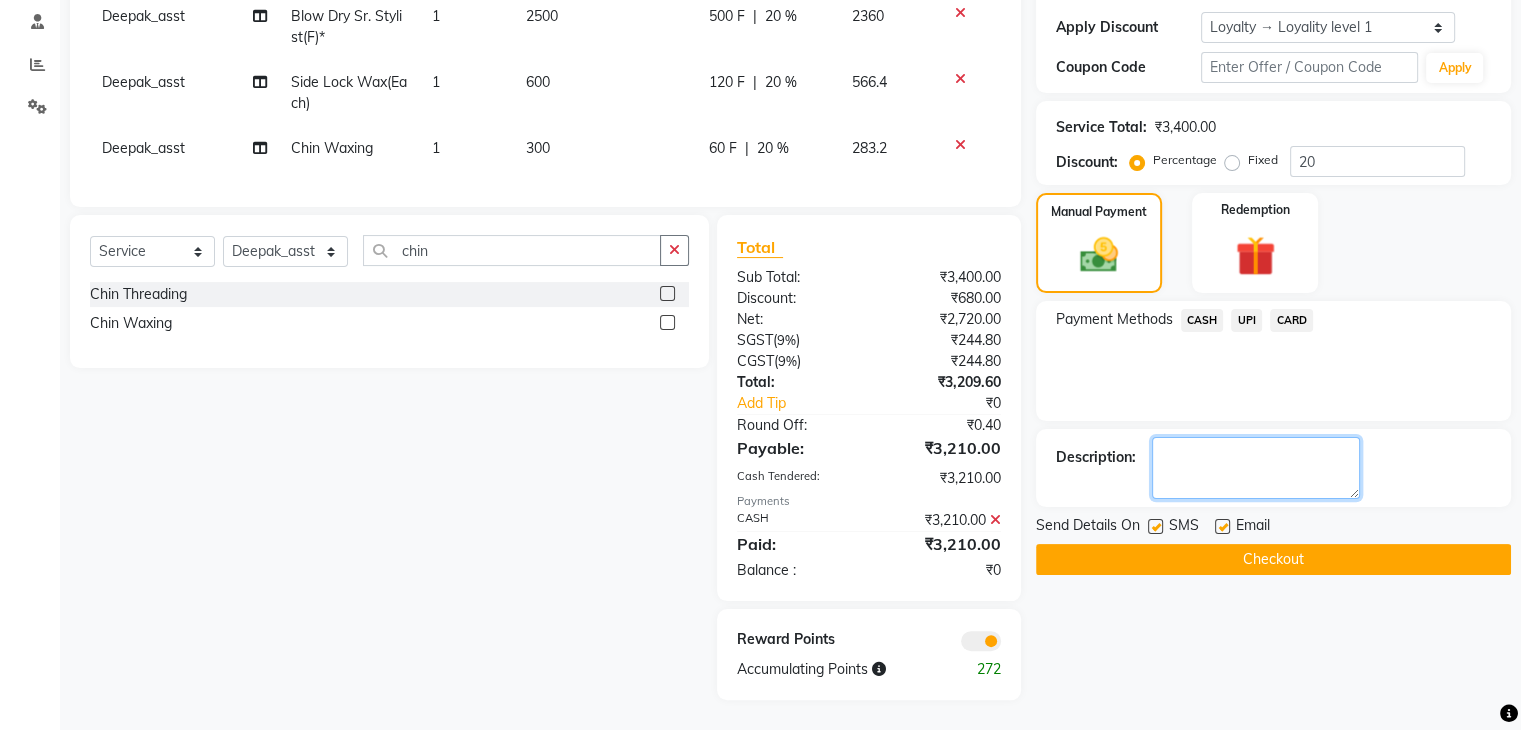 click 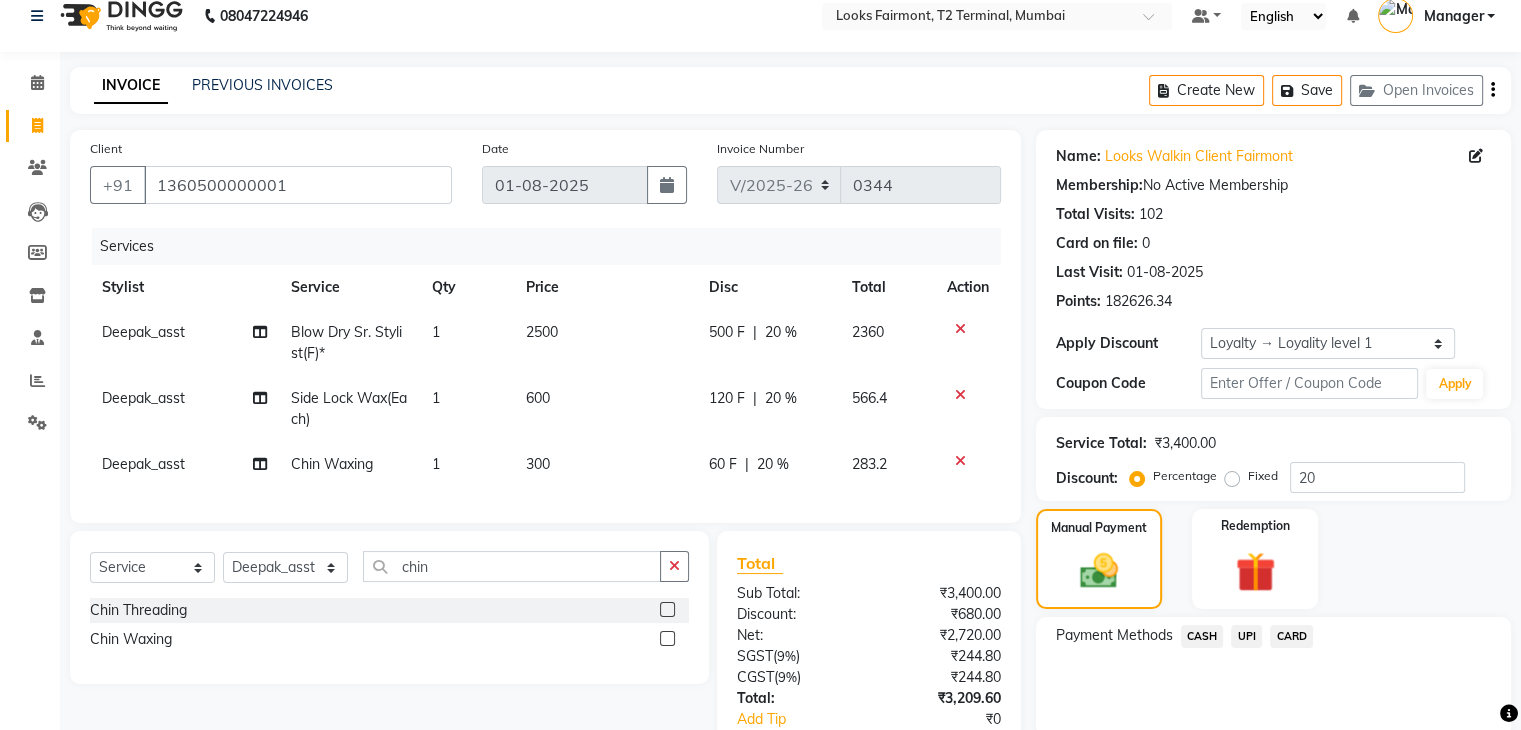 scroll, scrollTop: 0, scrollLeft: 0, axis: both 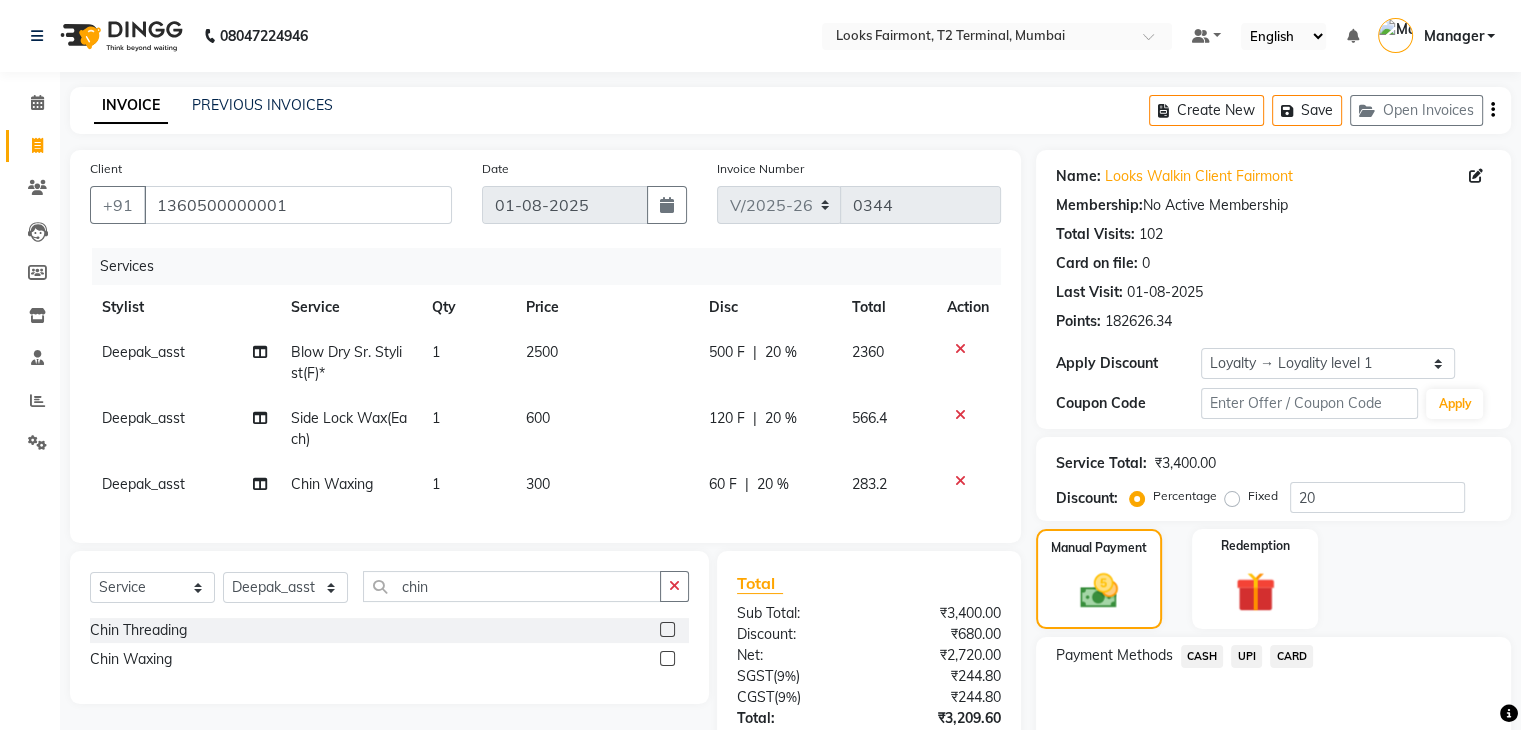 click 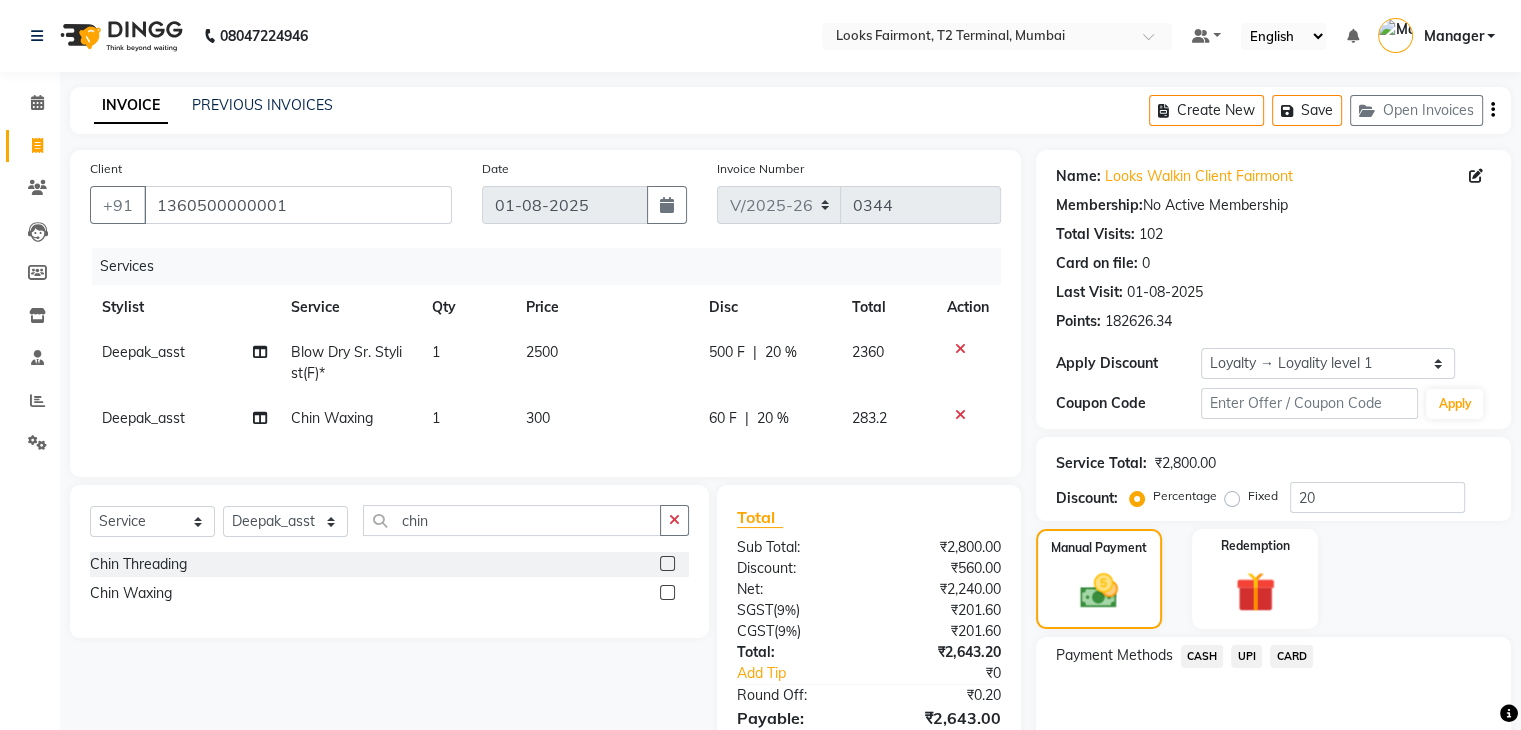 click 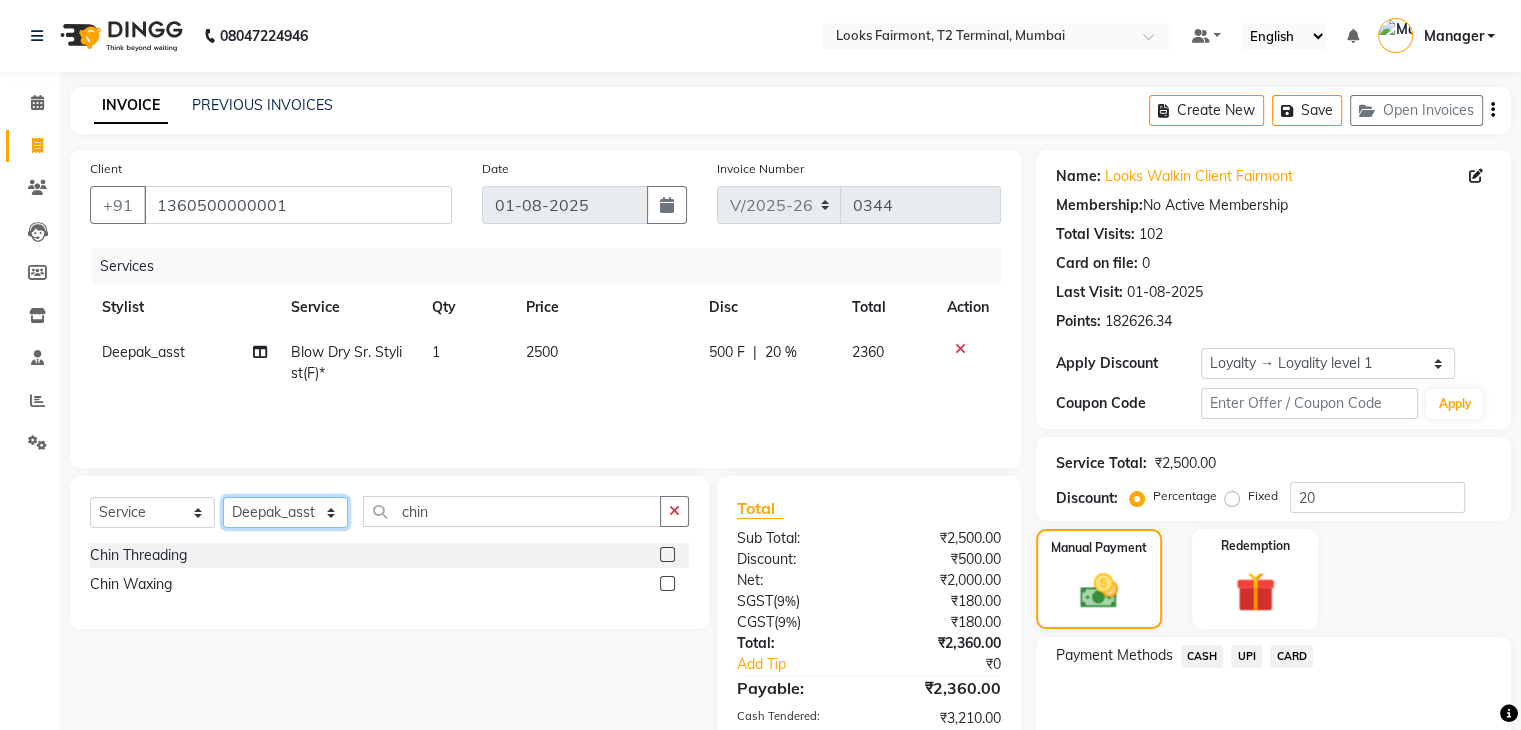 click on "Select Stylist Adil Anisa Counter_Sales Deepak_asst Manager Nisha Preeti Rais Soring_mgr Sunita Tajuddin" 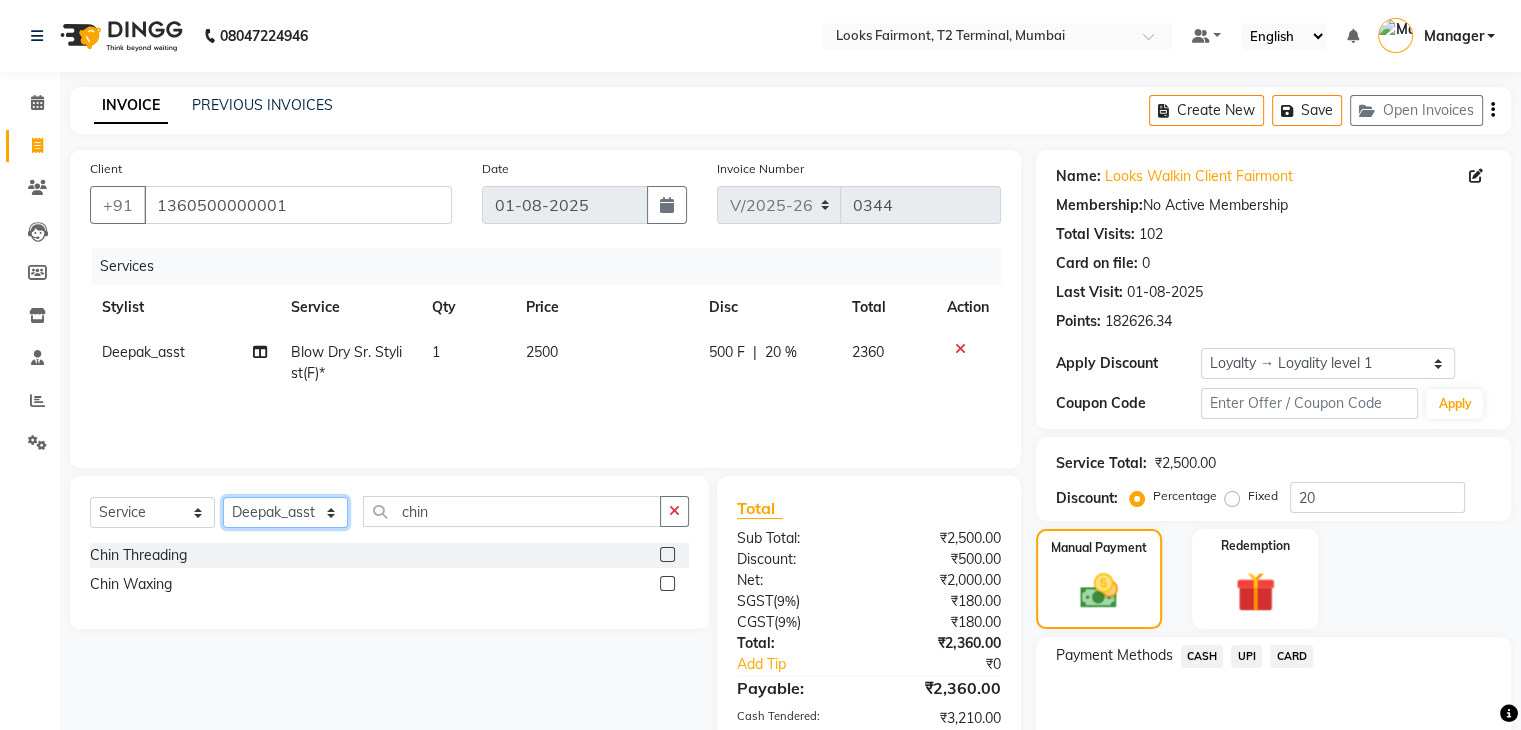 select on "76349" 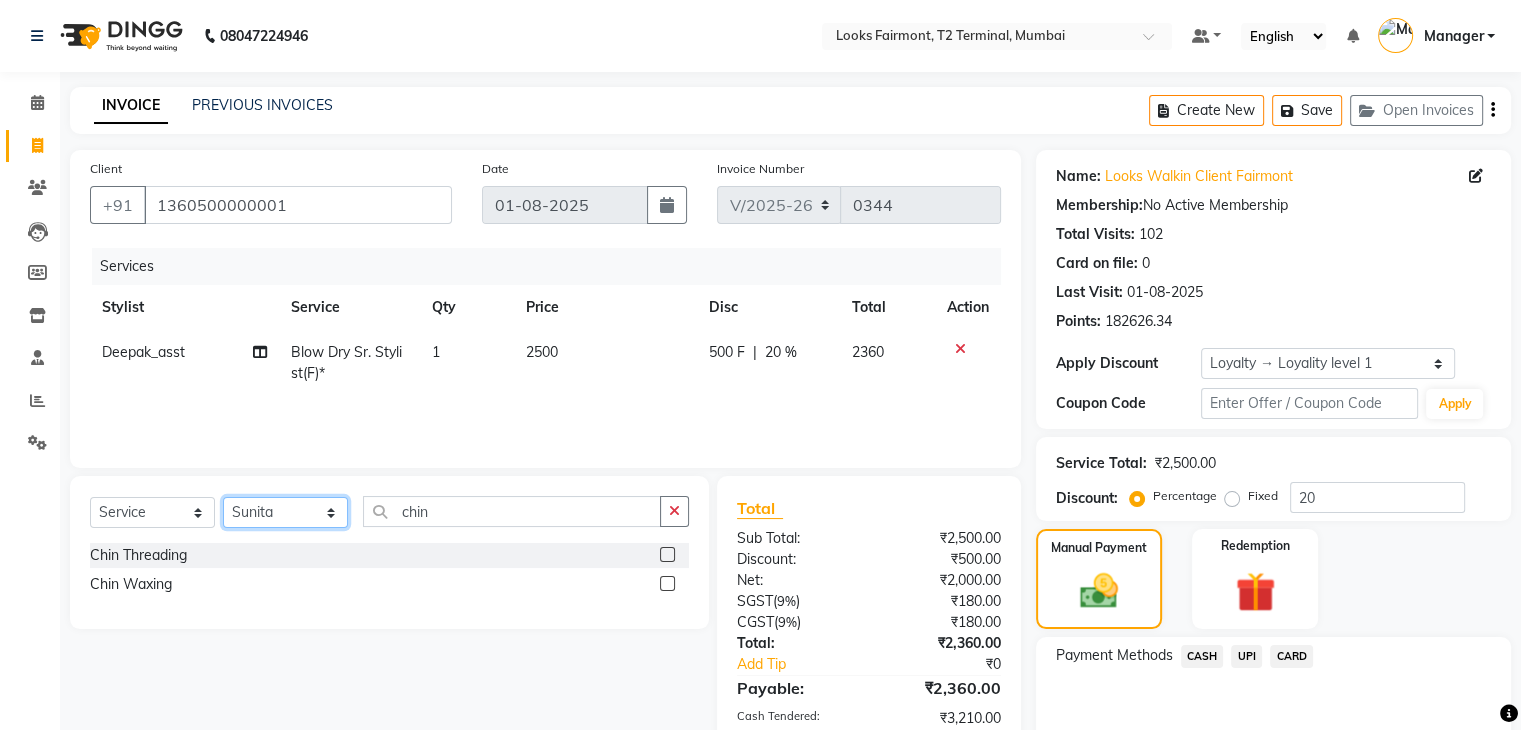 click on "Select Stylist Adil Anisa Counter_Sales Deepak_asst Manager Nisha Preeti Rais Soring_mgr Sunita Tajuddin" 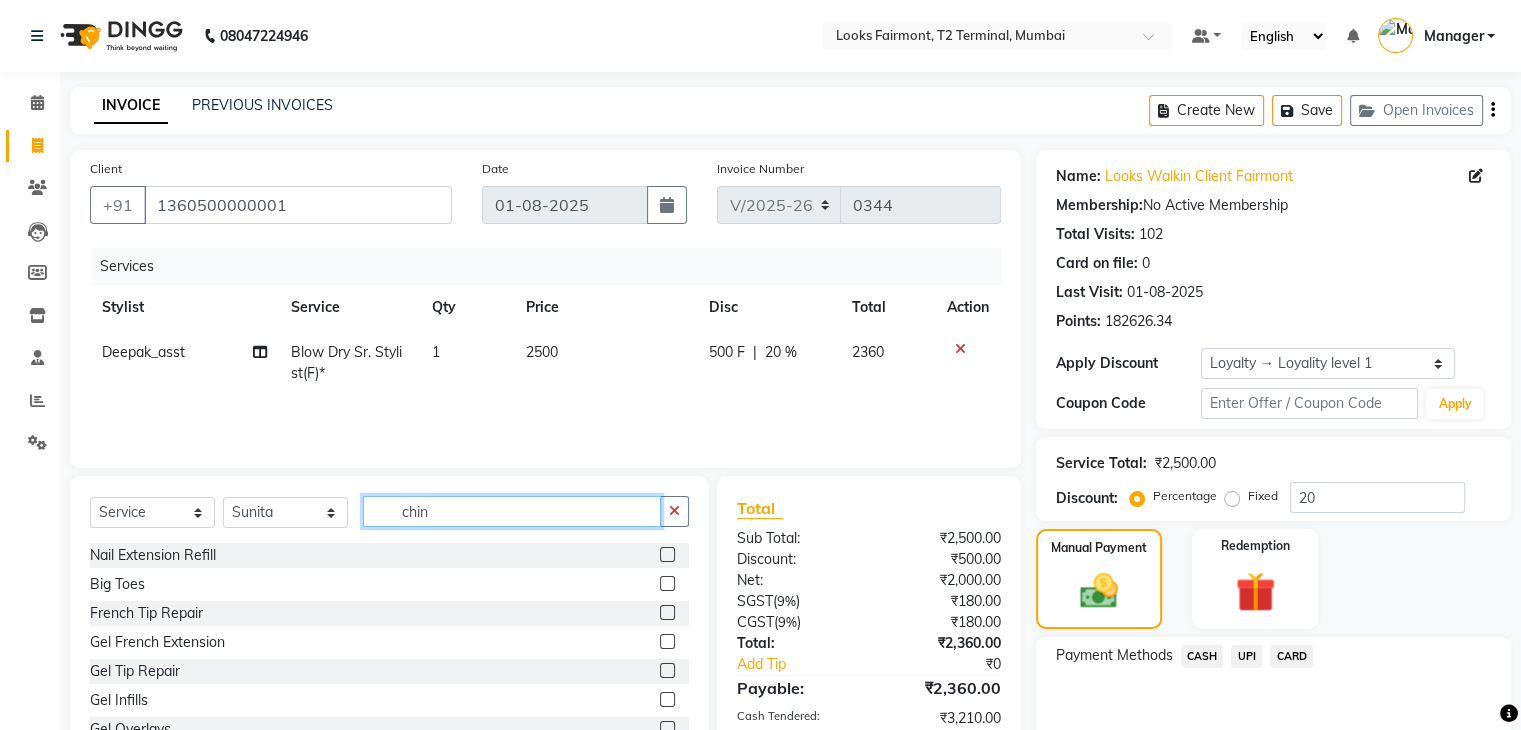 click on "chin" 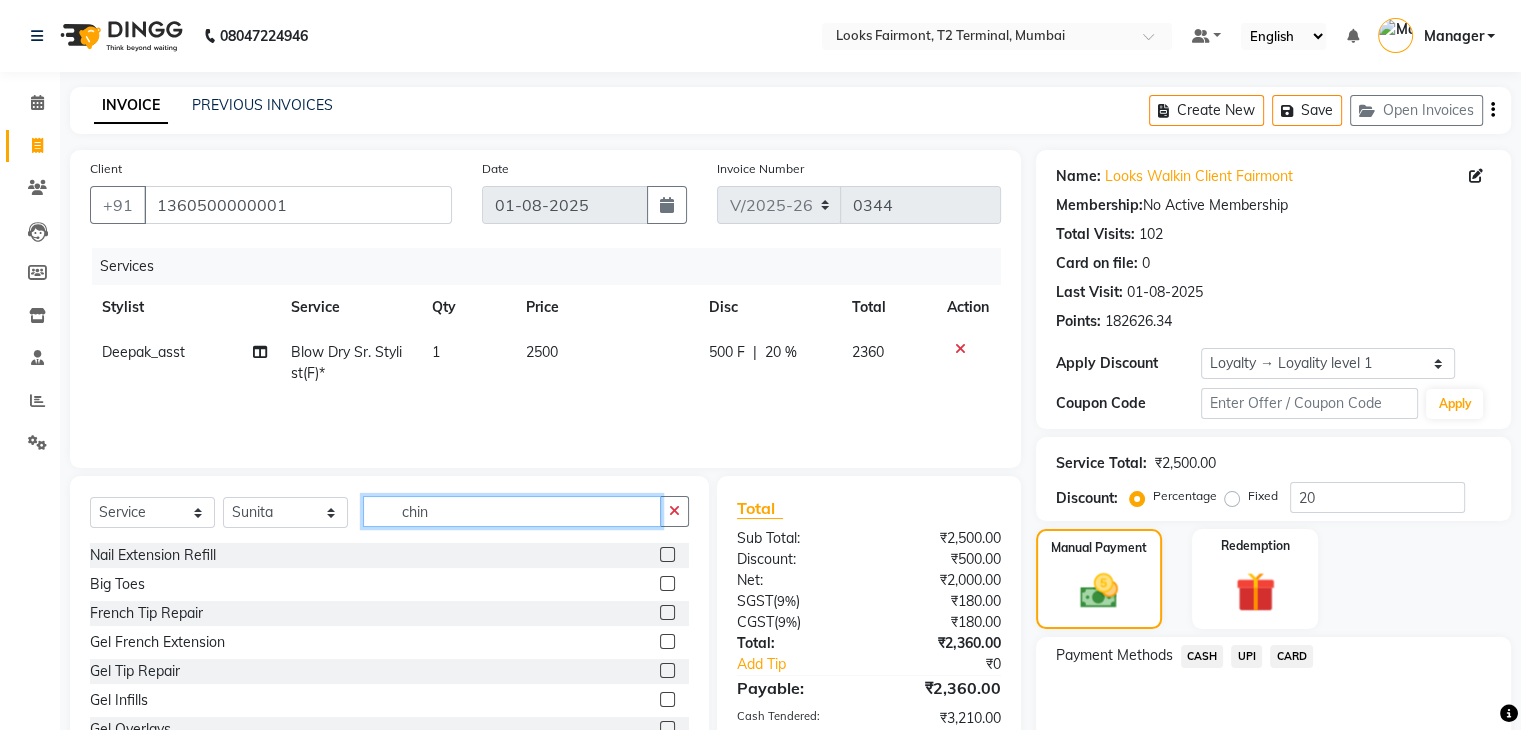 click on "chin" 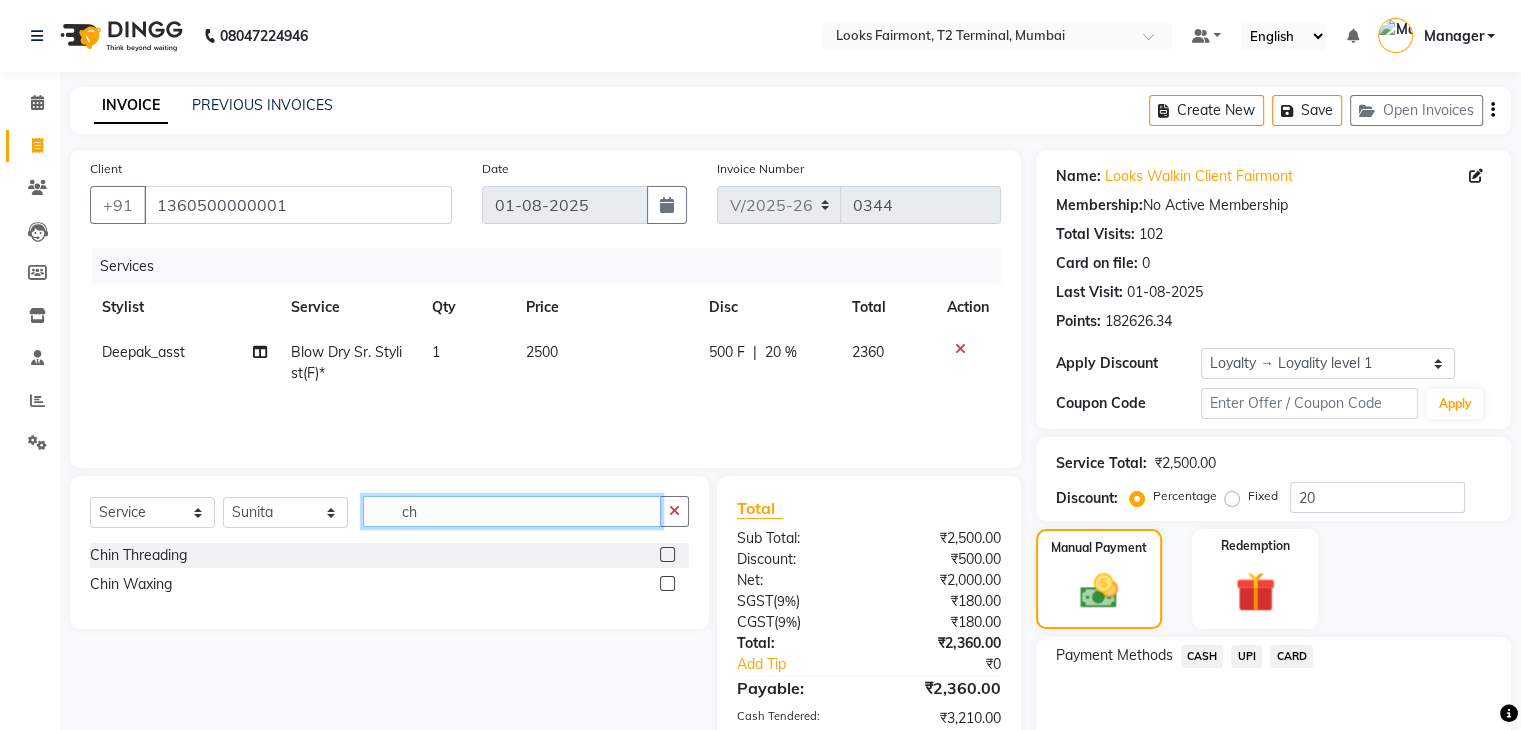 type on "c" 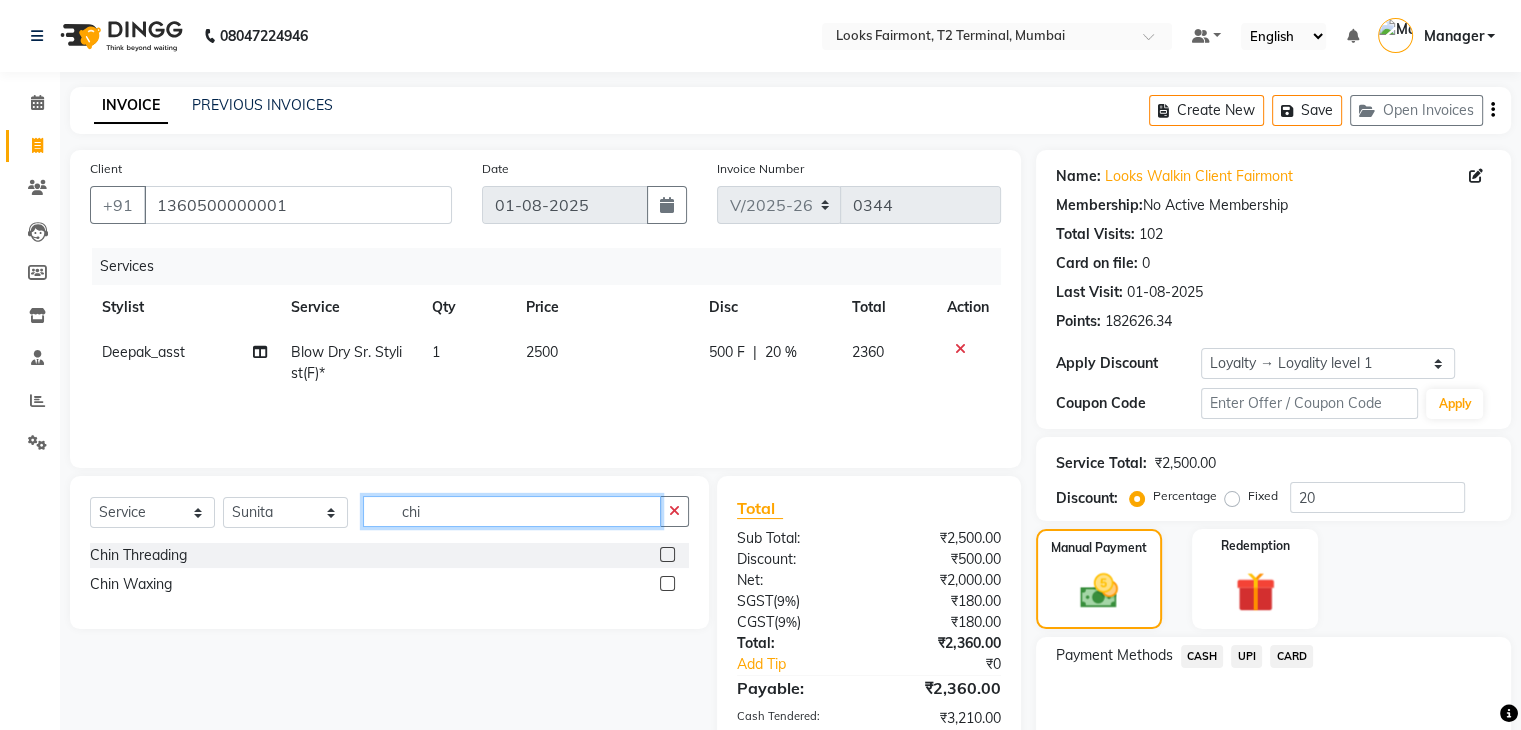 type on "chin" 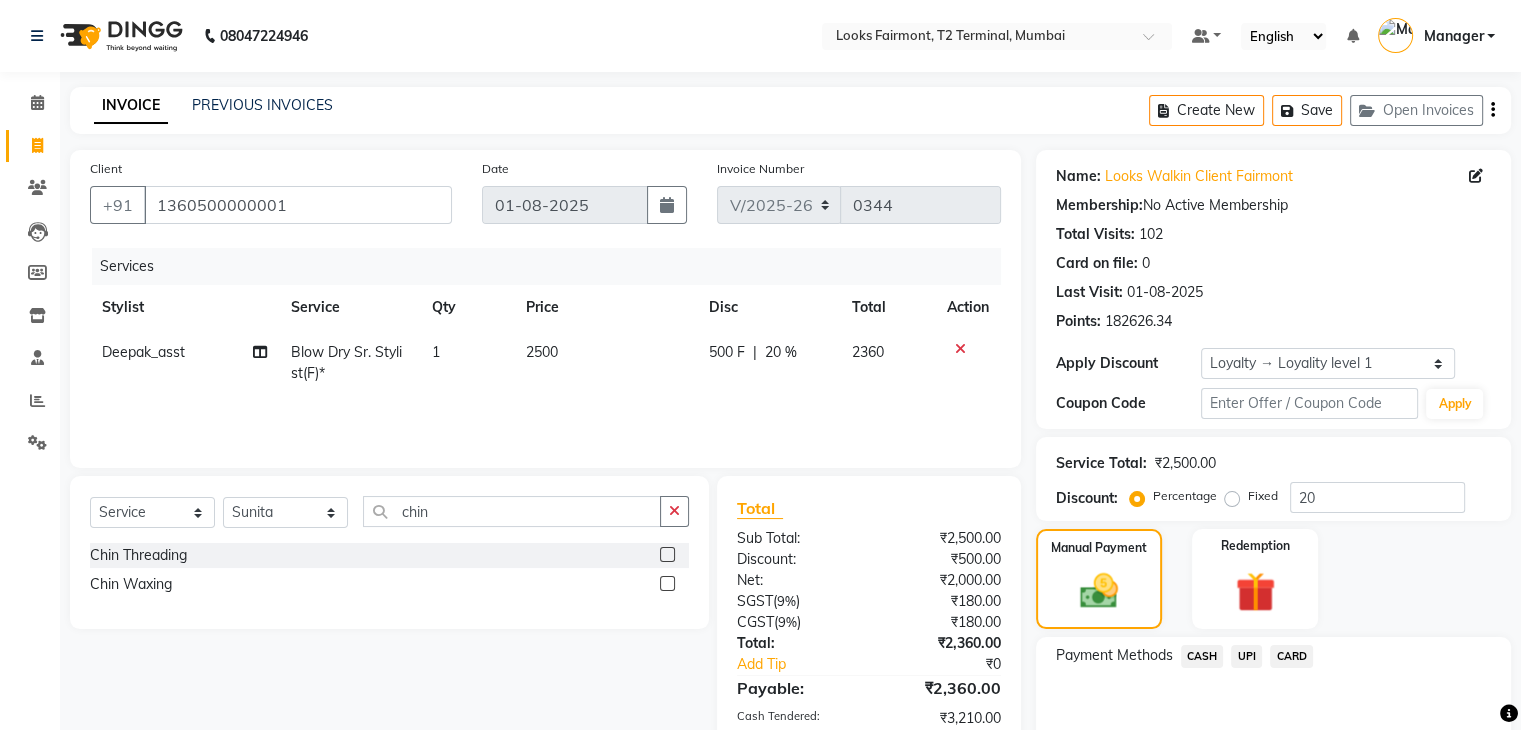 click 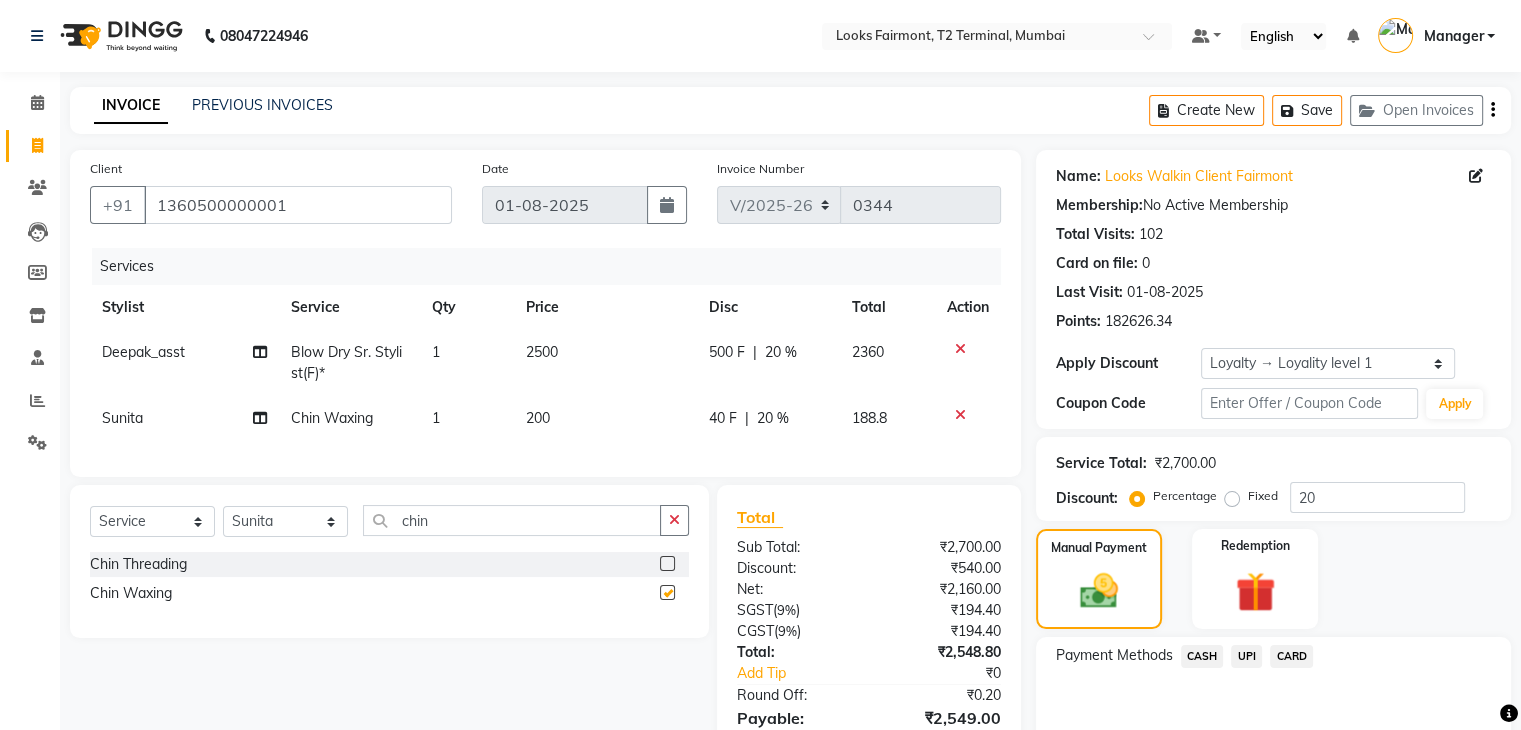 checkbox on "false" 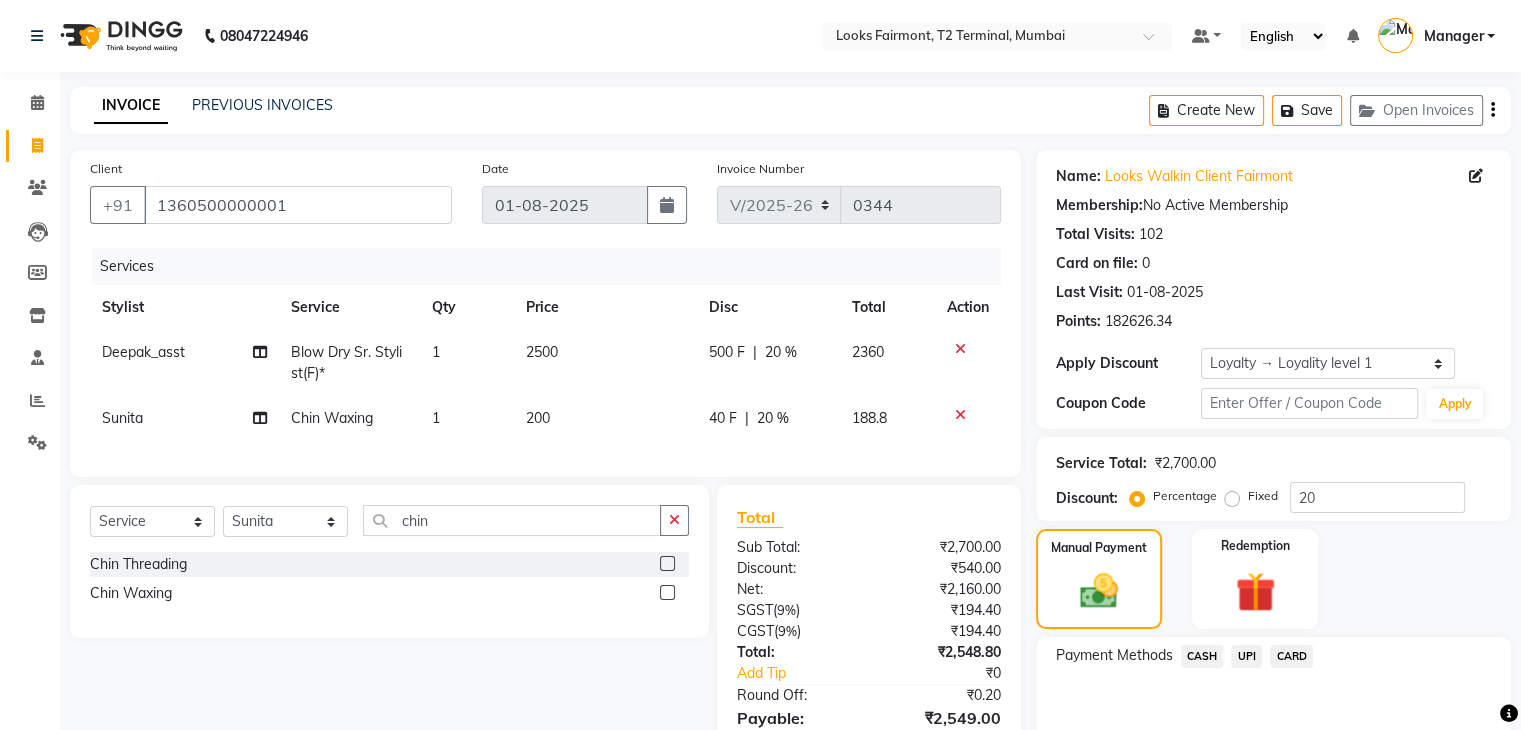 click on "200" 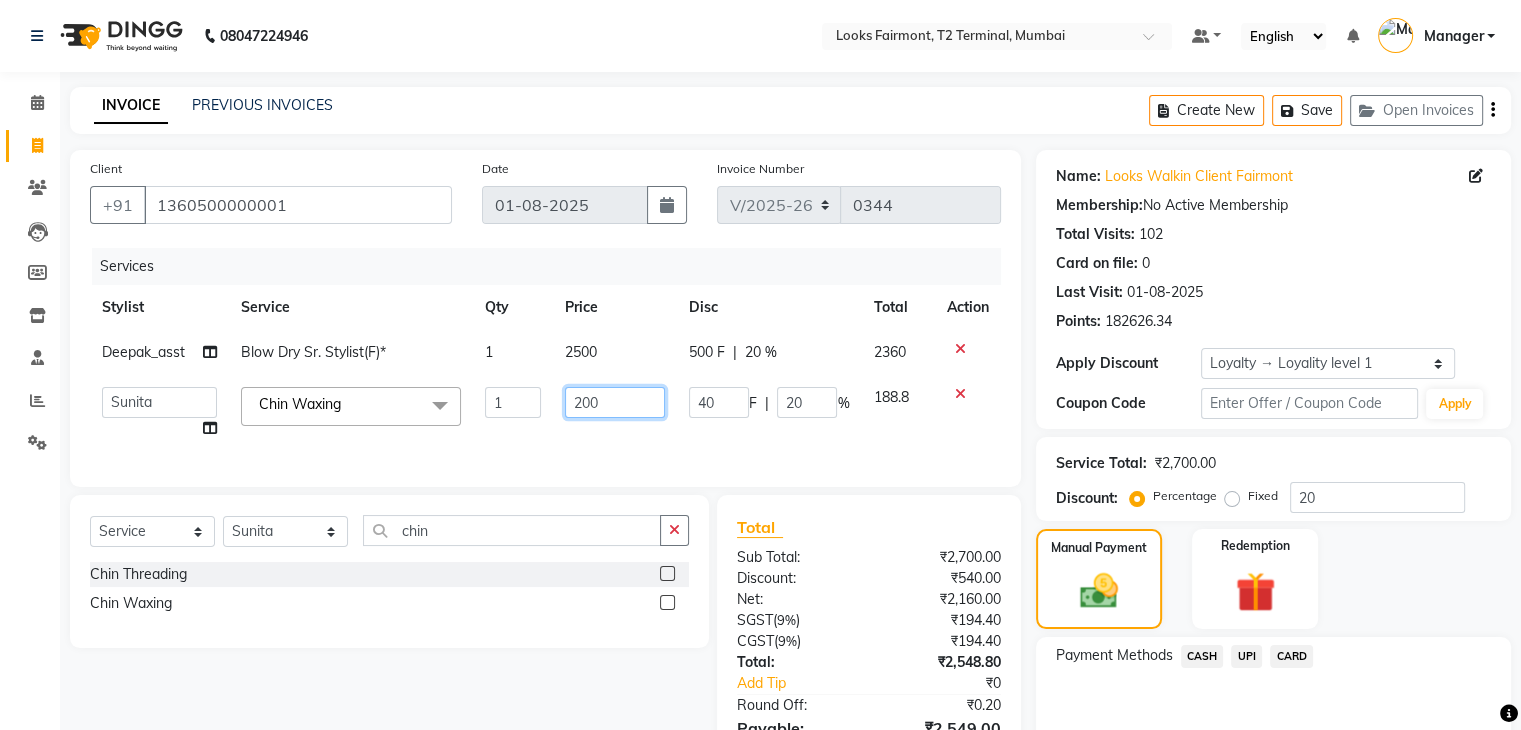 click on "200" 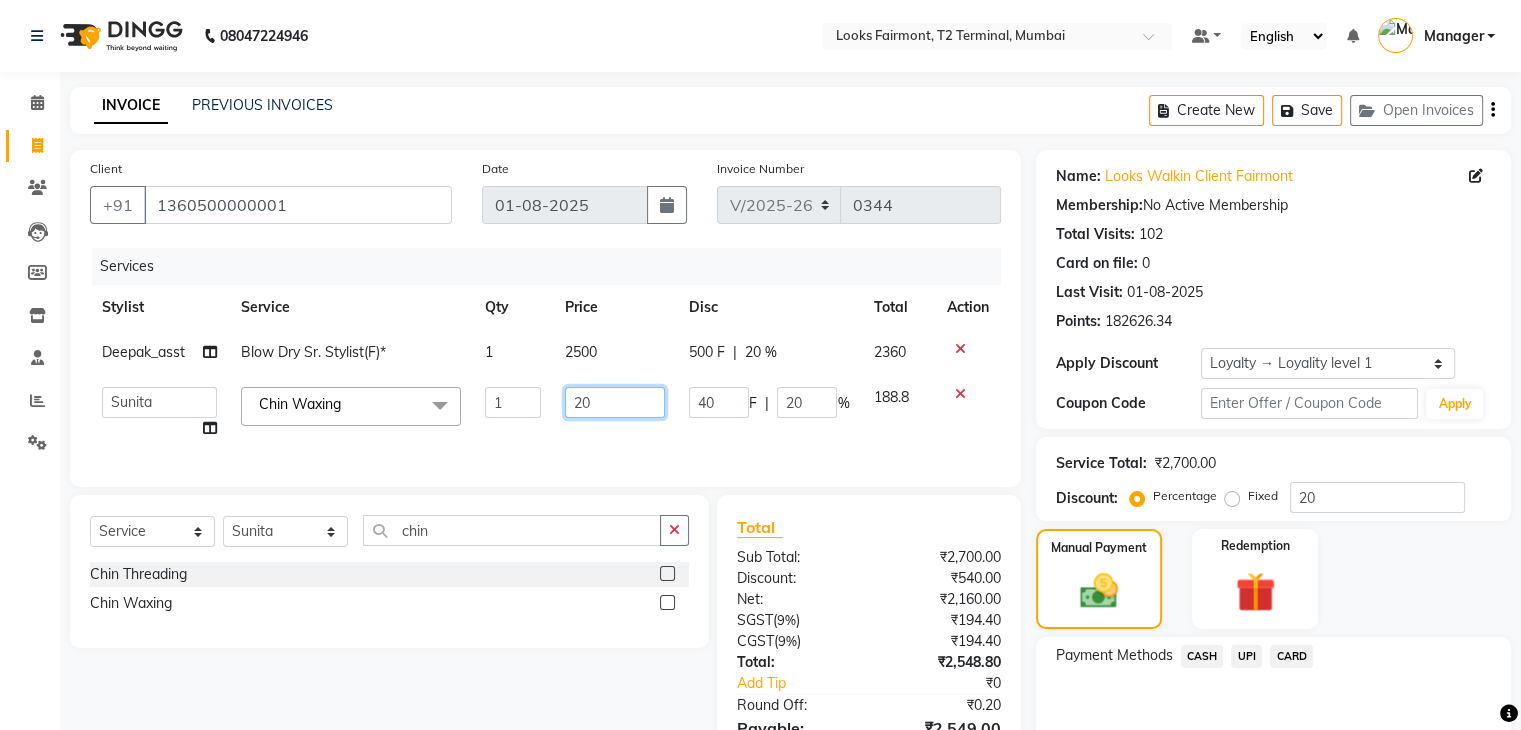 type on "2" 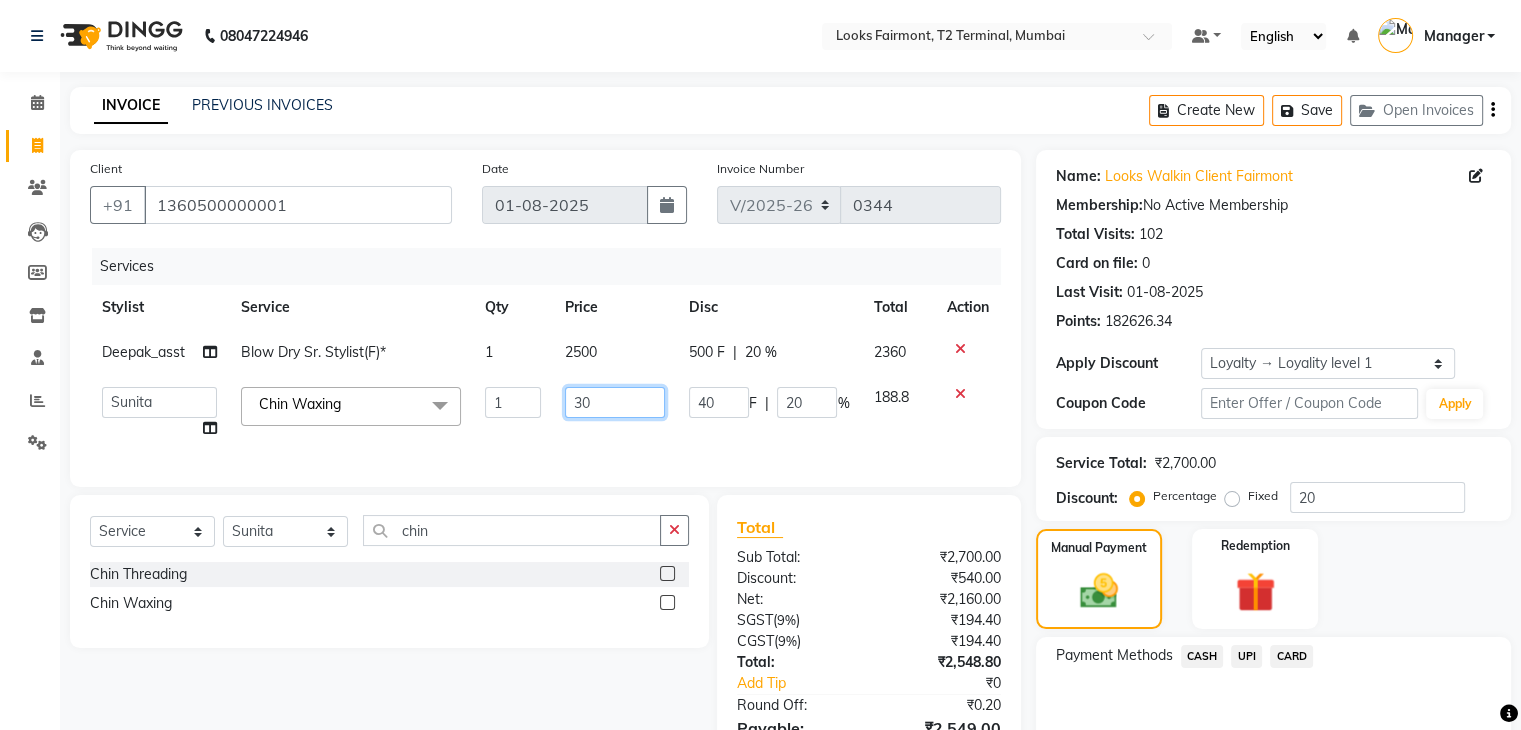 type on "300" 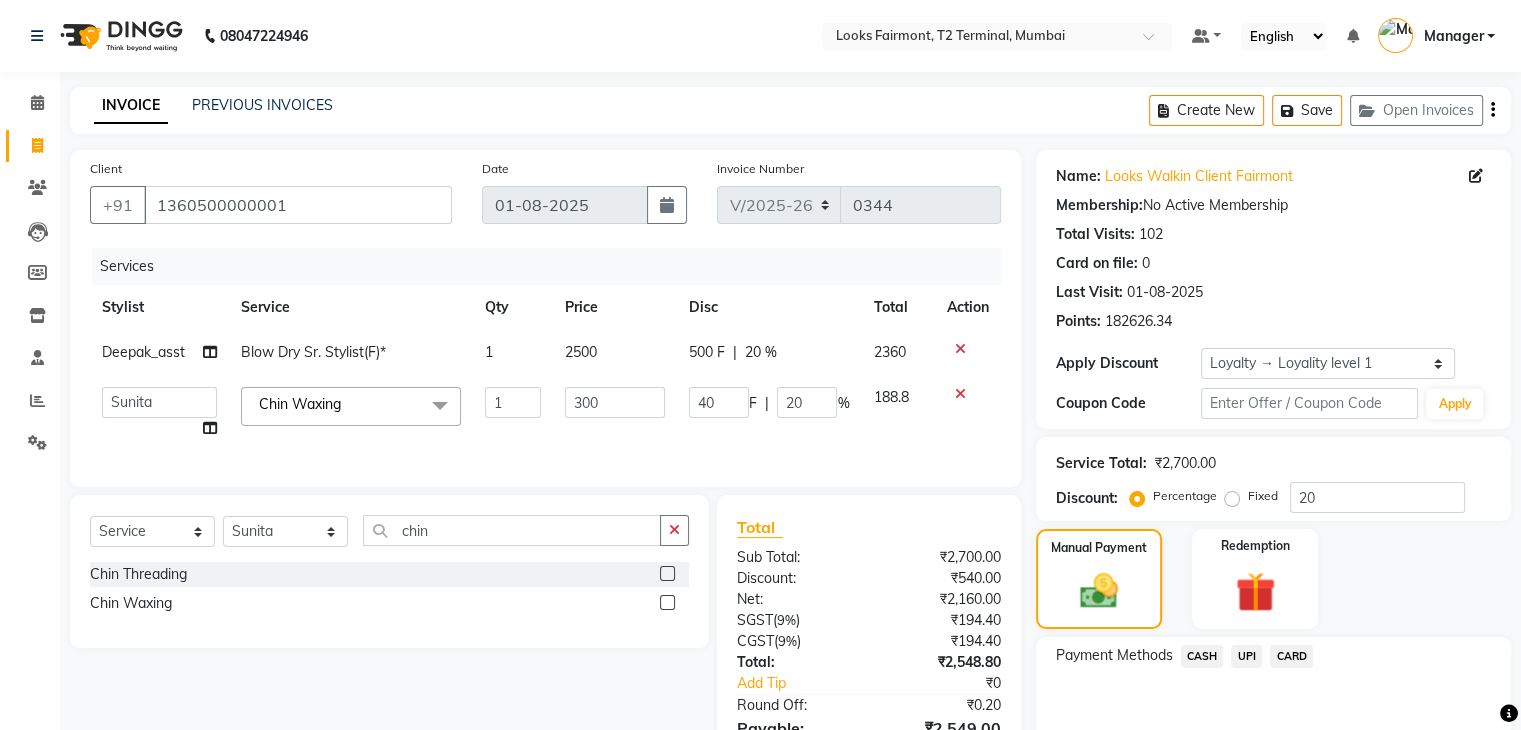 click on "Payment Methods  CASH   UPI   CARD" 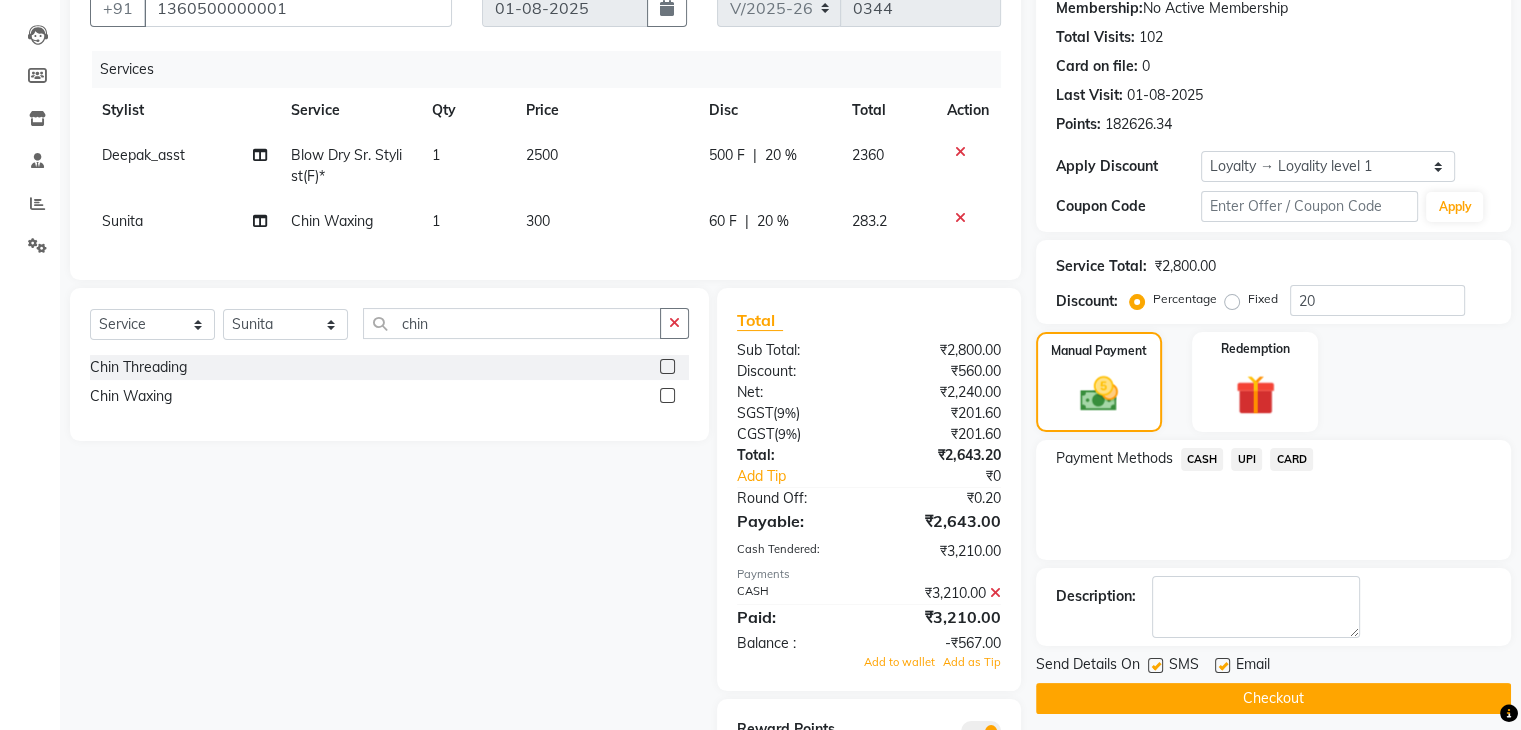 scroll, scrollTop: 200, scrollLeft: 0, axis: vertical 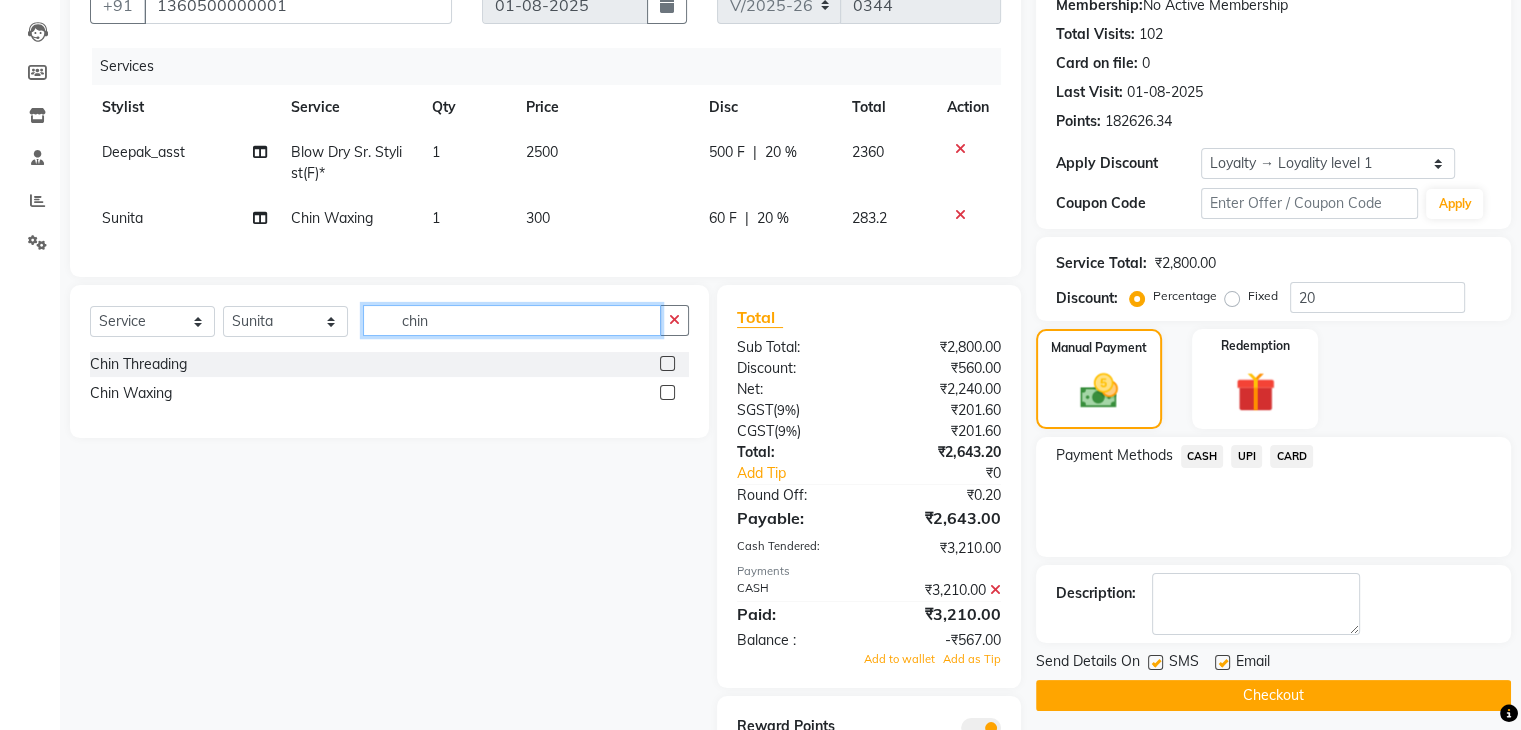 click on "chin" 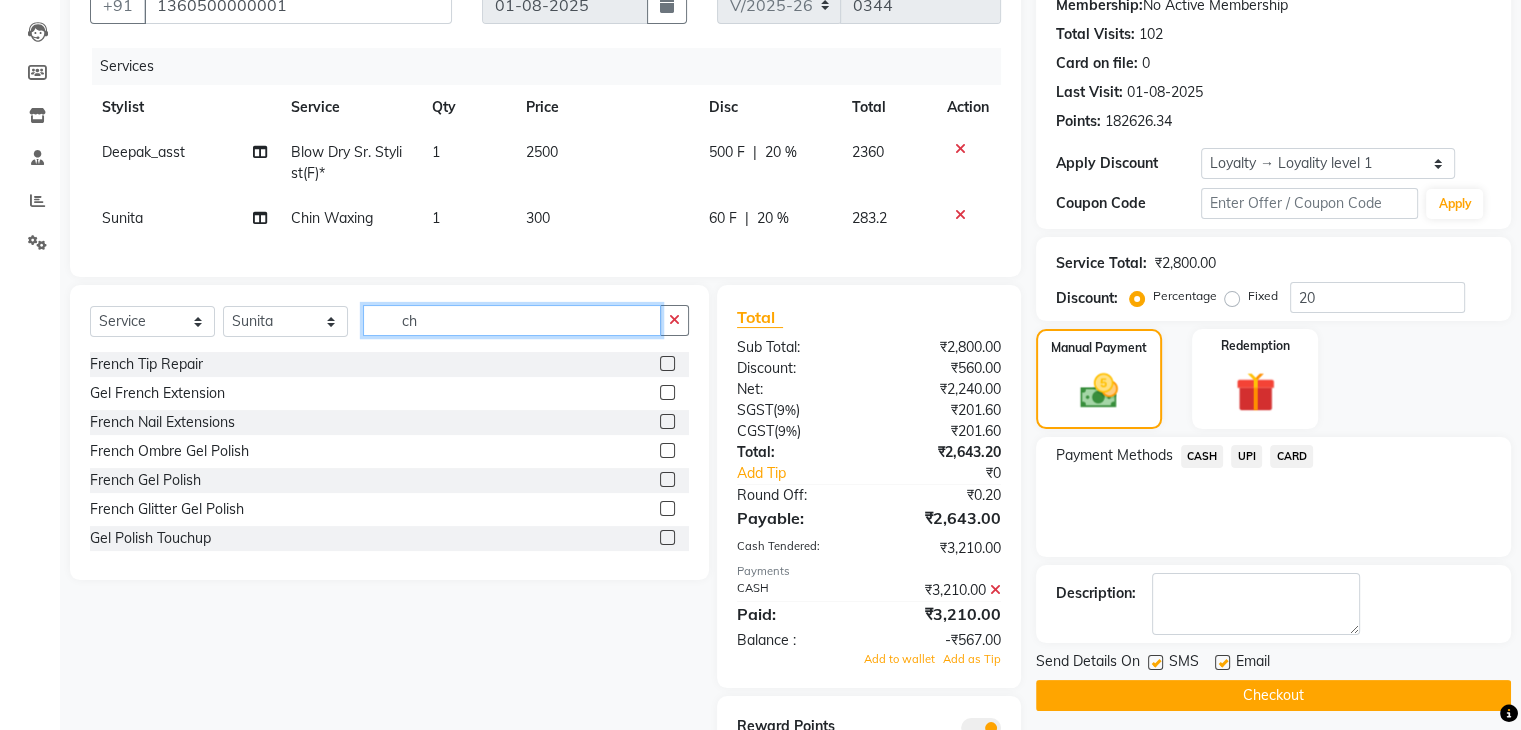 type on "c" 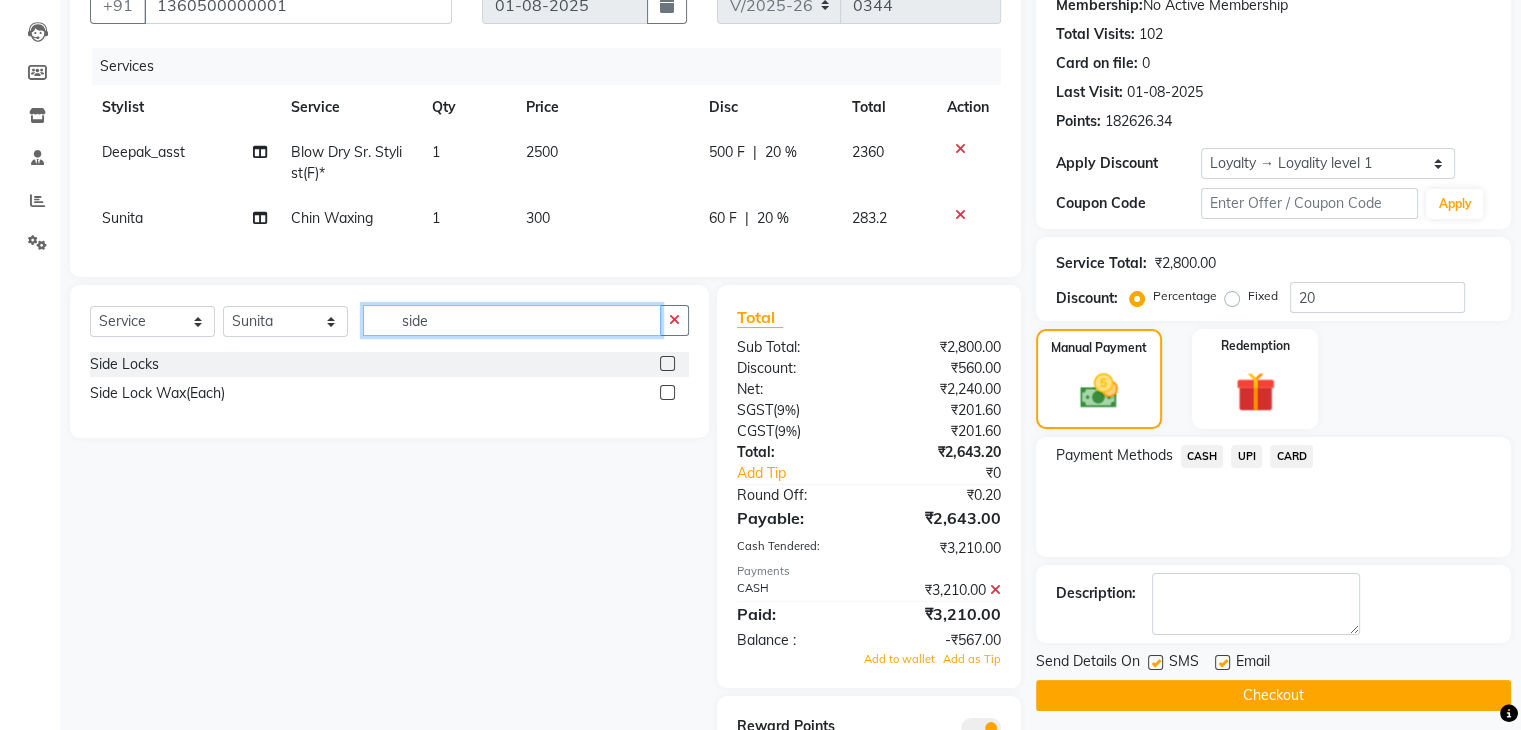 type on "side" 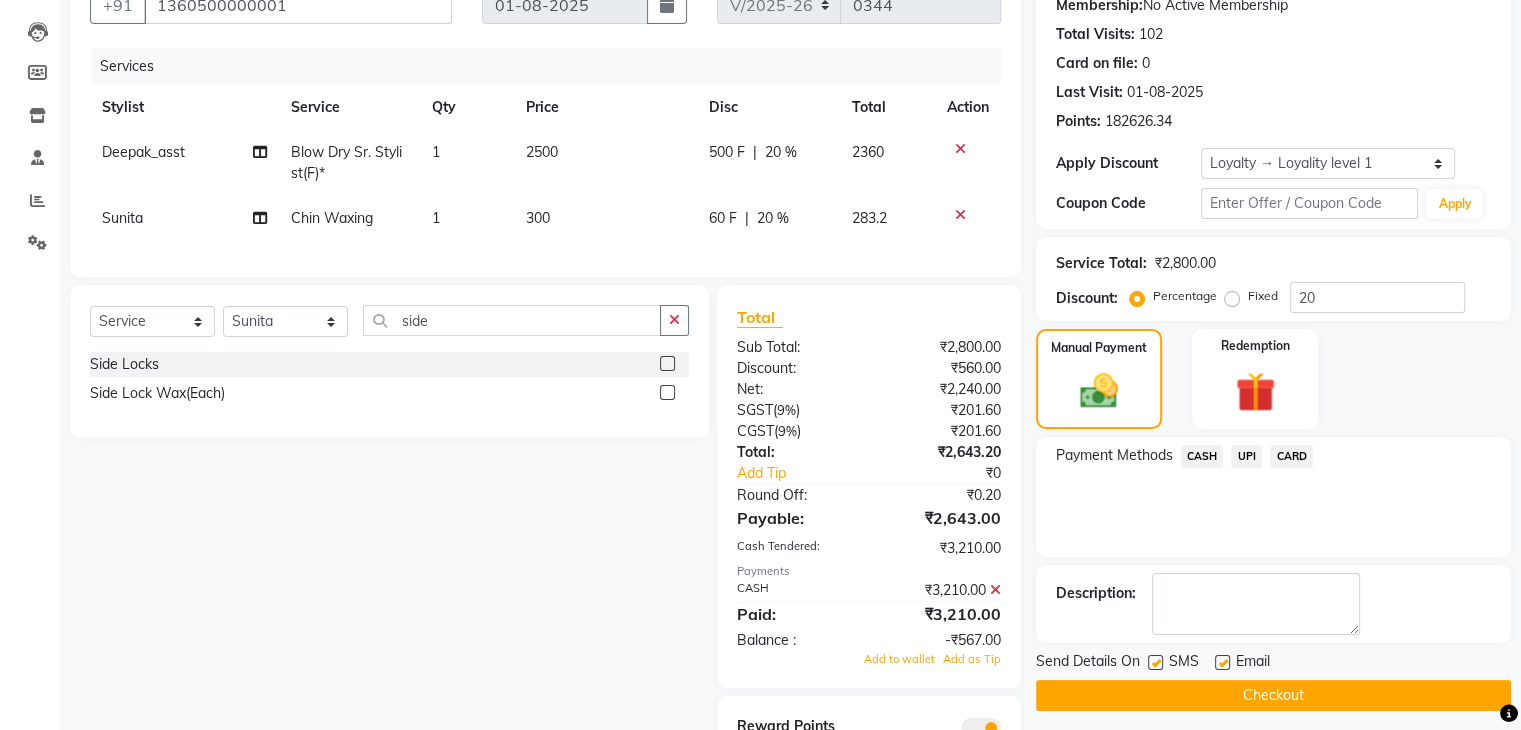 click 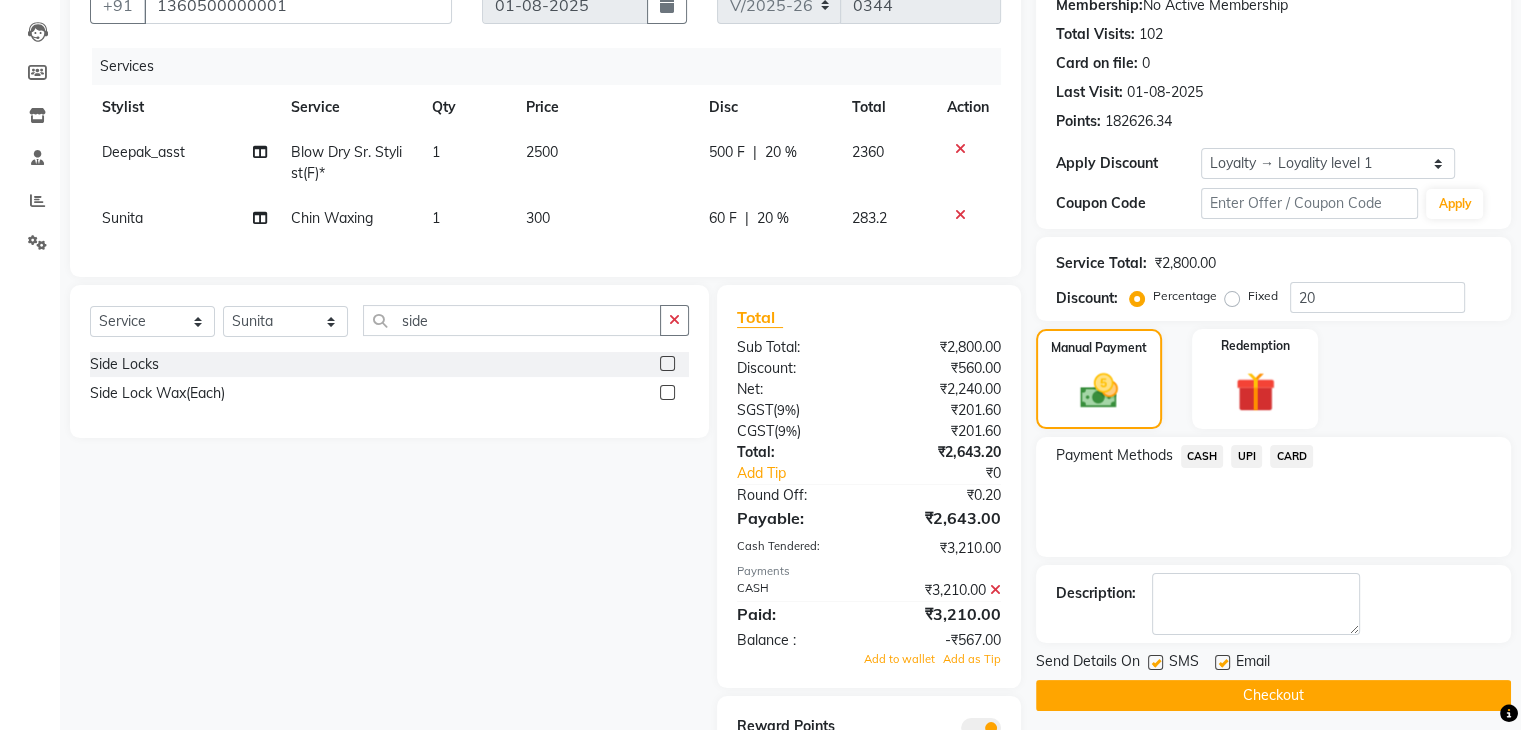 click at bounding box center [666, 393] 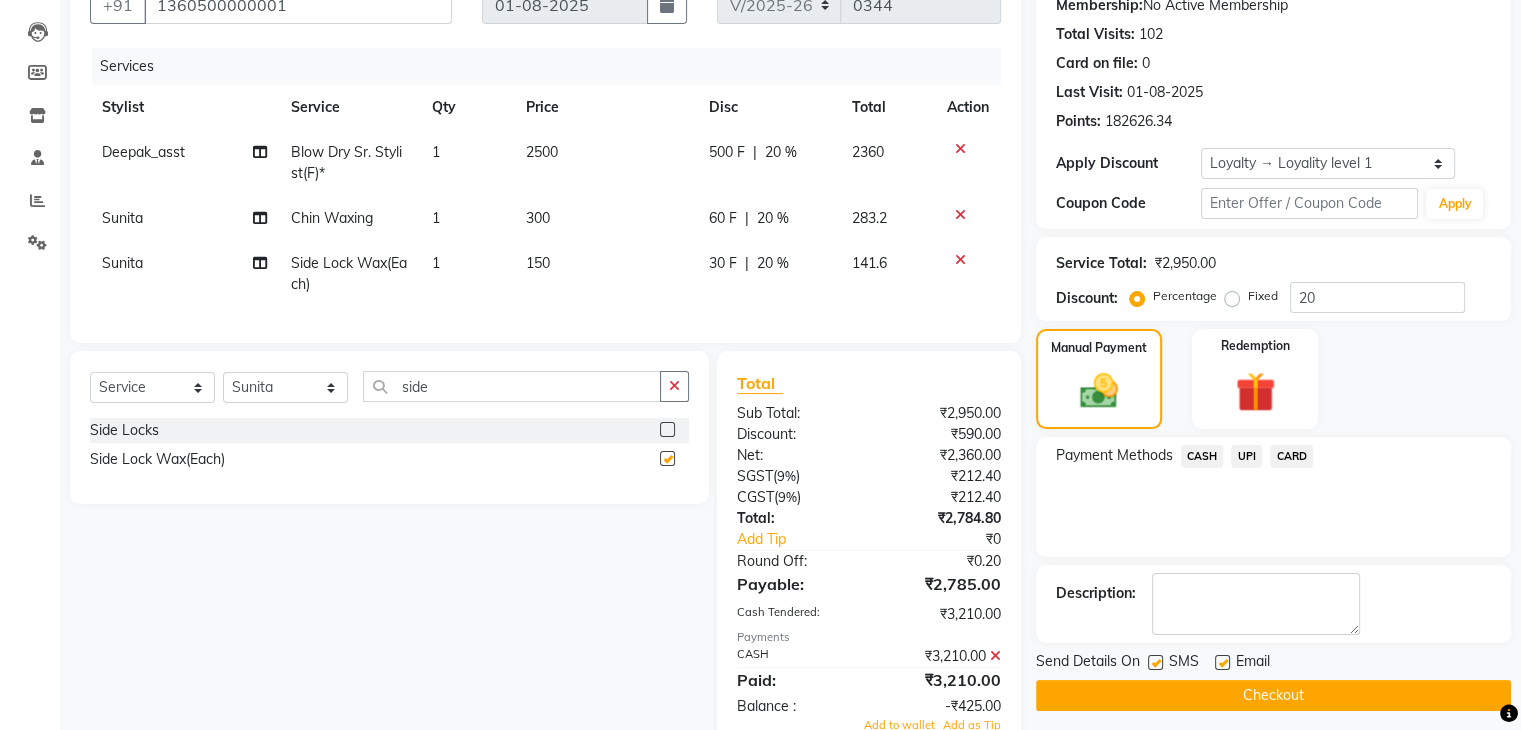 checkbox on "false" 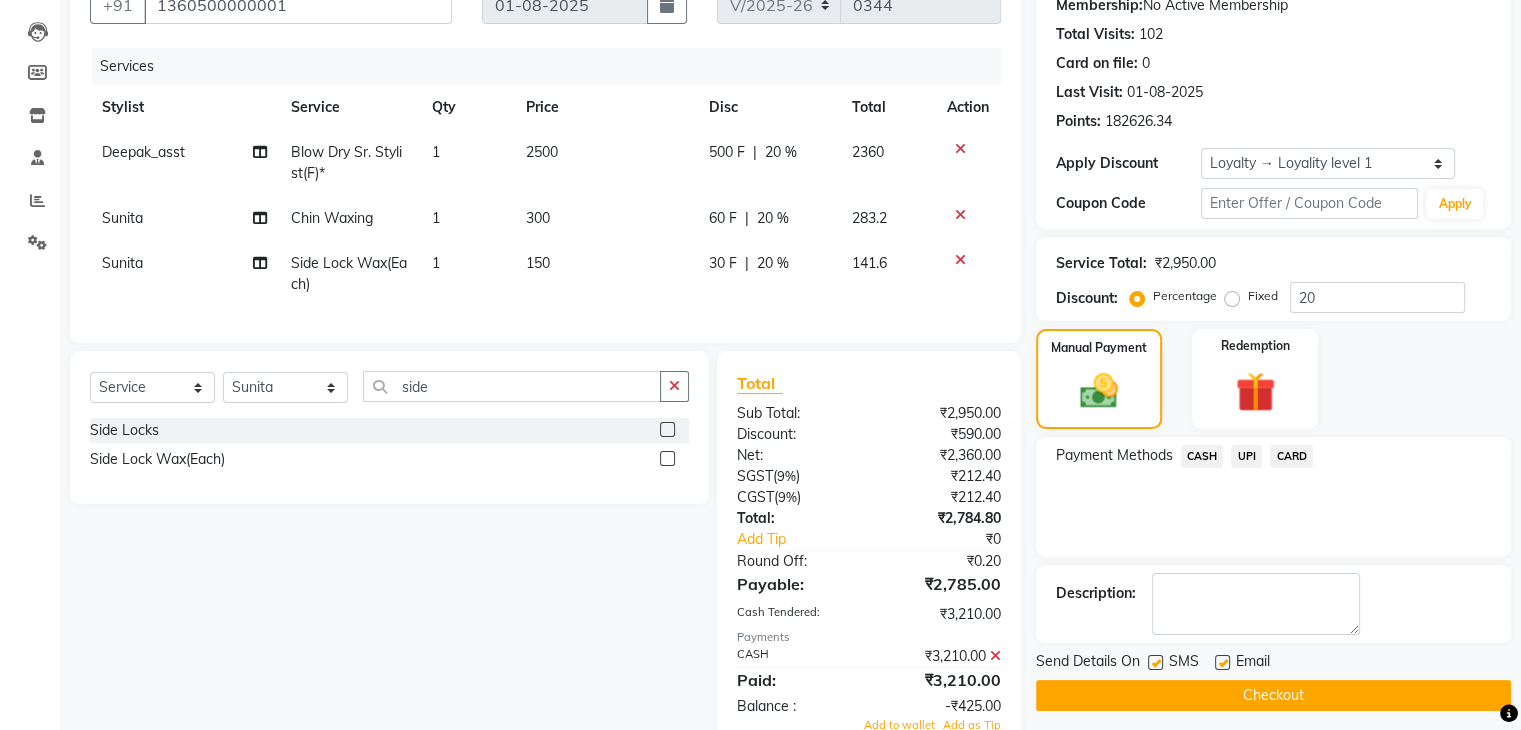 click on "150" 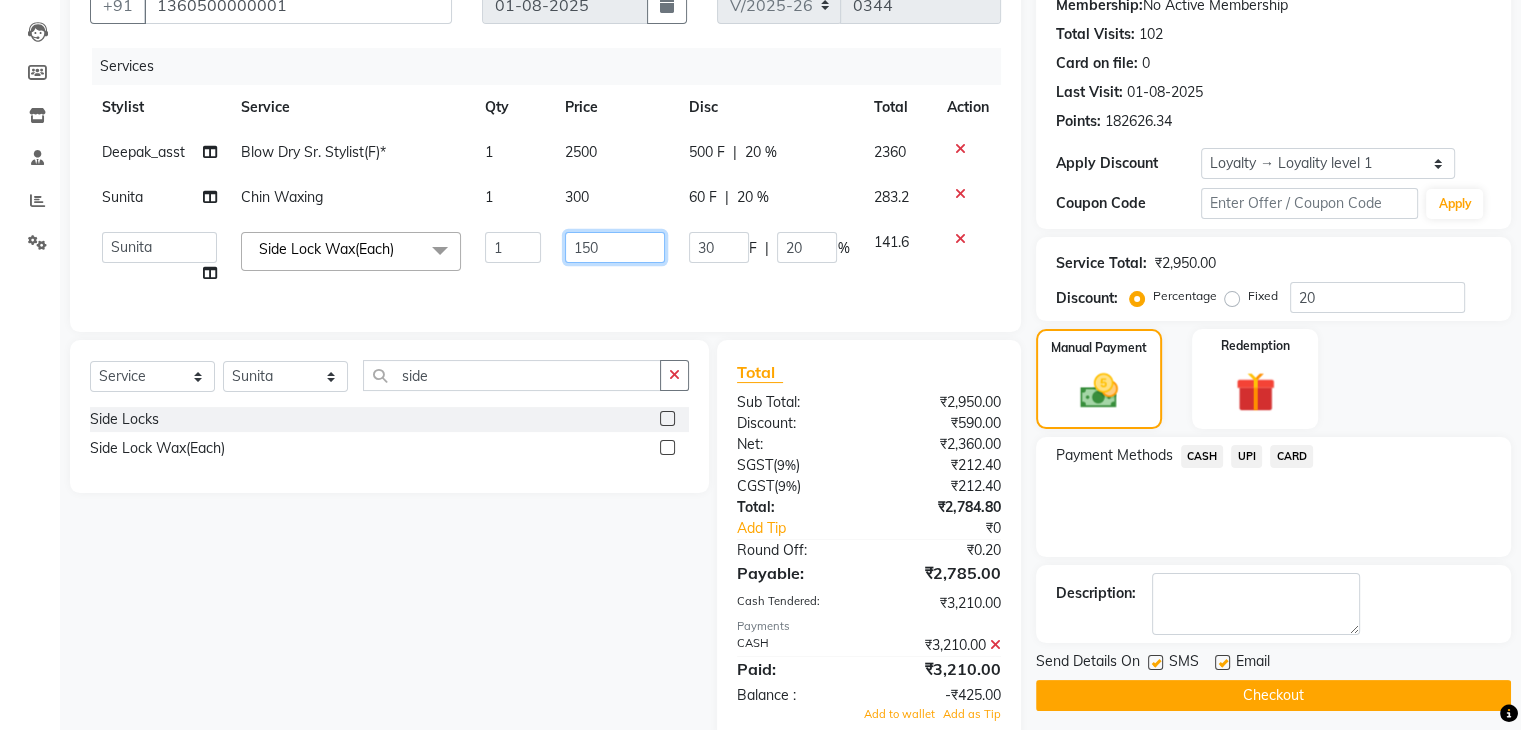 click on "150" 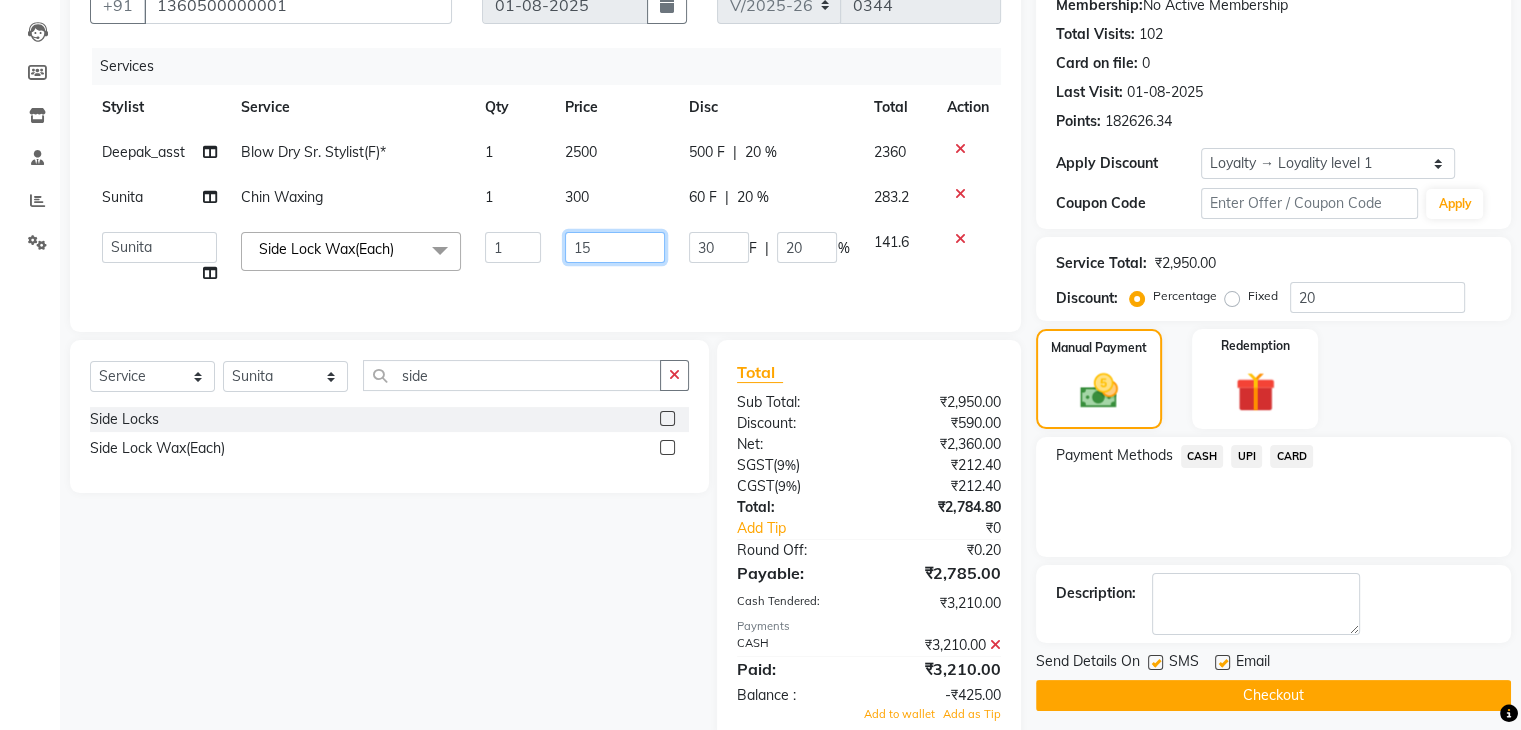 type on "1" 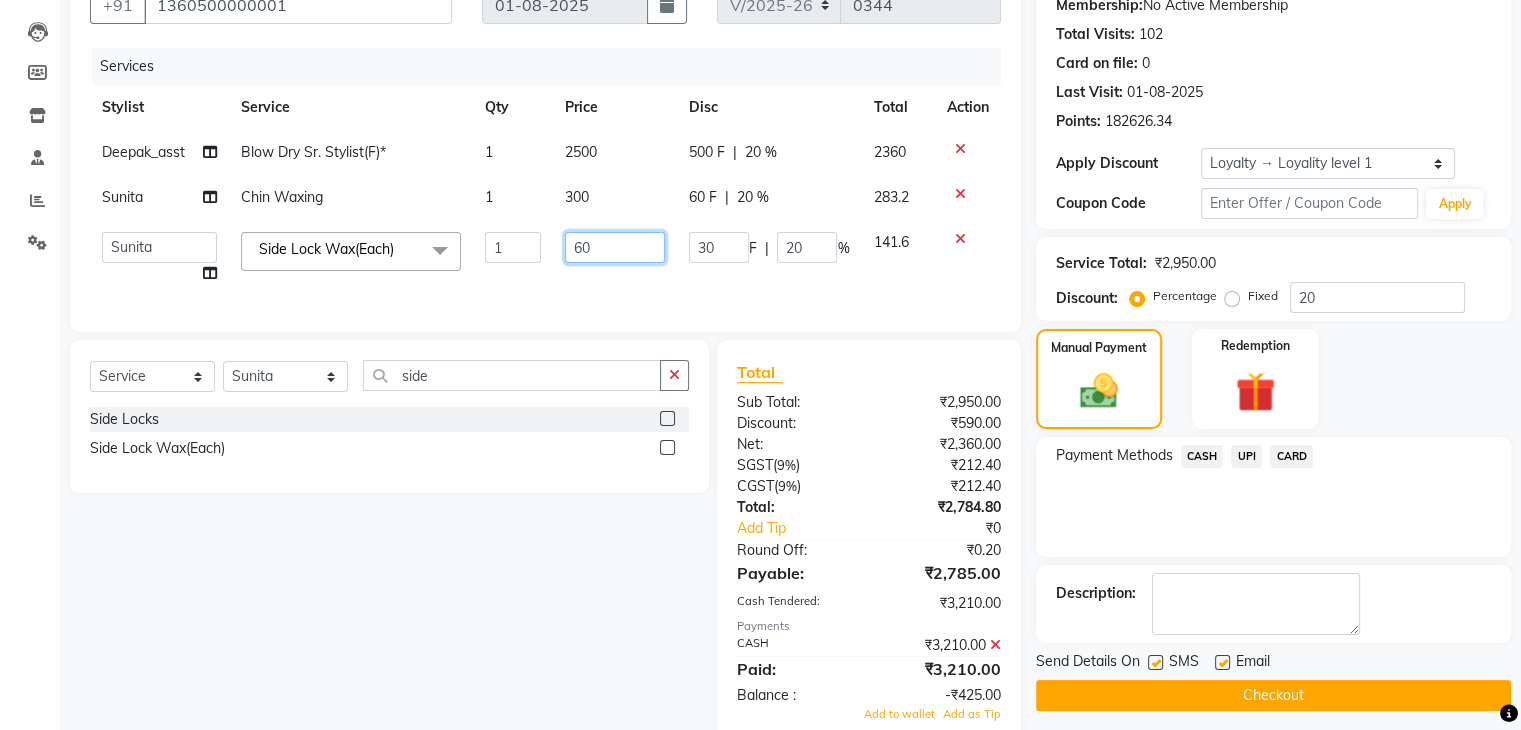 type on "600" 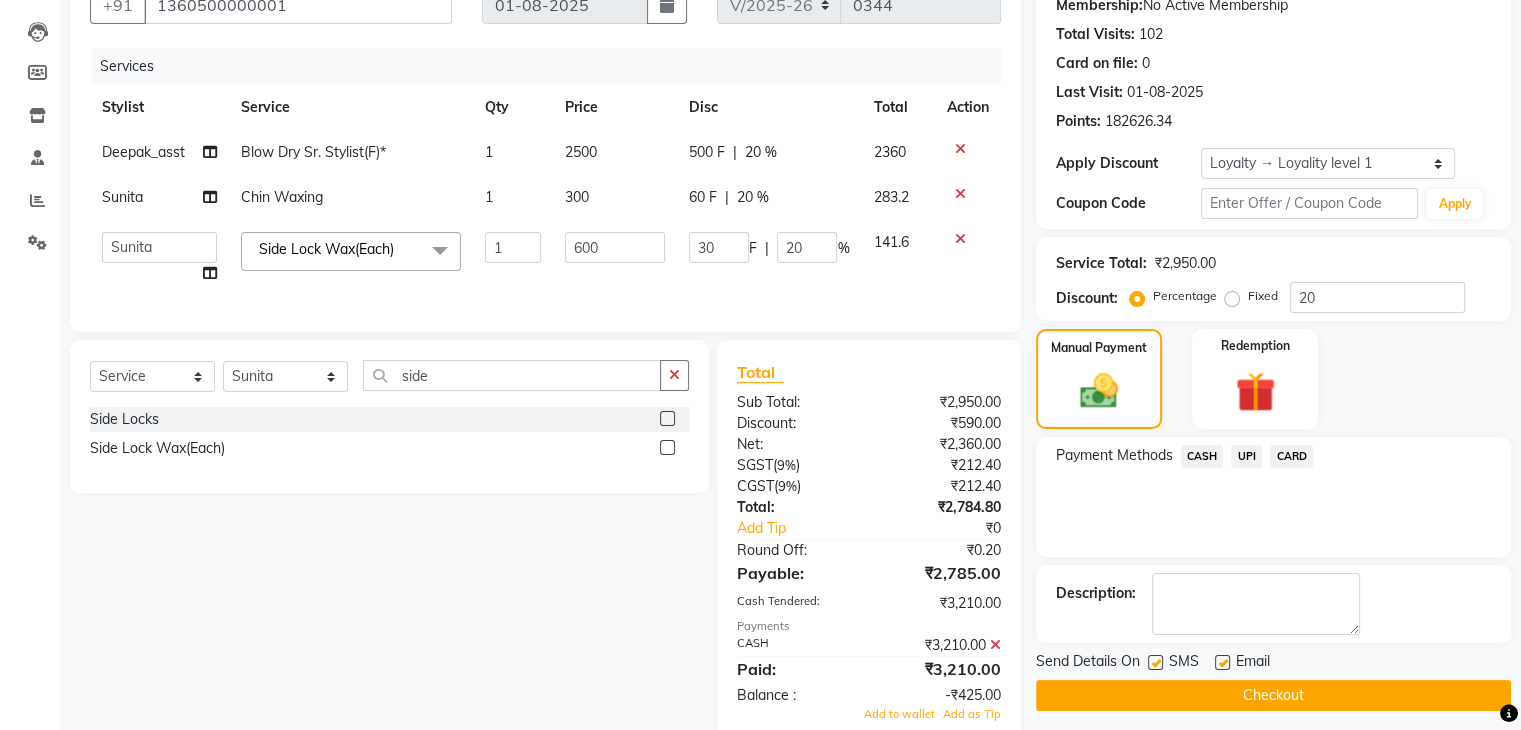 click on "Payment Methods  CASH   UPI   CARD" 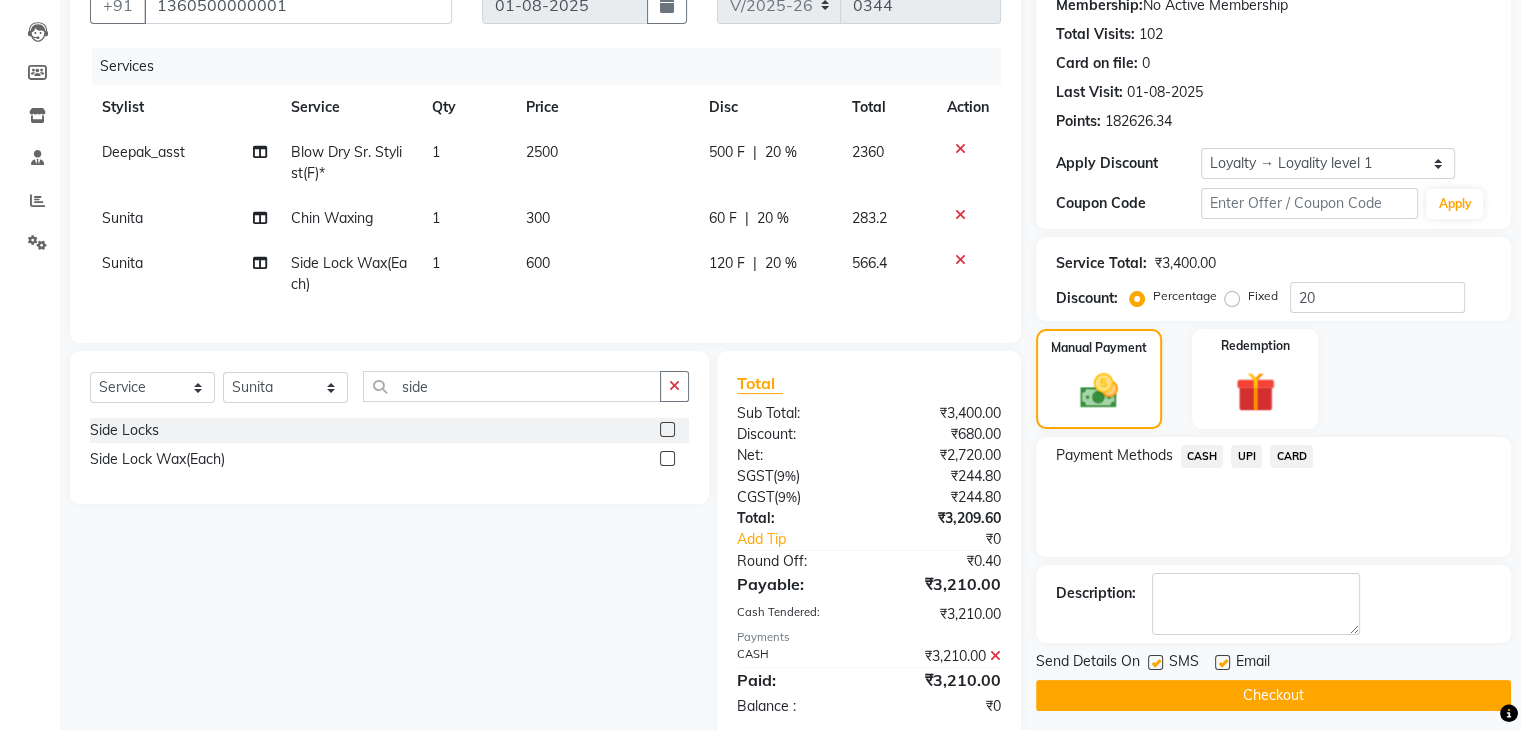scroll, scrollTop: 353, scrollLeft: 0, axis: vertical 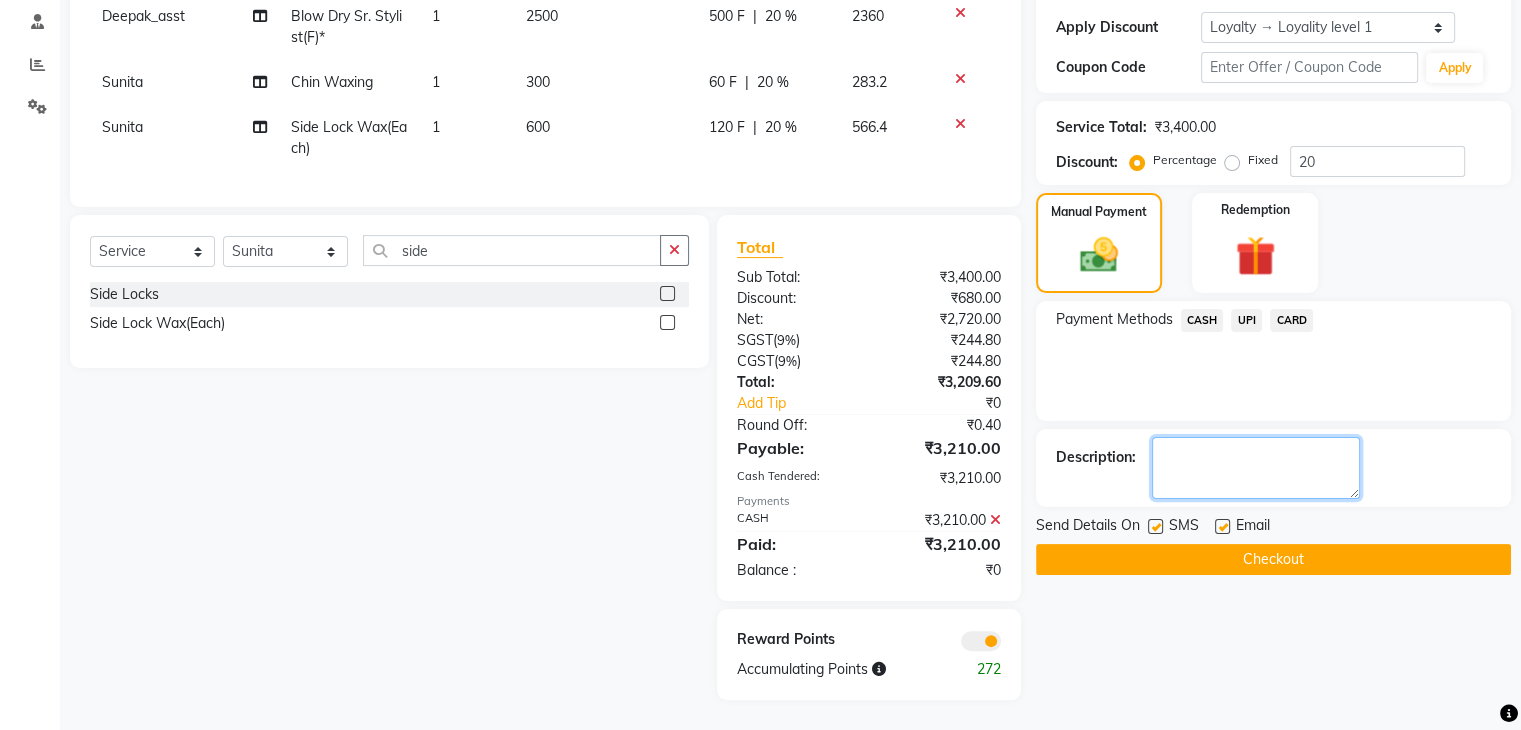 click 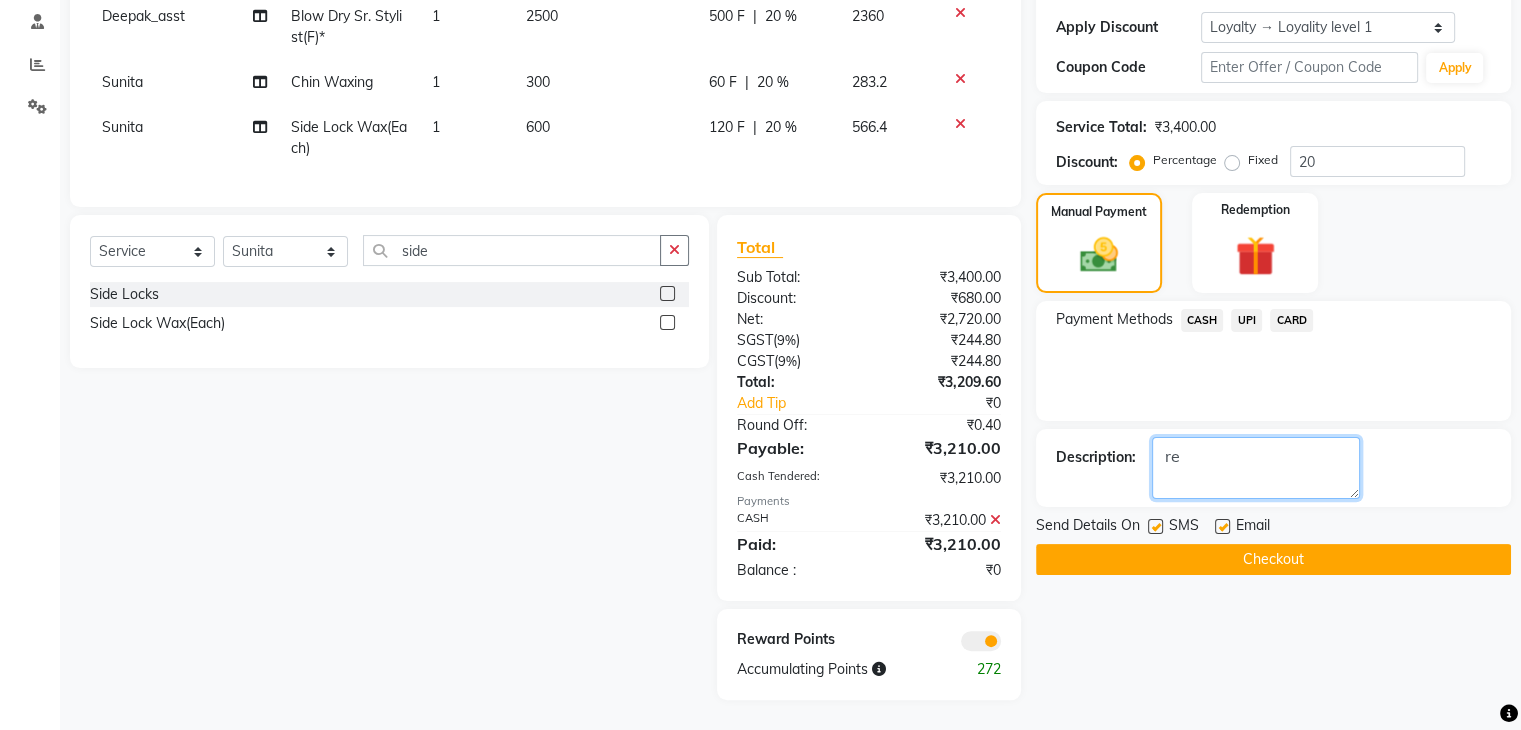 type on "r" 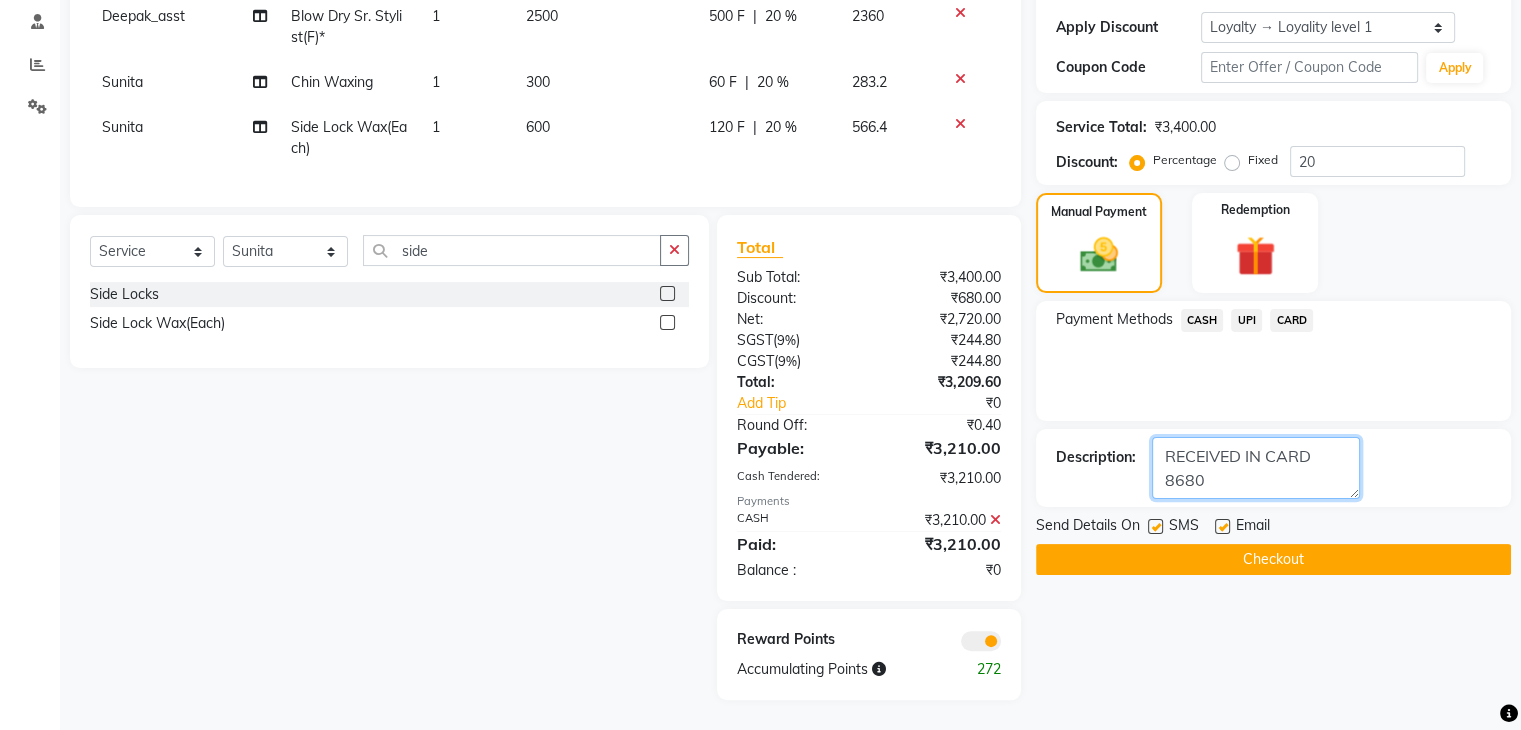 type on "RECEIVED IN CARD 8680" 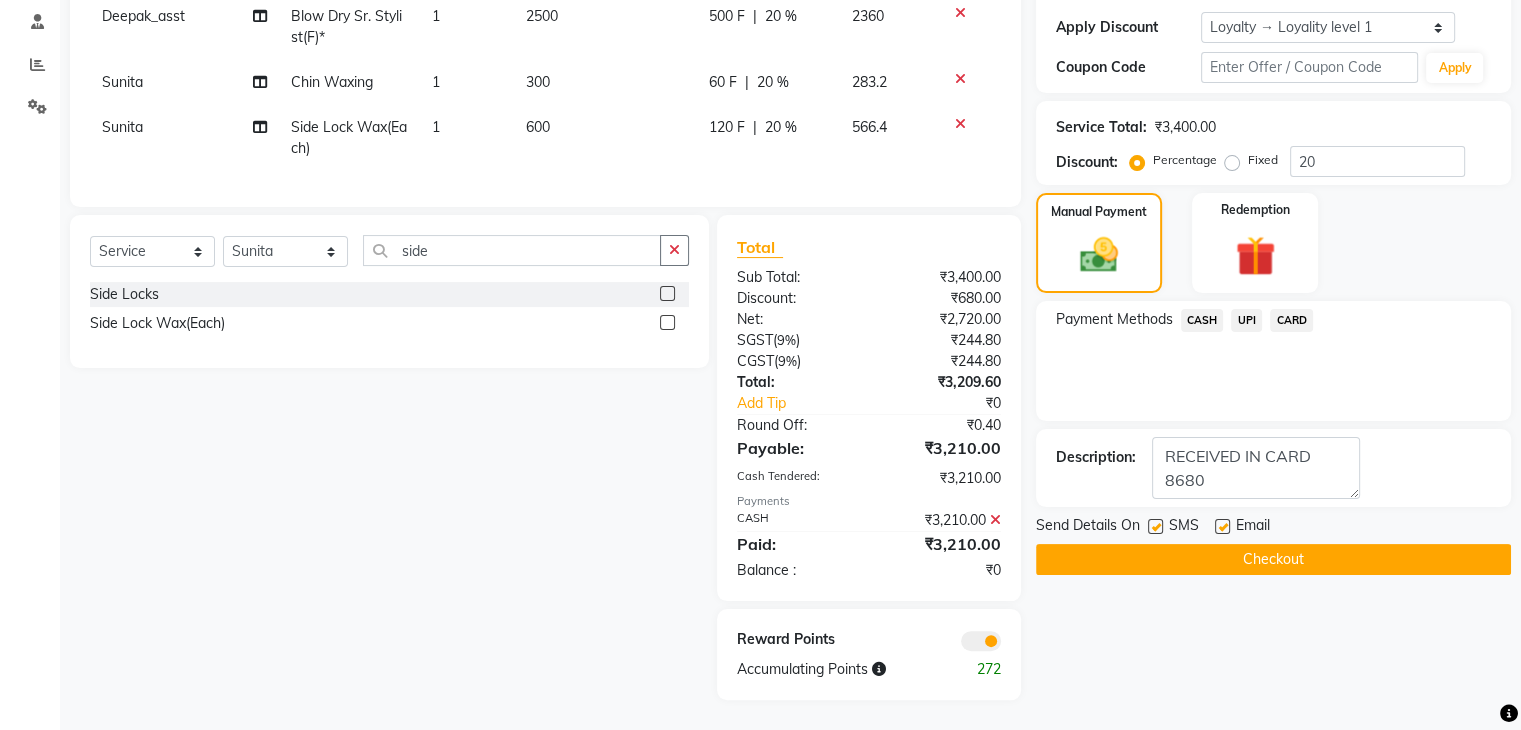 click on "Checkout" 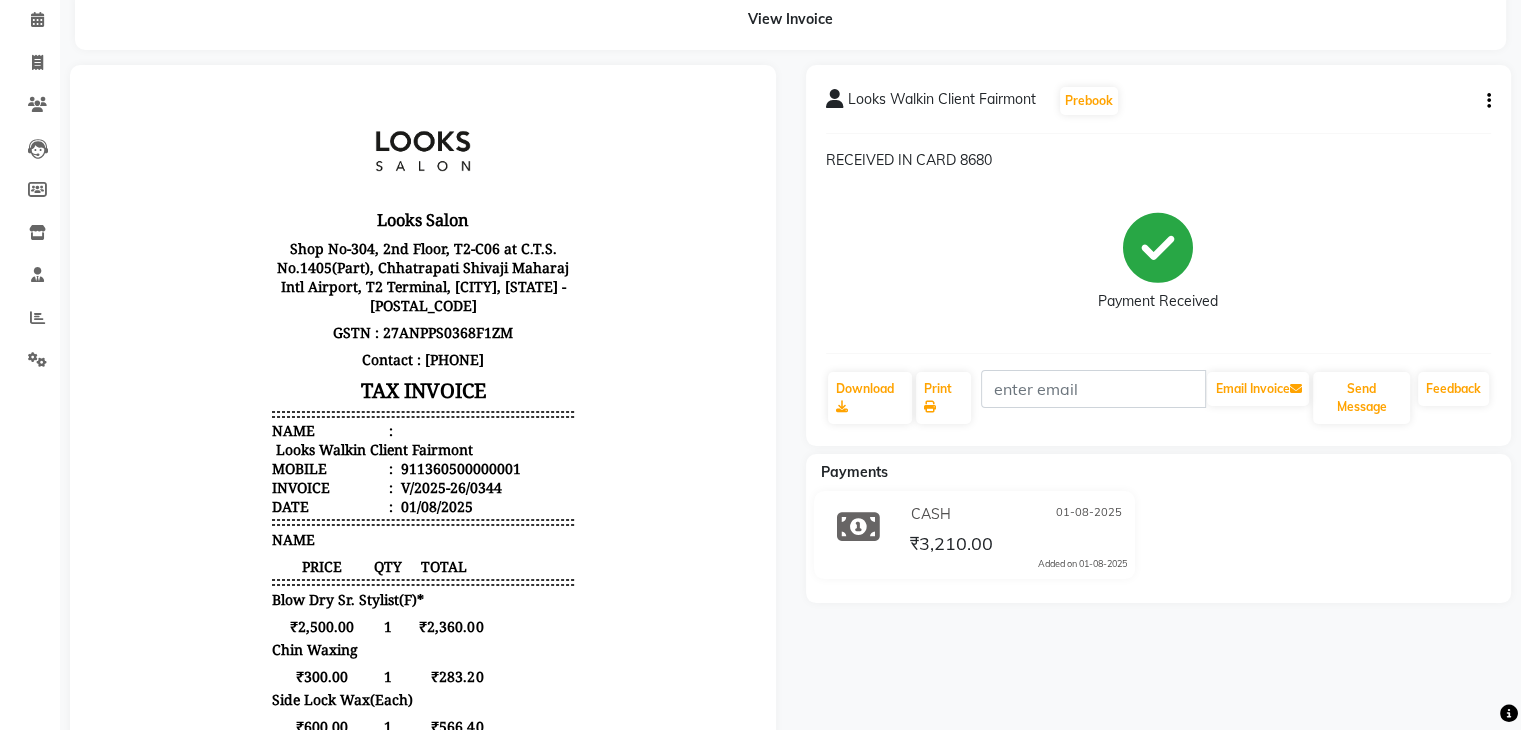 scroll, scrollTop: 0, scrollLeft: 0, axis: both 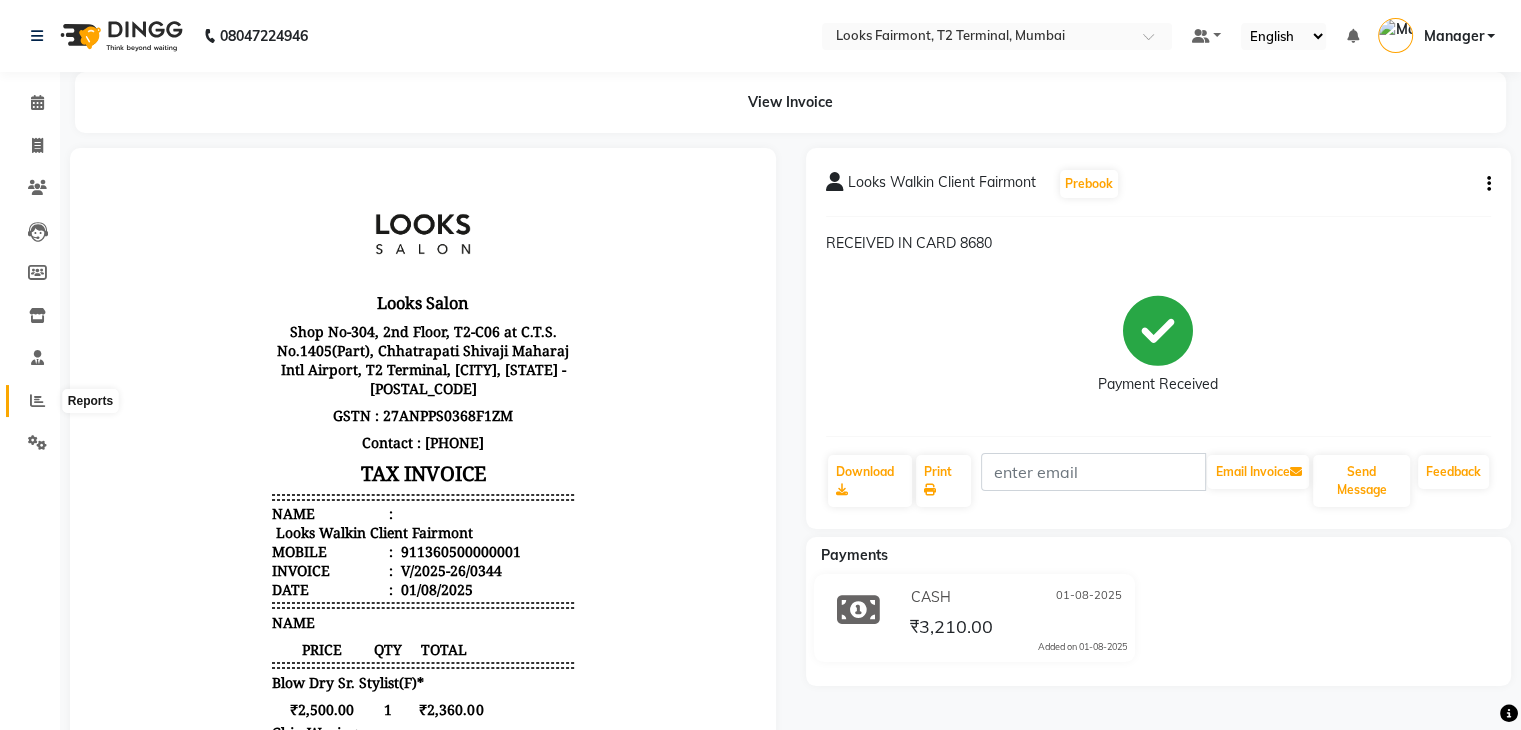 click 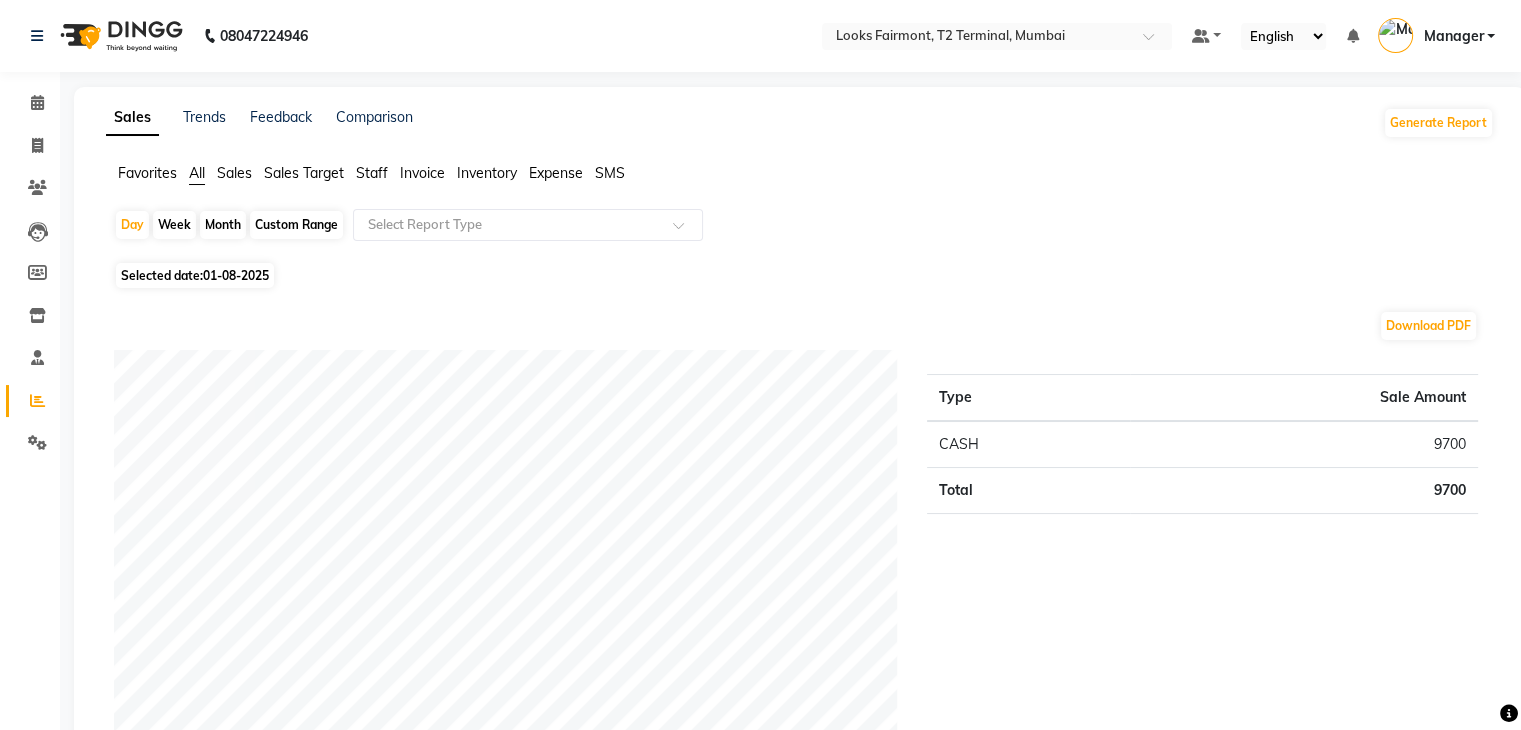 click on "Staff" 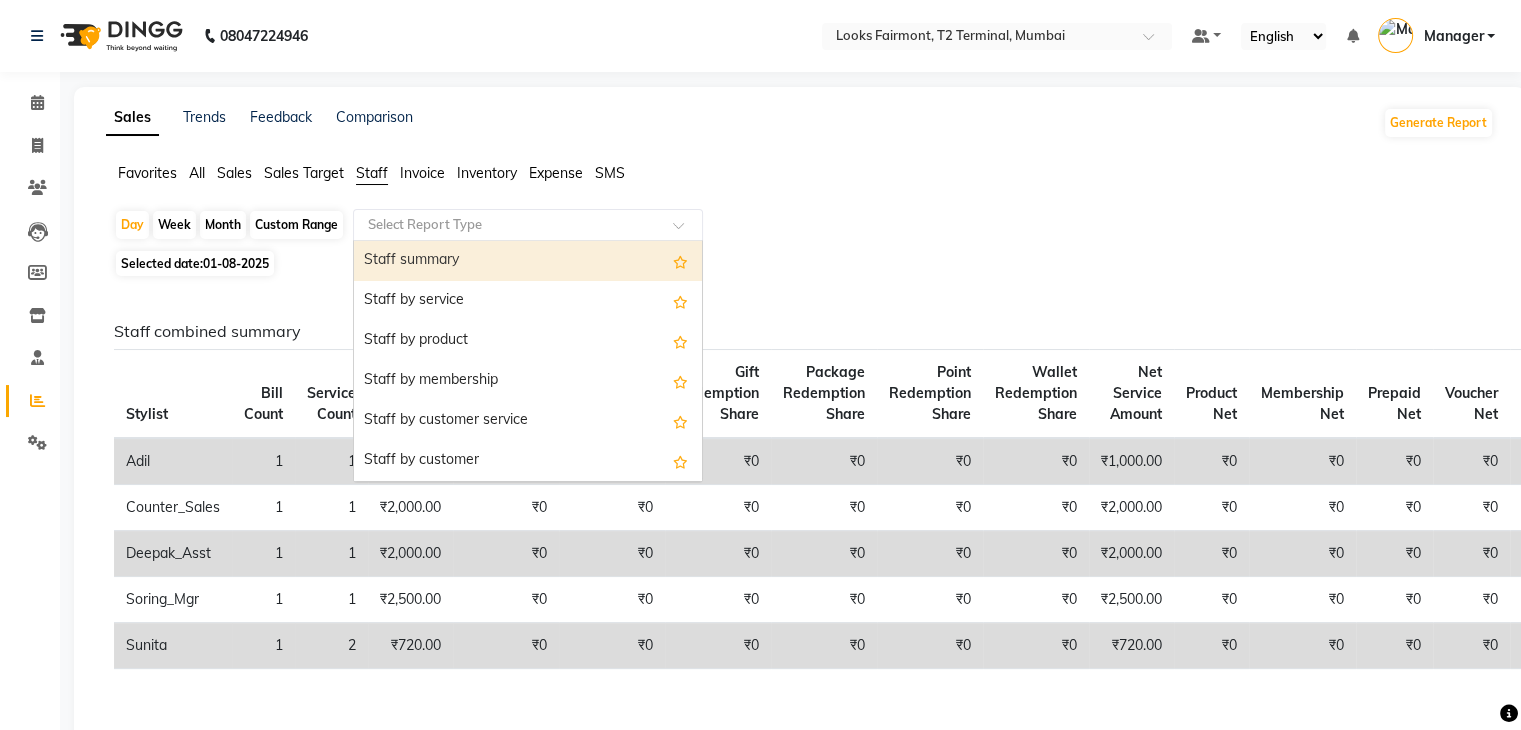 click 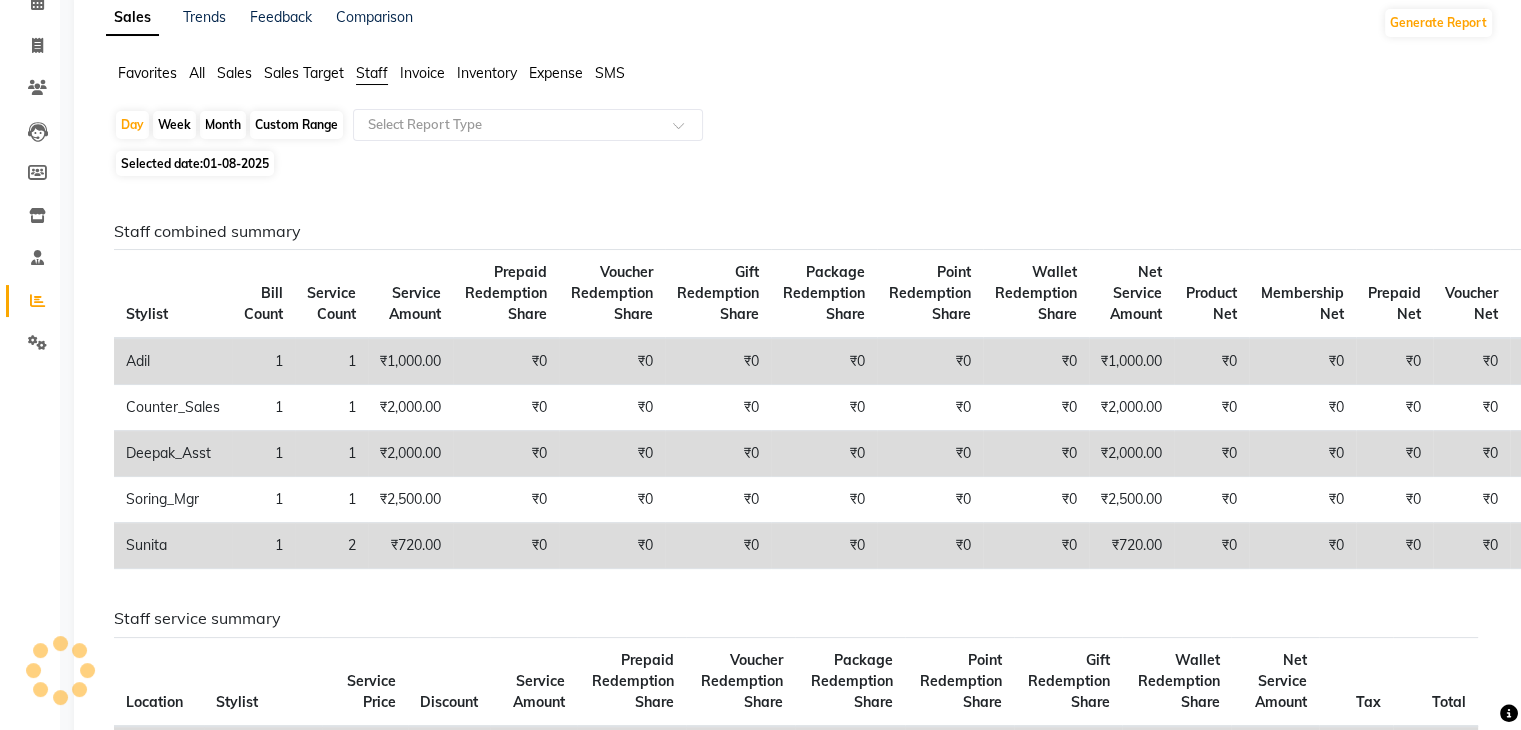 scroll, scrollTop: 0, scrollLeft: 0, axis: both 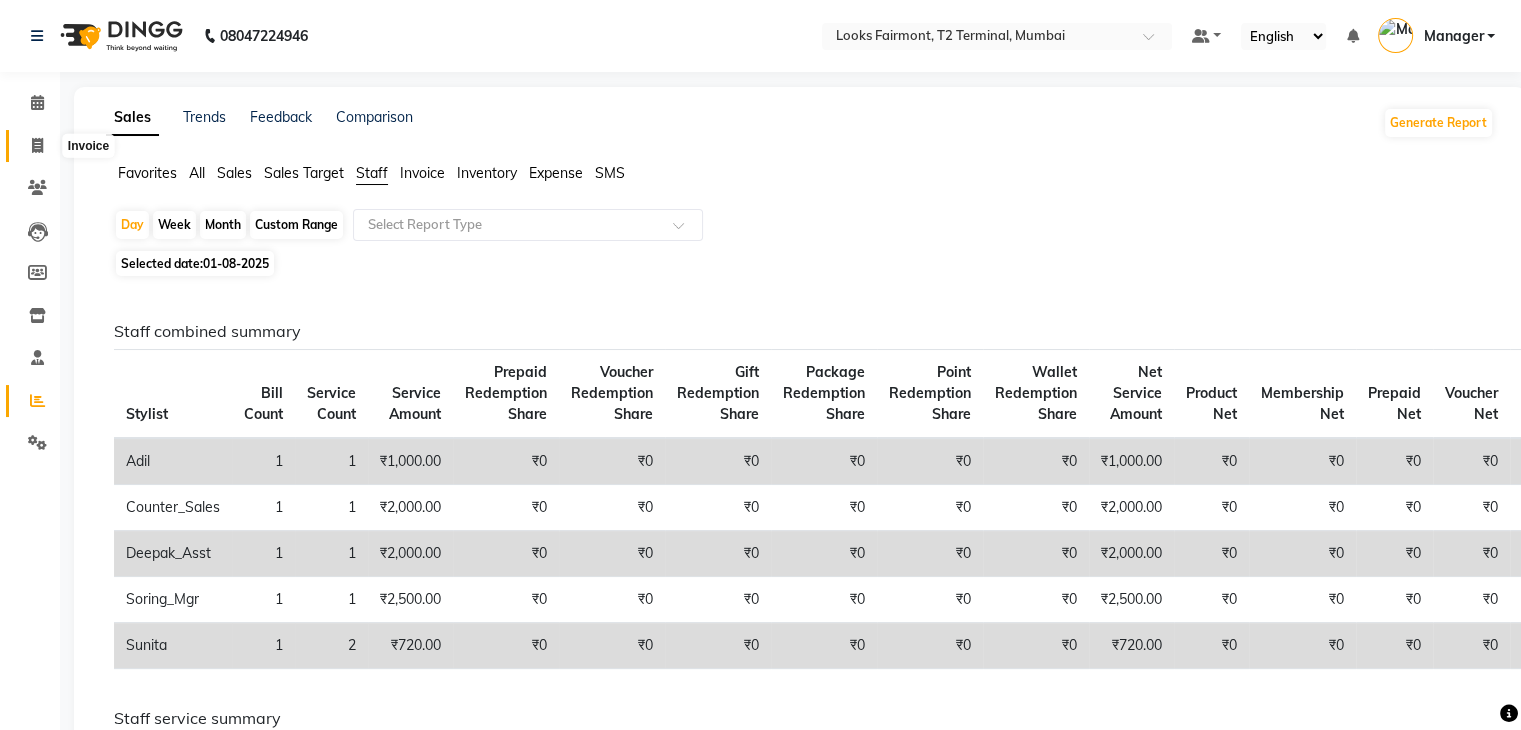 click 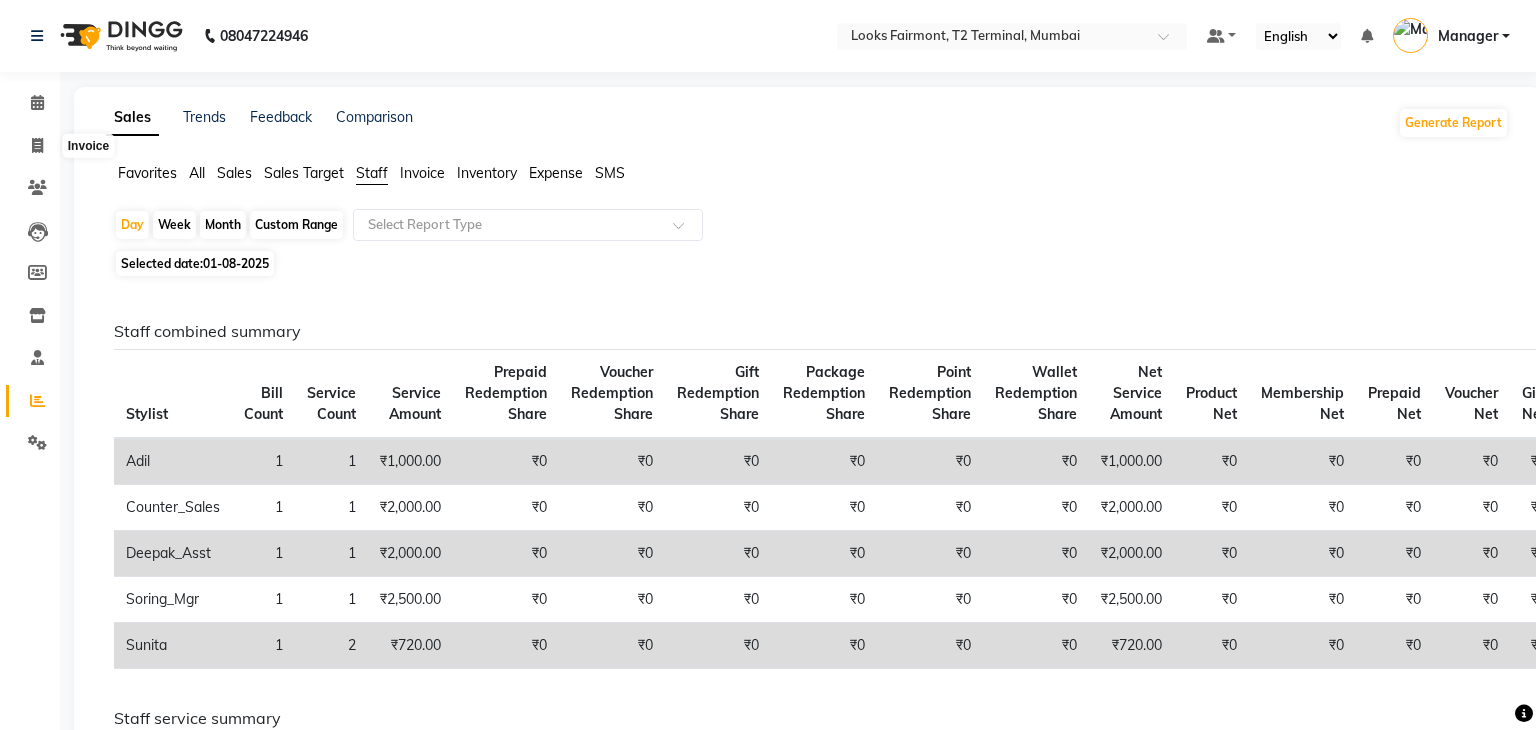 select on "8139" 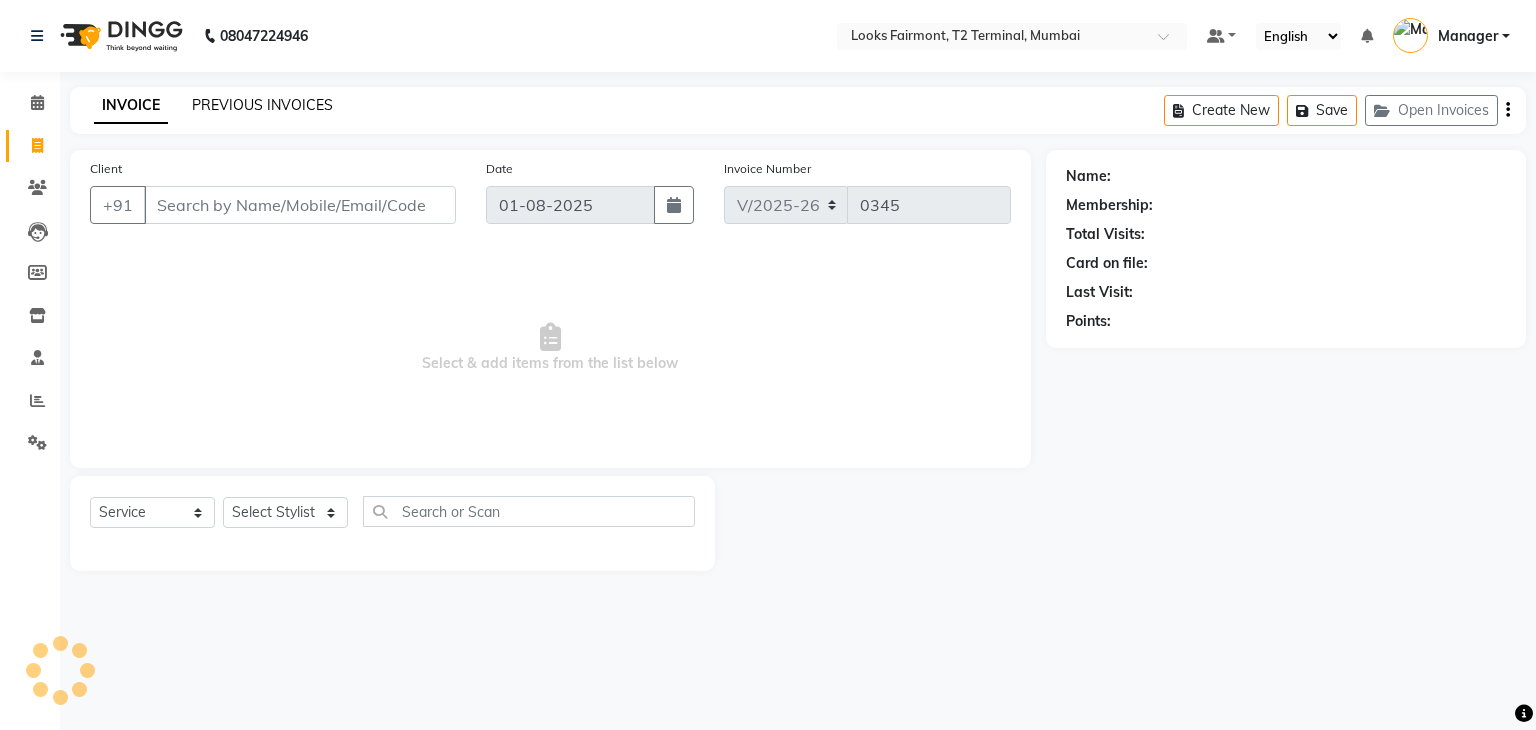 click on "PREVIOUS INVOICES" 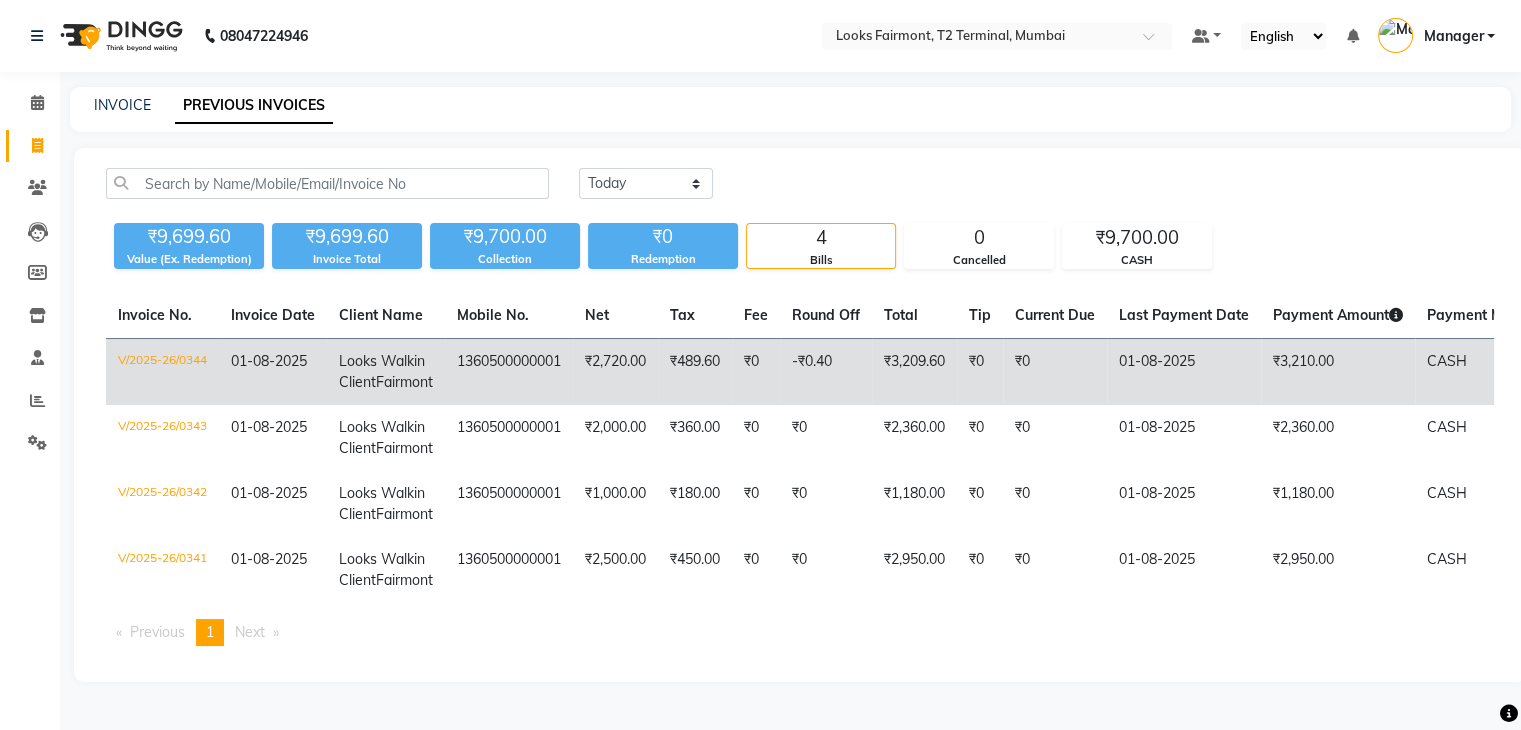 click on "V/2025-26/0344" 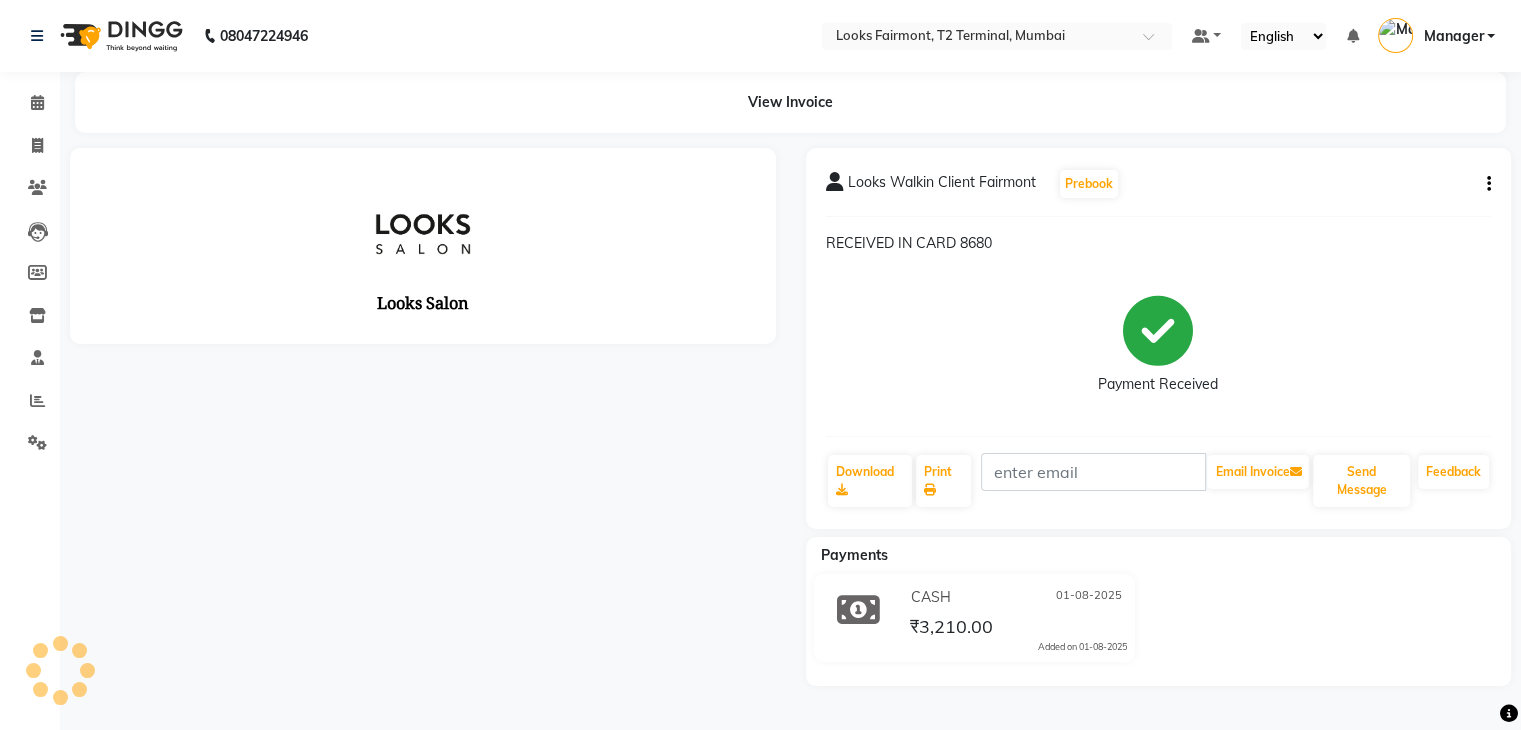 scroll, scrollTop: 0, scrollLeft: 0, axis: both 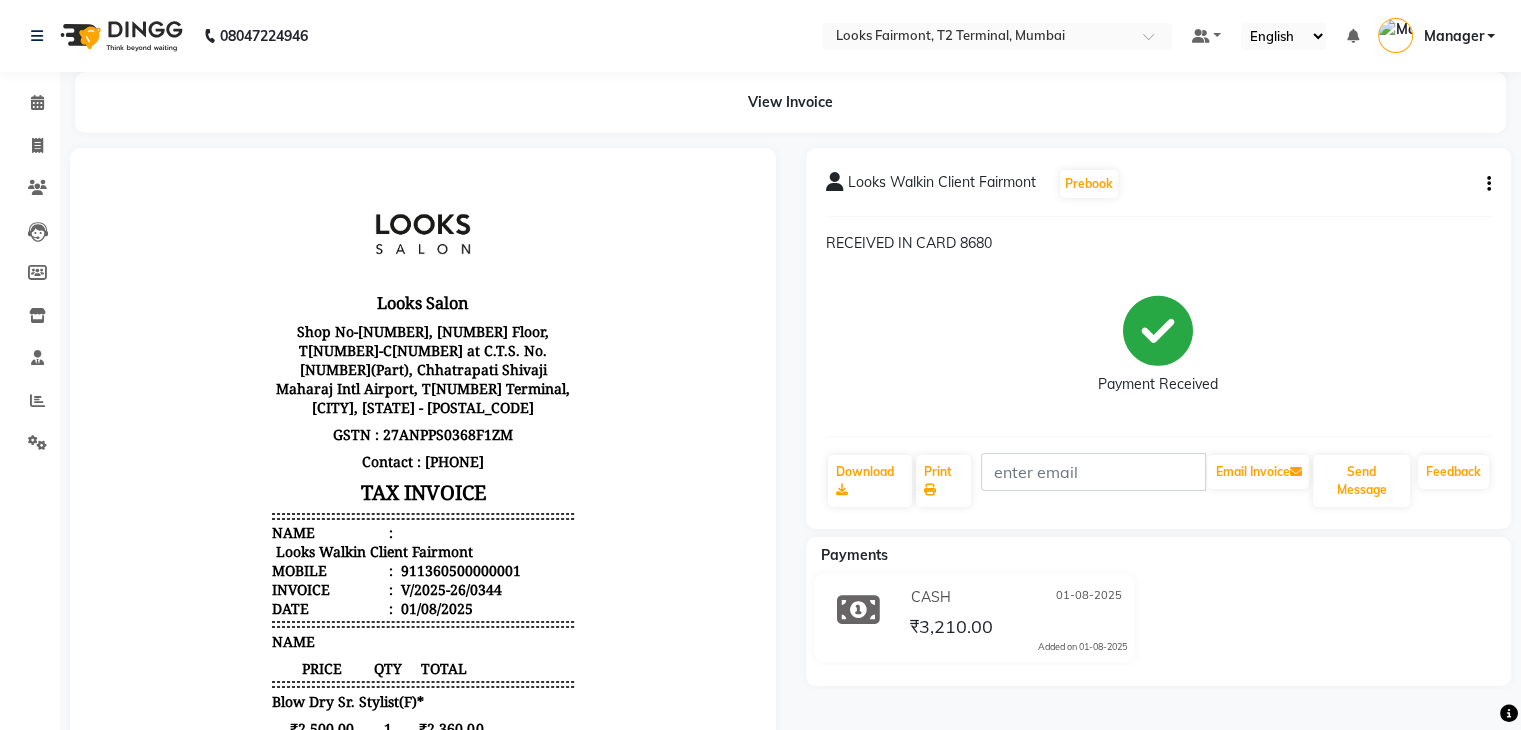 click on "Looks Walkin Client Fairmont  Prebook  RECEIVED IN CARD 8680  Payment Received  Download  Print   Email Invoice   Send Message Feedback" 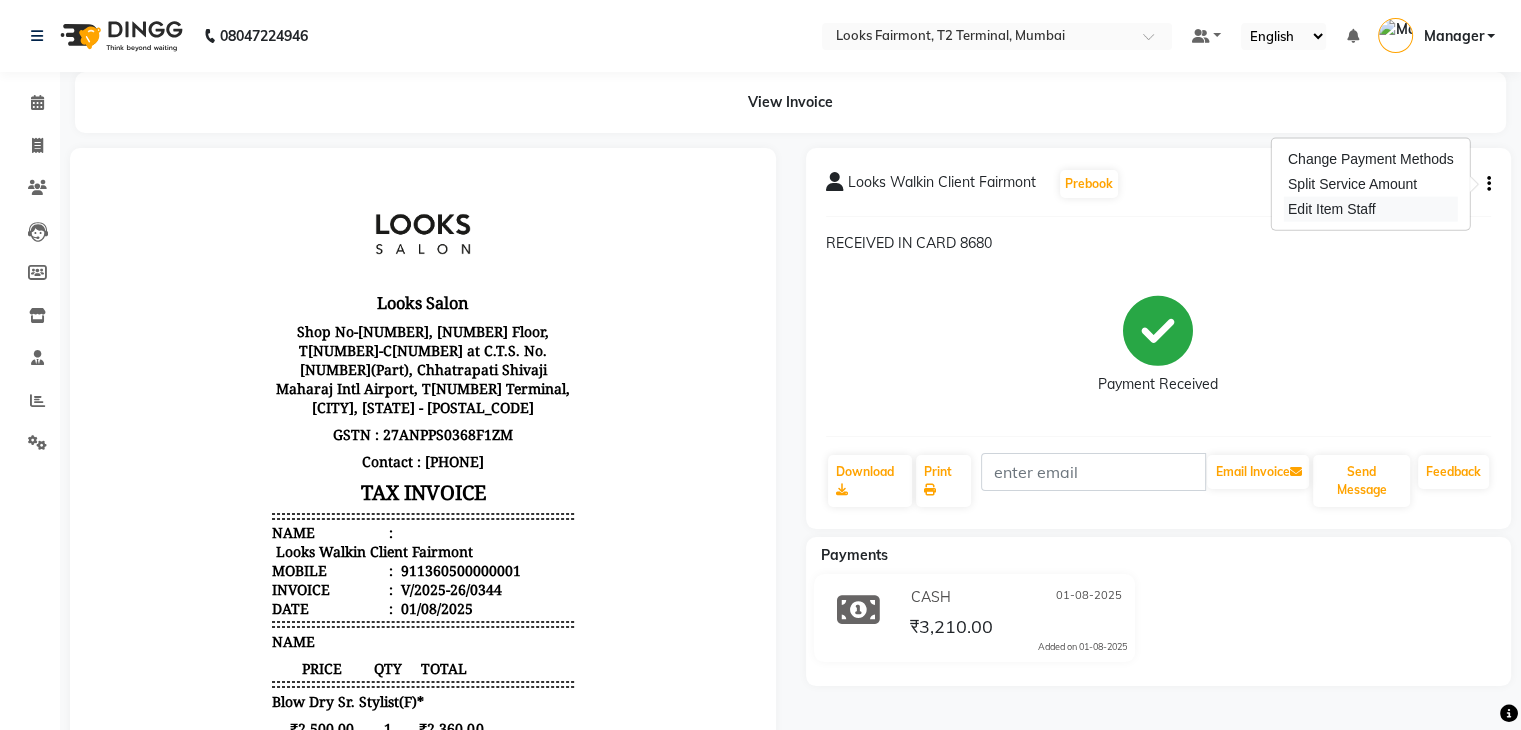 click on "Edit Item Staff" at bounding box center (1371, 209) 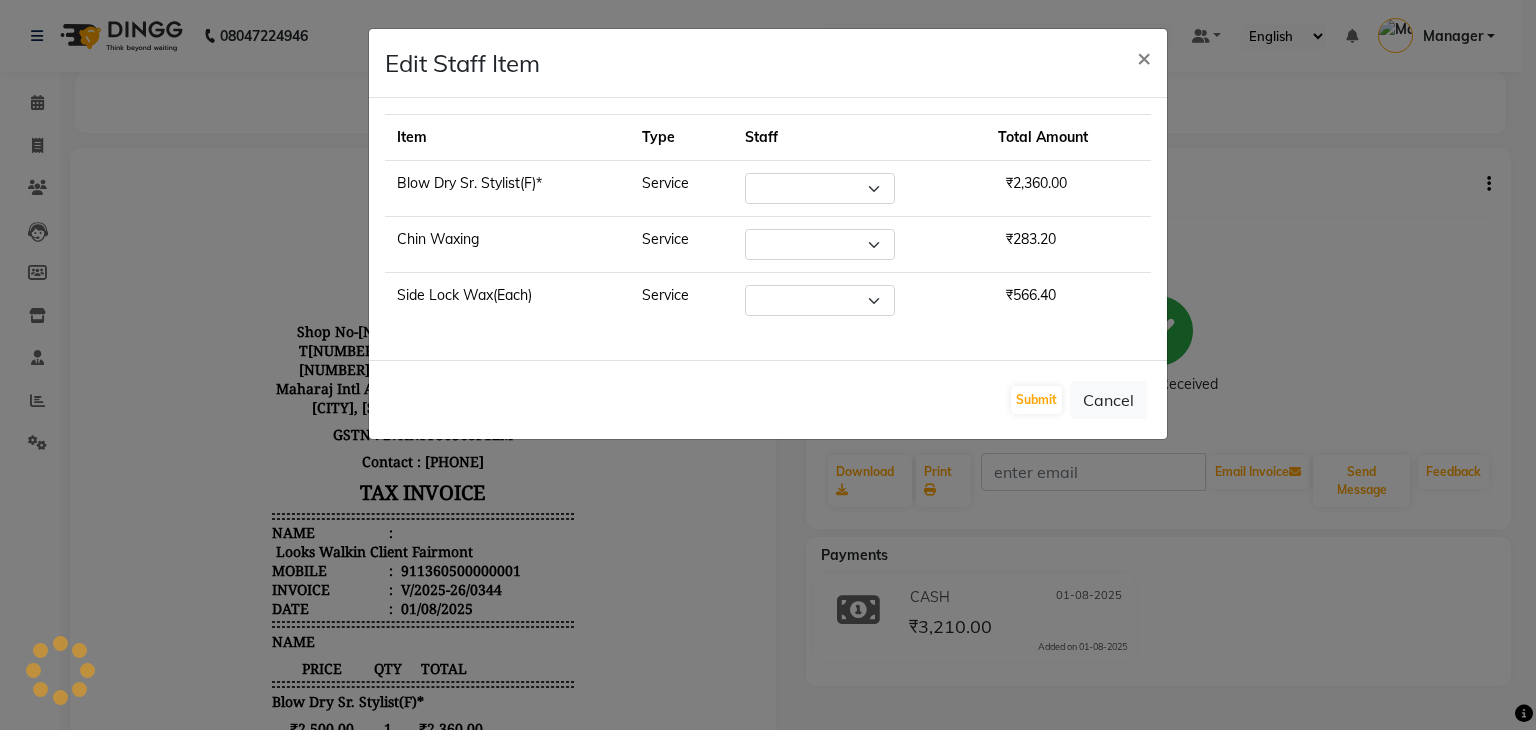 select on "84887" 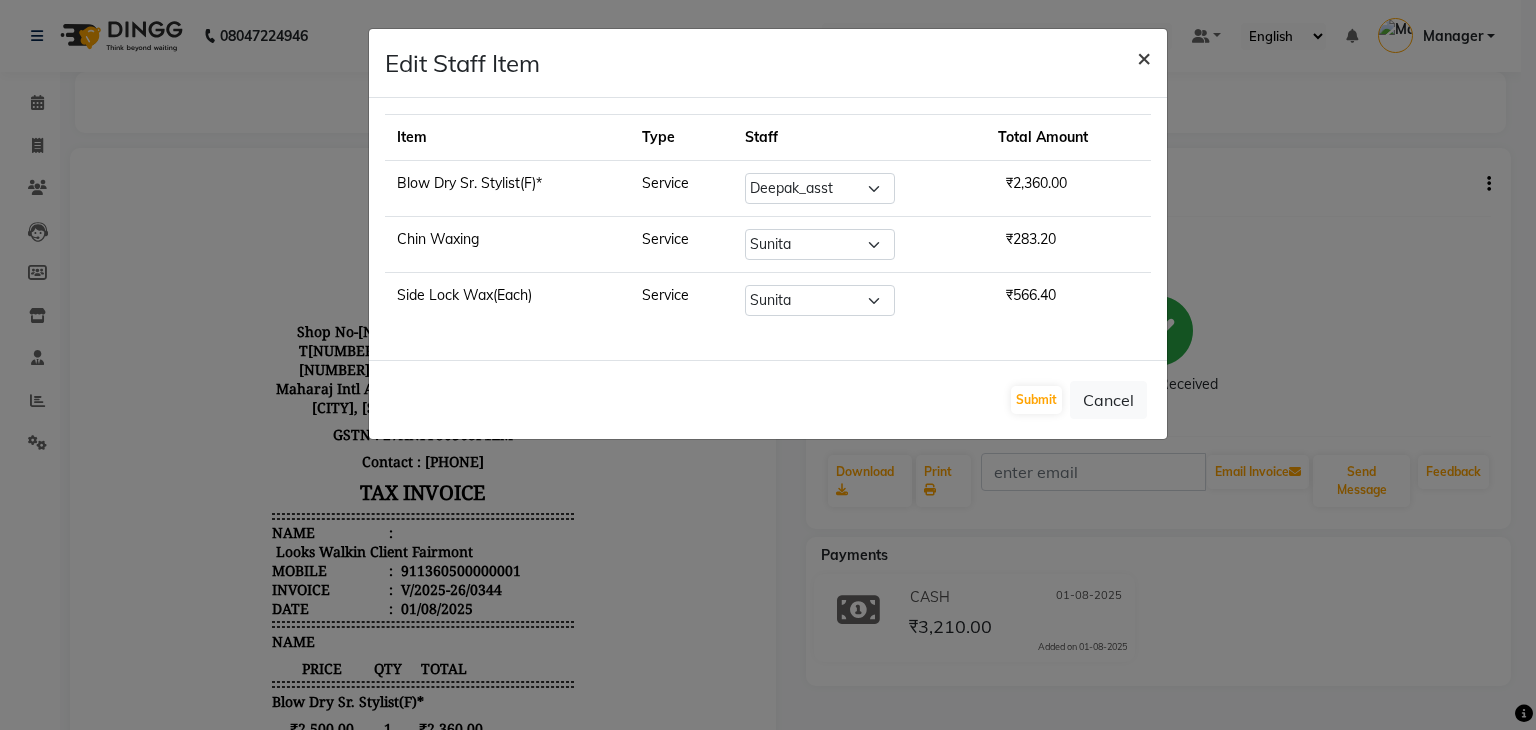 click on "×" 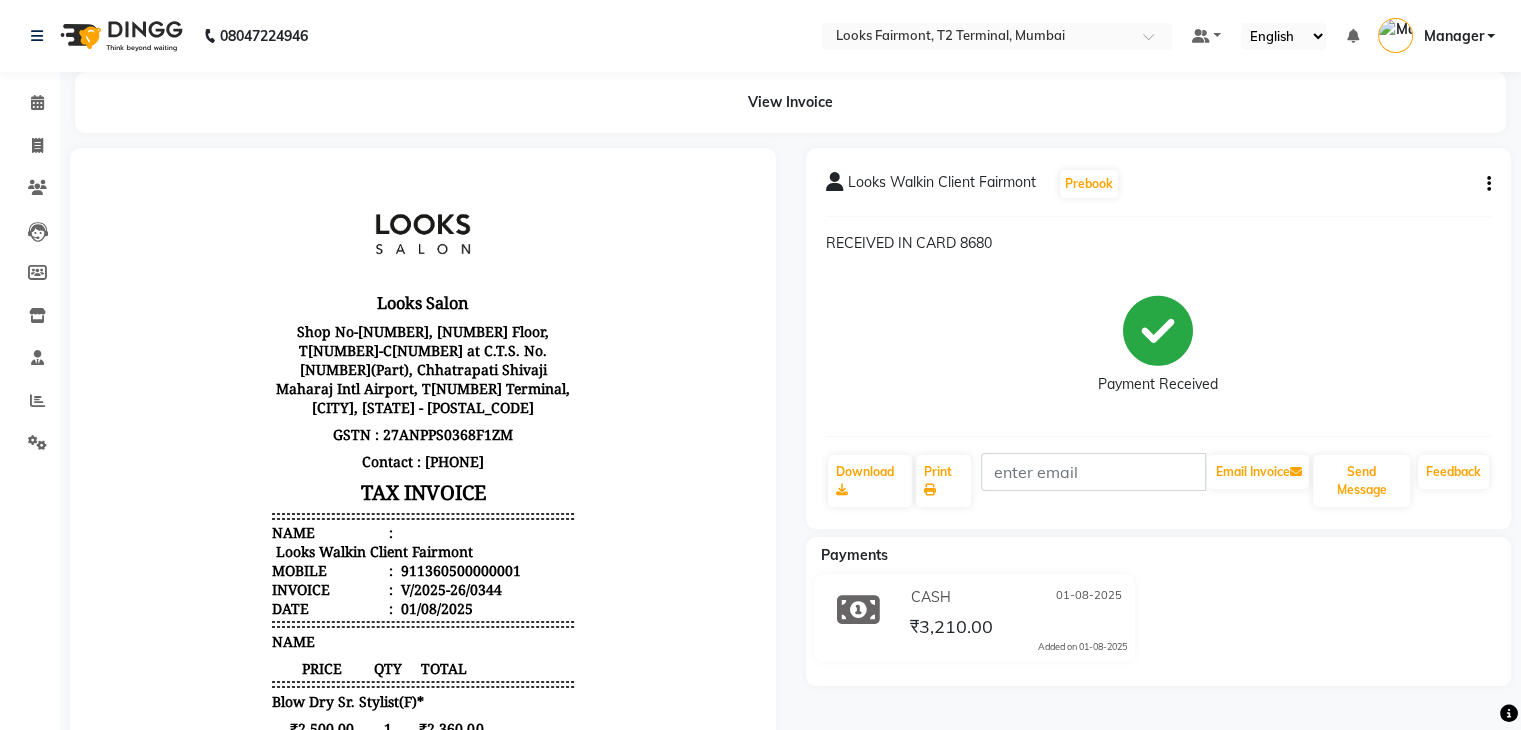 click 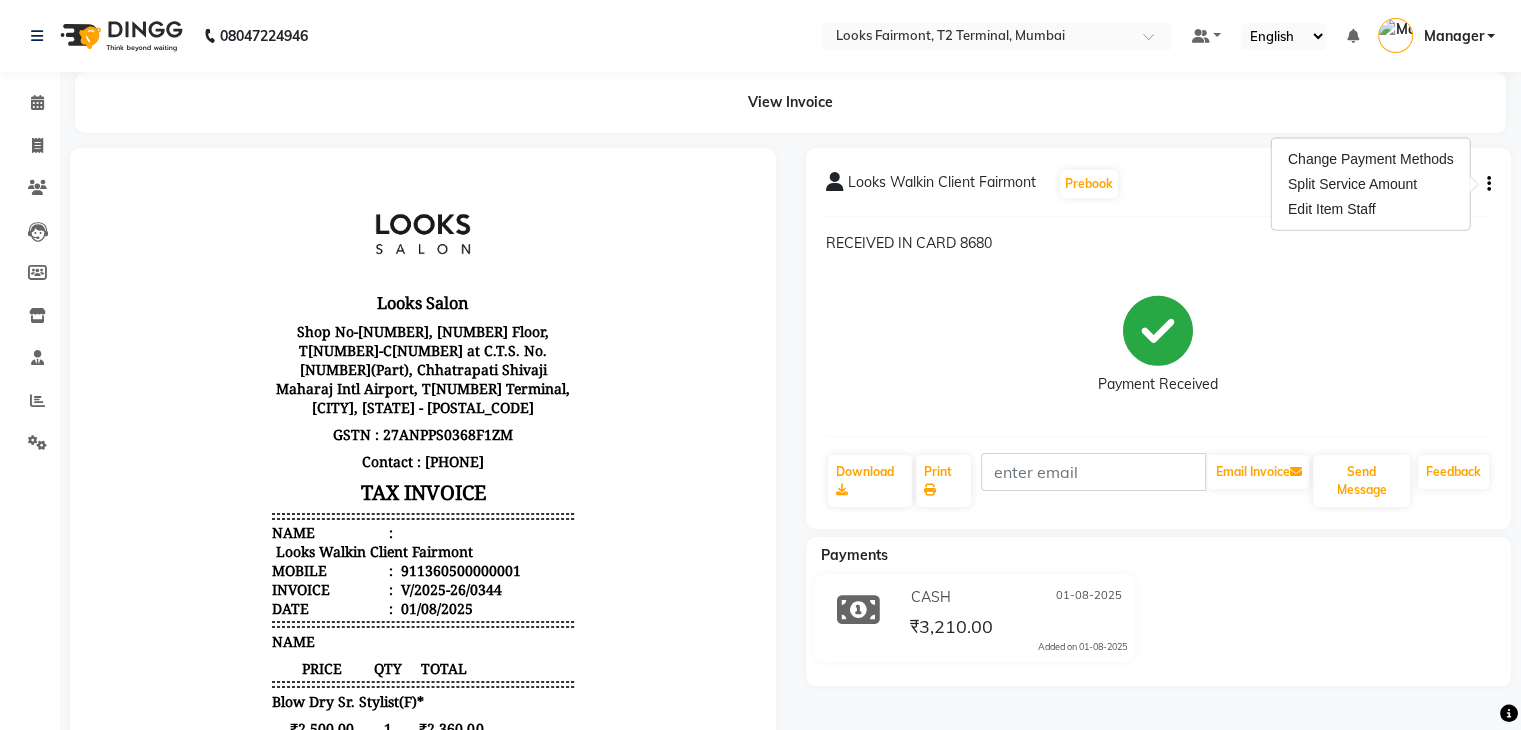 click on "Looks Walkin Client Fairmont  Prebook" 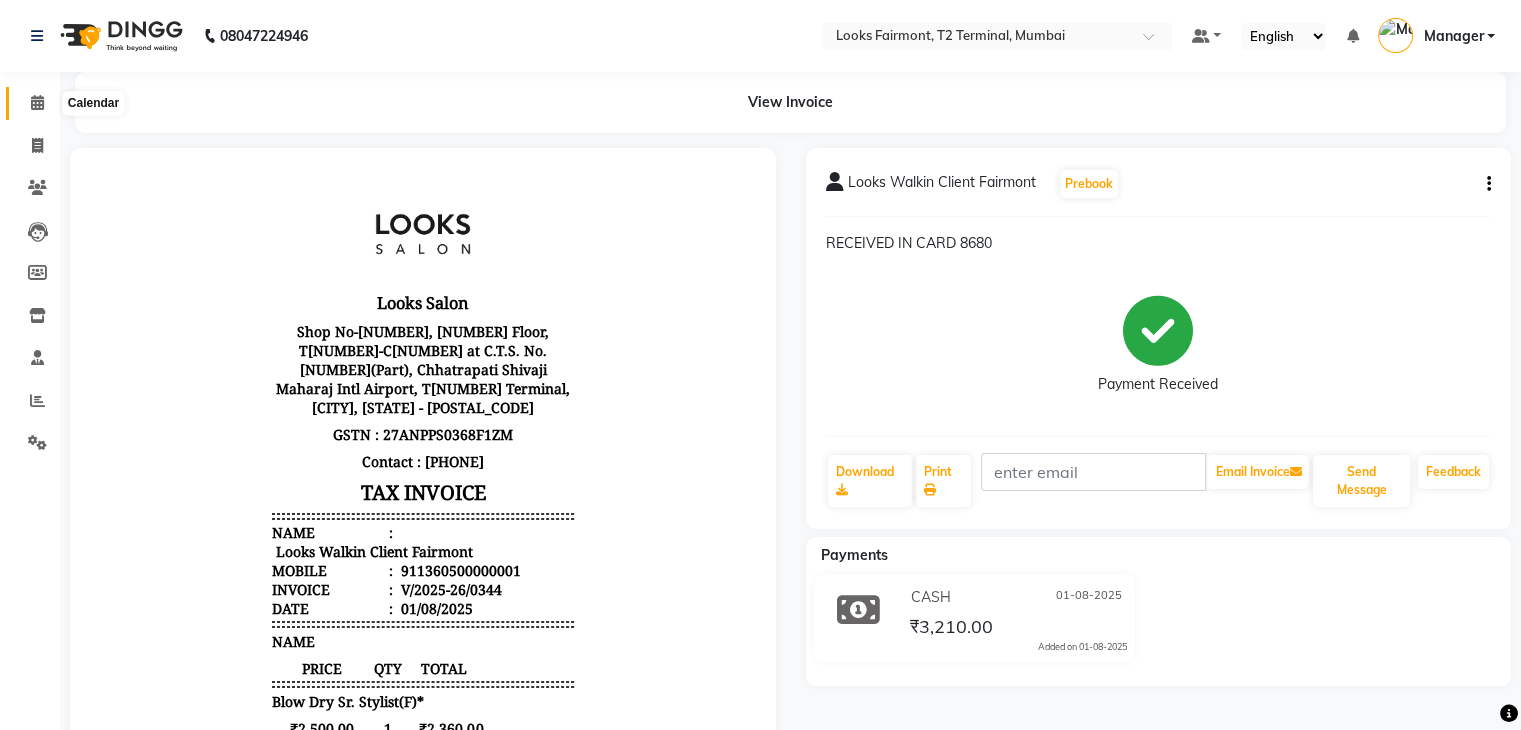 click 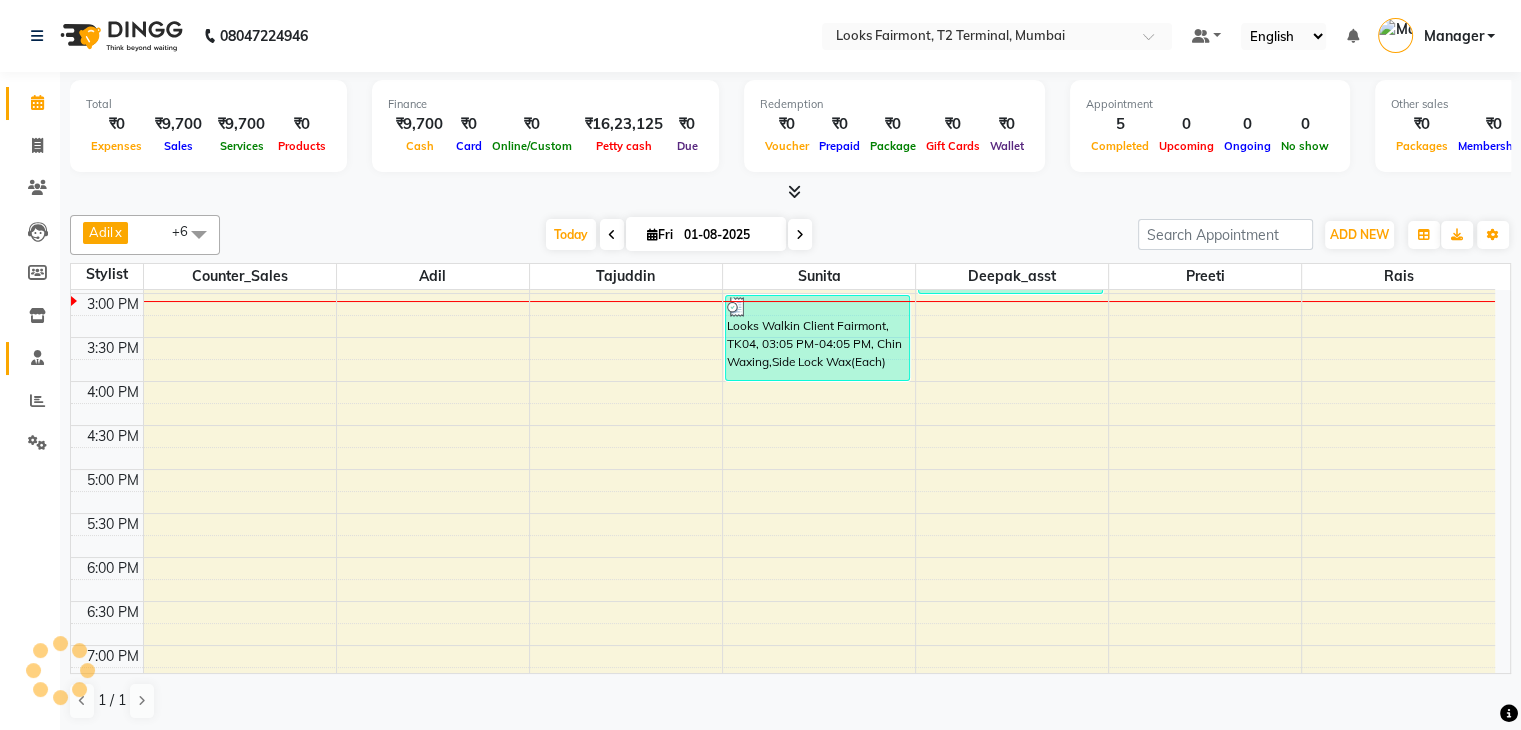 scroll, scrollTop: 0, scrollLeft: 0, axis: both 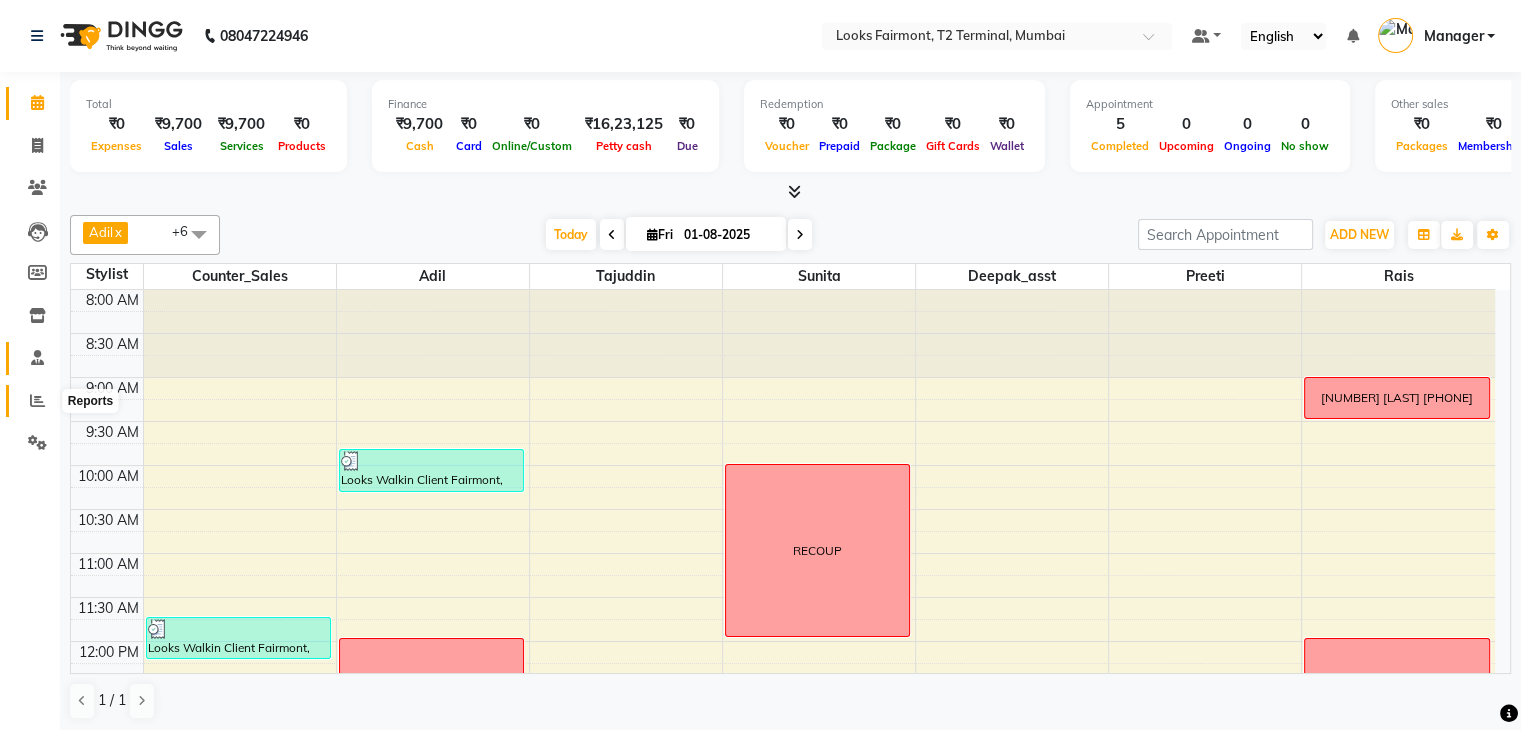 drag, startPoint x: 40, startPoint y: 391, endPoint x: 51, endPoint y: 362, distance: 31.016125 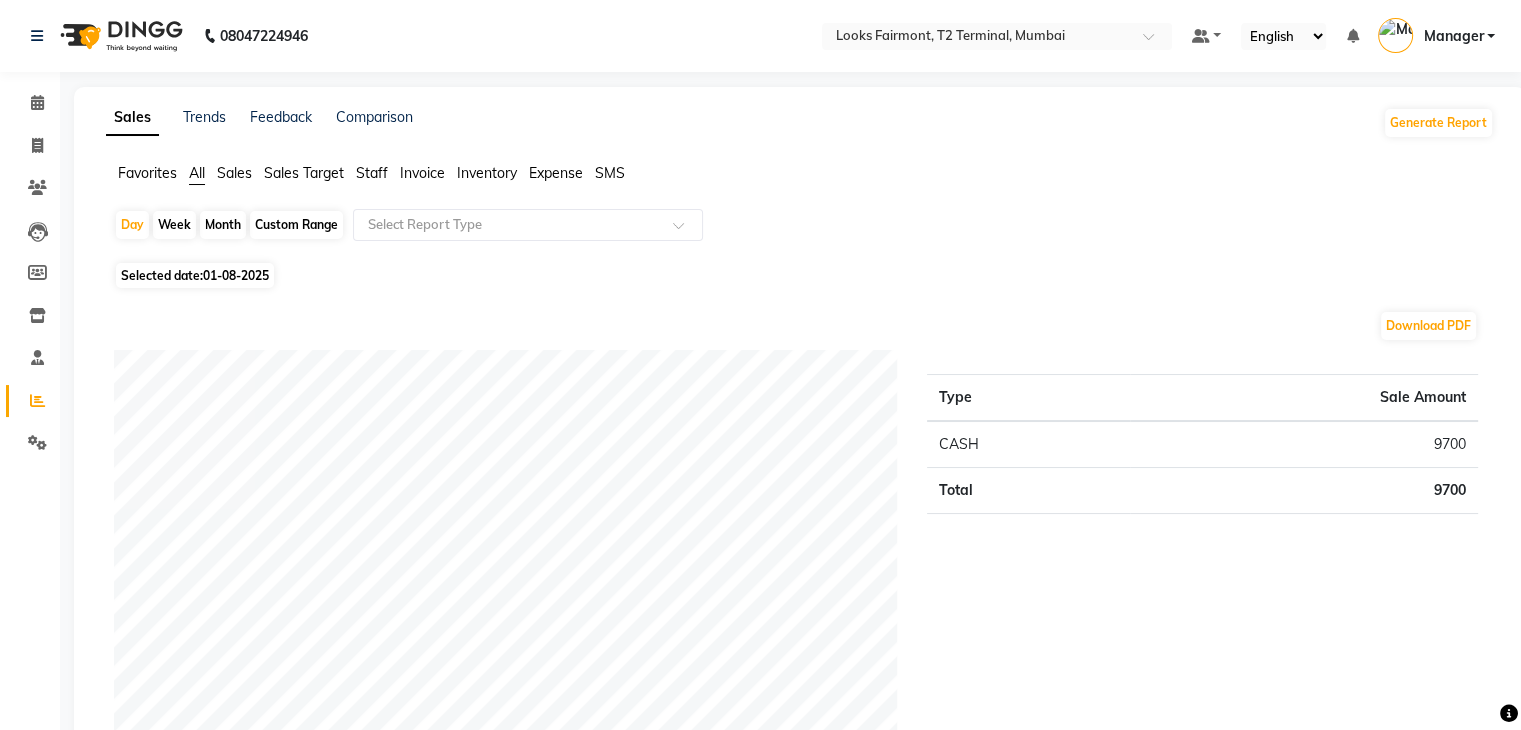 drag, startPoint x: 366, startPoint y: 177, endPoint x: 449, endPoint y: 193, distance: 84.5281 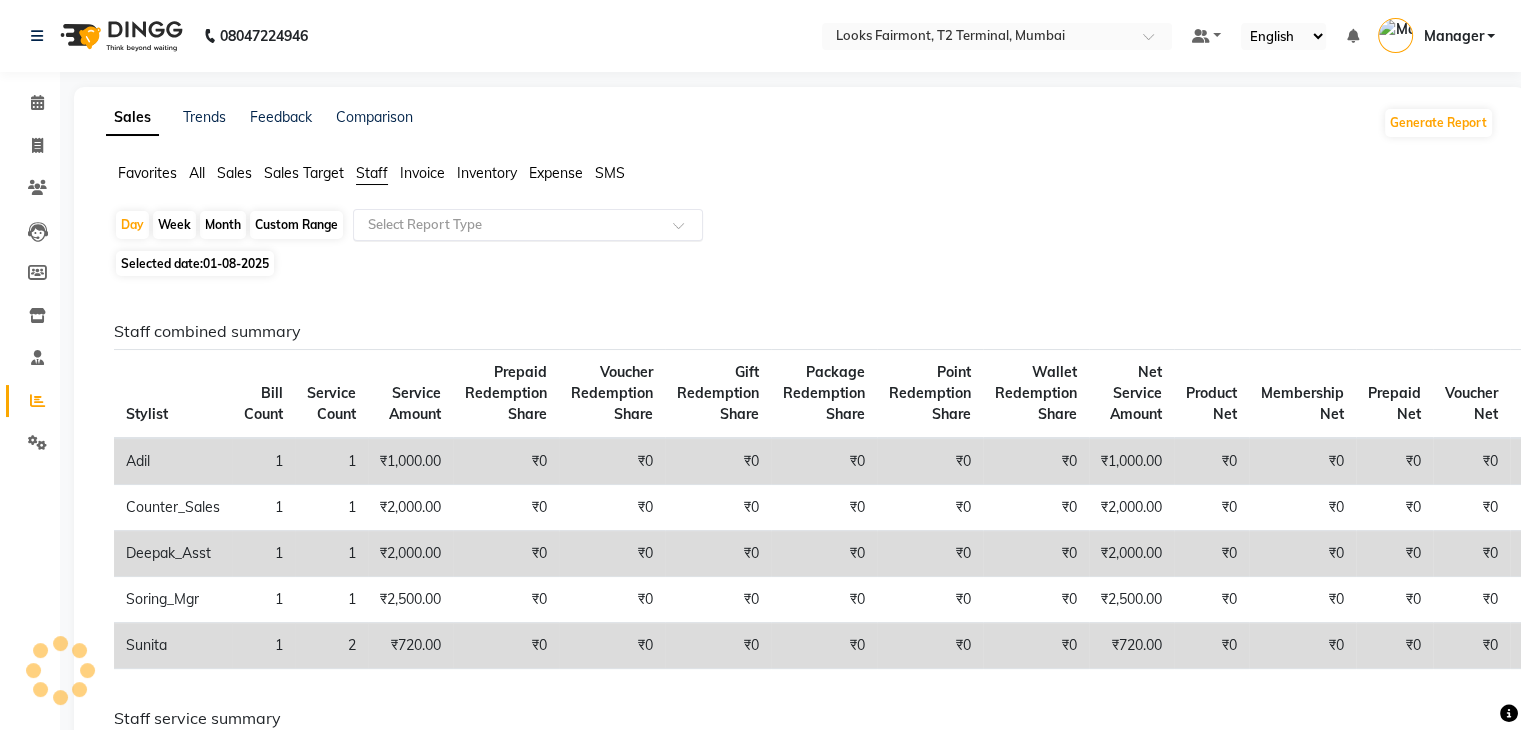 click 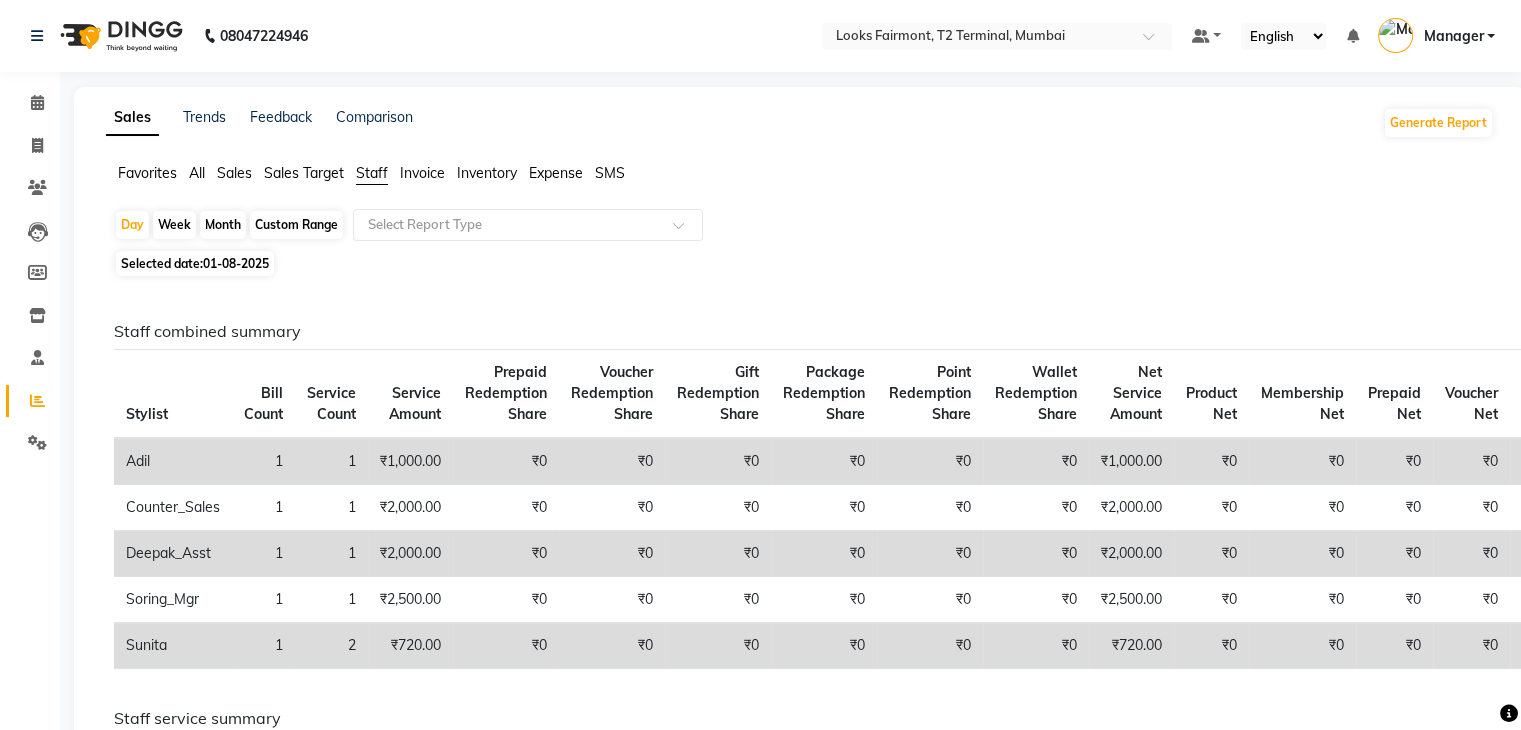 click on "Day   Week   Month   Custom Range  Select Report Type" 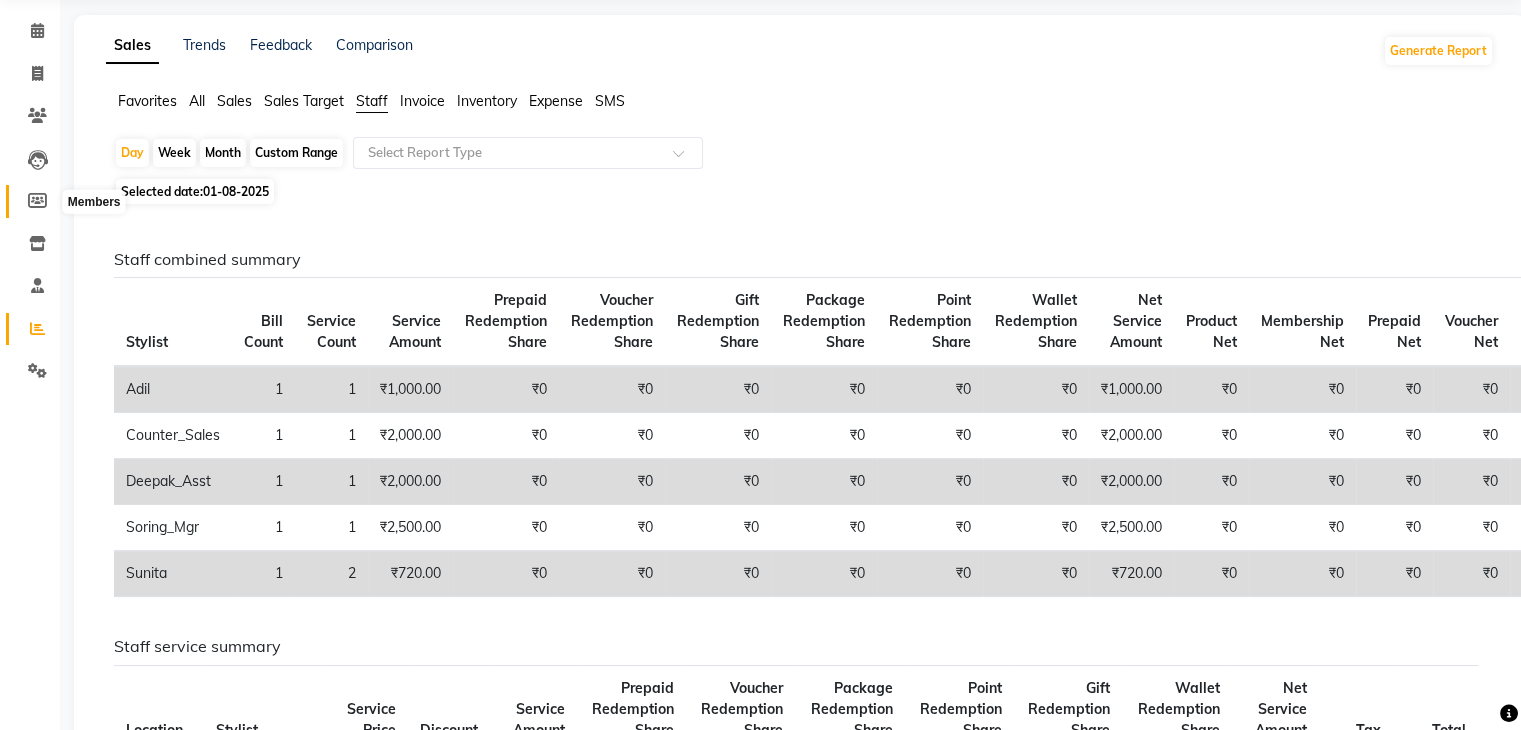 scroll, scrollTop: 0, scrollLeft: 0, axis: both 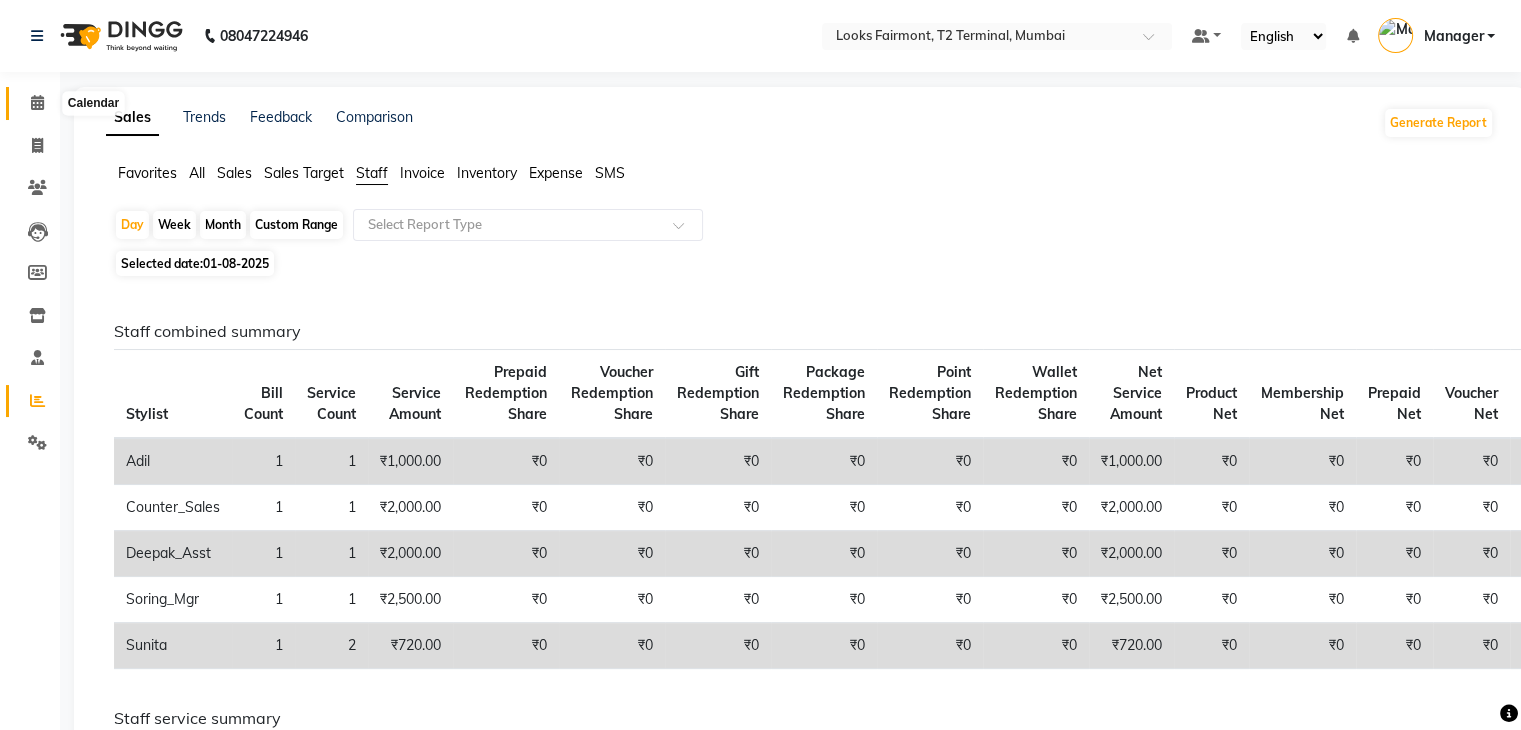 click 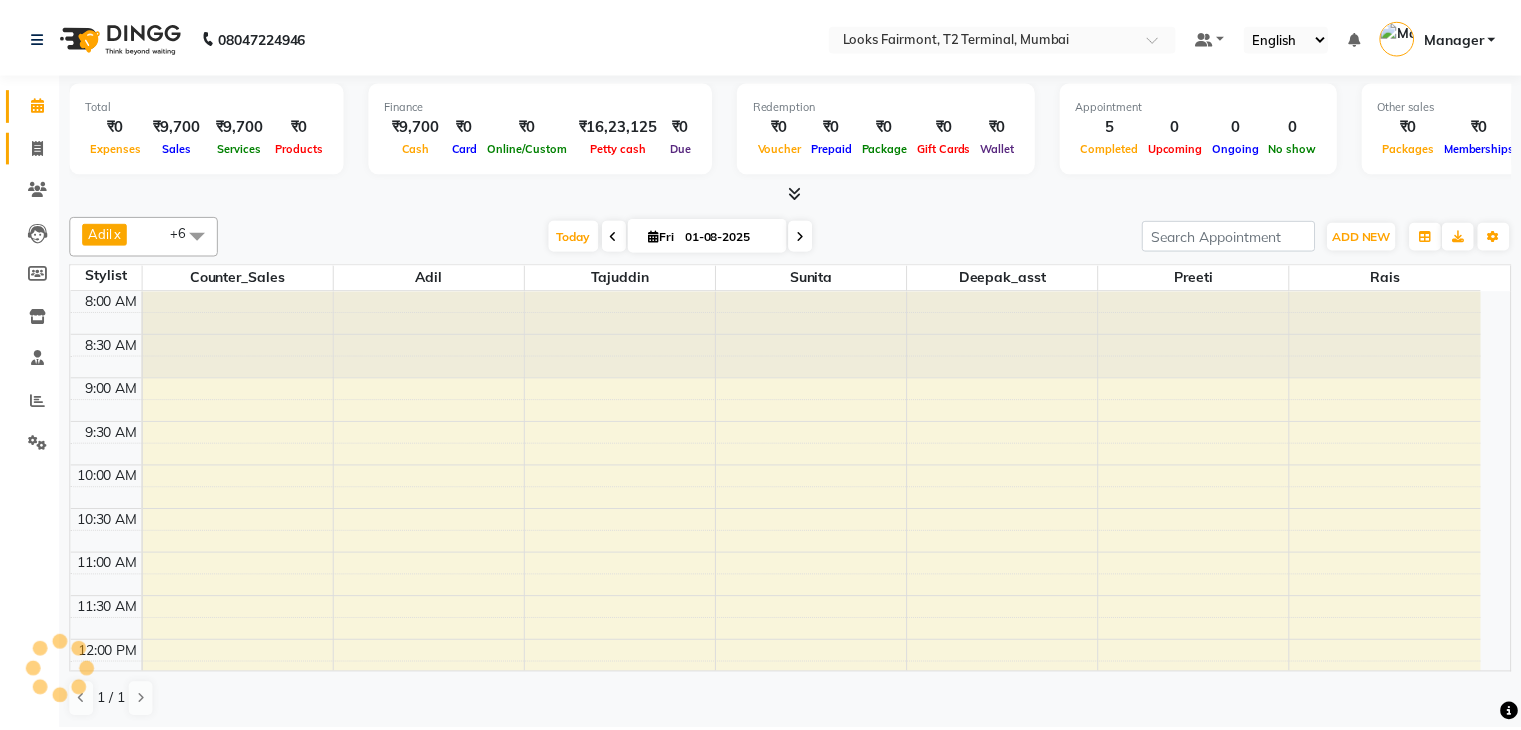 scroll, scrollTop: 0, scrollLeft: 0, axis: both 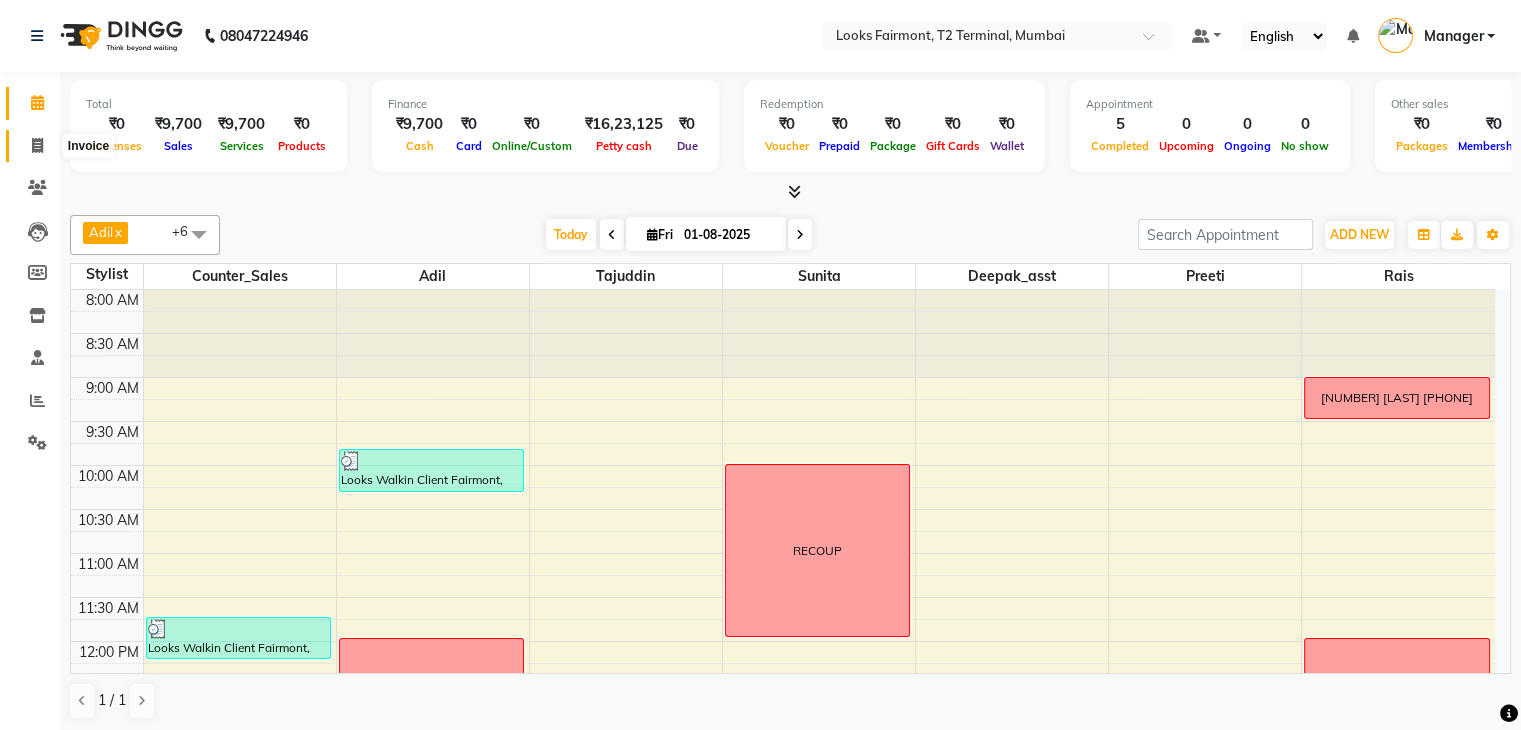 click 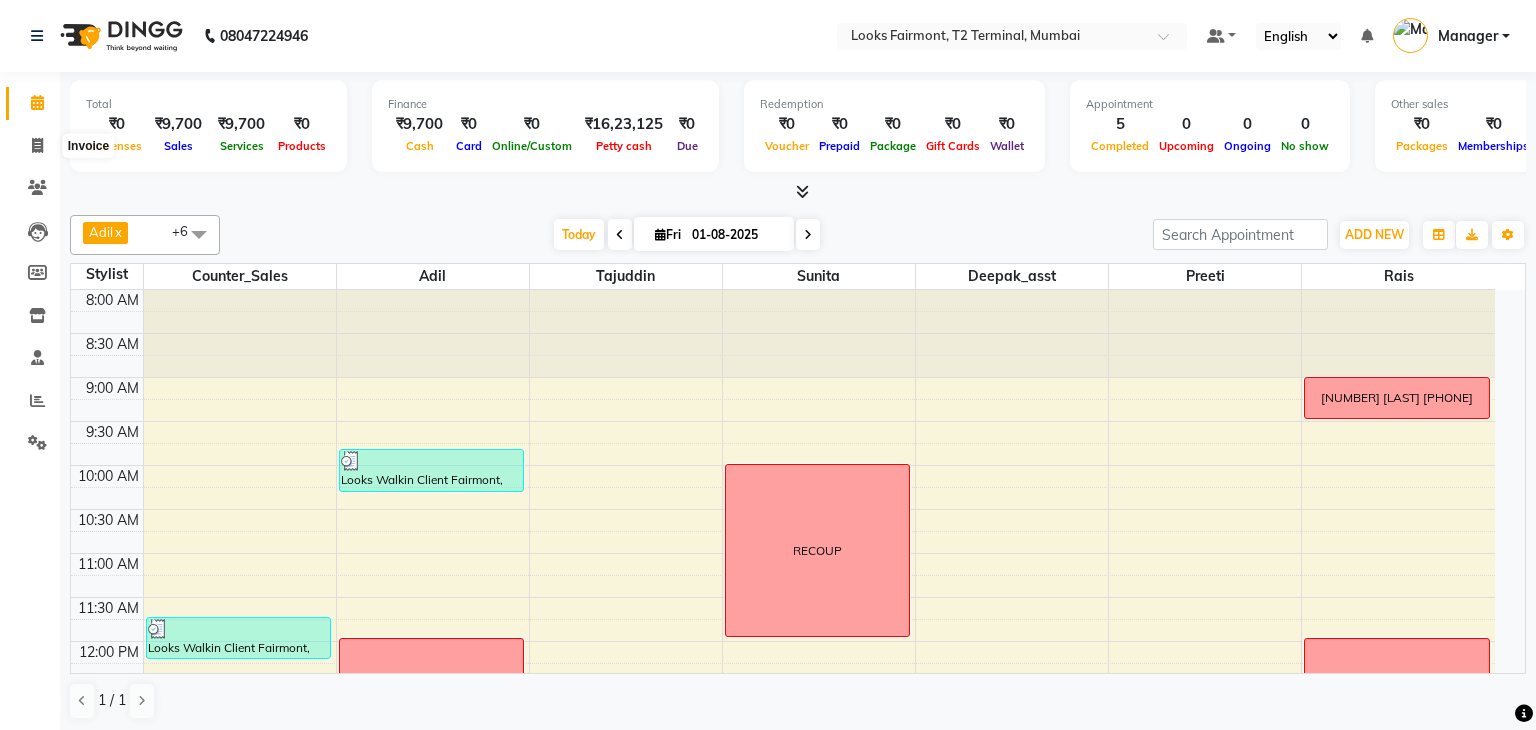 select on "8139" 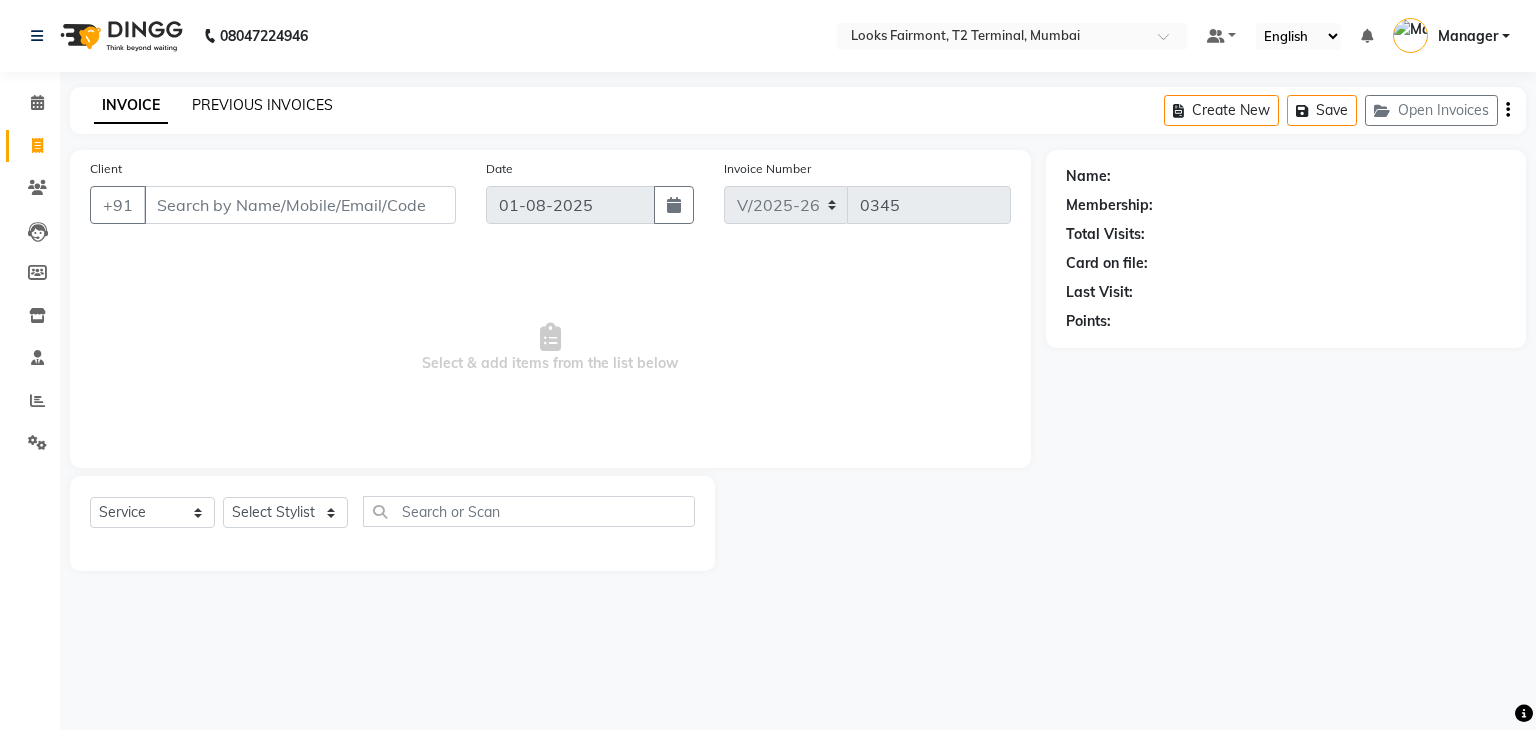 click on "PREVIOUS INVOICES" 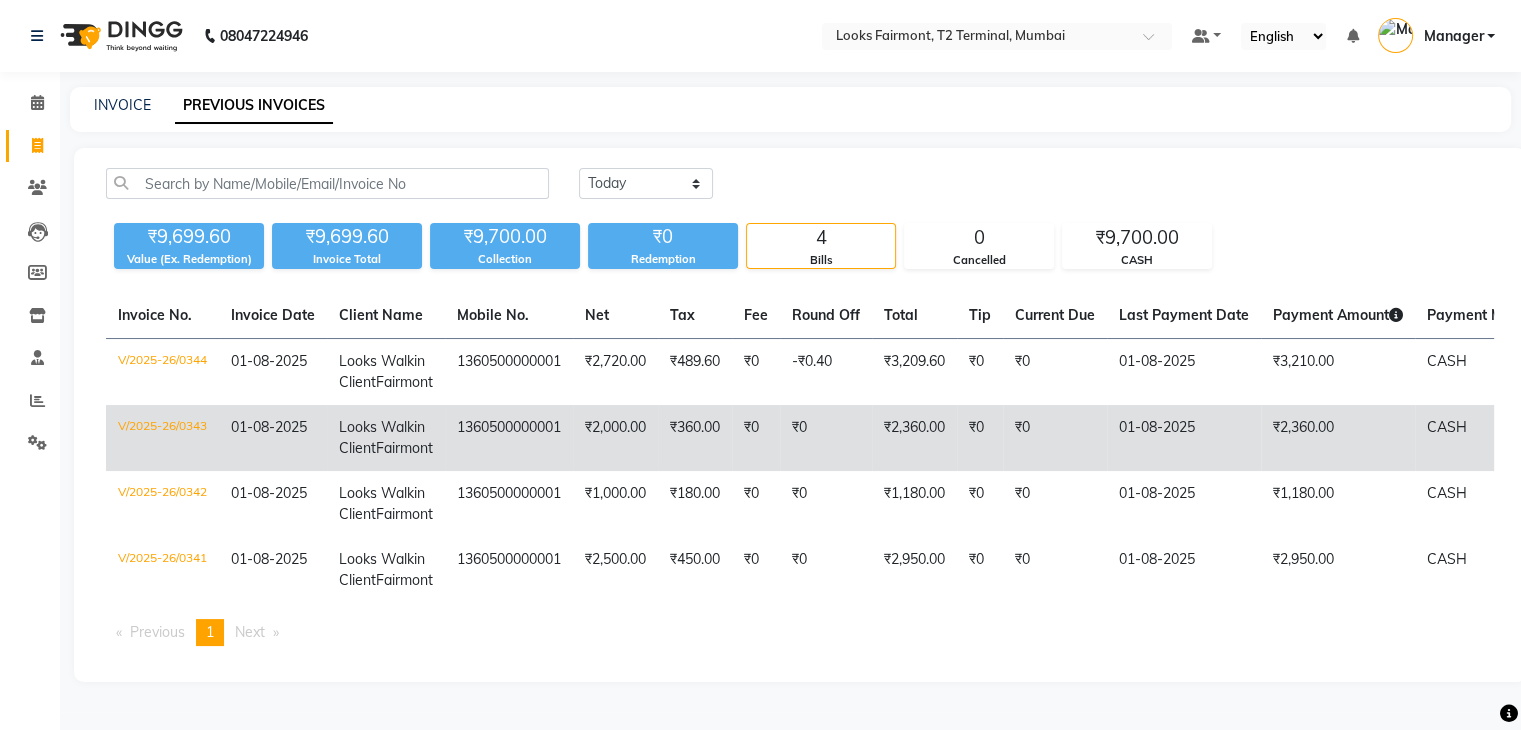 scroll, scrollTop: 165, scrollLeft: 0, axis: vertical 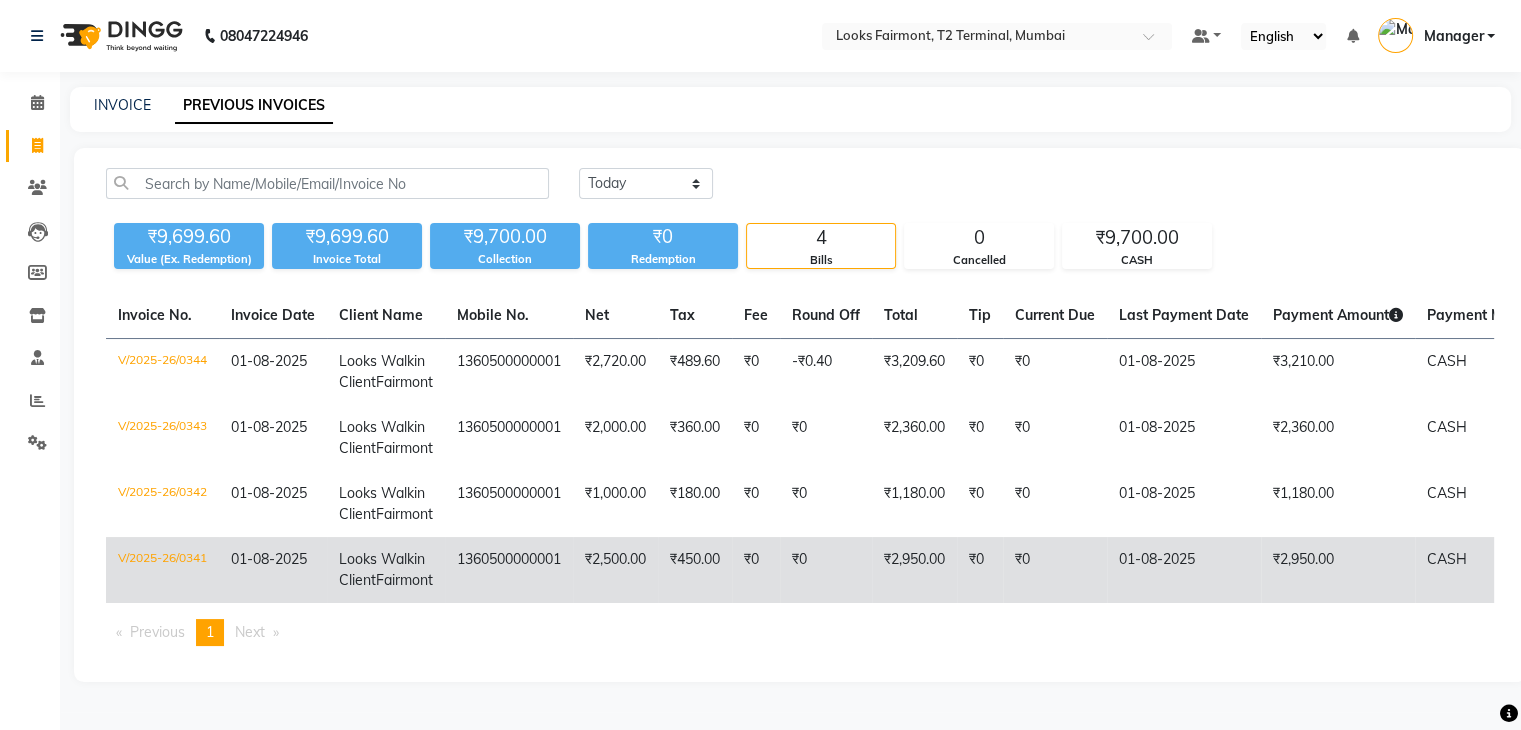 click on "V/2025-26/0341" 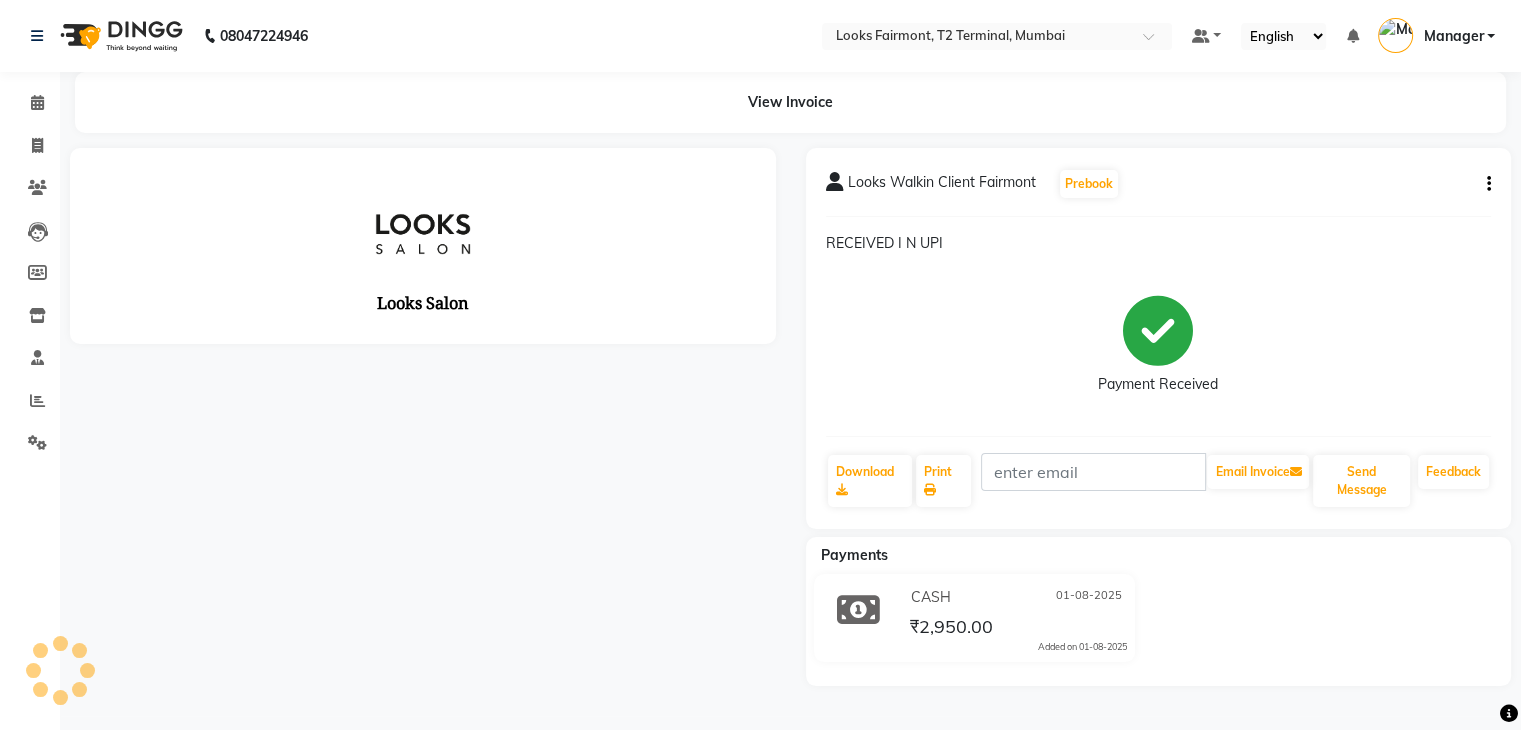 scroll, scrollTop: 0, scrollLeft: 0, axis: both 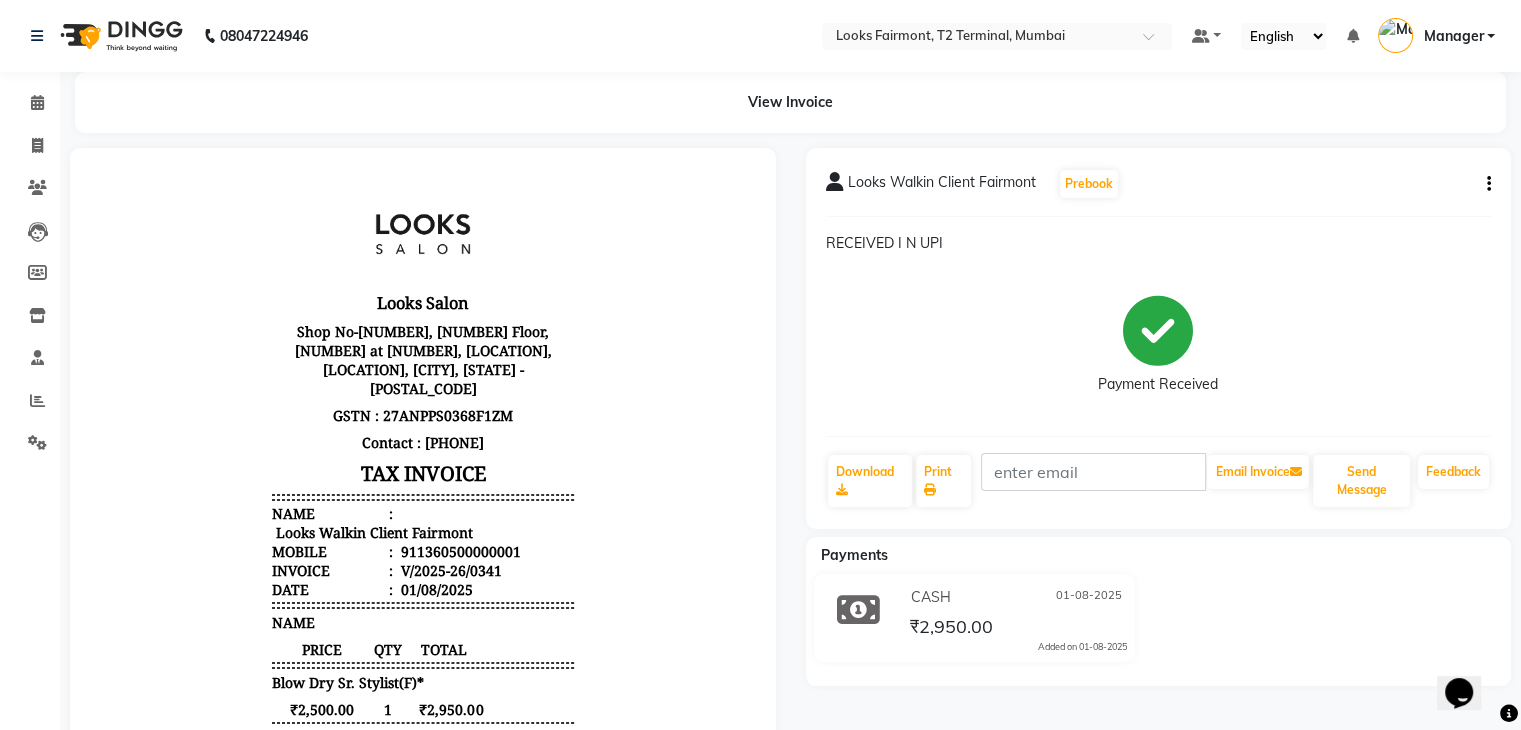click 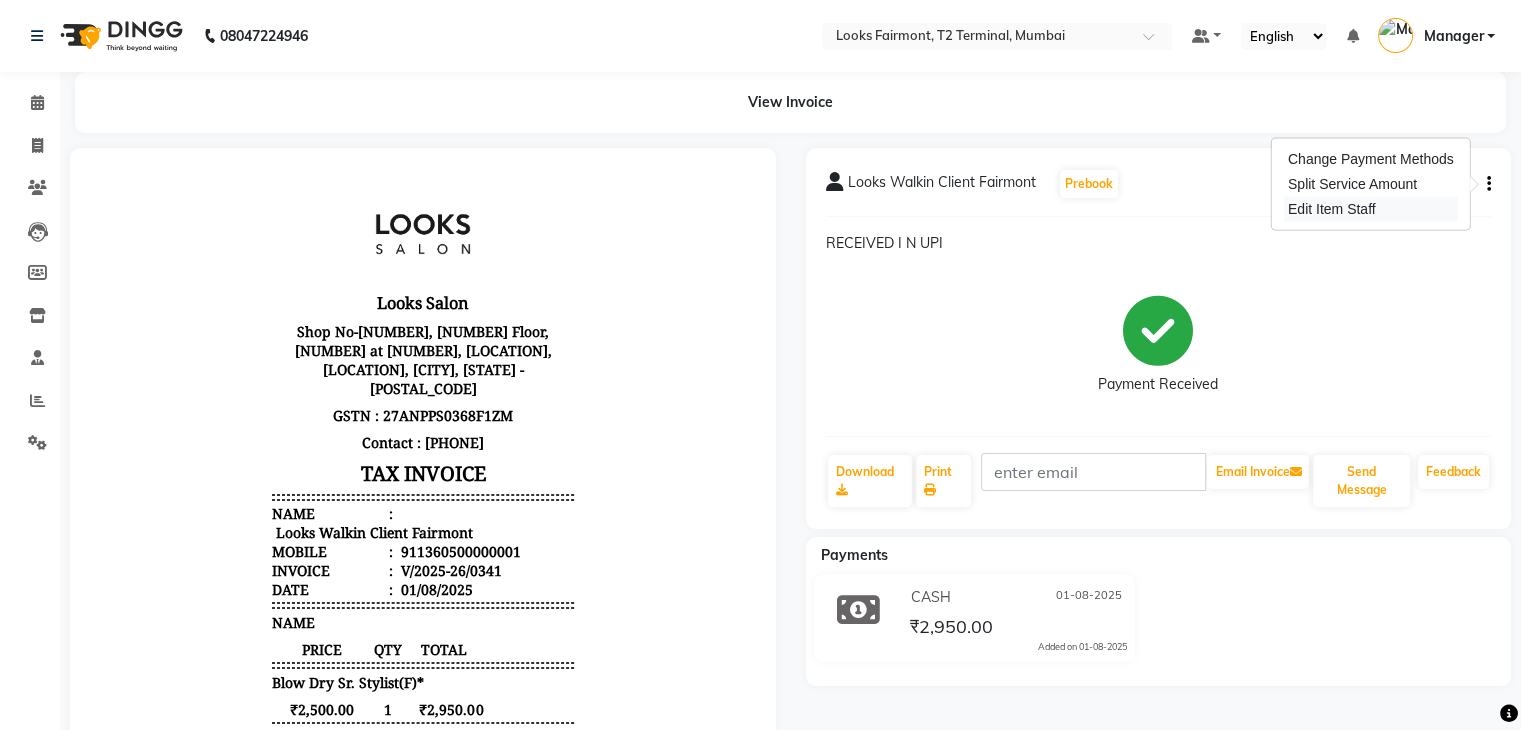click on "Edit Item Staff" at bounding box center (1371, 209) 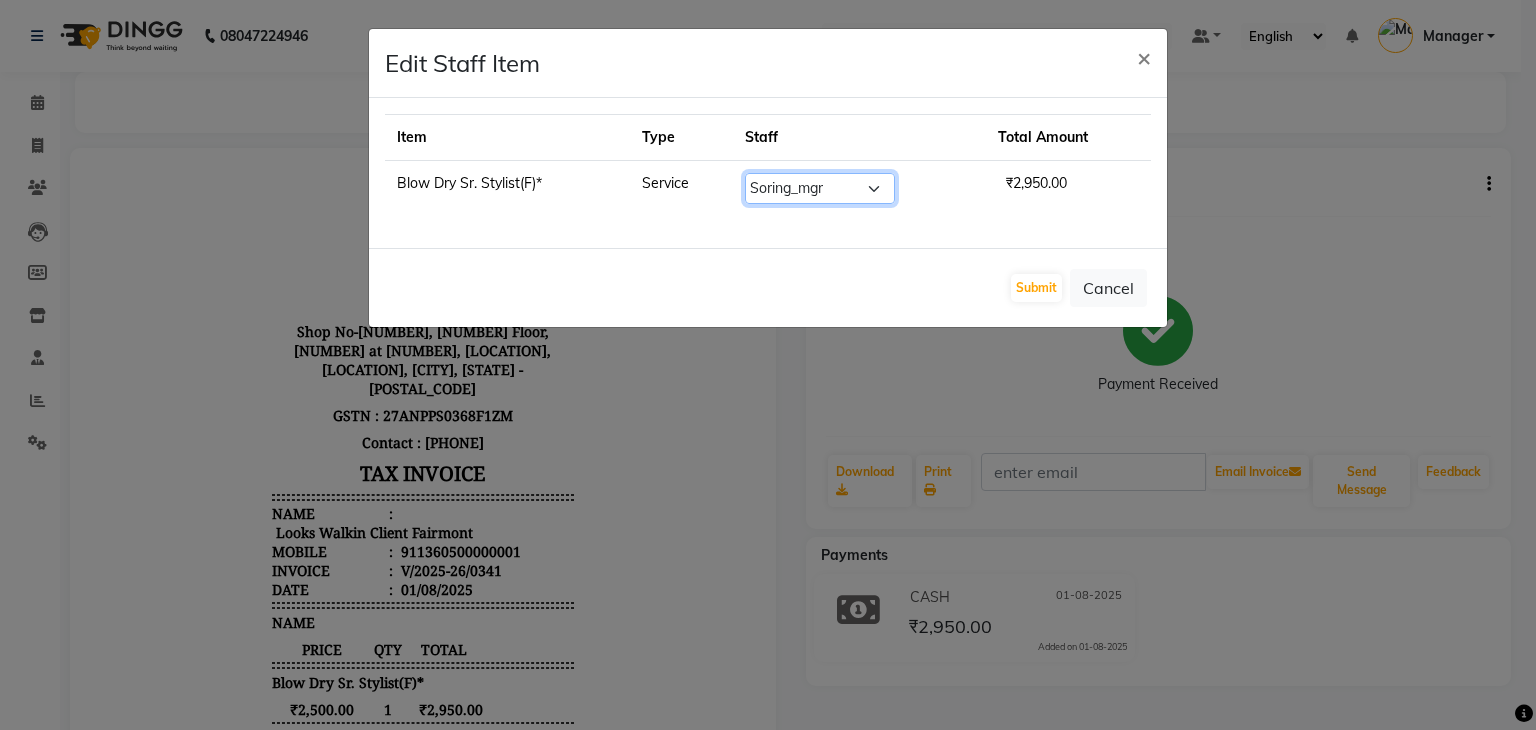 click on "Select  Adil   Anisa   Counter_Sales   Deepak_asst   Manager   Nisha   Preeti   Rais   Soring_mgr   Sunita   Tajuddin" 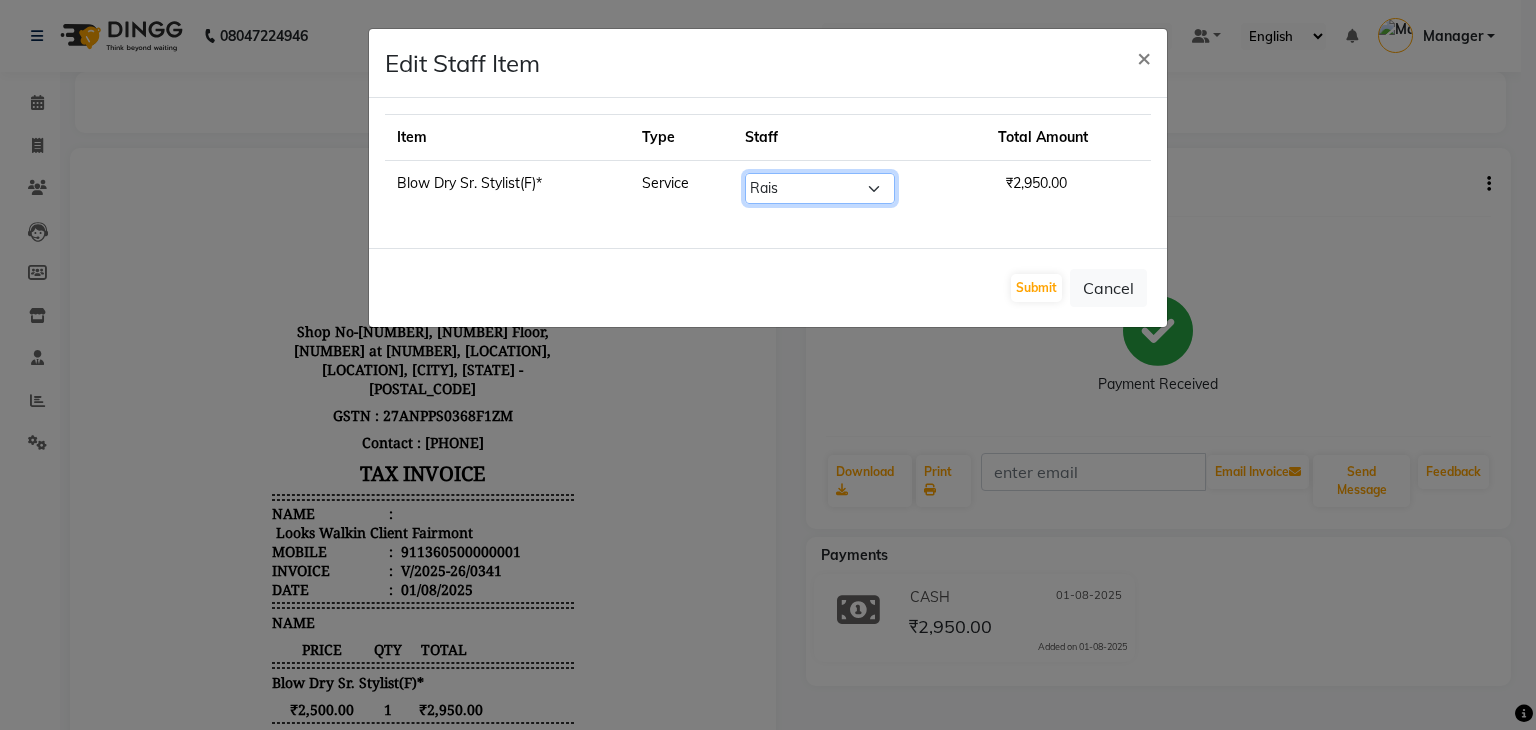 click on "Select  Adil   Anisa   Counter_Sales   Deepak_asst   Manager   Nisha   Preeti   Rais   Soring_mgr   Sunita   Tajuddin" 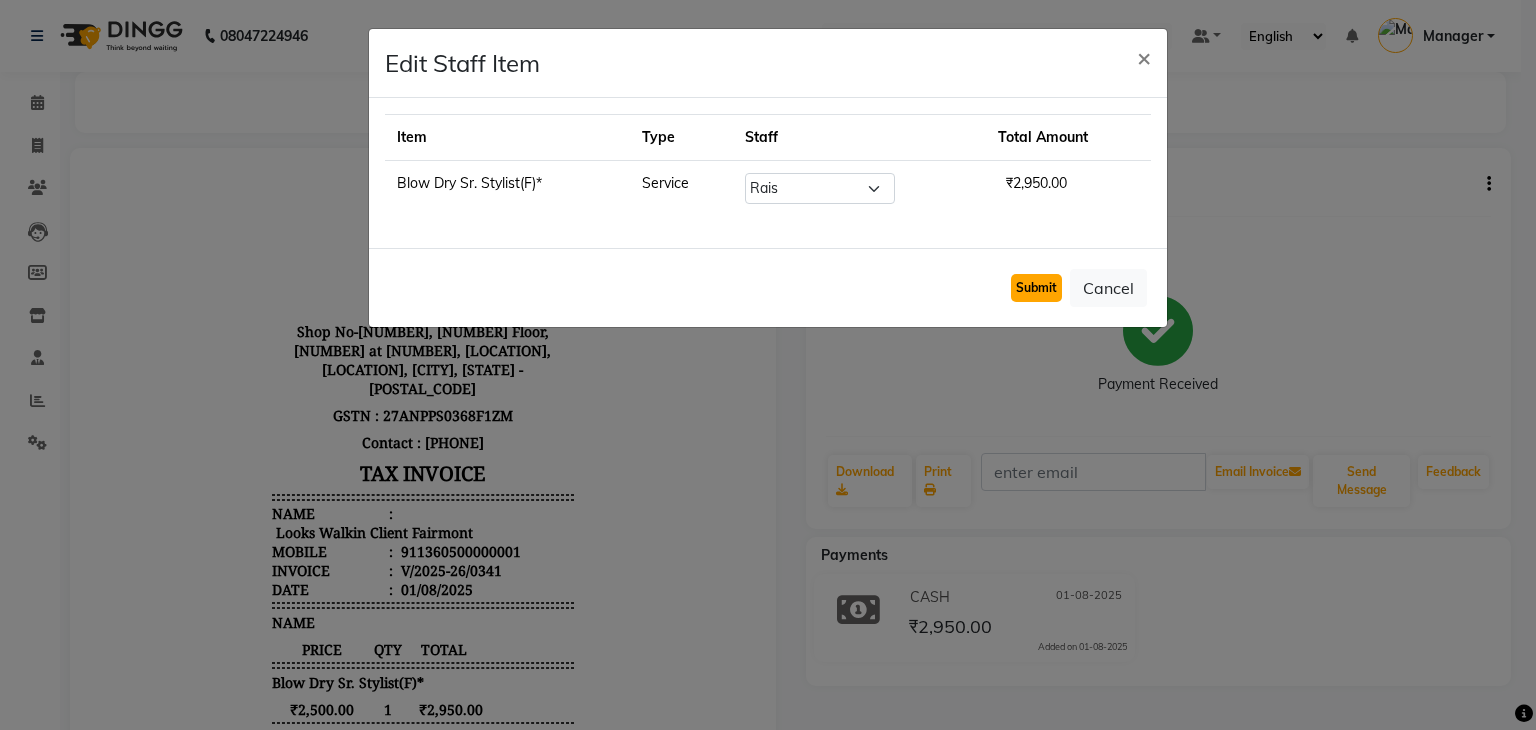click on "Submit" 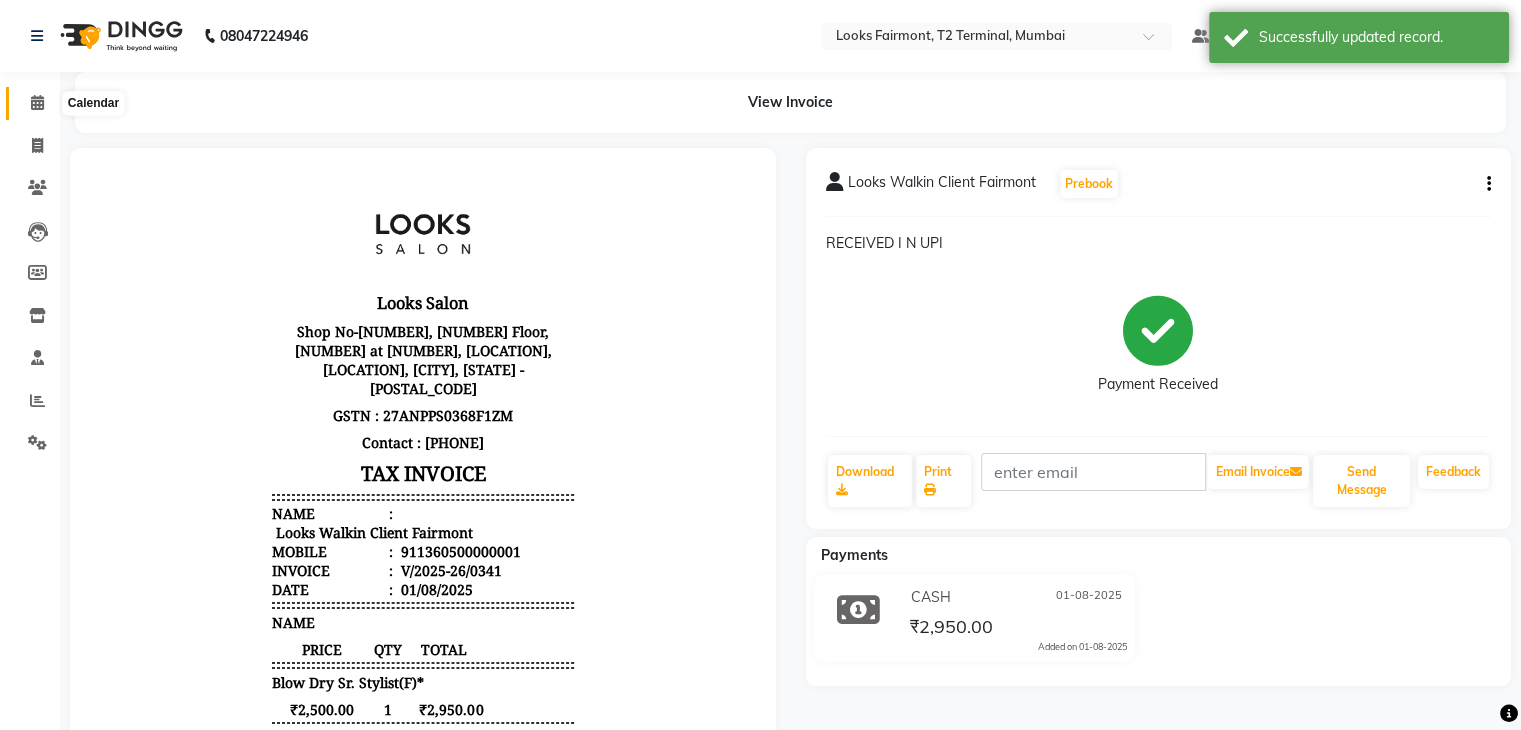 click 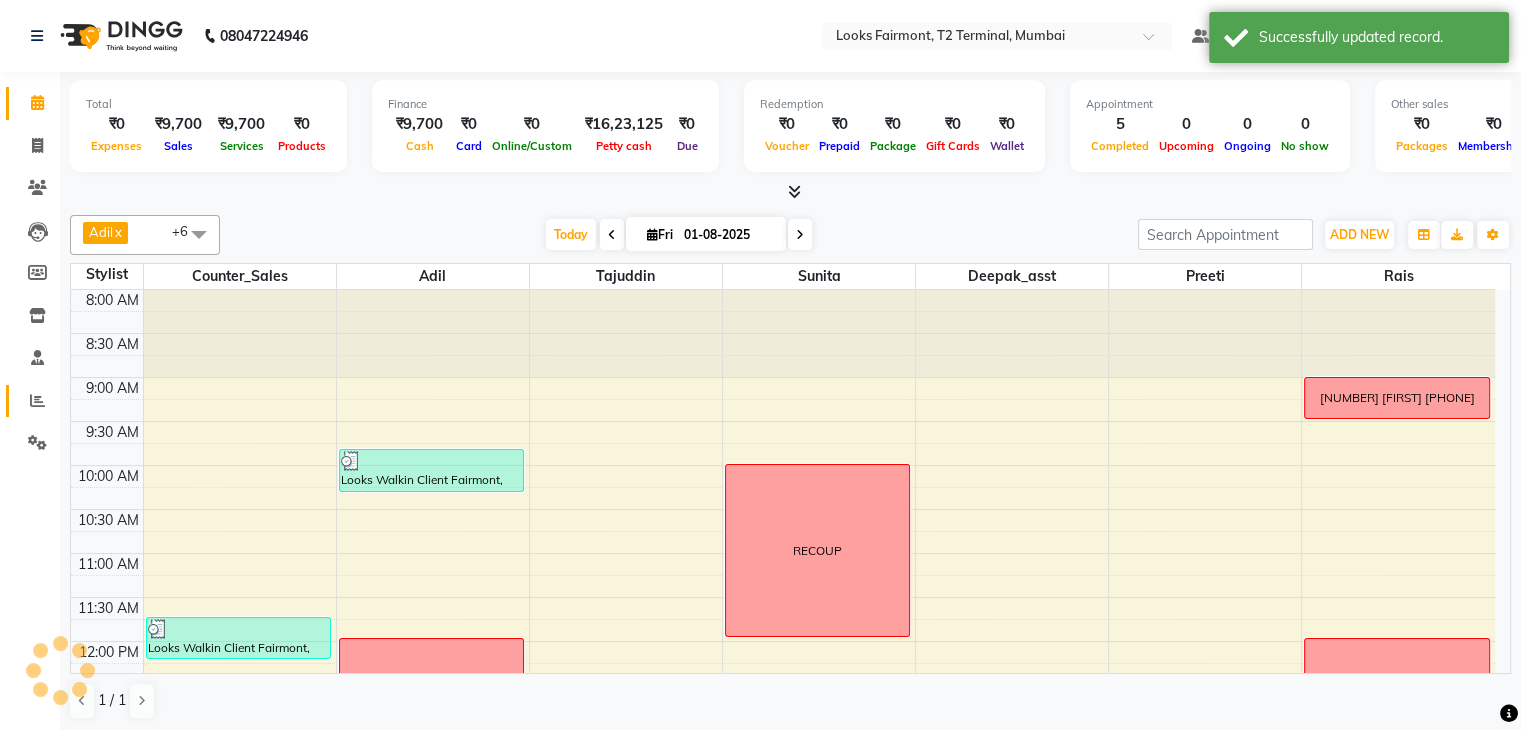 scroll, scrollTop: 612, scrollLeft: 0, axis: vertical 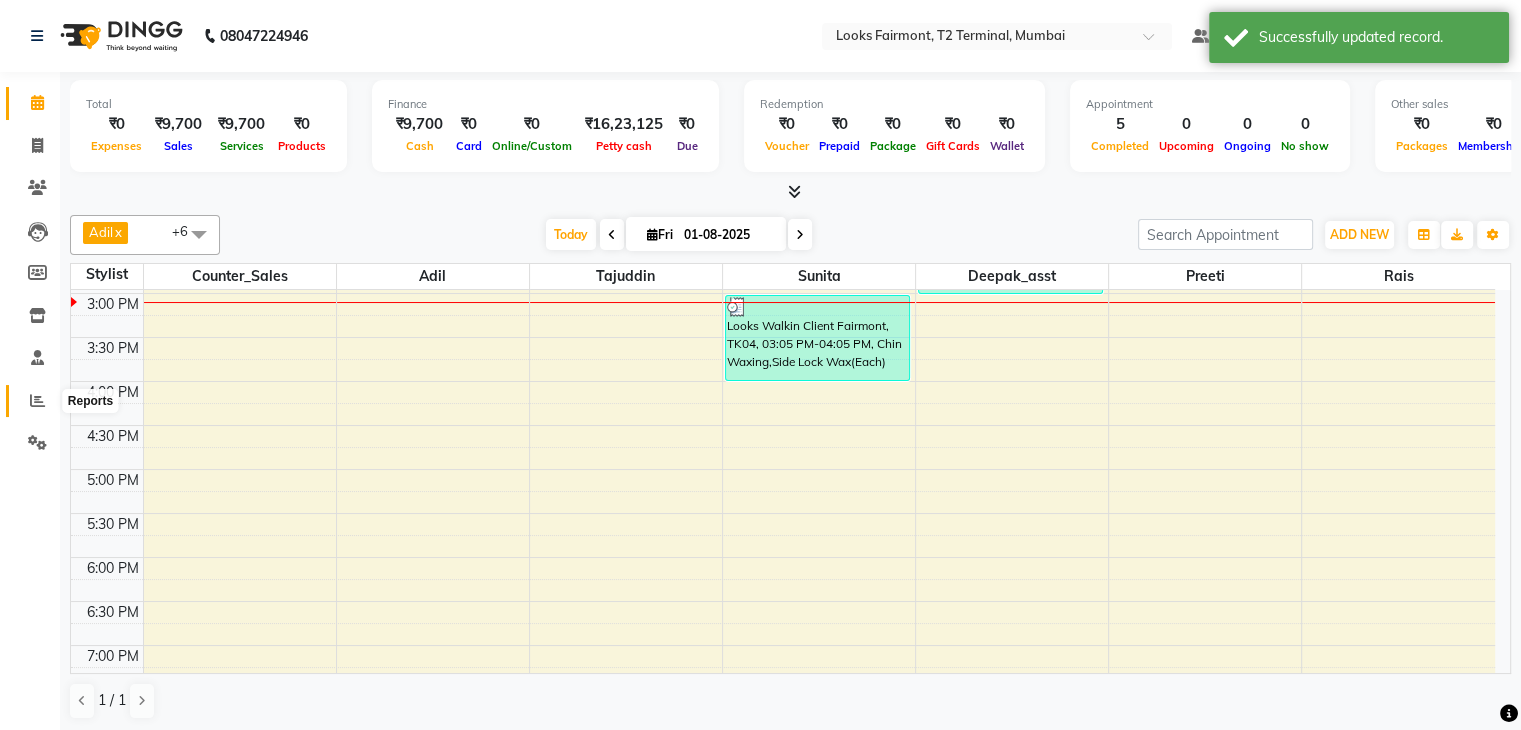 click 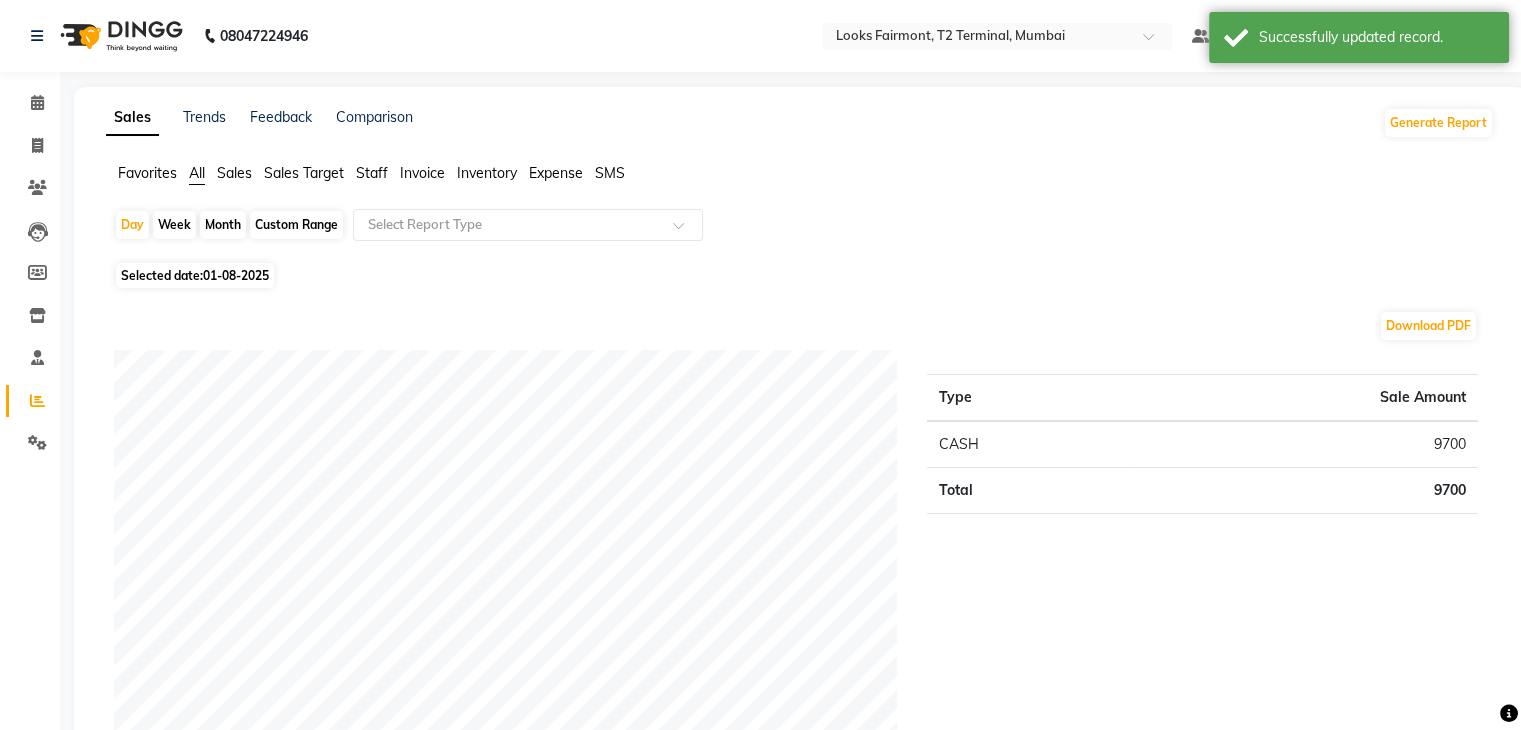 click on "Staff" 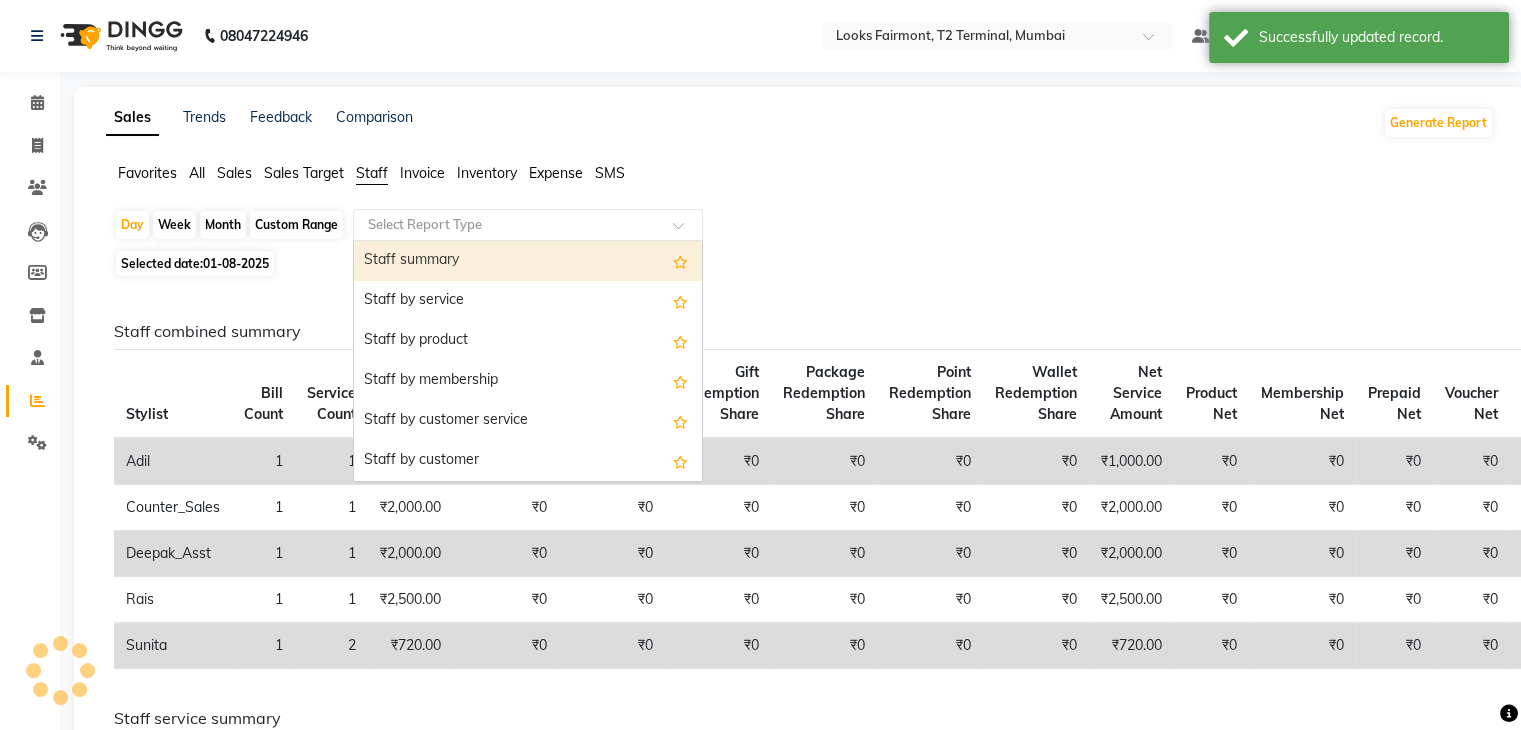 click on "Select Report Type" 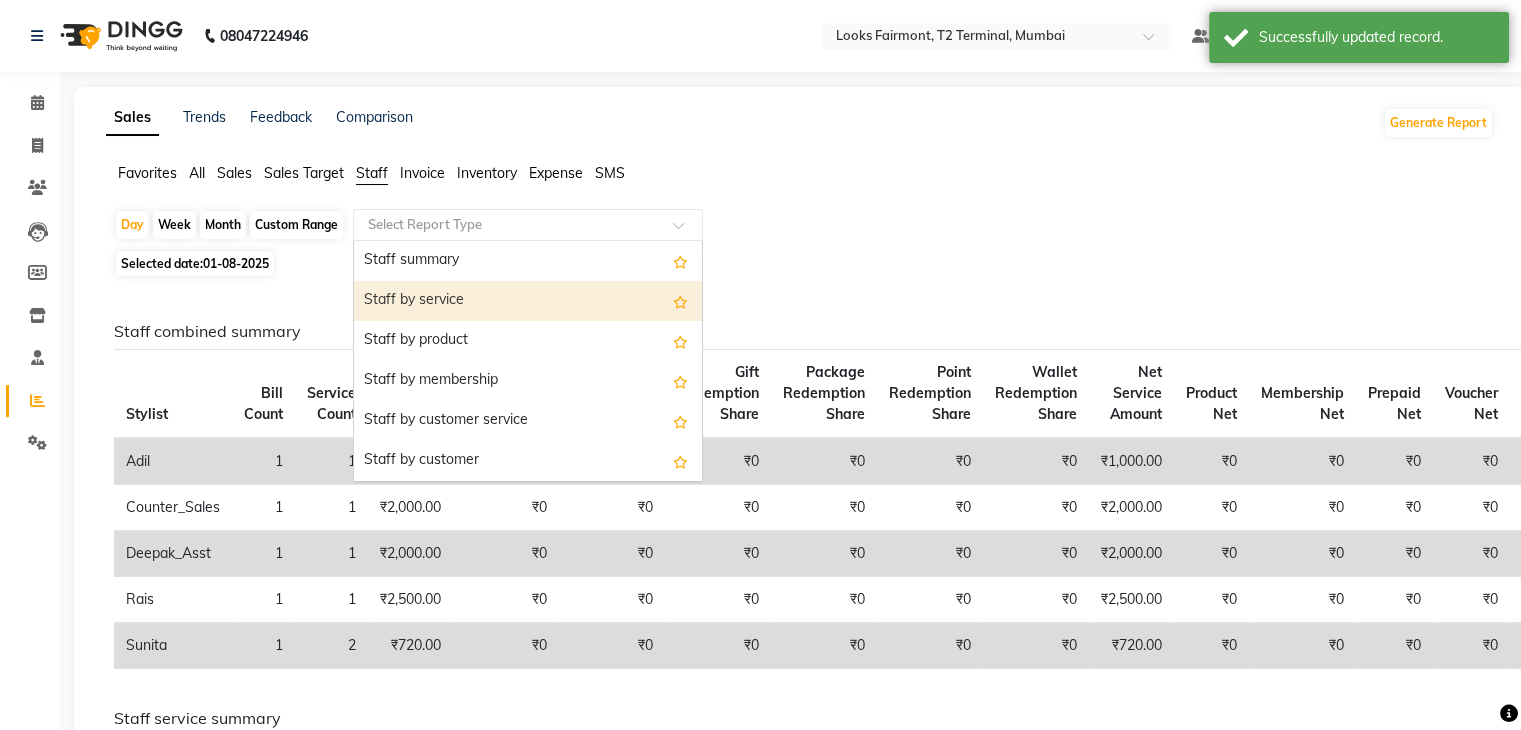 click on "Staff by service" at bounding box center (528, 301) 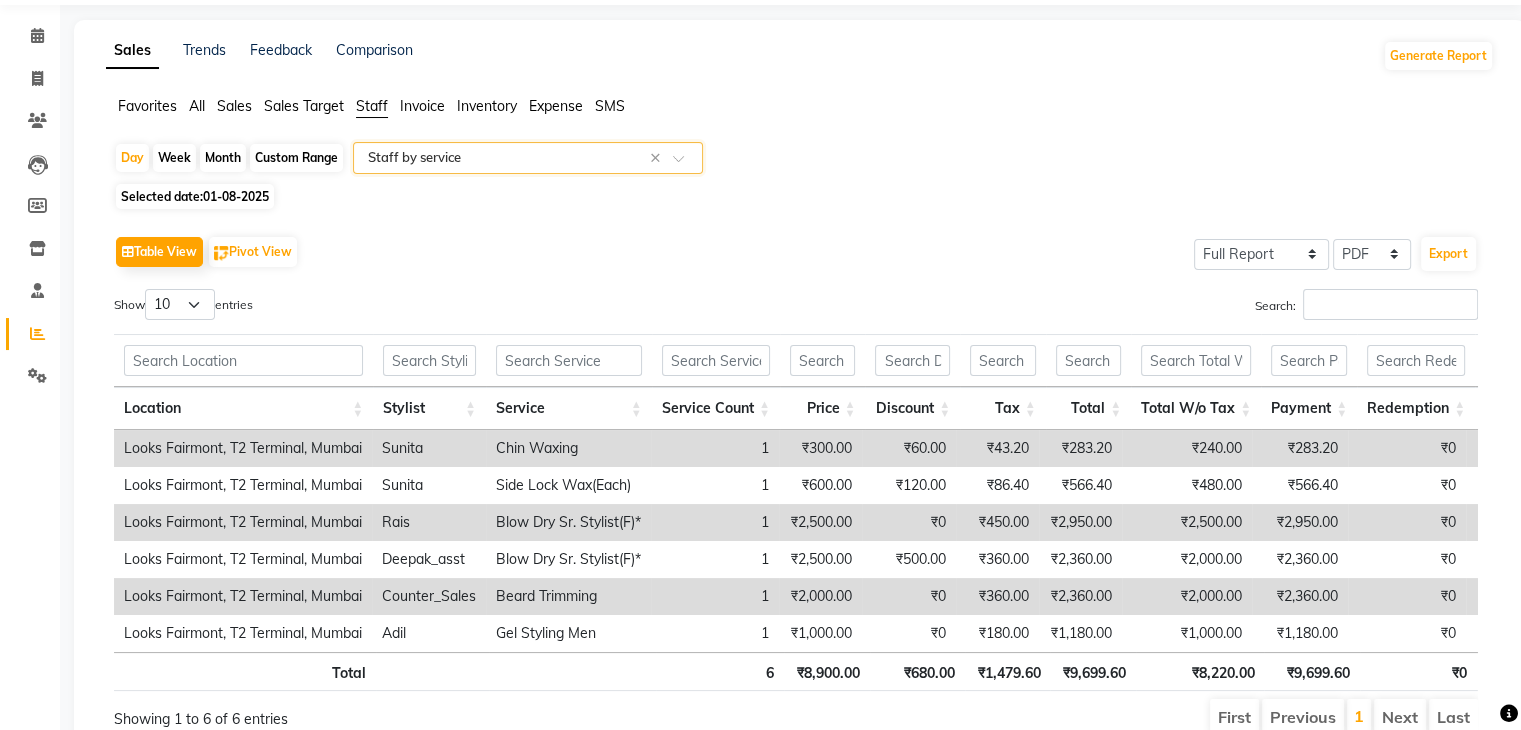 scroll, scrollTop: 0, scrollLeft: 0, axis: both 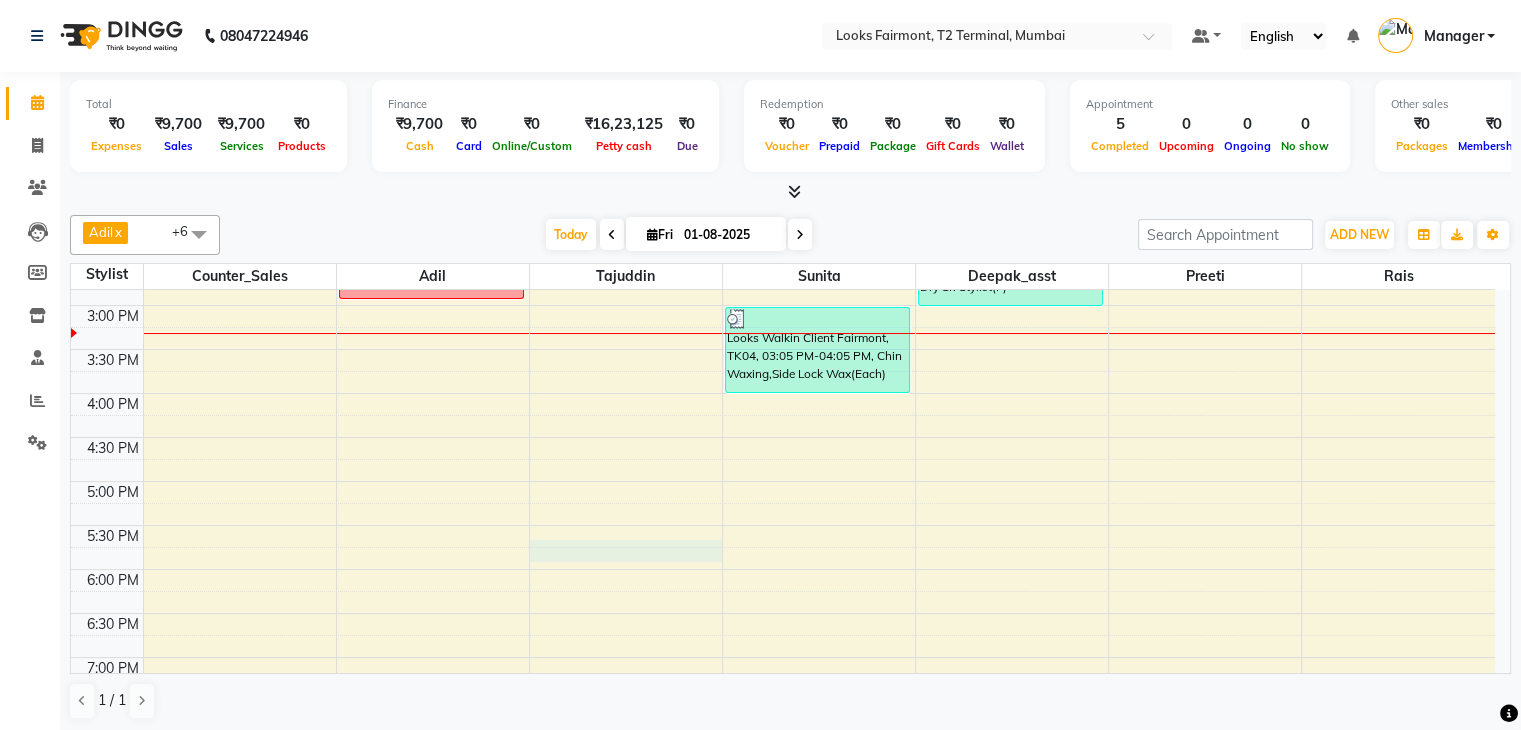 drag, startPoint x: 666, startPoint y: 544, endPoint x: 859, endPoint y: 548, distance: 193.04144 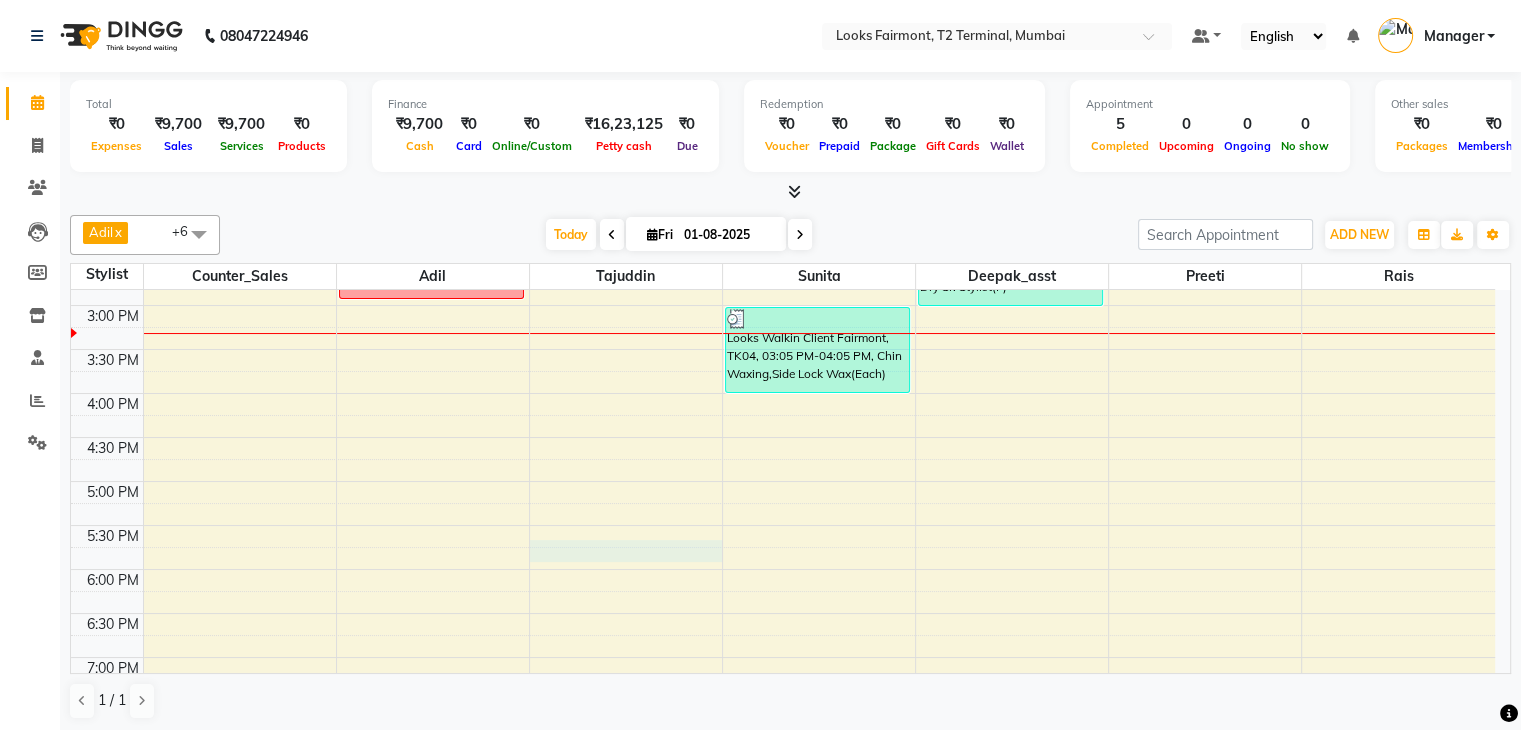 click at bounding box center (819, 558) 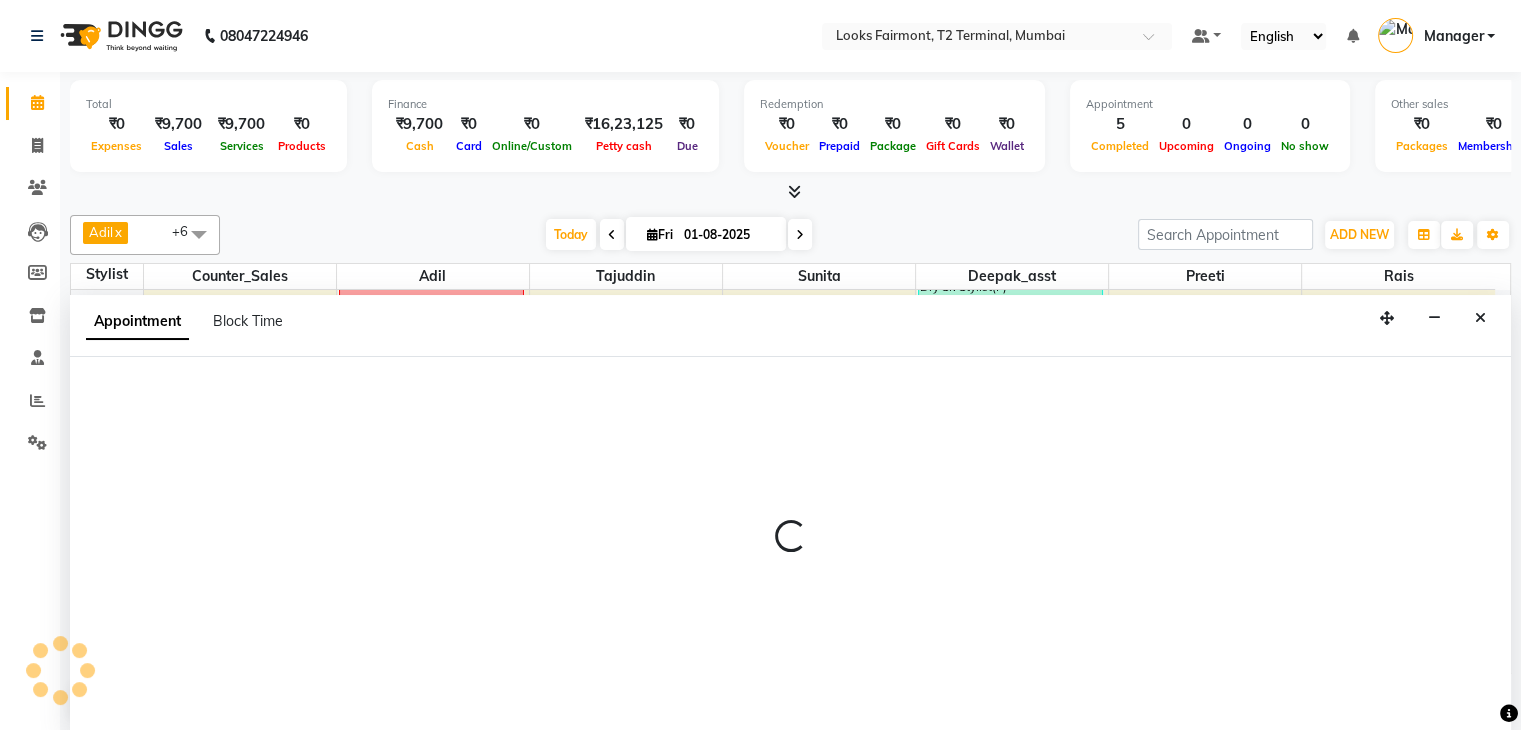 scroll, scrollTop: 1, scrollLeft: 0, axis: vertical 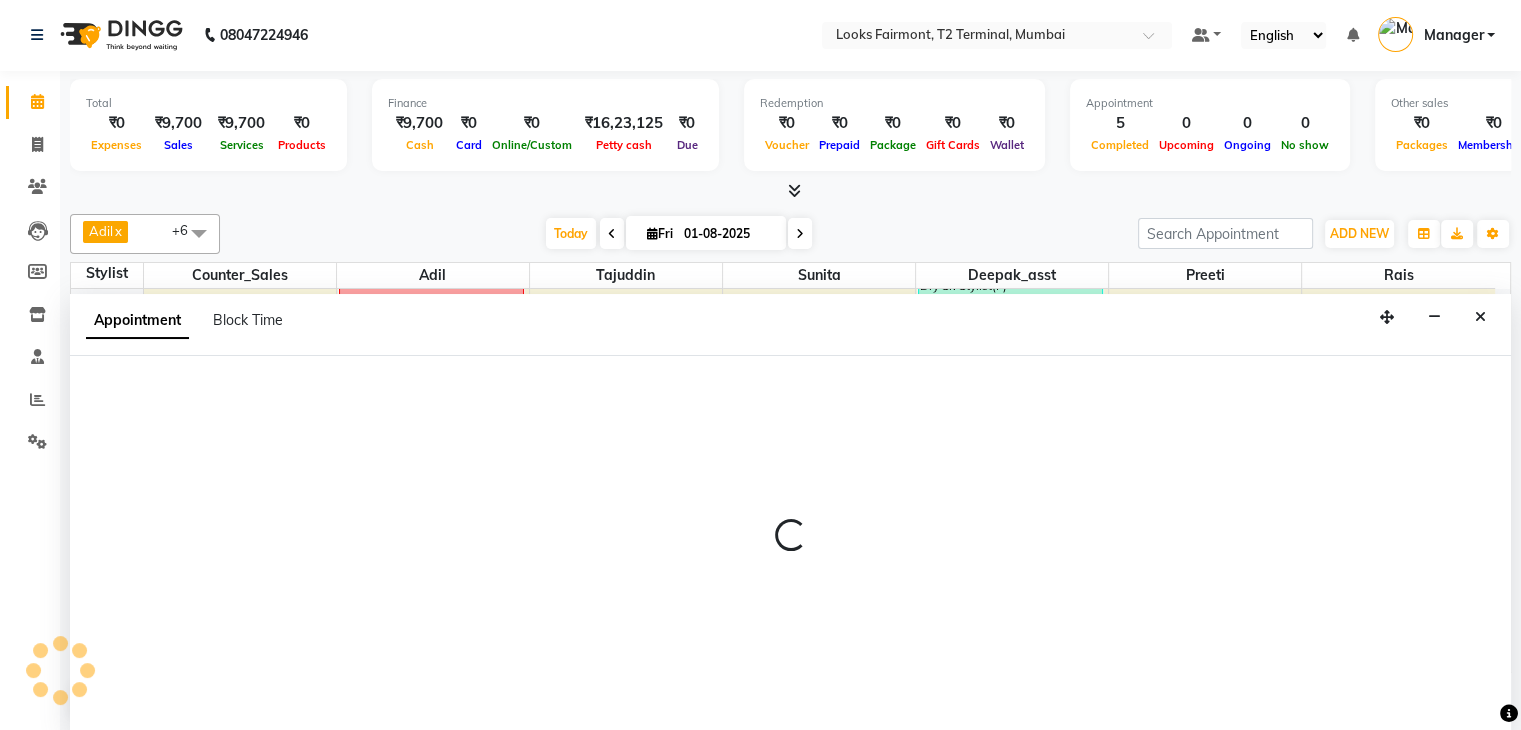 select on "76348" 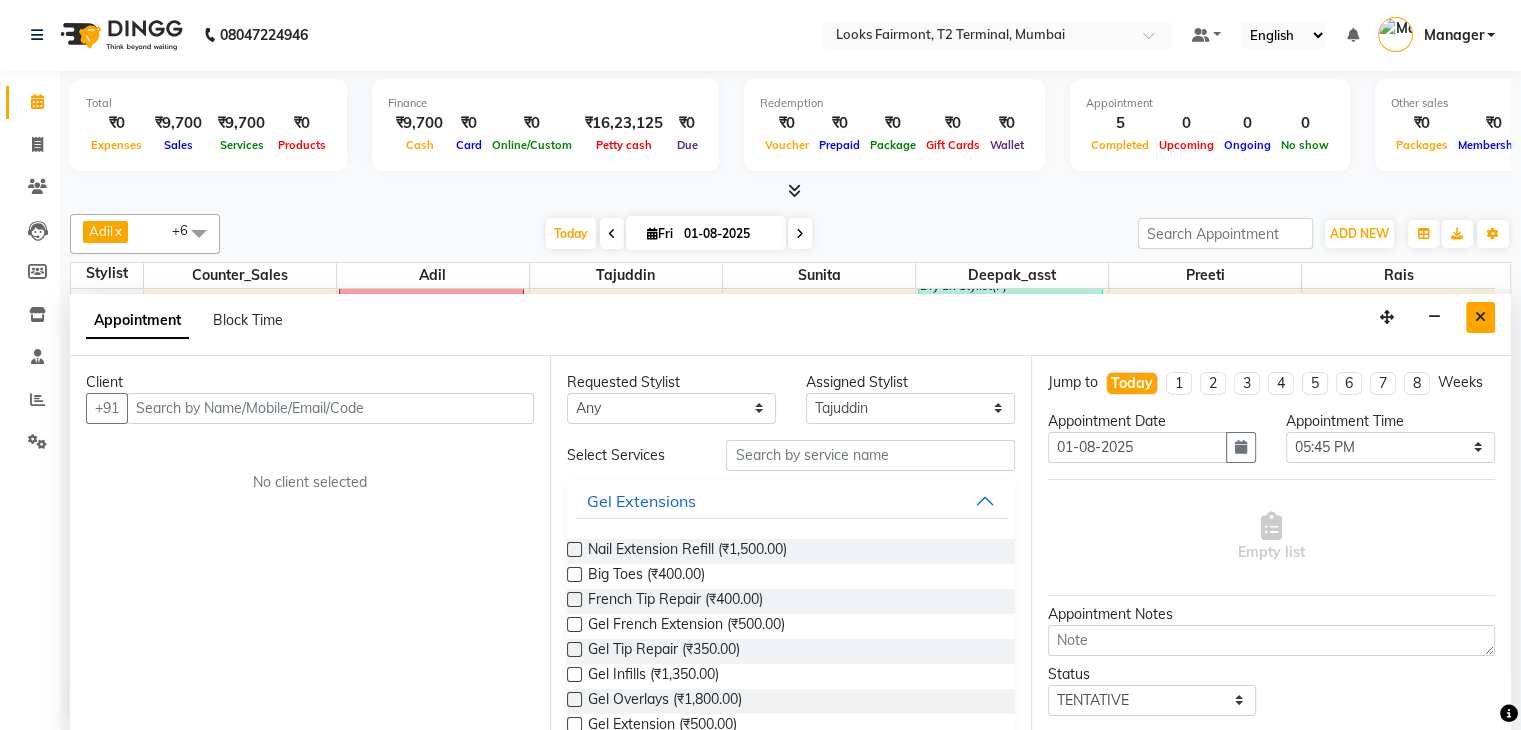 click at bounding box center (1480, 317) 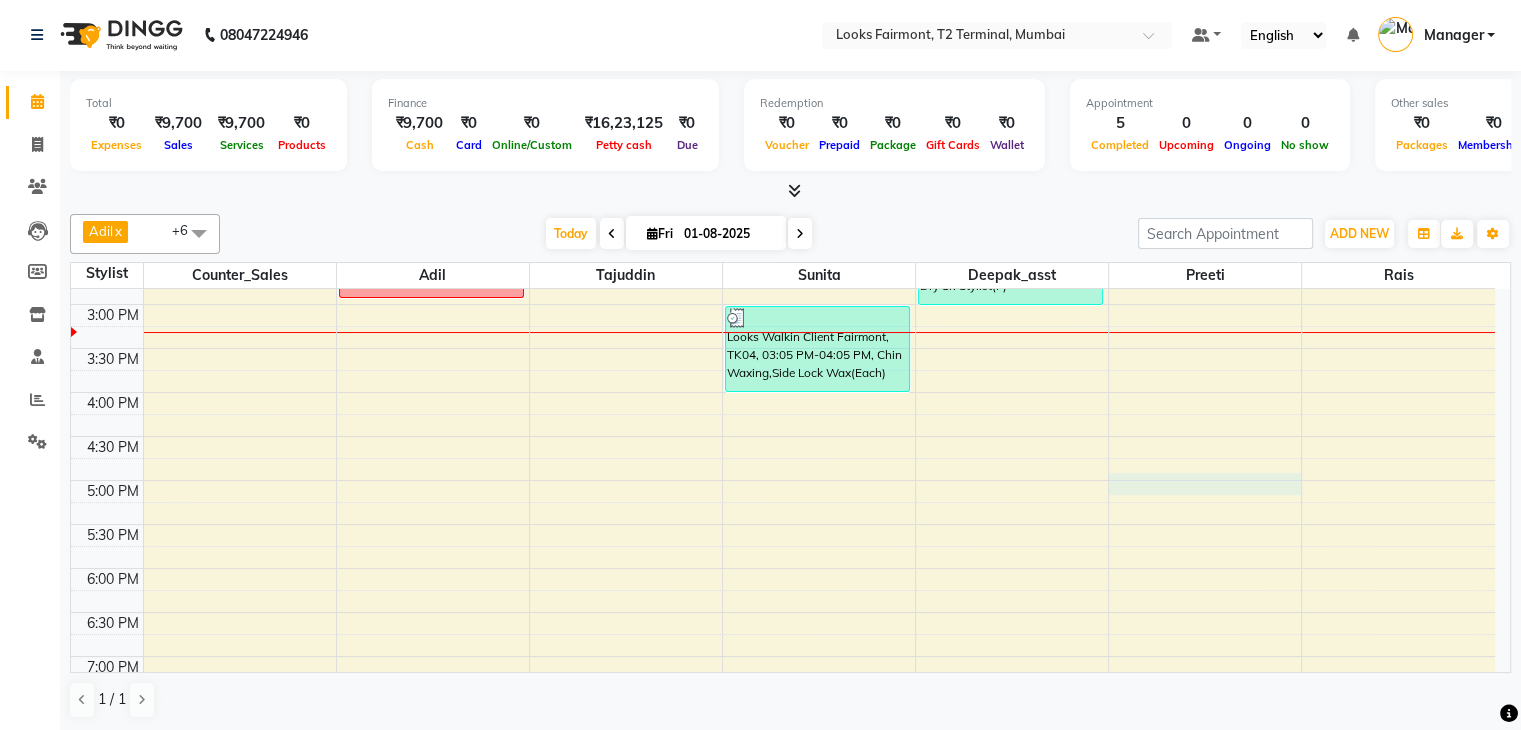 click on "8:00 AM 8:30 AM 9:00 AM 9:30 AM 10:00 AM 10:30 AM 11:00 AM 11:30 AM 12:00 PM 12:30 PM 1:00 PM 1:30 PM 2:00 PM 2:30 PM 3:00 PM 3:30 PM 4:00 PM 4:30 PM 5:00 PM 5:30 PM 6:00 PM 6:30 PM 7:00 PM 7:30 PM 8:00 PM 8:30 PM     Looks Walkin Client Fairmont, TK03, 11:45 AM-12:15 PM, Beard Trimming     Looks Walkin Client Fairmont, TK02, 09:50 AM-10:20 AM, Gel Styling Men  recoup   RECOUP      Looks Walkin Client Fairmont, TK04, 03:05 PM-04:05 PM, Chin Waxing,Side Lock Wax(Each)     Looks Walkin Client Fairmont, TK04, 02:05 PM-03:05 PM, Blow Dry Sr. Stylist(F)*  707 jhanvi 9909990125   W/B 538" at bounding box center (783, 260) 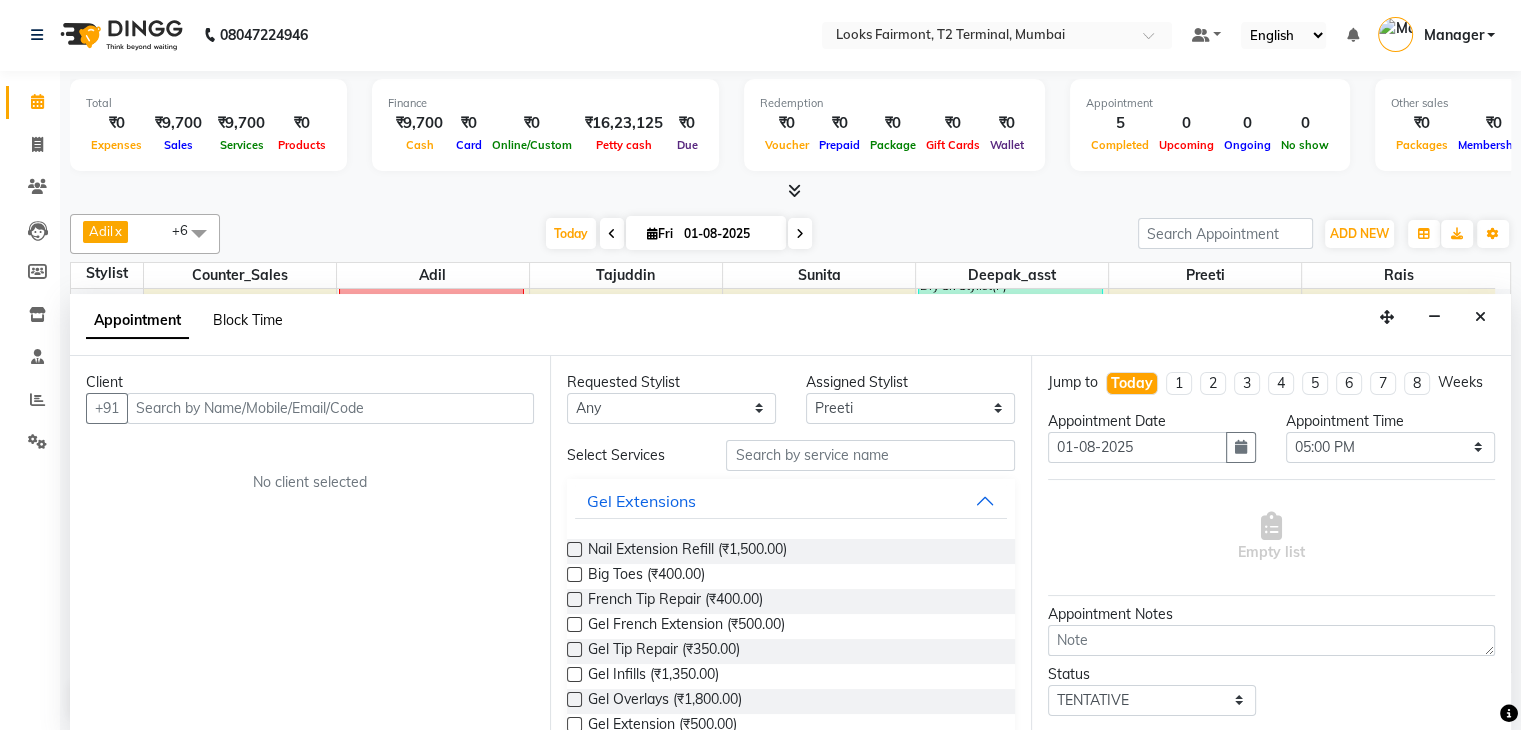 click on "Block Time" at bounding box center (248, 320) 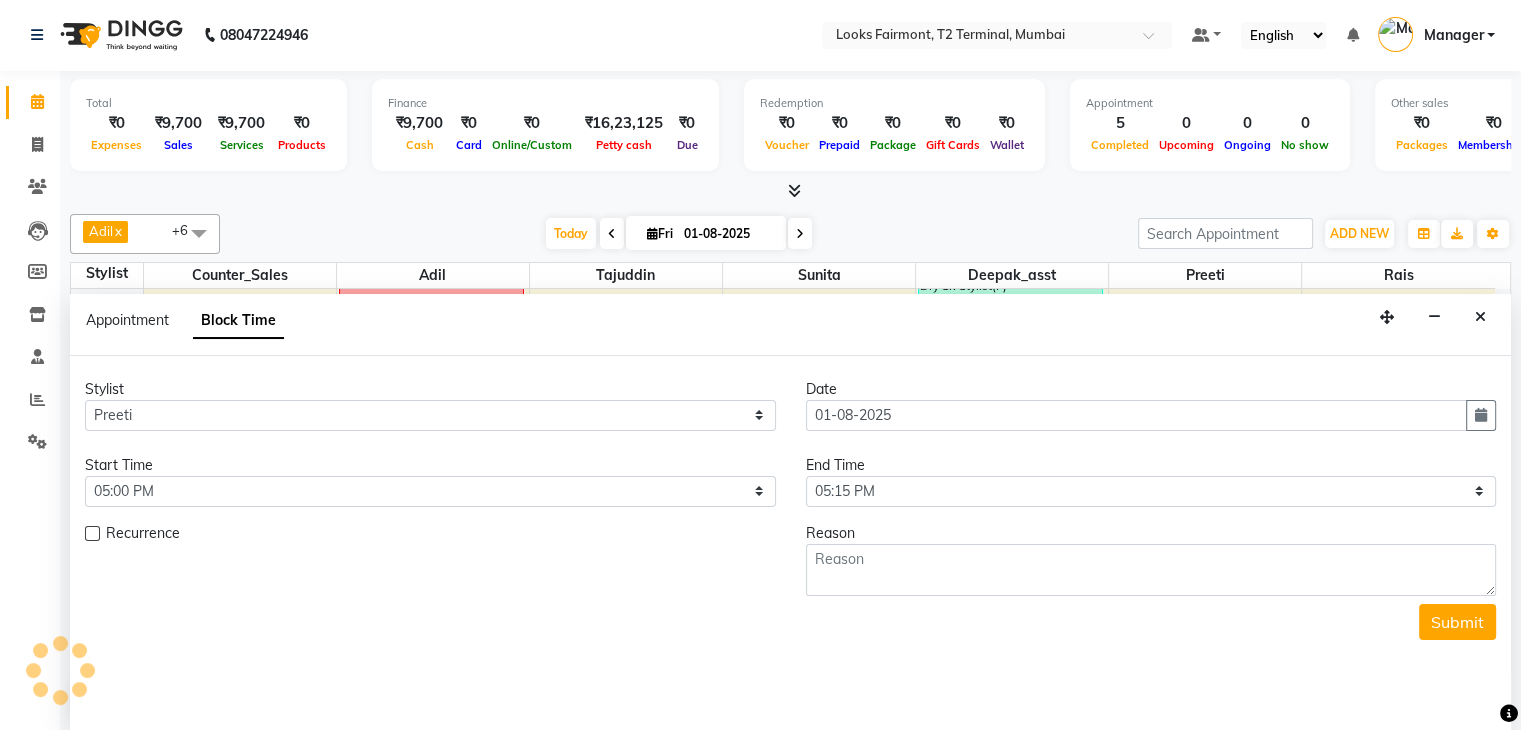scroll, scrollTop: 611, scrollLeft: 0, axis: vertical 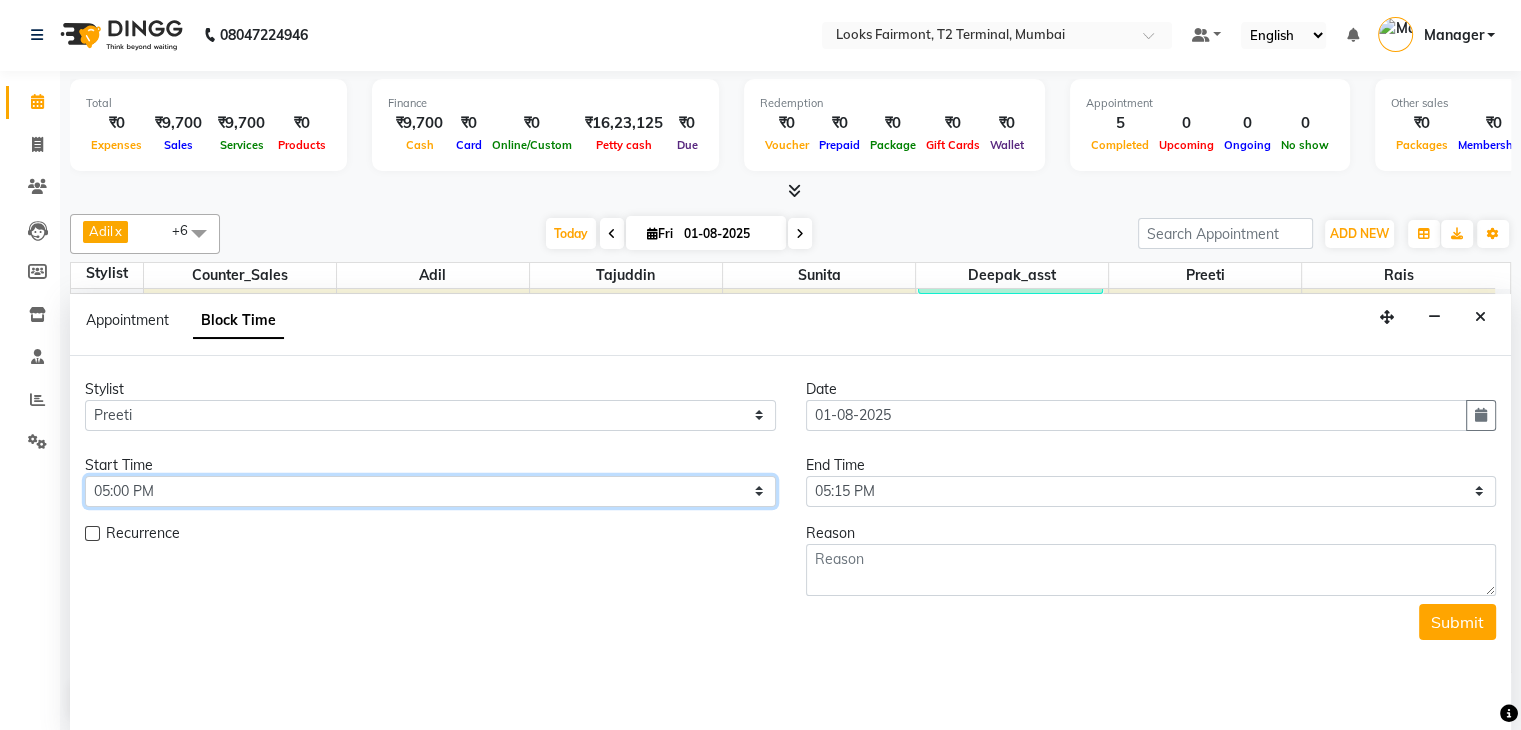 click on "Select 09:00 AM 09:15 AM 09:30 AM 09:45 AM 10:00 AM 10:15 AM 10:30 AM 10:45 AM 11:00 AM 11:15 AM 11:30 AM 11:45 AM 12:00 PM 12:15 PM 12:30 PM 12:45 PM 01:00 PM 01:15 PM 01:30 PM 01:45 PM 02:00 PM 02:15 PM 02:30 PM 02:45 PM 03:00 PM 03:15 PM 03:30 PM 03:45 PM 04:00 PM 04:15 PM 04:30 PM 04:45 PM 05:00 PM 05:15 PM 05:30 PM 05:45 PM 06:00 PM 06:15 PM 06:30 PM 06:45 PM 07:00 PM 07:15 PM 07:30 PM 07:45 PM 08:00 PM" at bounding box center (430, 491) 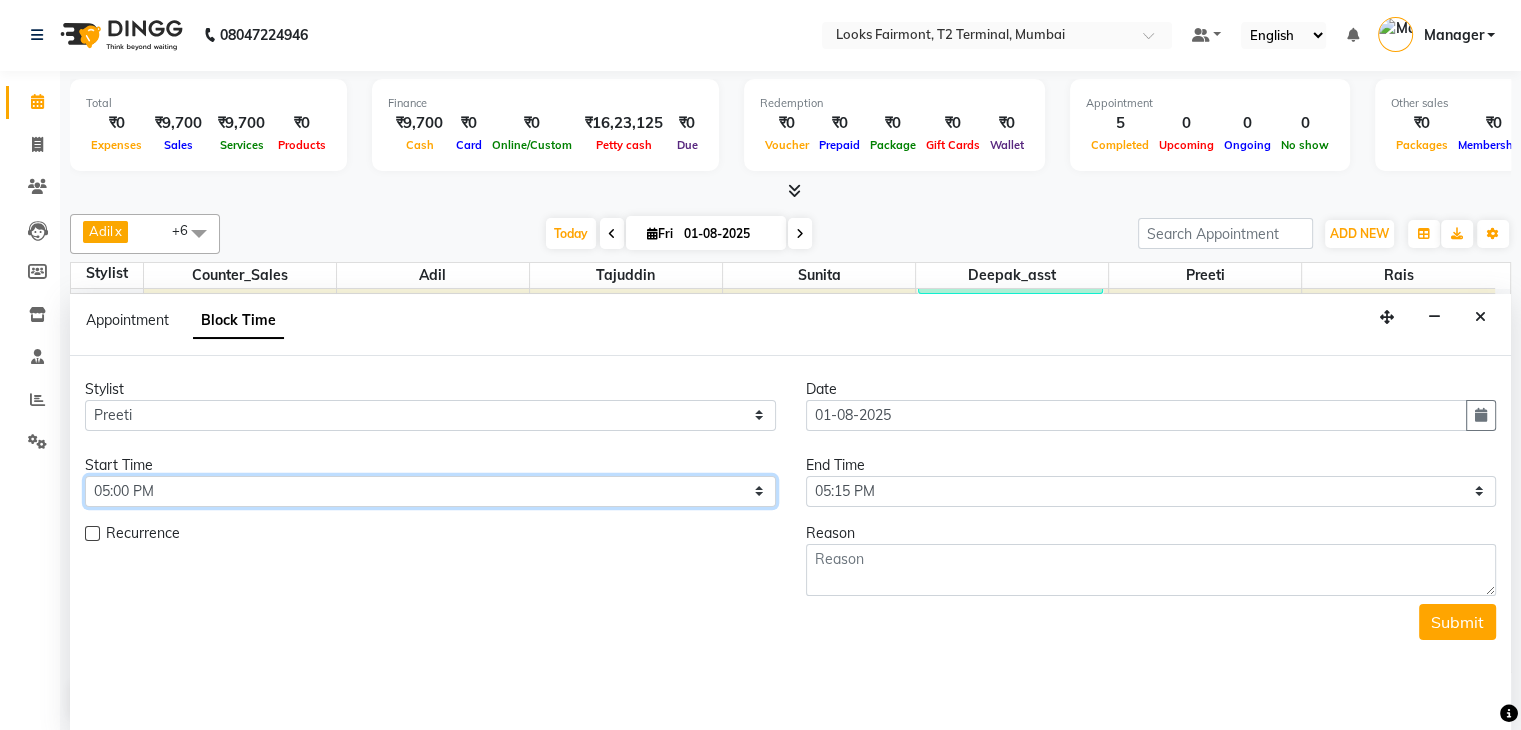 select on "1050" 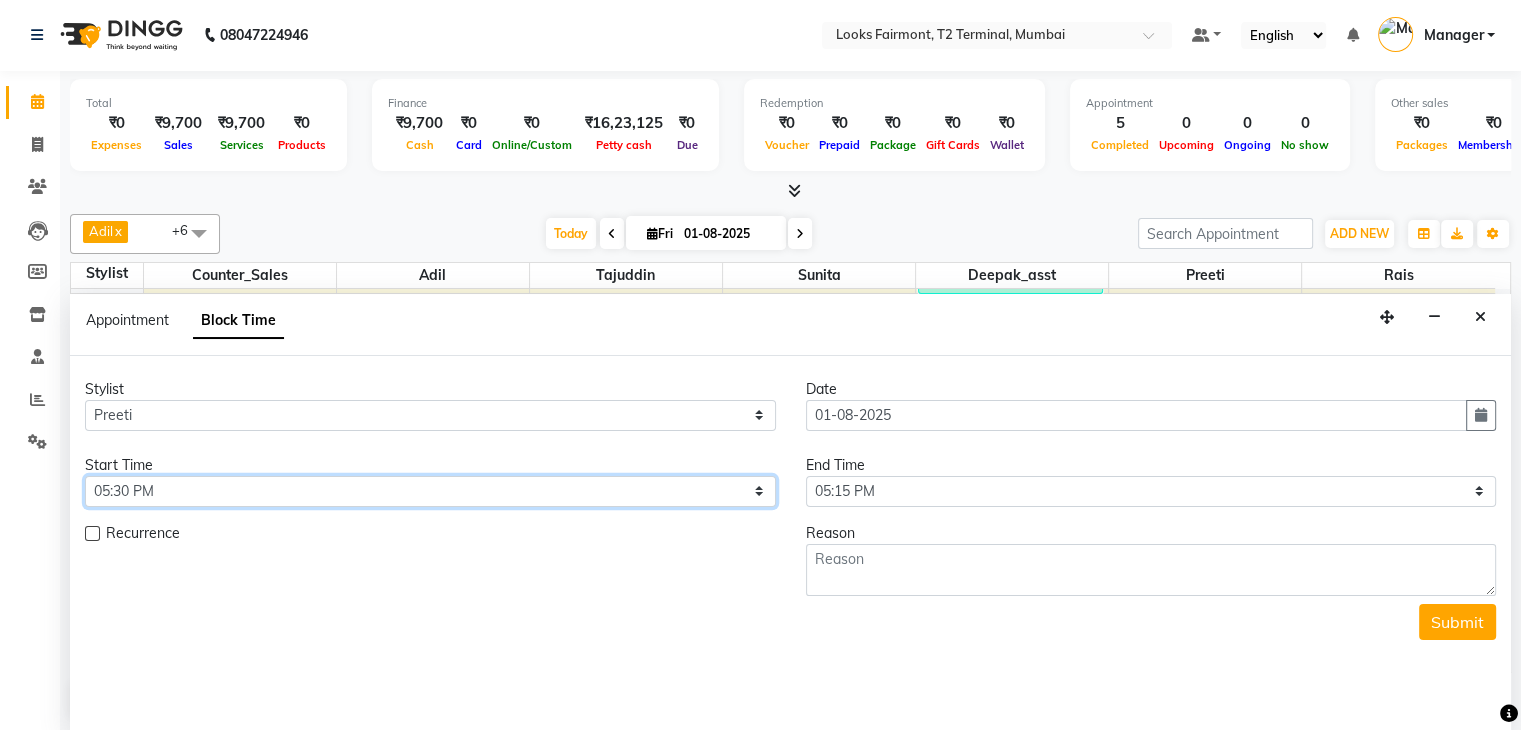click on "Select 09:00 AM 09:15 AM 09:30 AM 09:45 AM 10:00 AM 10:15 AM 10:30 AM 10:45 AM 11:00 AM 11:15 AM 11:30 AM 11:45 AM 12:00 PM 12:15 PM 12:30 PM 12:45 PM 01:00 PM 01:15 PM 01:30 PM 01:45 PM 02:00 PM 02:15 PM 02:30 PM 02:45 PM 03:00 PM 03:15 PM 03:30 PM 03:45 PM 04:00 PM 04:15 PM 04:30 PM 04:45 PM 05:00 PM 05:15 PM 05:30 PM 05:45 PM 06:00 PM 06:15 PM 06:30 PM 06:45 PM 07:00 PM 07:15 PM 07:30 PM 07:45 PM 08:00 PM" at bounding box center [430, 491] 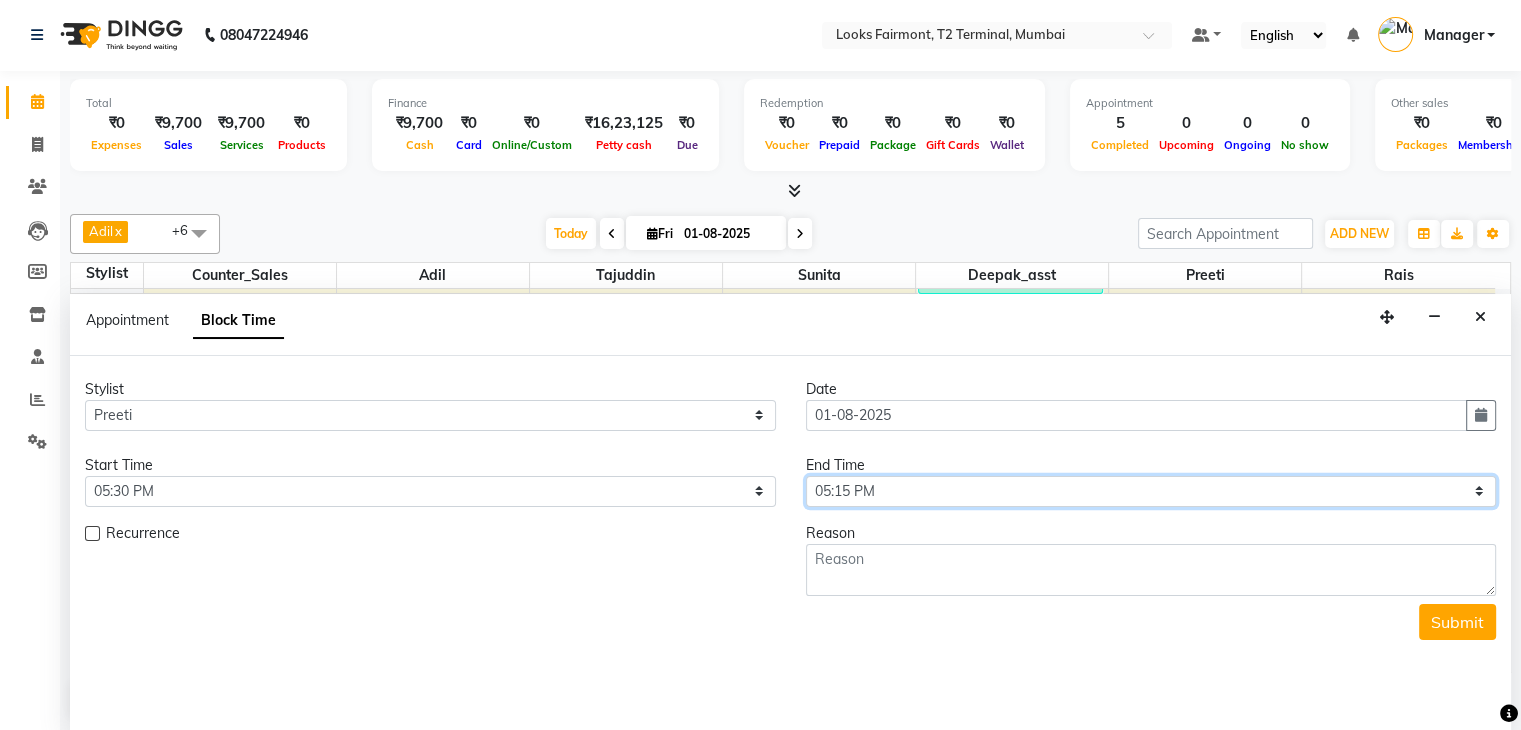 click on "Select 09:00 AM 09:15 AM 09:30 AM 09:45 AM 10:00 AM 10:15 AM 10:30 AM 10:45 AM 11:00 AM 11:15 AM 11:30 AM 11:45 AM 12:00 PM 12:15 PM 12:30 PM 12:45 PM 01:00 PM 01:15 PM 01:30 PM 01:45 PM 02:00 PM 02:15 PM 02:30 PM 02:45 PM 03:00 PM 03:15 PM 03:30 PM 03:45 PM 04:00 PM 04:15 PM 04:30 PM 04:45 PM 05:00 PM 05:15 PM 05:30 PM 05:45 PM 06:00 PM 06:15 PM 06:30 PM 06:45 PM 07:00 PM 07:15 PM 07:30 PM 07:45 PM 08:00 PM" at bounding box center (1151, 491) 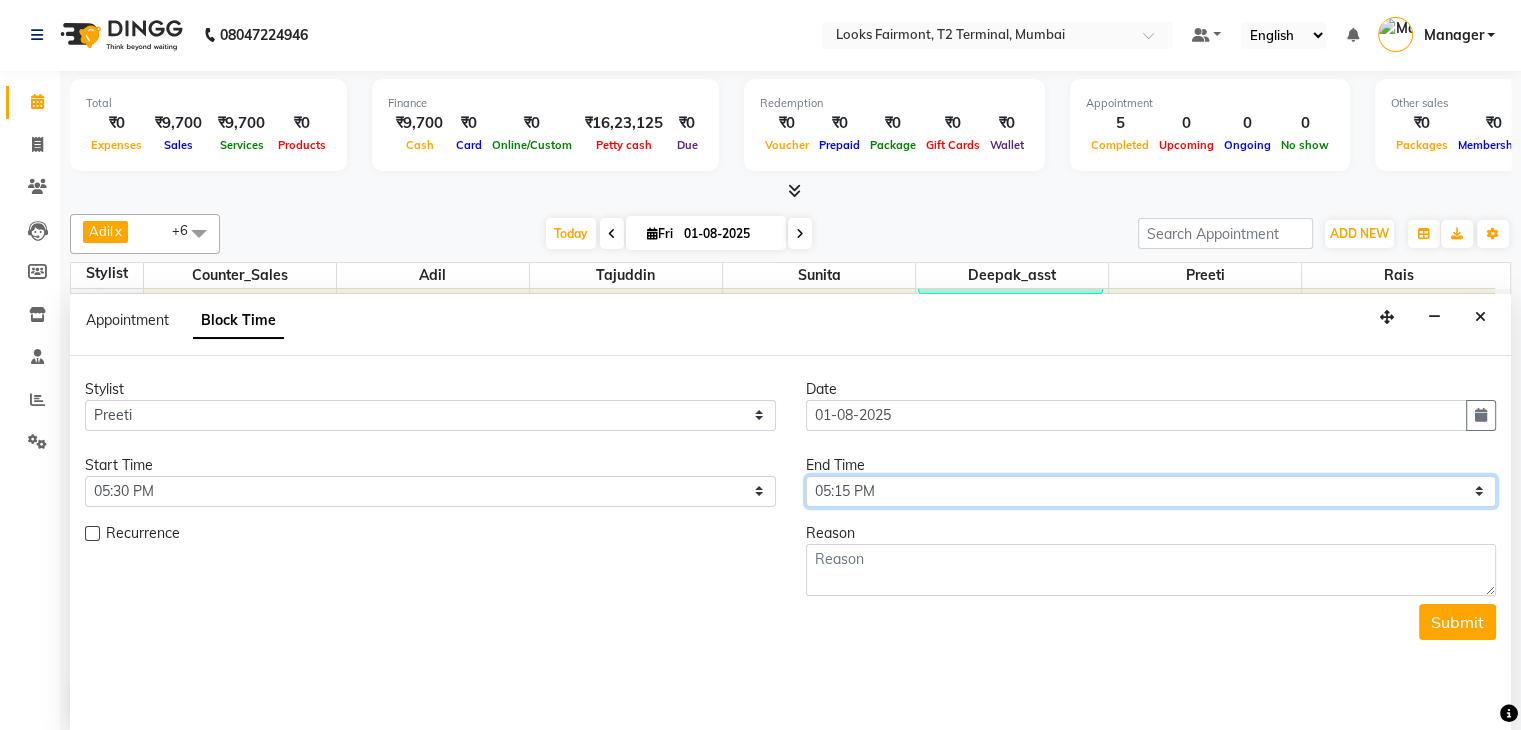 select on "1140" 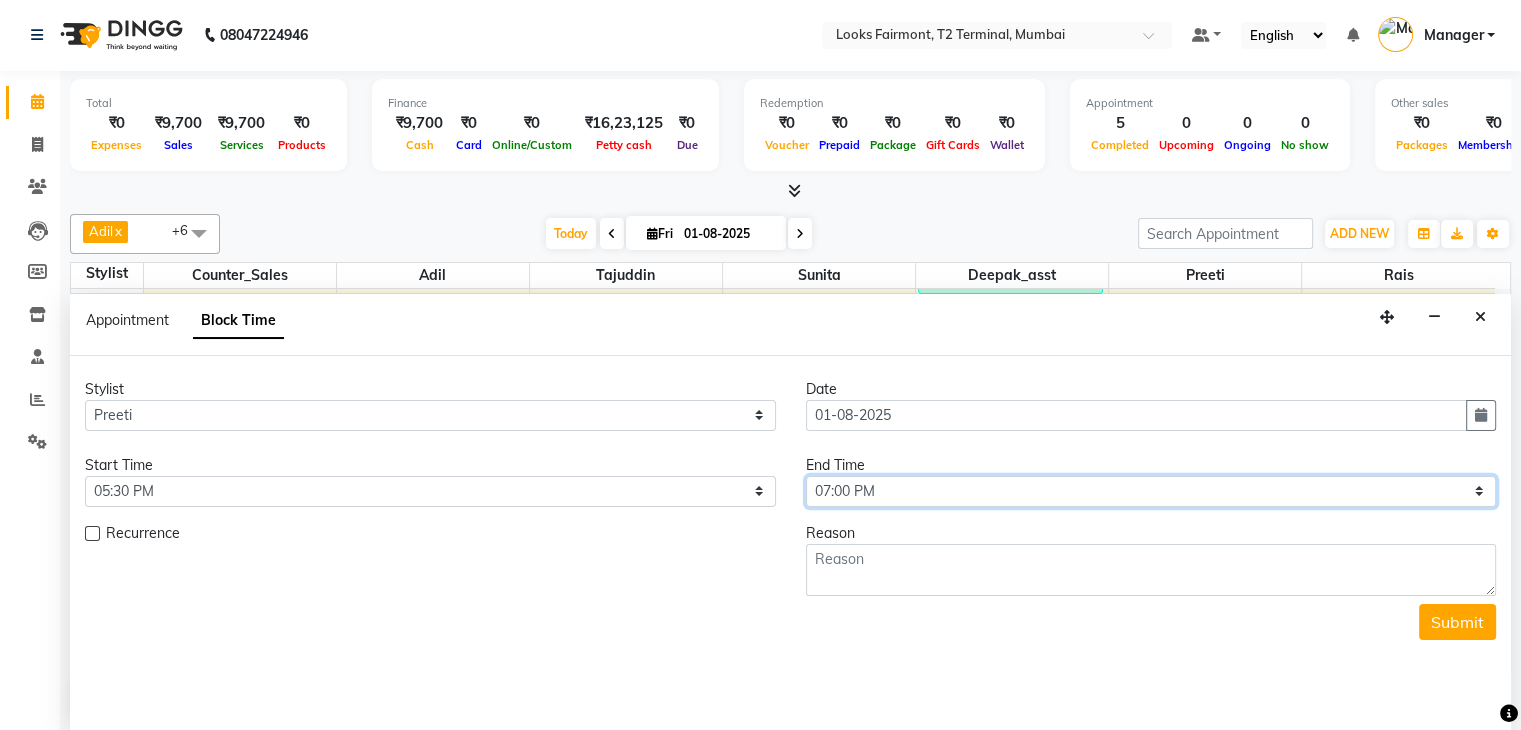 click on "Select 09:00 AM 09:15 AM 09:30 AM 09:45 AM 10:00 AM 10:15 AM 10:30 AM 10:45 AM 11:00 AM 11:15 AM 11:30 AM 11:45 AM 12:00 PM 12:15 PM 12:30 PM 12:45 PM 01:00 PM 01:15 PM 01:30 PM 01:45 PM 02:00 PM 02:15 PM 02:30 PM 02:45 PM 03:00 PM 03:15 PM 03:30 PM 03:45 PM 04:00 PM 04:15 PM 04:30 PM 04:45 PM 05:00 PM 05:15 PM 05:30 PM 05:45 PM 06:00 PM 06:15 PM 06:30 PM 06:45 PM 07:00 PM 07:15 PM 07:30 PM 07:45 PM 08:00 PM" at bounding box center [1151, 491] 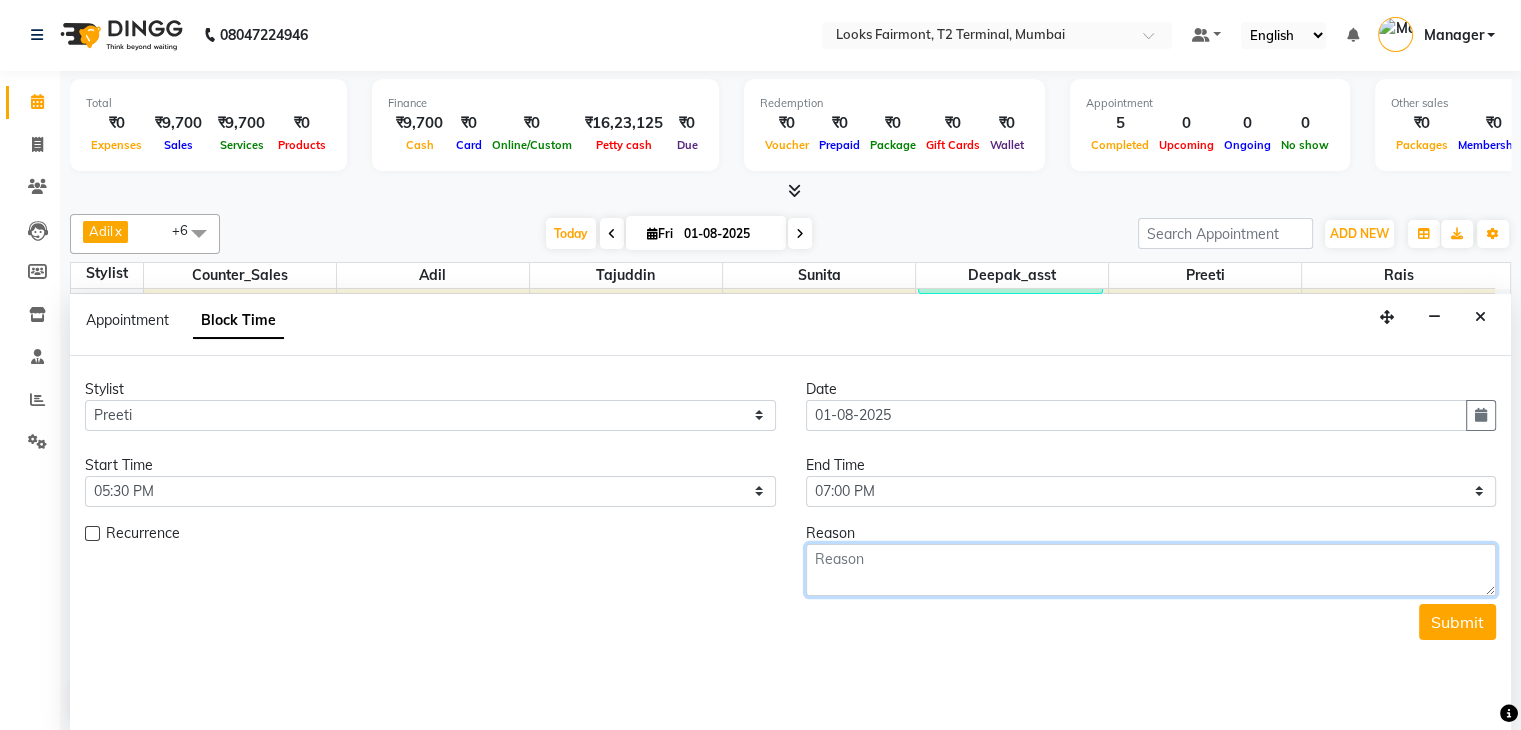 click at bounding box center [1151, 570] 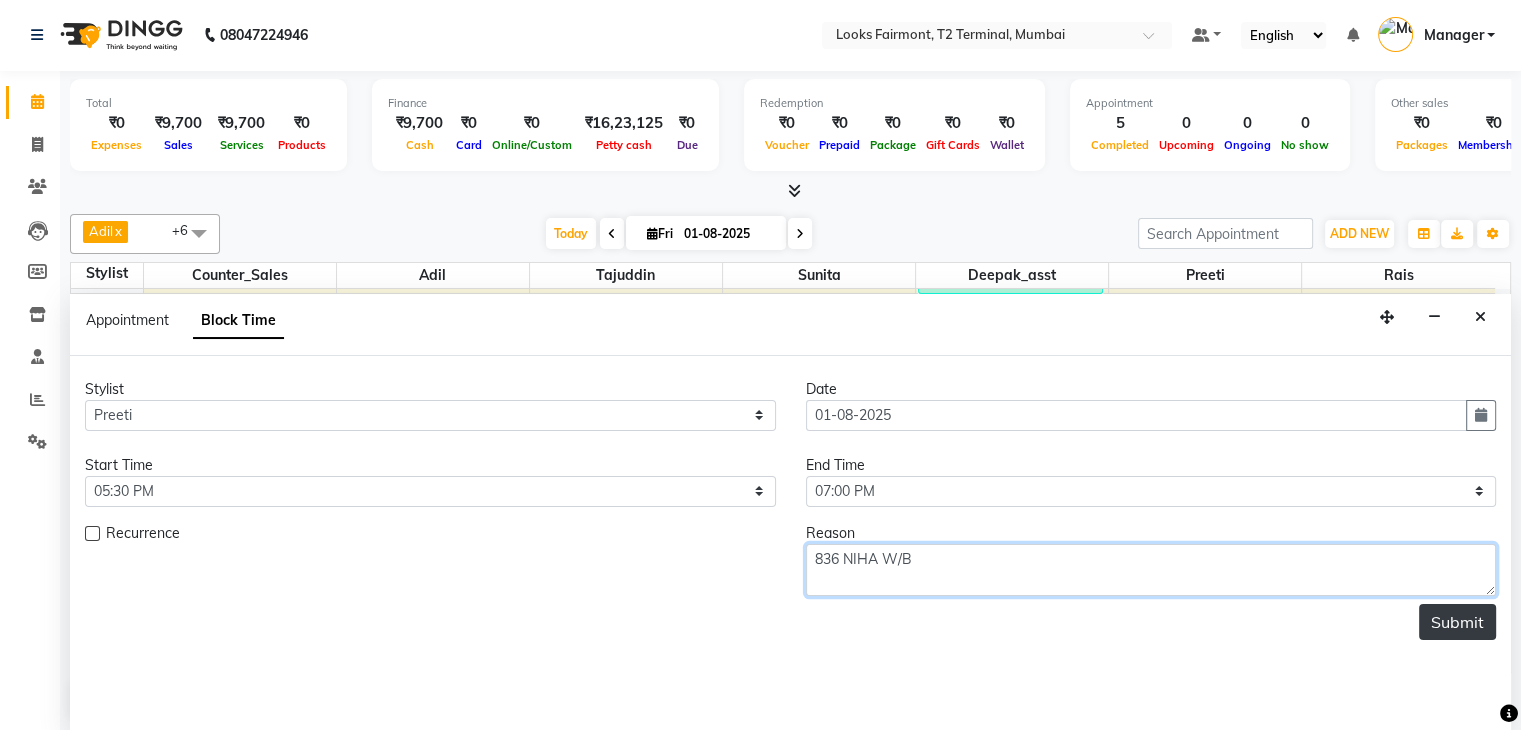 type on "836 NIHA W/B" 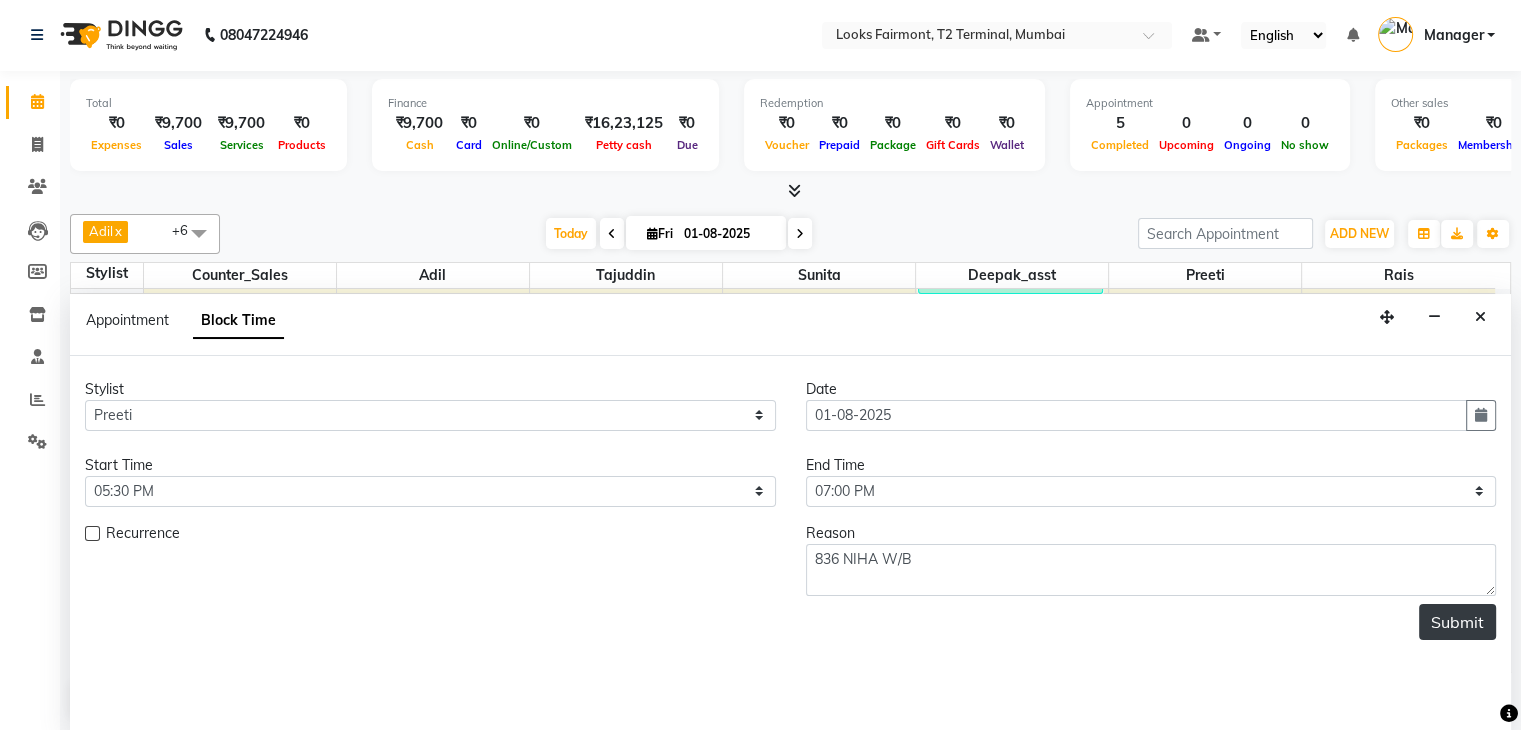 click on "Submit" at bounding box center [1457, 622] 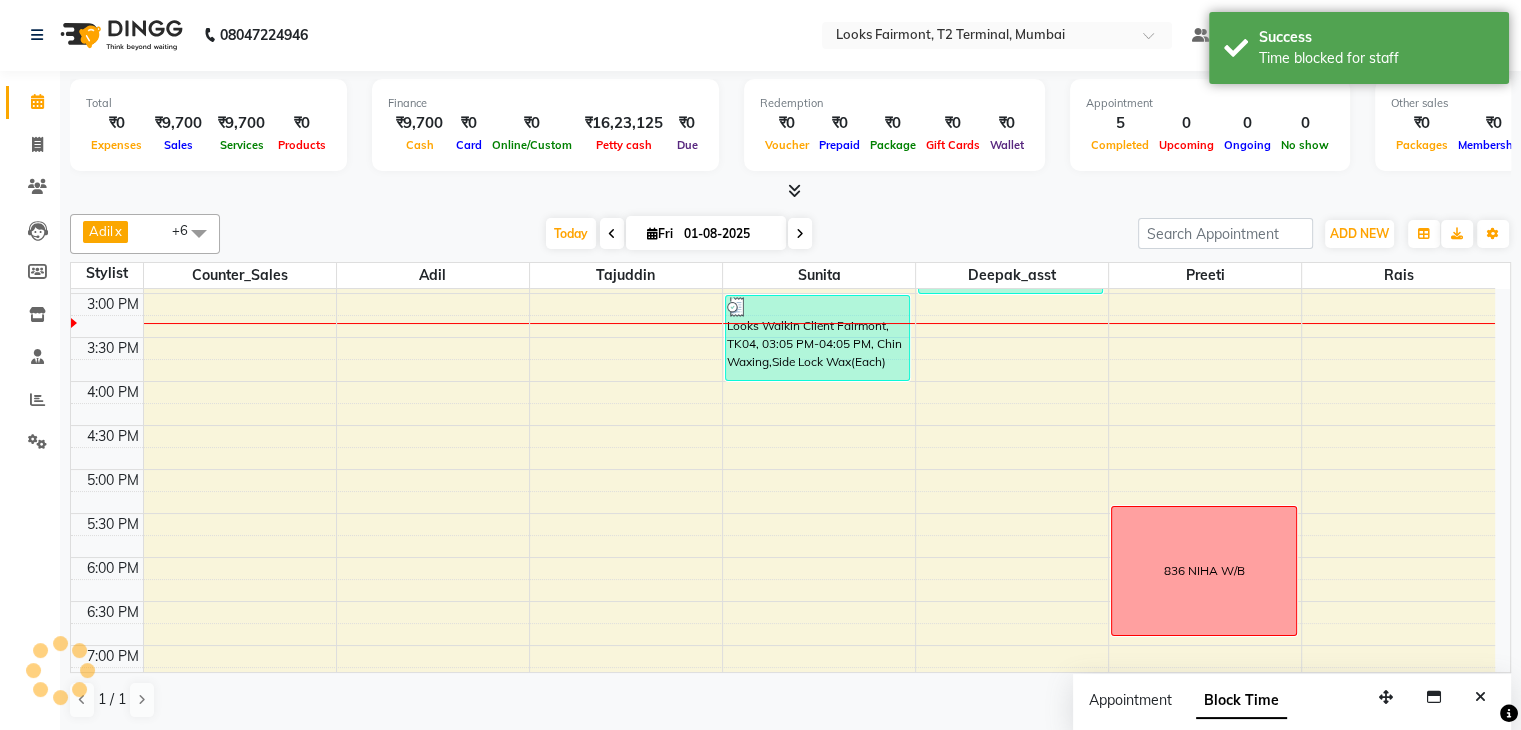 scroll, scrollTop: 0, scrollLeft: 0, axis: both 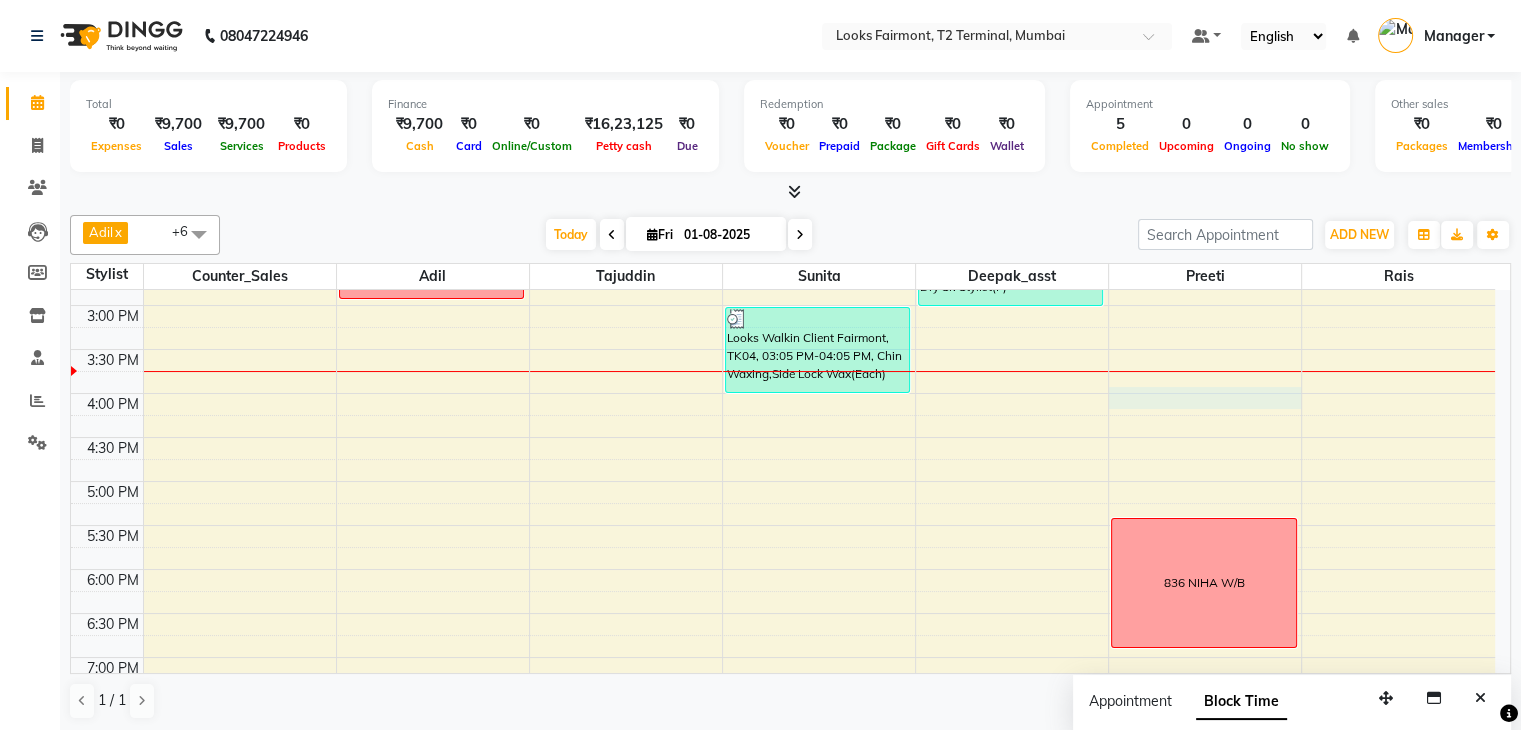 click on "8:00 AM 8:30 AM 9:00 AM 9:30 AM 10:00 AM 10:30 AM 11:00 AM 11:30 AM 12:00 PM 12:30 PM 1:00 PM 1:30 PM 2:00 PM 2:30 PM 3:00 PM 3:30 PM 4:00 PM 4:30 PM 5:00 PM 5:30 PM 6:00 PM 6:30 PM 7:00 PM 7:30 PM 8:00 PM 8:30 PM     Looks Walkin Client Fairmont, TK03, 11:45 AM-12:15 PM, Beard Trimming     Looks Walkin Client Fairmont, TK02, 09:50 AM-10:20 AM, Gel Styling Men  recoup   RECOUP      Looks Walkin Client Fairmont, TK04, 03:05 PM-04:05 PM, Chin Waxing,Side Lock Wax(Each)     Looks Walkin Client Fairmont, TK04, 02:05 PM-03:05 PM, Blow Dry Sr. Stylist(F)*  836 NIHA W/B    707 jhanvi 9909990125   W/B 538" at bounding box center (783, 261) 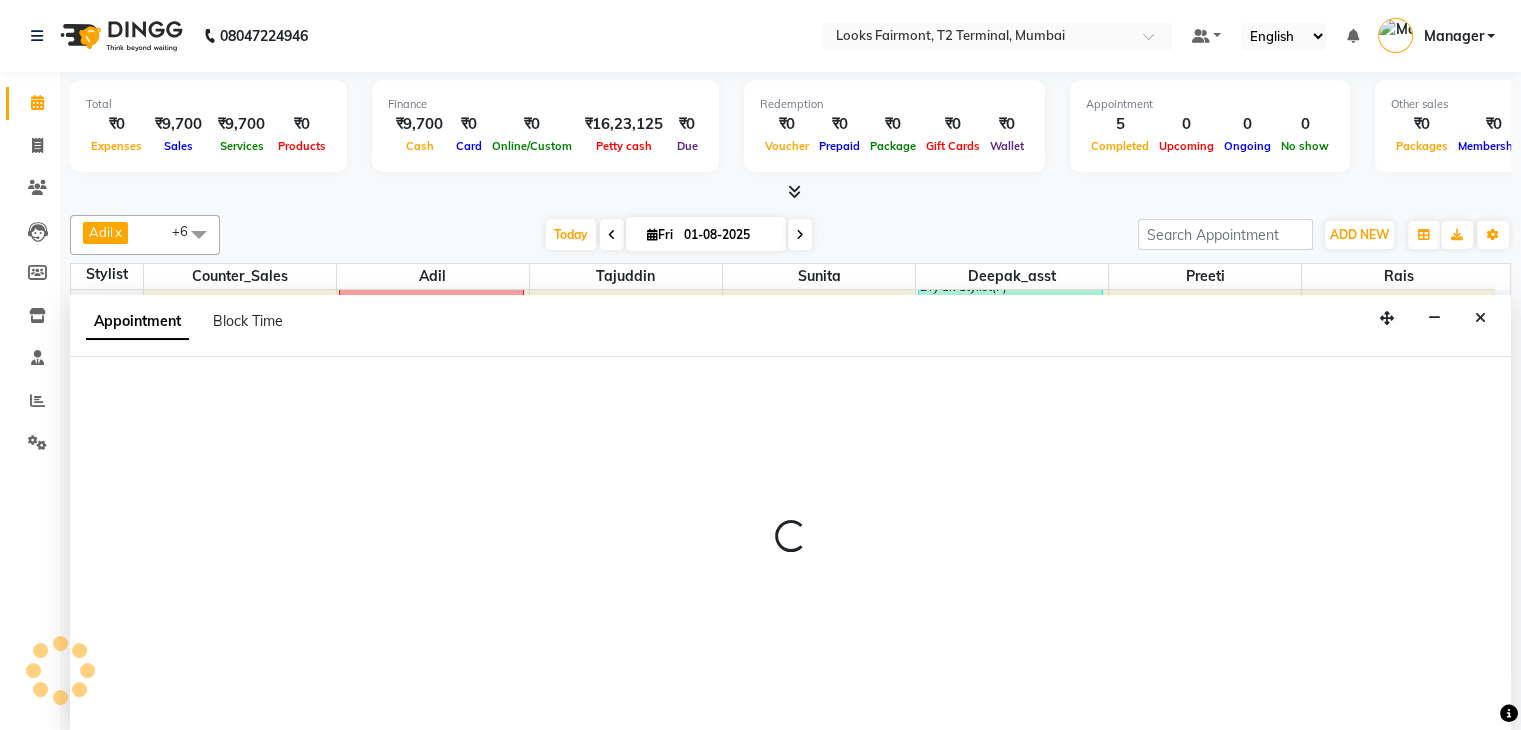 scroll, scrollTop: 1, scrollLeft: 0, axis: vertical 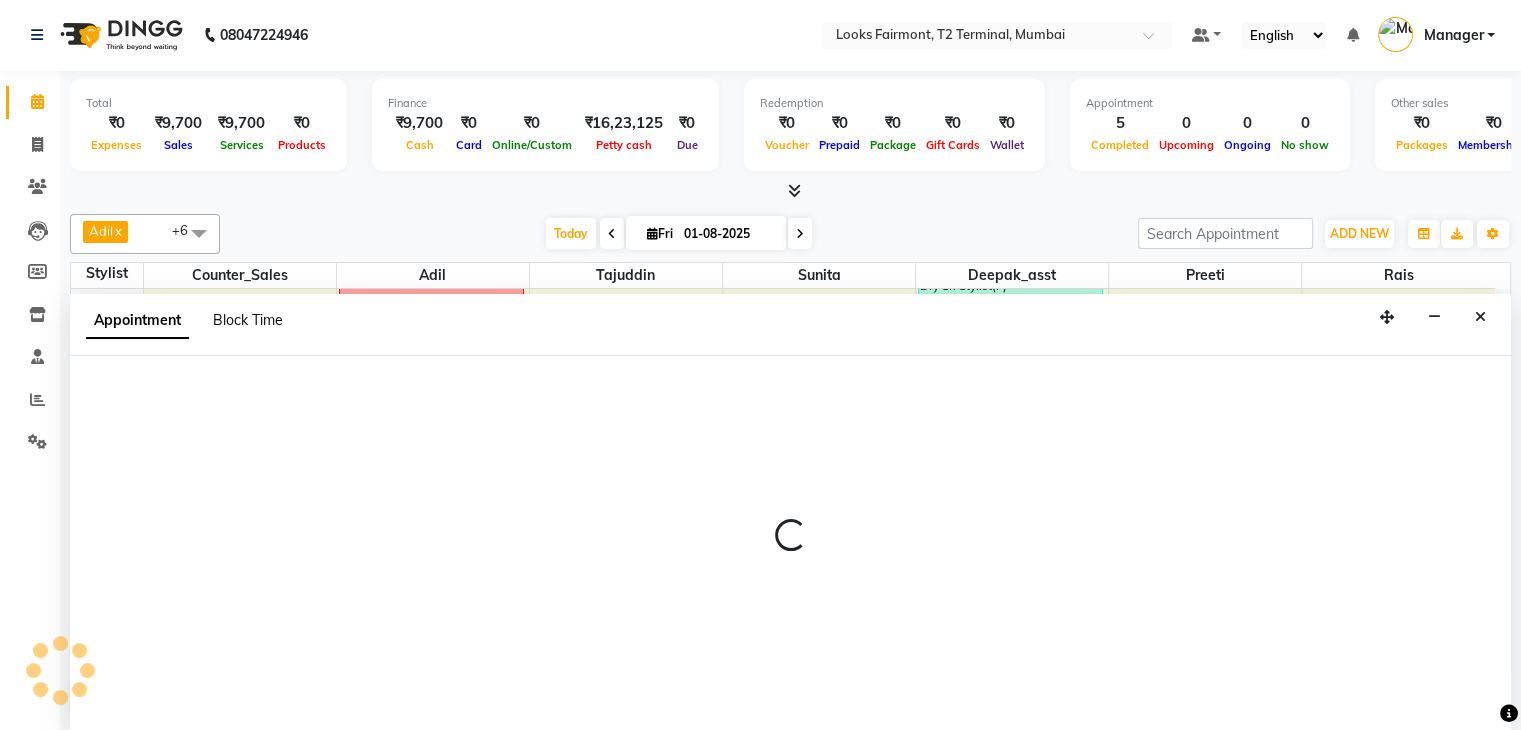 click on "Block Time" at bounding box center (248, 320) 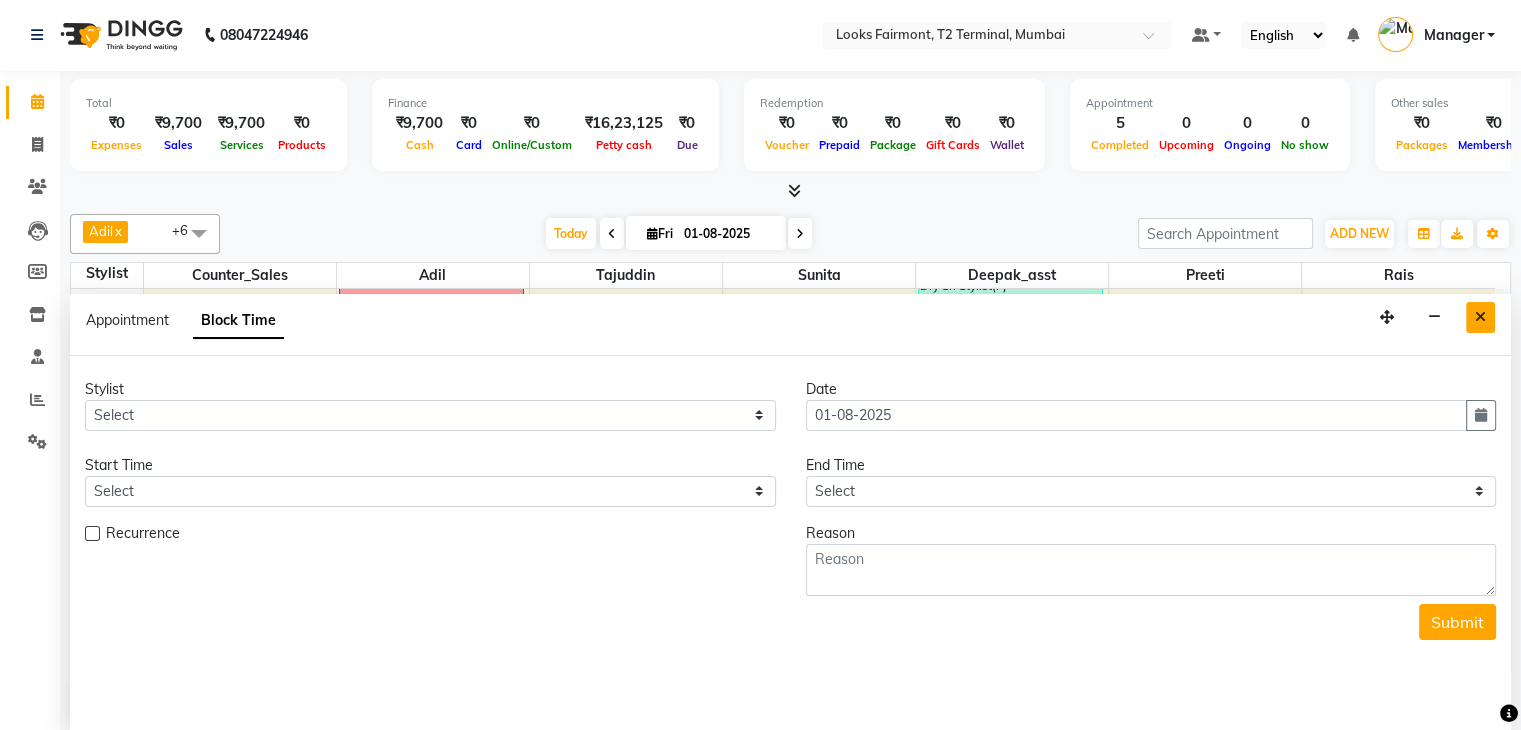 click at bounding box center (1480, 317) 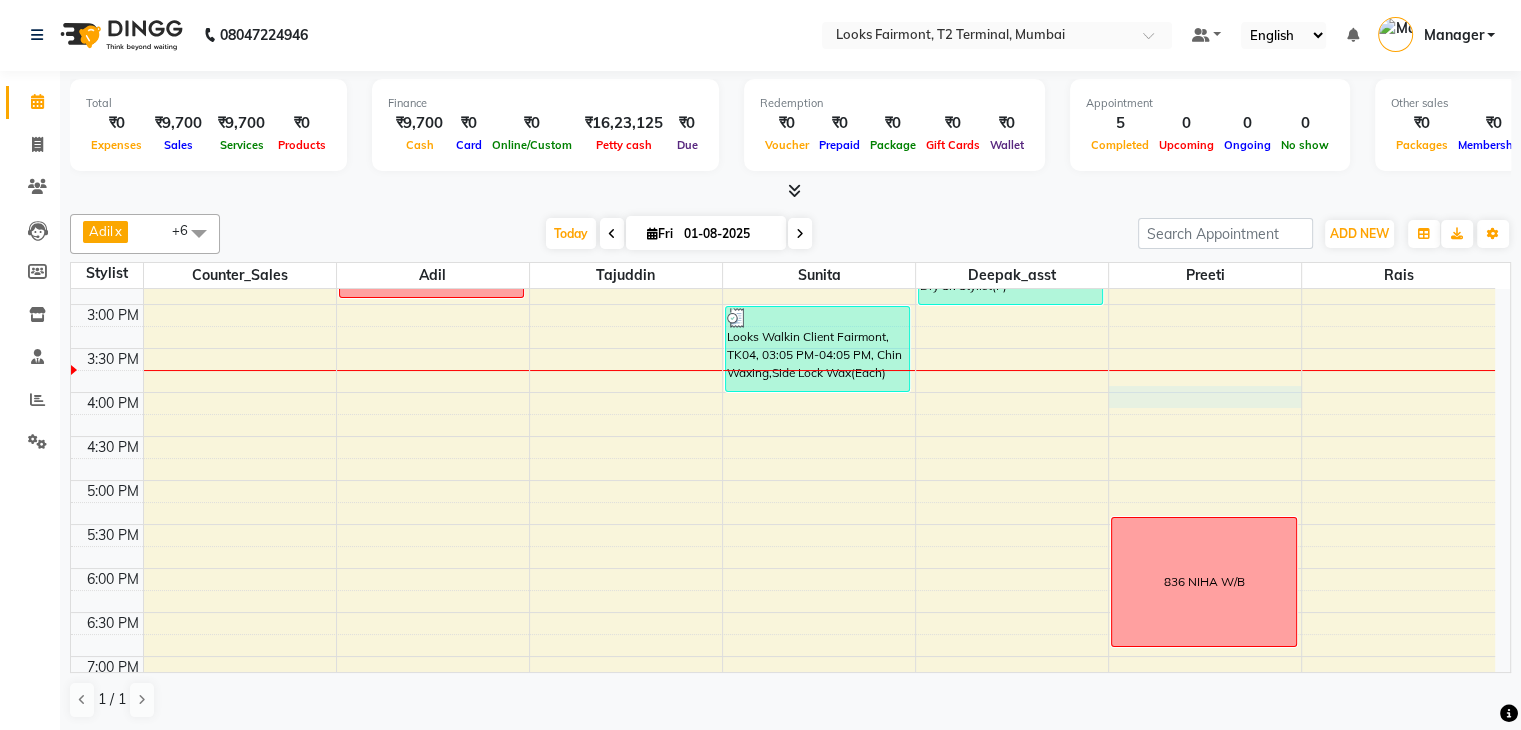 click on "8:00 AM 8:30 AM 9:00 AM 9:30 AM 10:00 AM 10:30 AM 11:00 AM 11:30 AM 12:00 PM 12:30 PM 1:00 PM 1:30 PM 2:00 PM 2:30 PM 3:00 PM 3:30 PM 4:00 PM 4:30 PM 5:00 PM 5:30 PM 6:00 PM 6:30 PM 7:00 PM 7:30 PM 8:00 PM 8:30 PM     Looks Walkin Client Fairmont, TK03, 11:45 AM-12:15 PM, Beard Trimming     Looks Walkin Client Fairmont, TK02, 09:50 AM-10:20 AM, Gel Styling Men  recoup   RECOUP      Looks Walkin Client Fairmont, TK04, 03:05 PM-04:05 PM, Chin Waxing,Side Lock Wax(Each)     Looks Walkin Client Fairmont, TK04, 02:05 PM-03:05 PM, Blow Dry Sr. Stylist(F)*  836 NIHA W/B    707 jhanvi 9909990125   W/B 538" at bounding box center (783, 260) 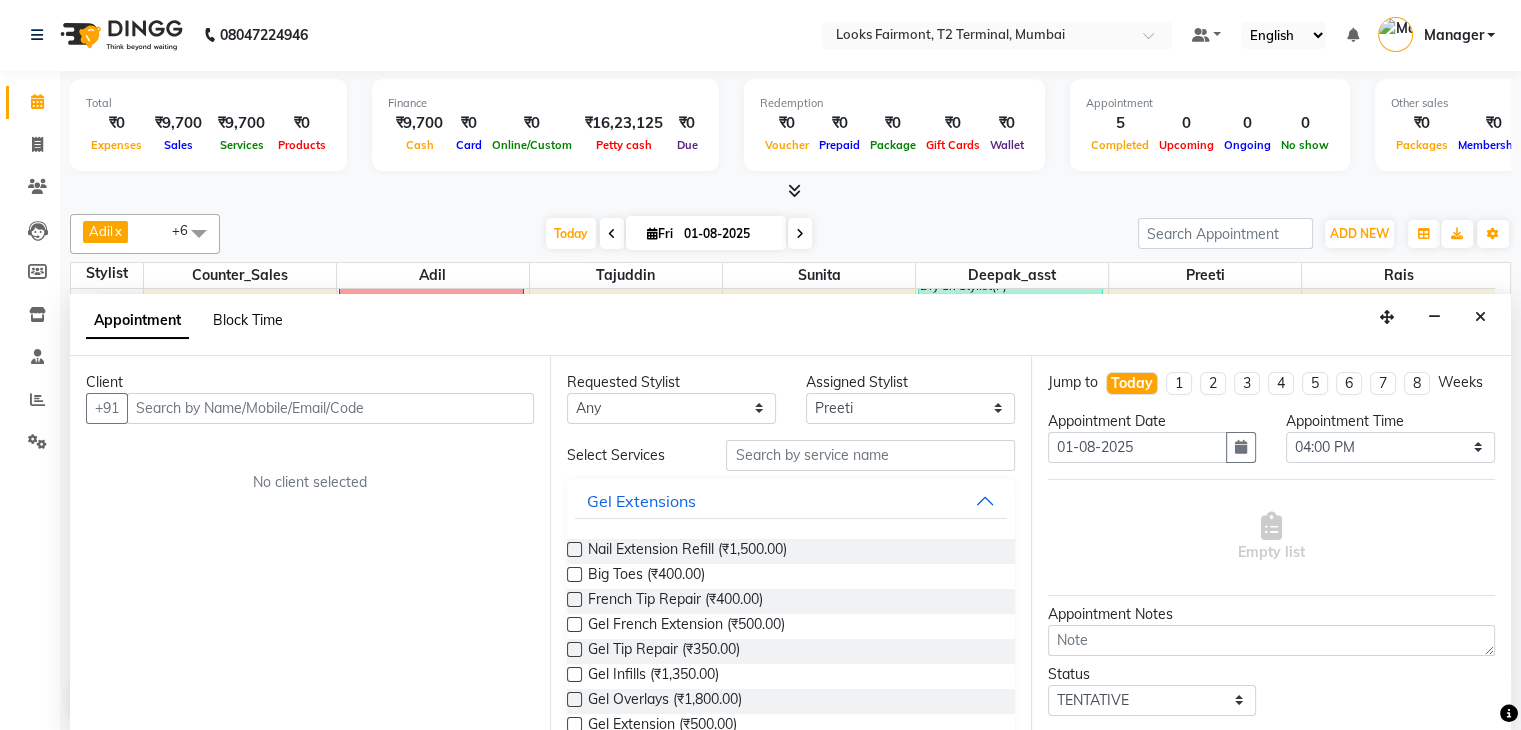 click on "Block Time" at bounding box center [248, 320] 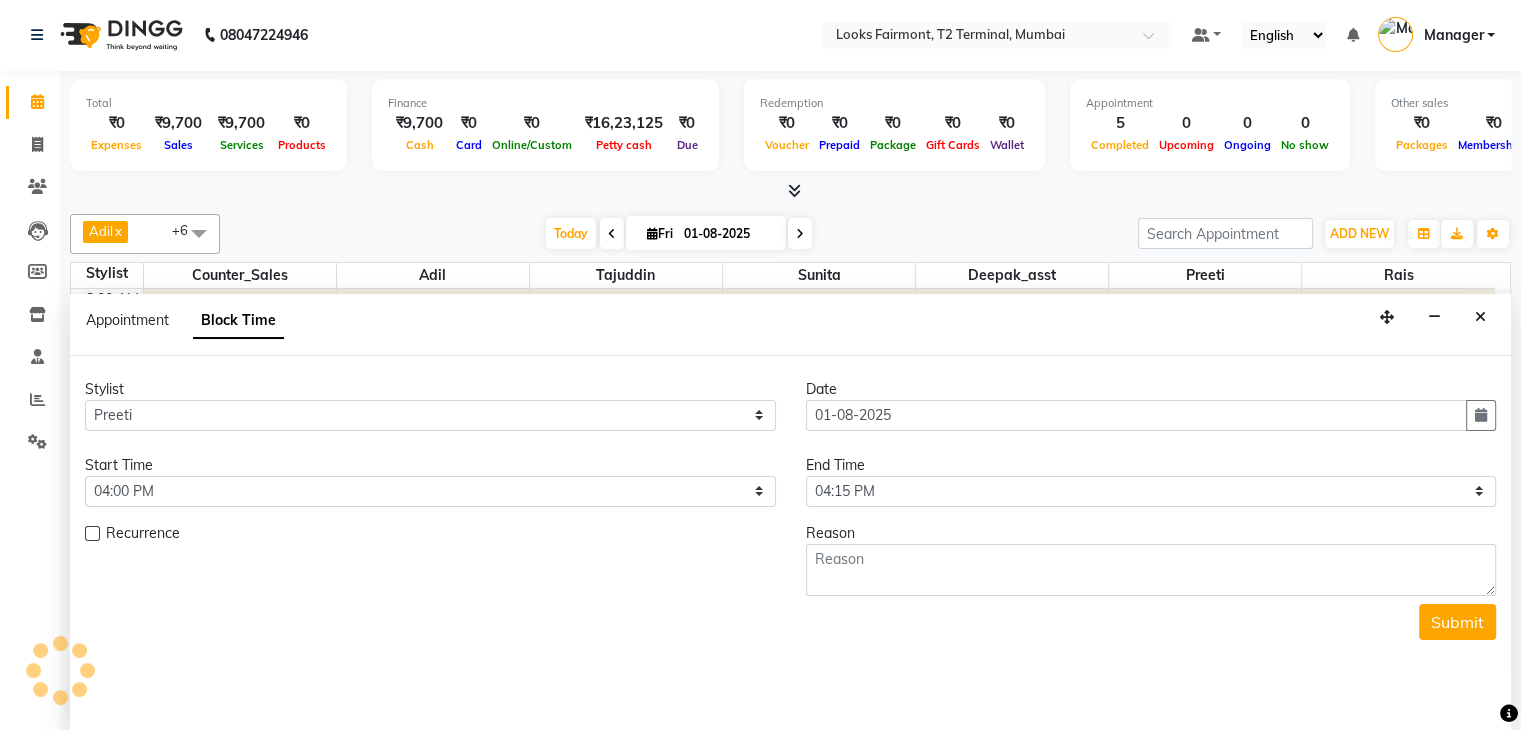 scroll, scrollTop: 611, scrollLeft: 0, axis: vertical 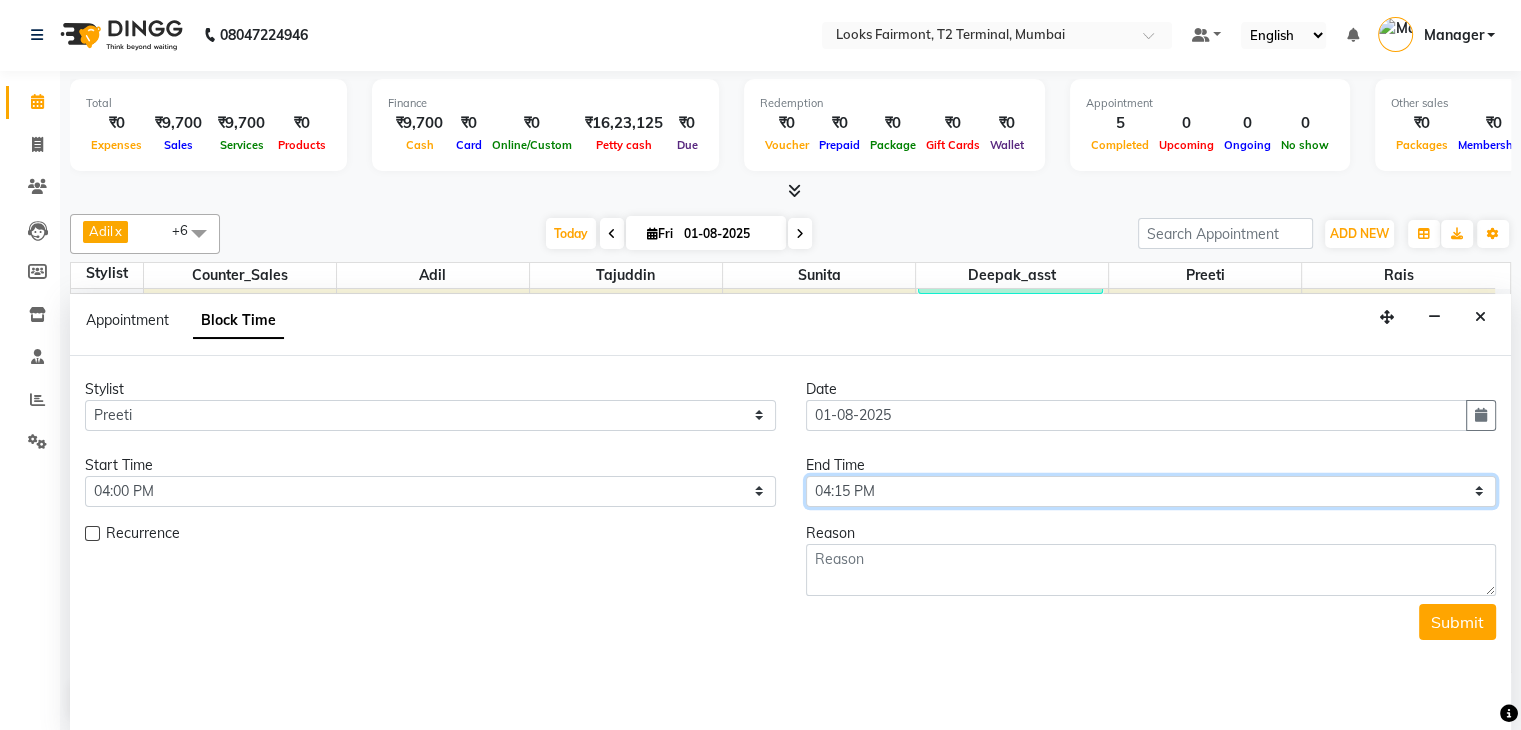 click on "Select 09:00 AM 09:15 AM 09:30 AM 09:45 AM 10:00 AM 10:15 AM 10:30 AM 10:45 AM 11:00 AM 11:15 AM 11:30 AM 11:45 AM 12:00 PM 12:15 PM 12:30 PM 12:45 PM 01:00 PM 01:15 PM 01:30 PM 01:45 PM 02:00 PM 02:15 PM 02:30 PM 02:45 PM 03:00 PM 03:15 PM 03:30 PM 03:45 PM 04:00 PM 04:15 PM 04:30 PM 04:45 PM 05:00 PM 05:15 PM 05:30 PM 05:45 PM 06:00 PM 06:15 PM 06:30 PM 06:45 PM 07:00 PM 07:15 PM 07:30 PM 07:45 PM 08:00 PM" at bounding box center (1151, 491) 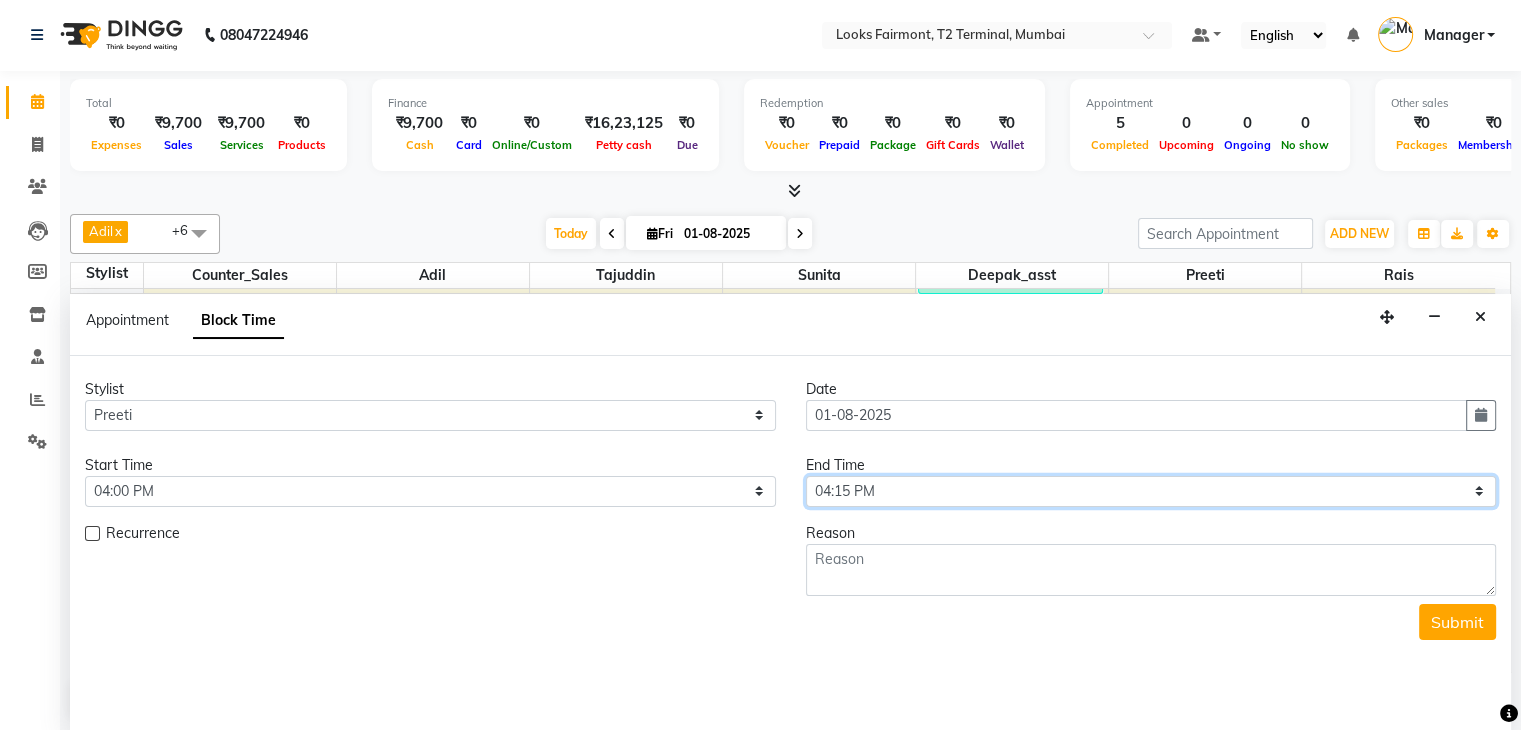select on "1020" 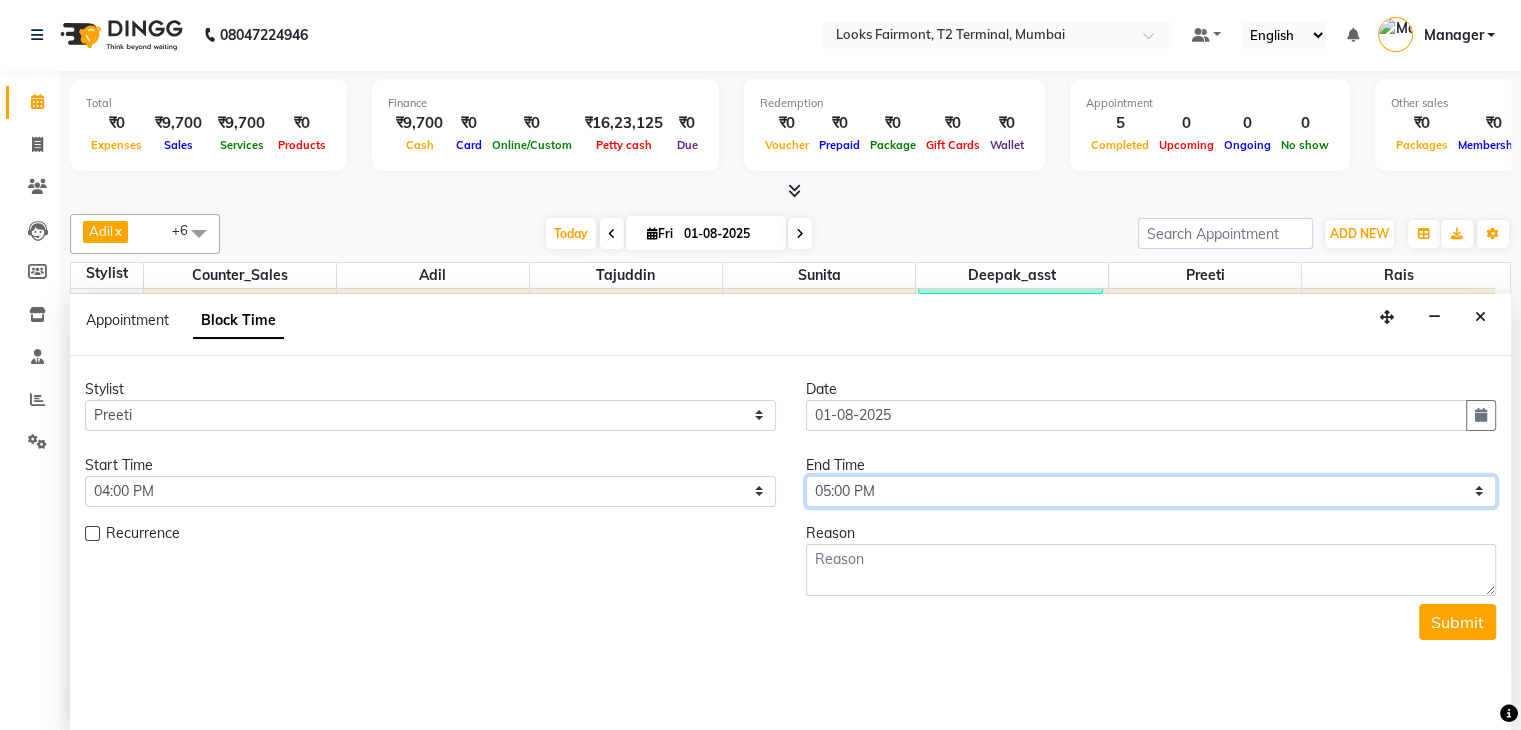 click on "Select 09:00 AM 09:15 AM 09:30 AM 09:45 AM 10:00 AM 10:15 AM 10:30 AM 10:45 AM 11:00 AM 11:15 AM 11:30 AM 11:45 AM 12:00 PM 12:15 PM 12:30 PM 12:45 PM 01:00 PM 01:15 PM 01:30 PM 01:45 PM 02:00 PM 02:15 PM 02:30 PM 02:45 PM 03:00 PM 03:15 PM 03:30 PM 03:45 PM 04:00 PM 04:15 PM 04:30 PM 04:45 PM 05:00 PM 05:15 PM 05:30 PM 05:45 PM 06:00 PM 06:15 PM 06:30 PM 06:45 PM 07:00 PM 07:15 PM 07:30 PM 07:45 PM 08:00 PM" at bounding box center [1151, 491] 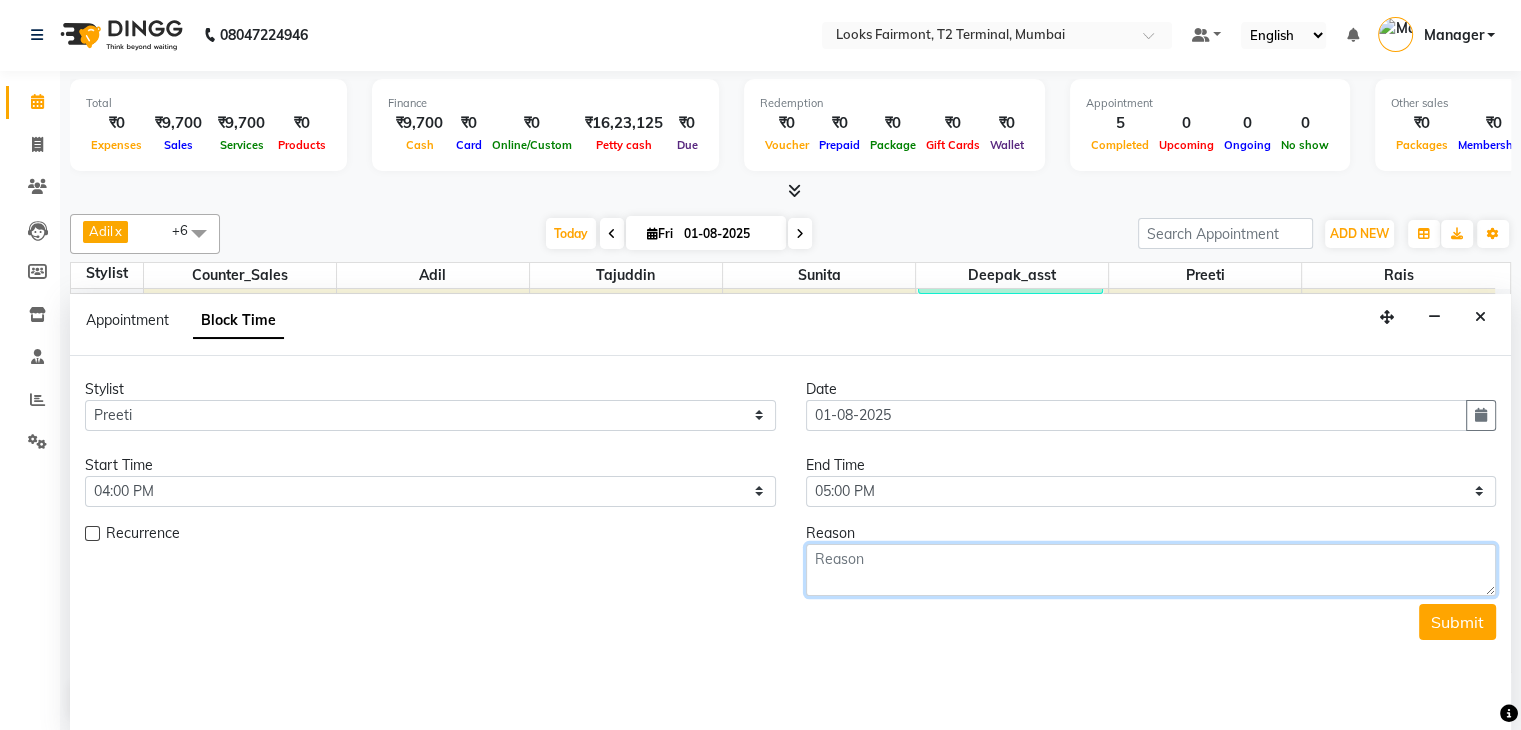 click at bounding box center (1151, 570) 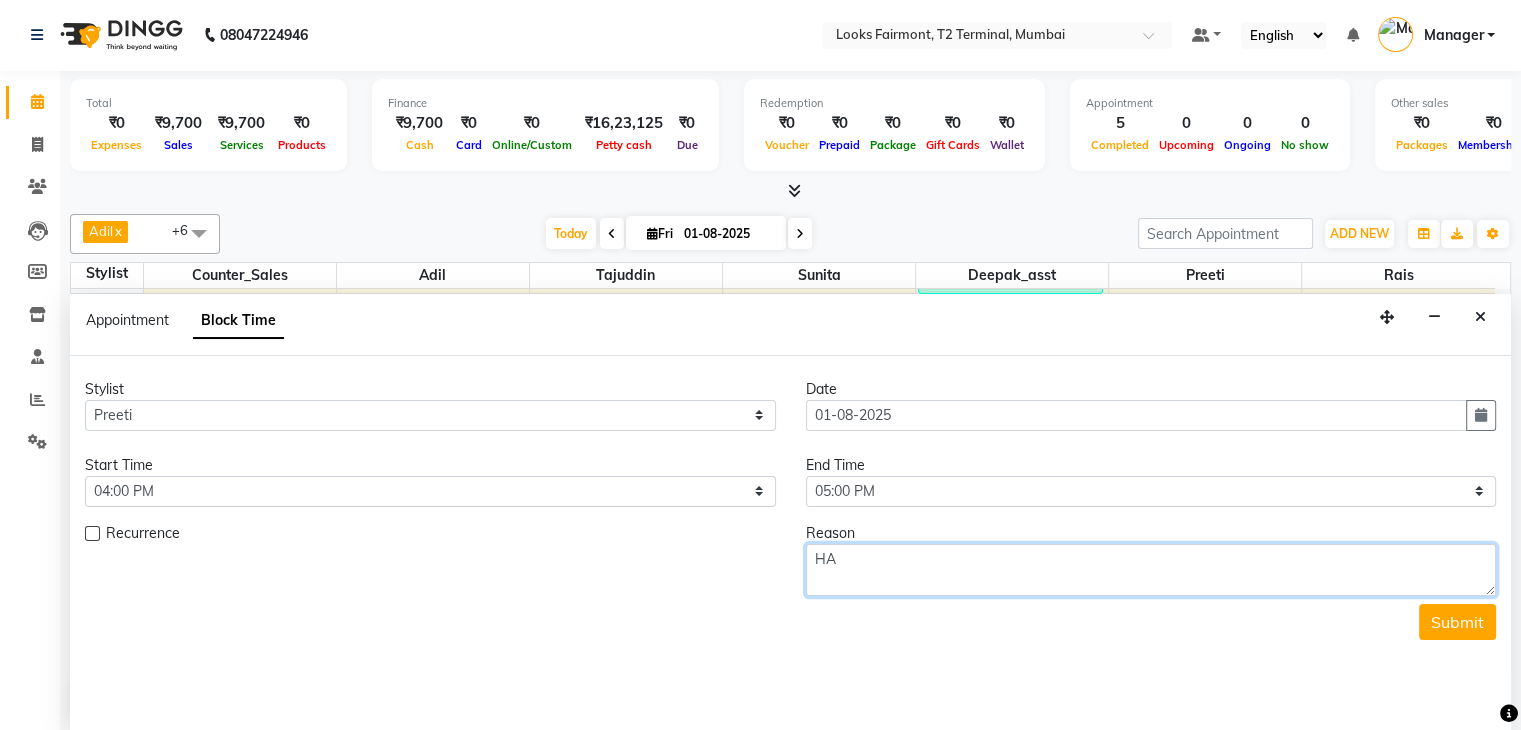 type on "H" 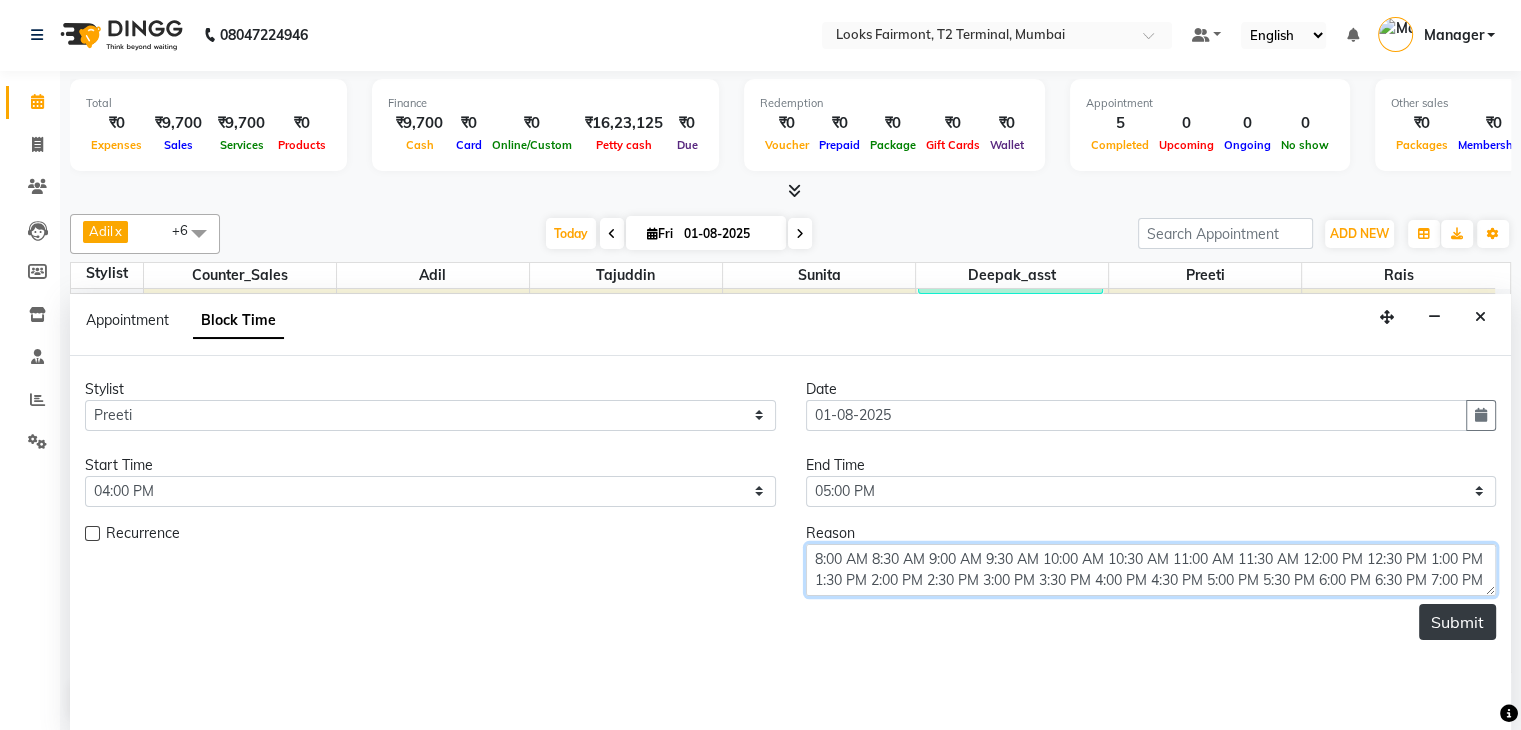 type on "JAIN 427" 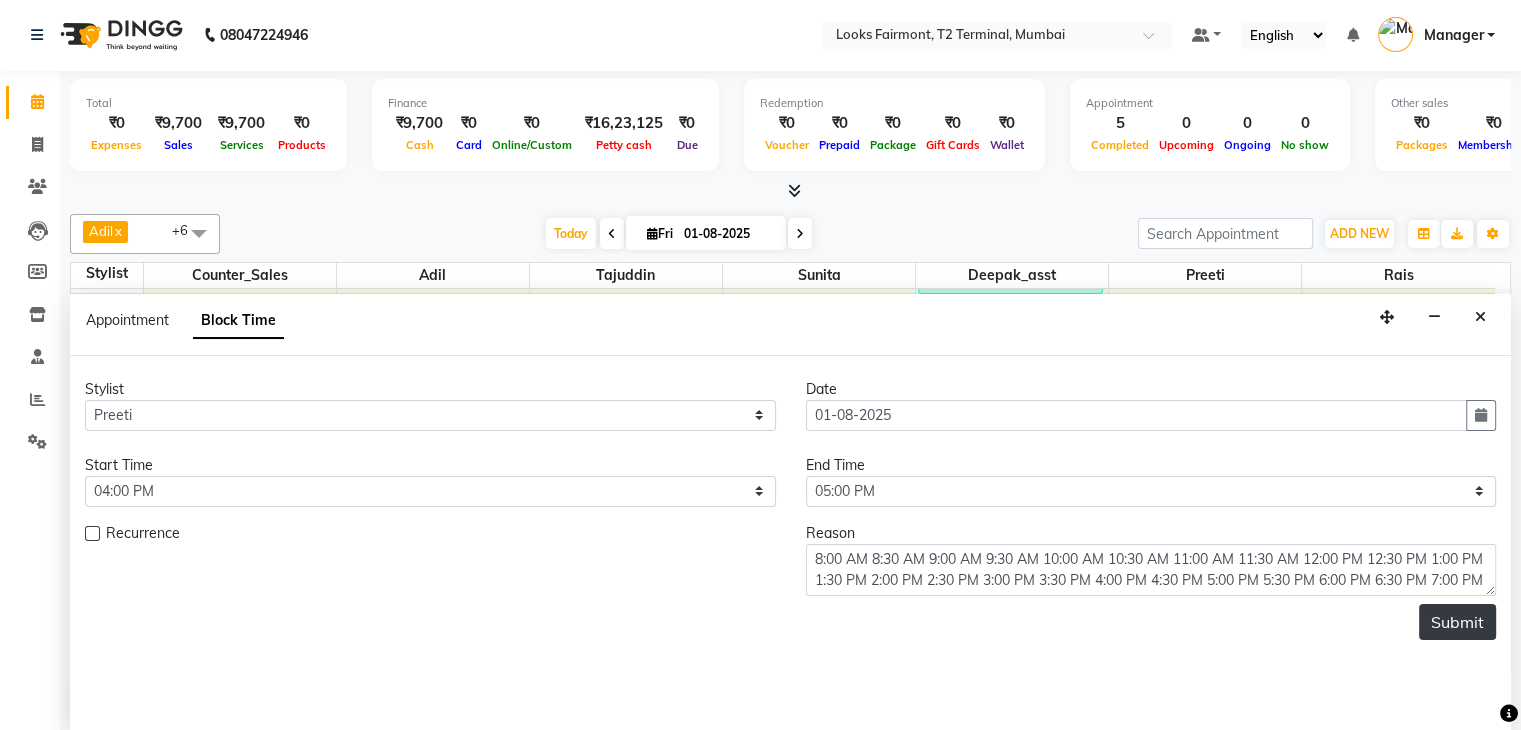 click on "Submit" at bounding box center [1457, 622] 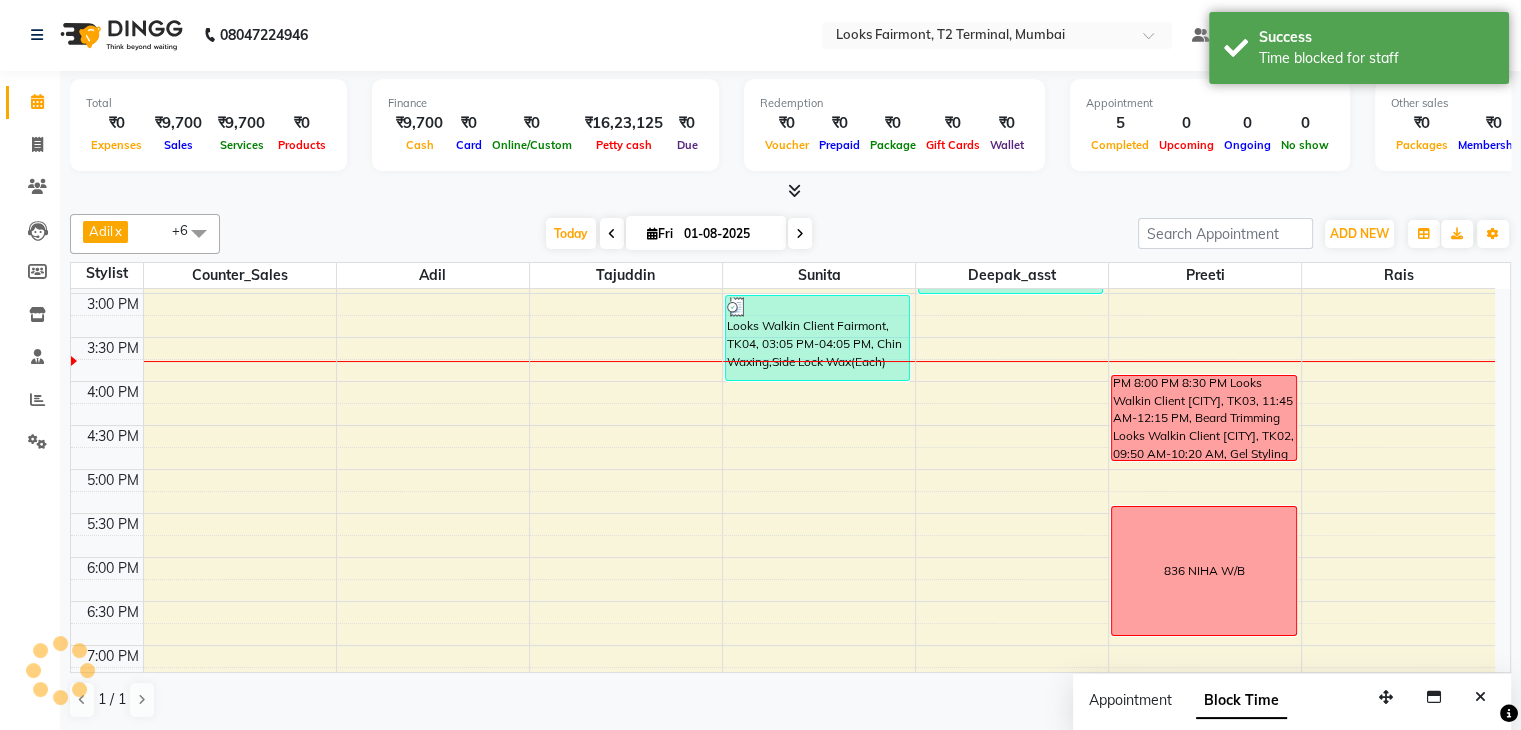 scroll, scrollTop: 0, scrollLeft: 0, axis: both 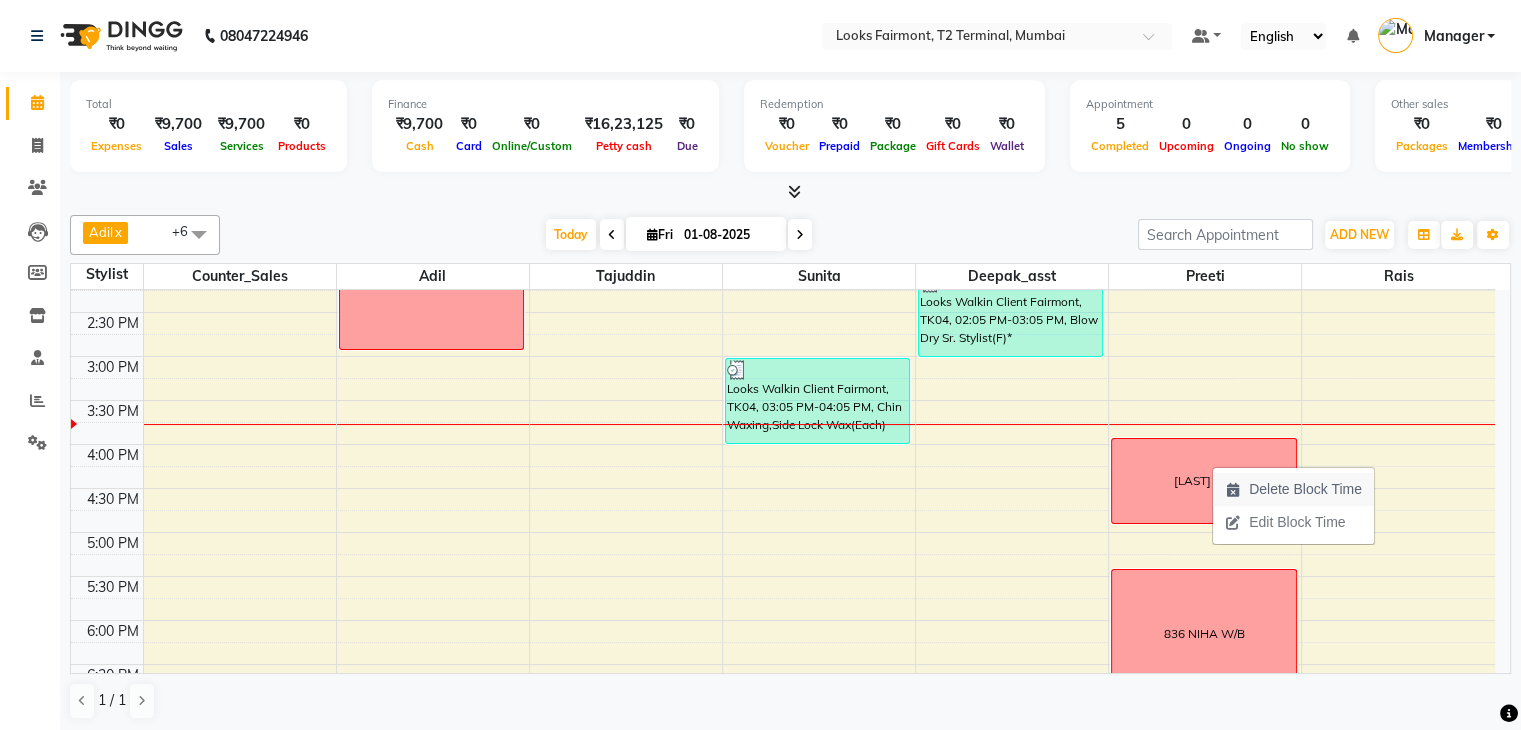 click on "Delete Block Time" at bounding box center [1293, 489] 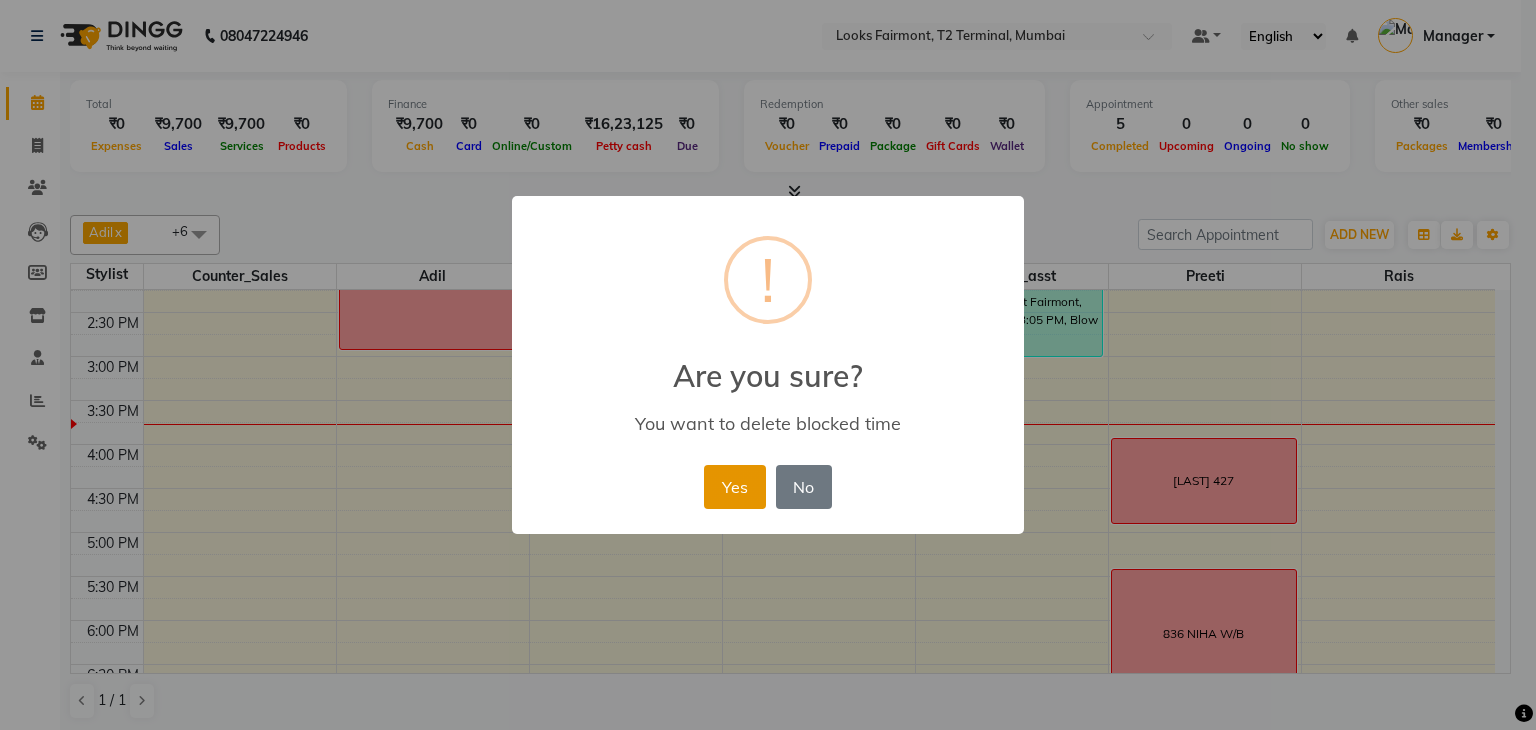 click on "Yes" at bounding box center [734, 487] 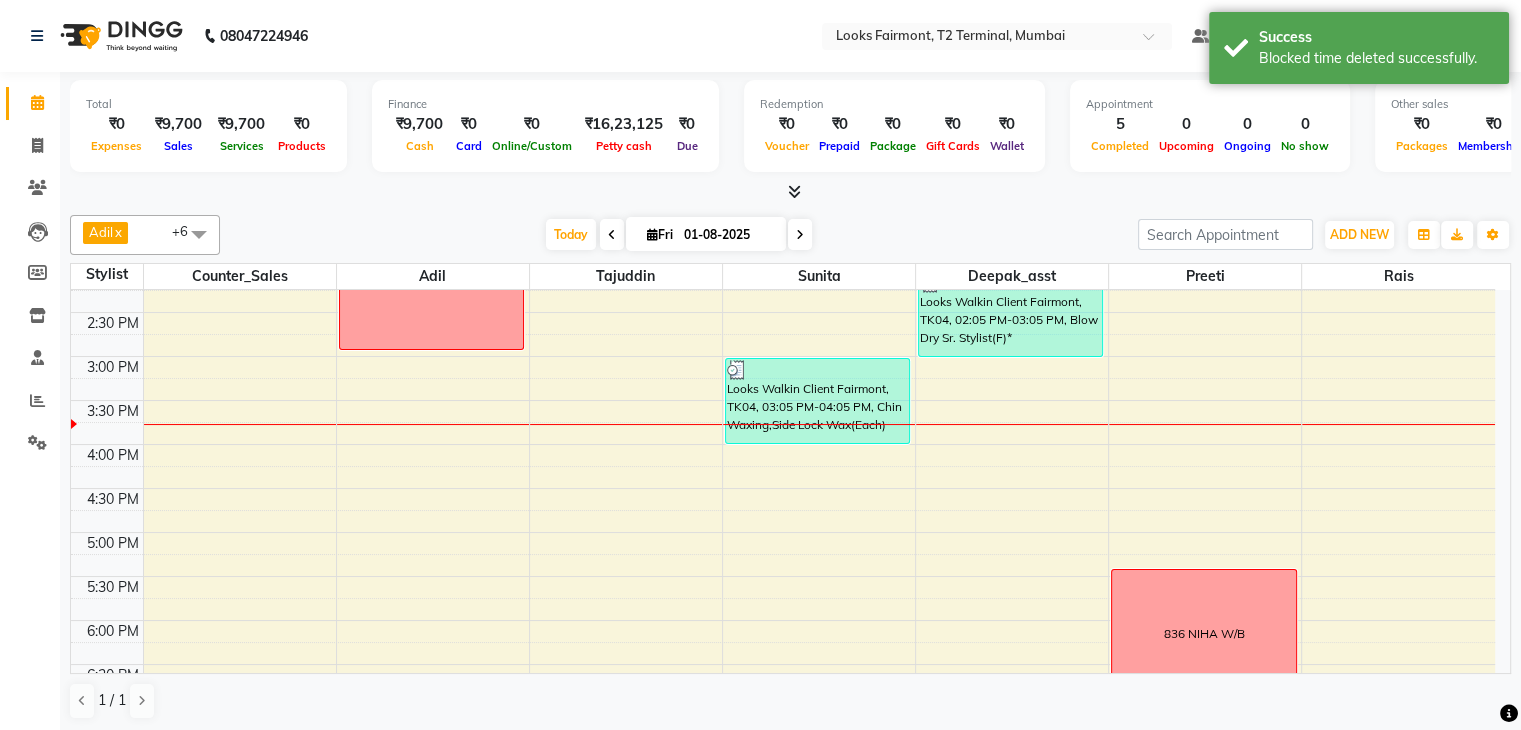 click on "8:00 AM 8:30 AM 9:00 AM 9:30 AM 10:00 AM 10:30 AM 11:00 AM 11:30 AM 12:00 PM 12:30 PM 1:00 PM 1:30 PM 2:00 PM 2:30 PM 3:00 PM 3:30 PM 4:00 PM 4:30 PM 5:00 PM 5:30 PM 6:00 PM 6:30 PM 7:00 PM 7:30 PM 8:00 PM 8:30 PM Looks Walkin Client [CITY], TK03, 11:45 AM-12:15 PM, Beard Trimming Looks Walkin Client [CITY], TK02, 09:50 AM-10:20 AM, Gel Styling Men recoup RECOUP Looks Walkin Client [CITY], TK04, 03:05 PM-04:05 PM, Chin Waxing,Side Lock Wax(Each) Looks Walkin Client [CITY], TK04, 02:05 PM-03:05 PM, Blow Dry Sr. Stylist(F)* 836 [LAST] W/B 707 [FIRST] [PHONE] W/B 538" at bounding box center [783, 312] 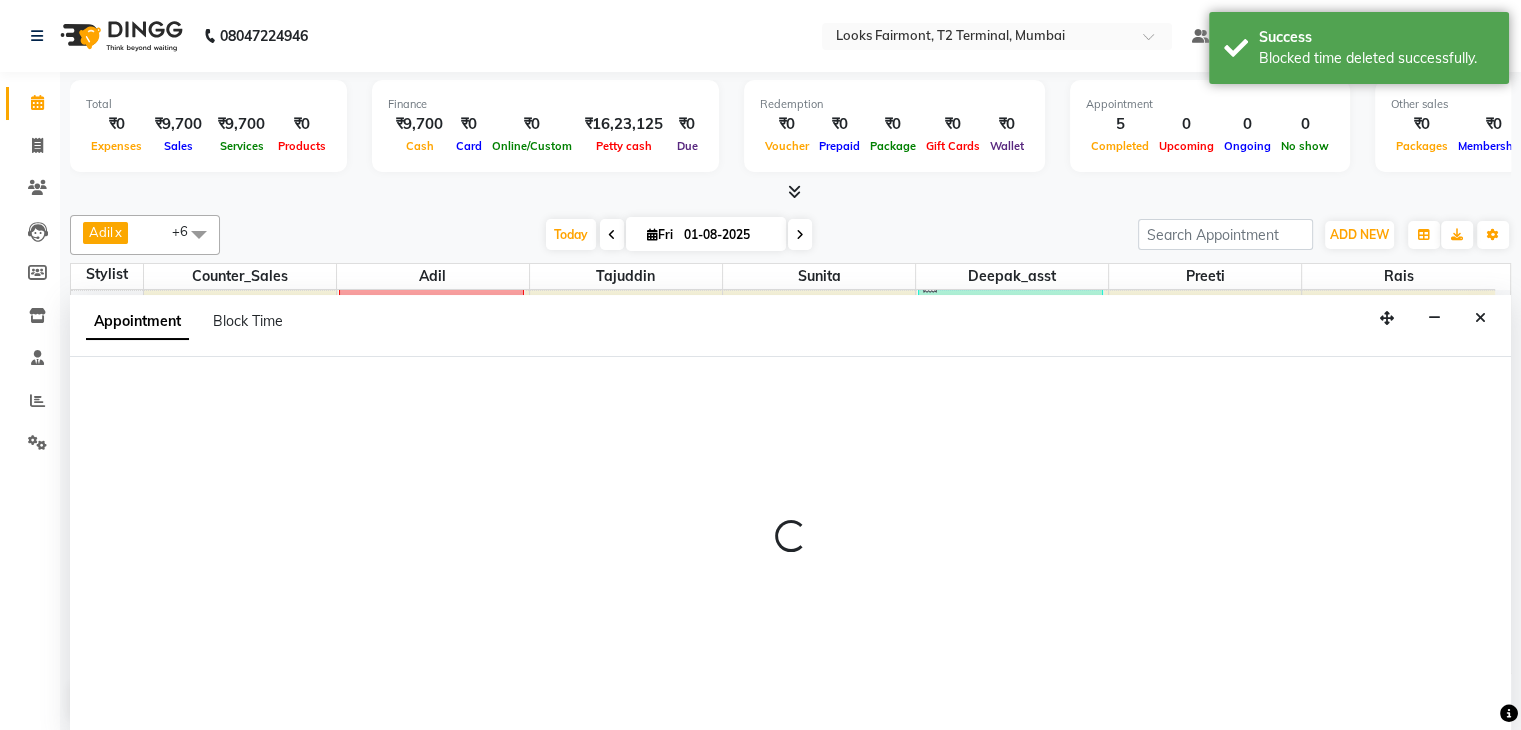 scroll, scrollTop: 1, scrollLeft: 0, axis: vertical 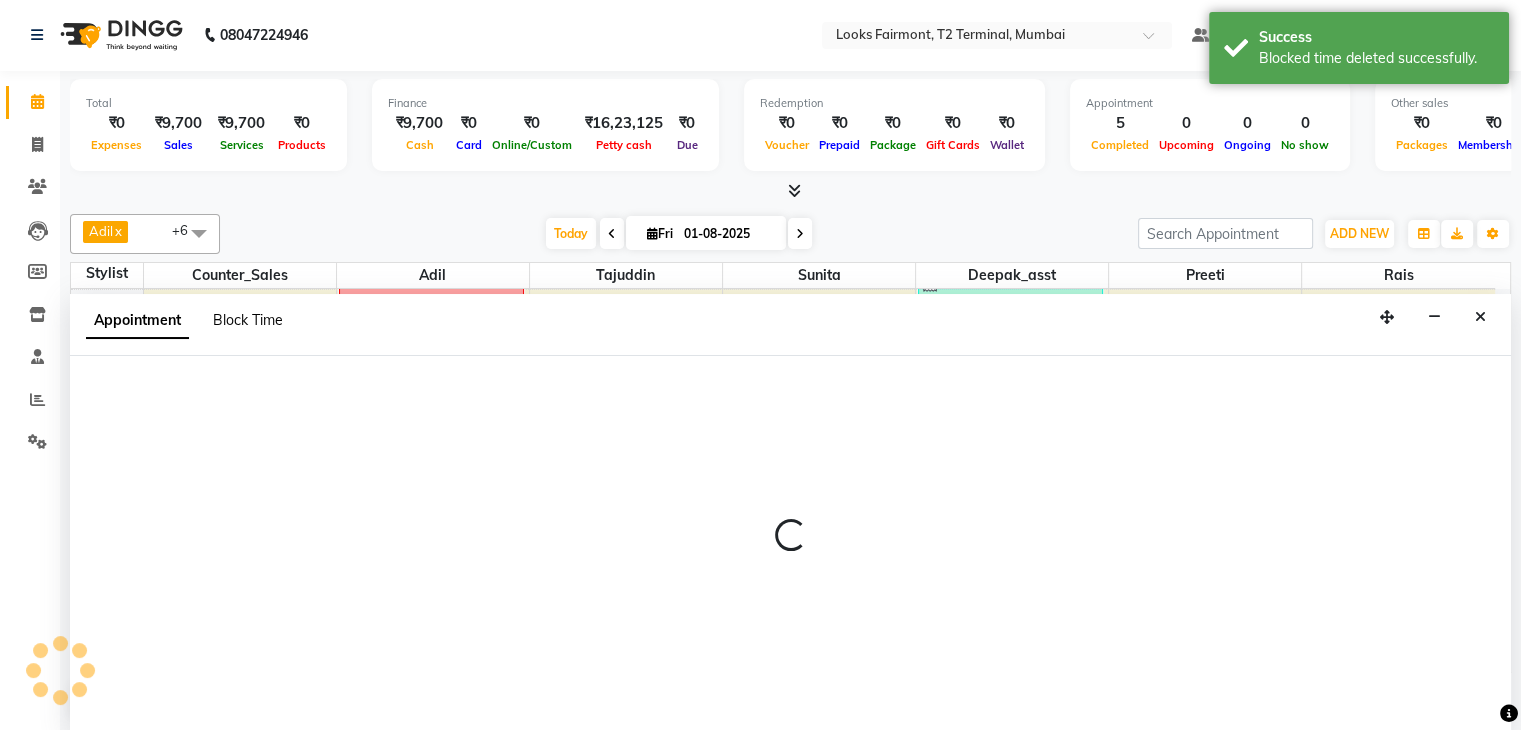 click on "Block Time" at bounding box center (248, 320) 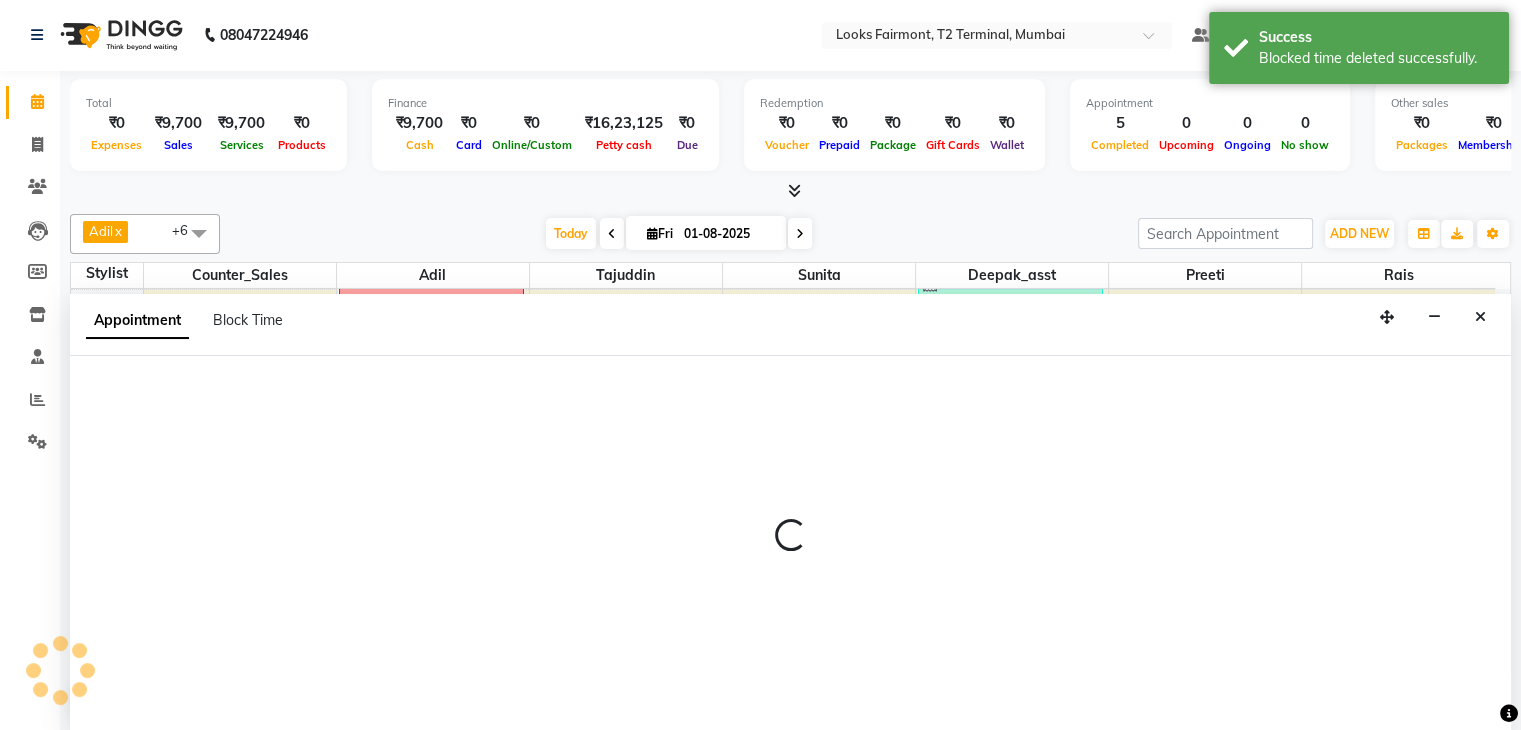 select on "84888" 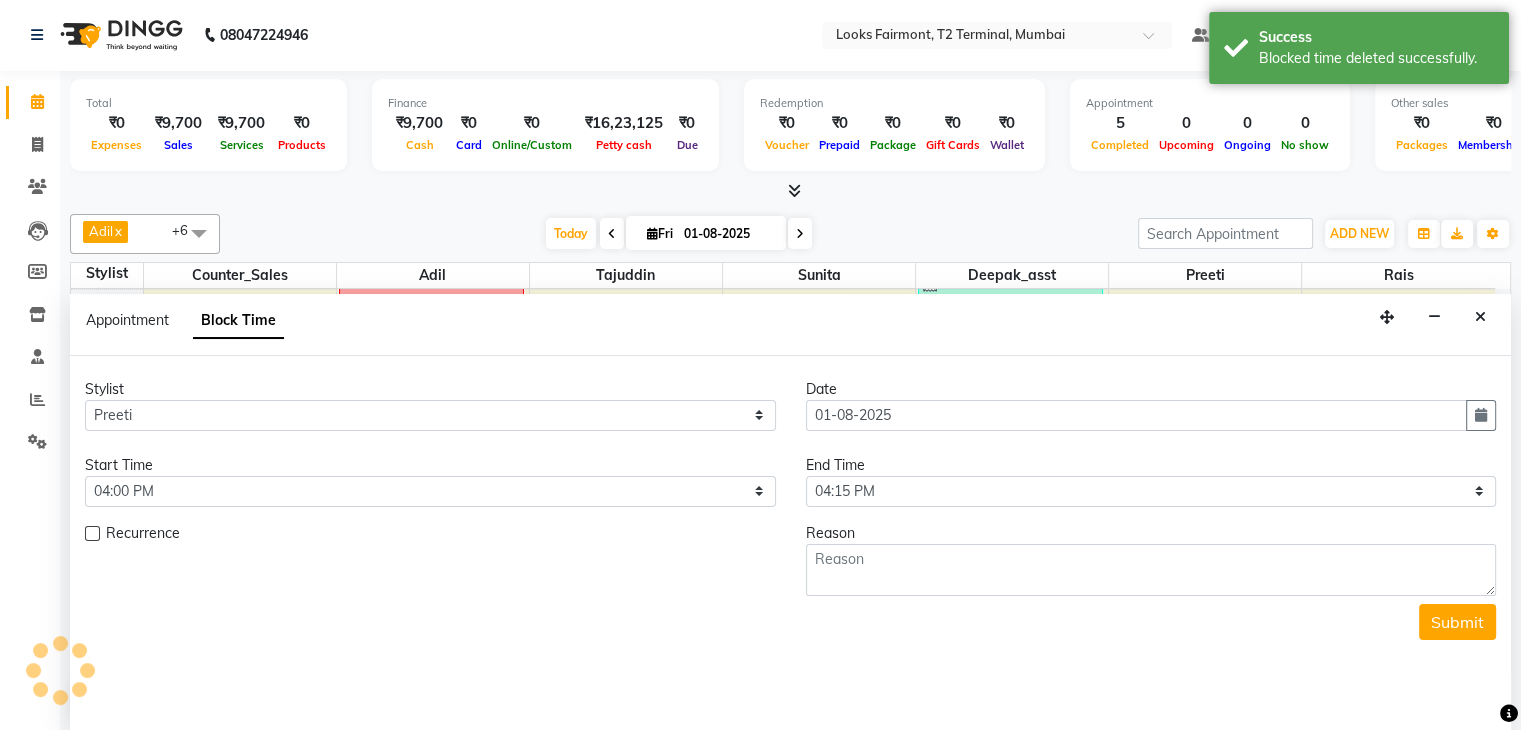 scroll, scrollTop: 611, scrollLeft: 0, axis: vertical 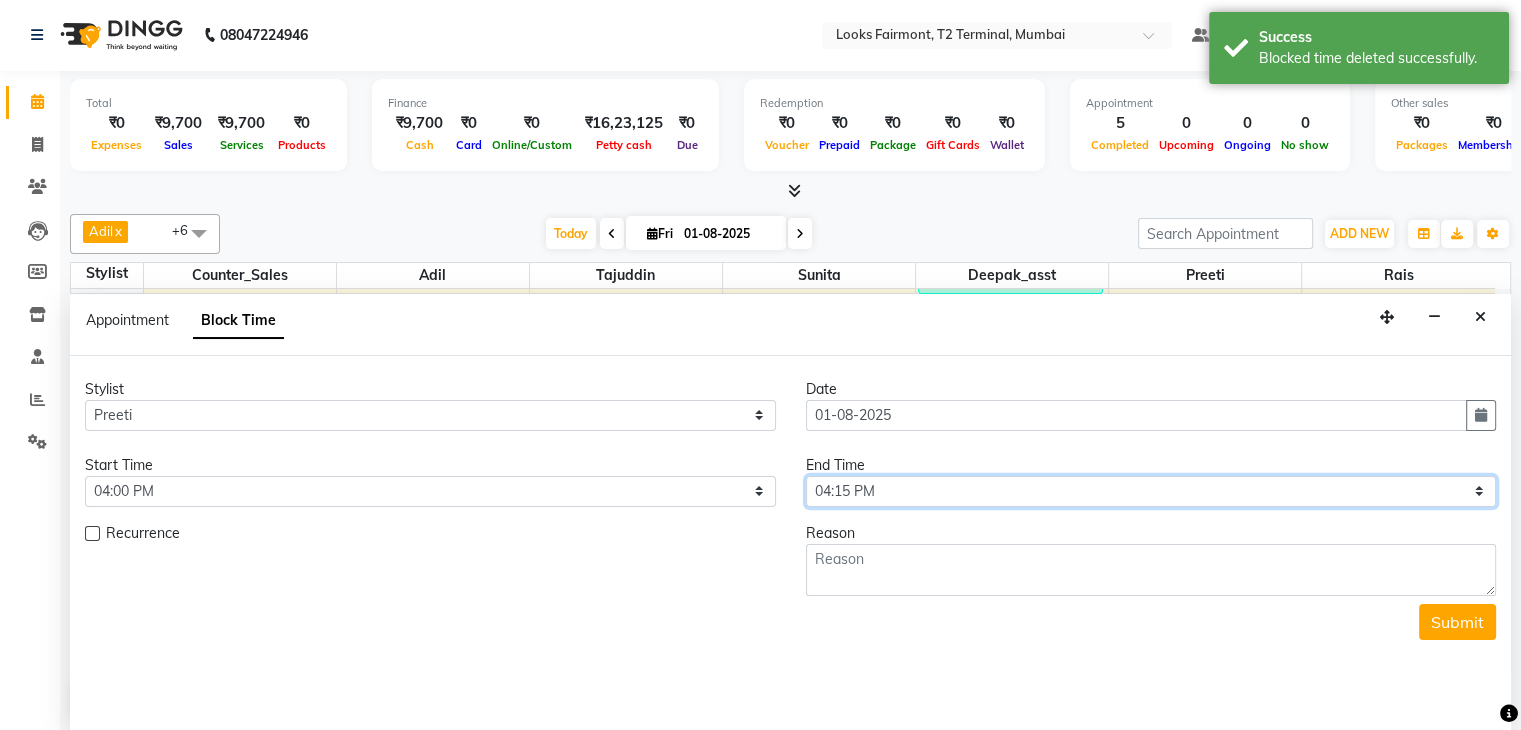 click on "Select 09:00 AM 09:15 AM 09:30 AM 09:45 AM 10:00 AM 10:15 AM 10:30 AM 10:45 AM 11:00 AM 11:15 AM 11:30 AM 11:45 AM 12:00 PM 12:15 PM 12:30 PM 12:45 PM 01:00 PM 01:15 PM 01:30 PM 01:45 PM 02:00 PM 02:15 PM 02:30 PM 02:45 PM 03:00 PM 03:15 PM 03:30 PM 03:45 PM 04:00 PM 04:15 PM 04:30 PM 04:45 PM 05:00 PM 05:15 PM 05:30 PM 05:45 PM 06:00 PM 06:15 PM 06:30 PM 06:45 PM 07:00 PM 07:15 PM 07:30 PM 07:45 PM 08:00 PM" at bounding box center (1151, 491) 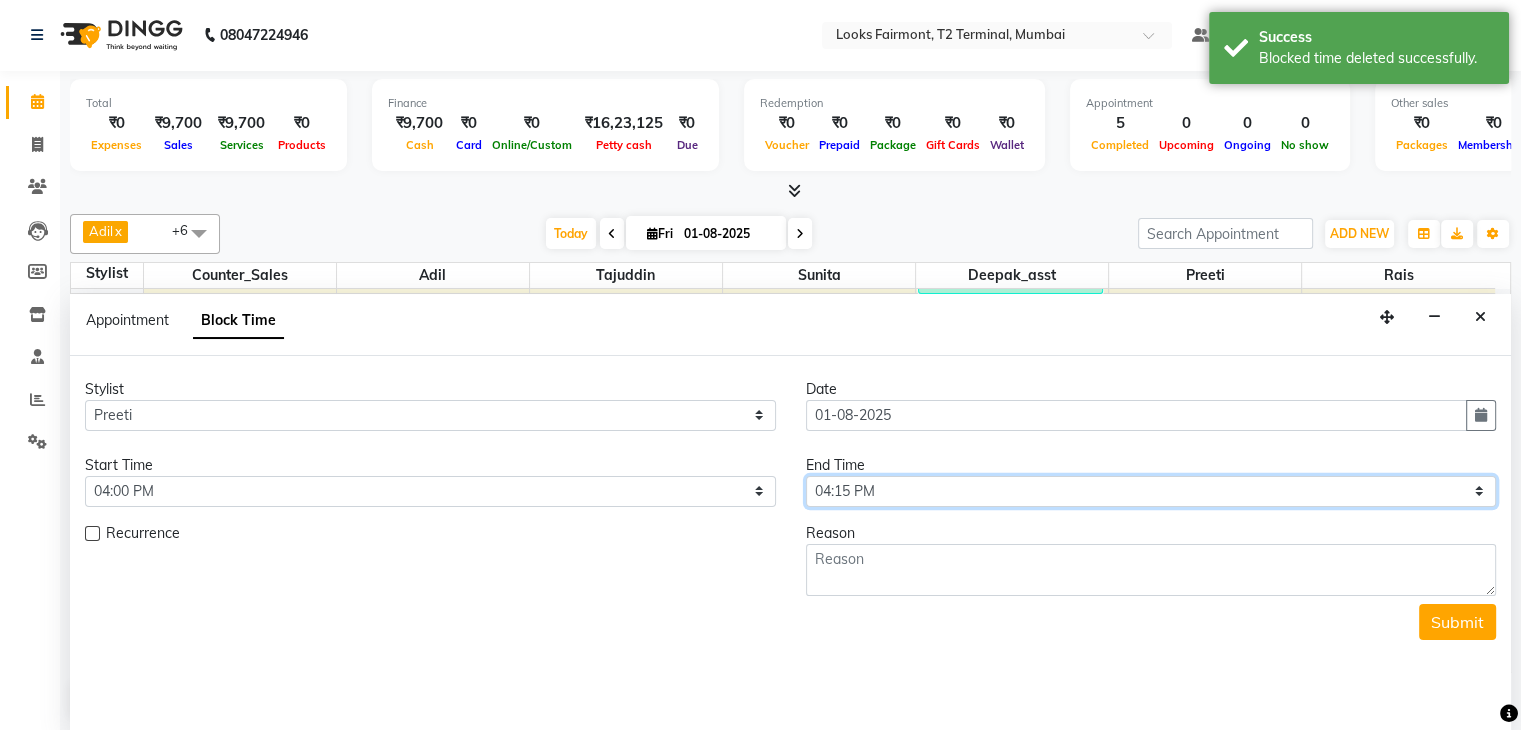 select on "1020" 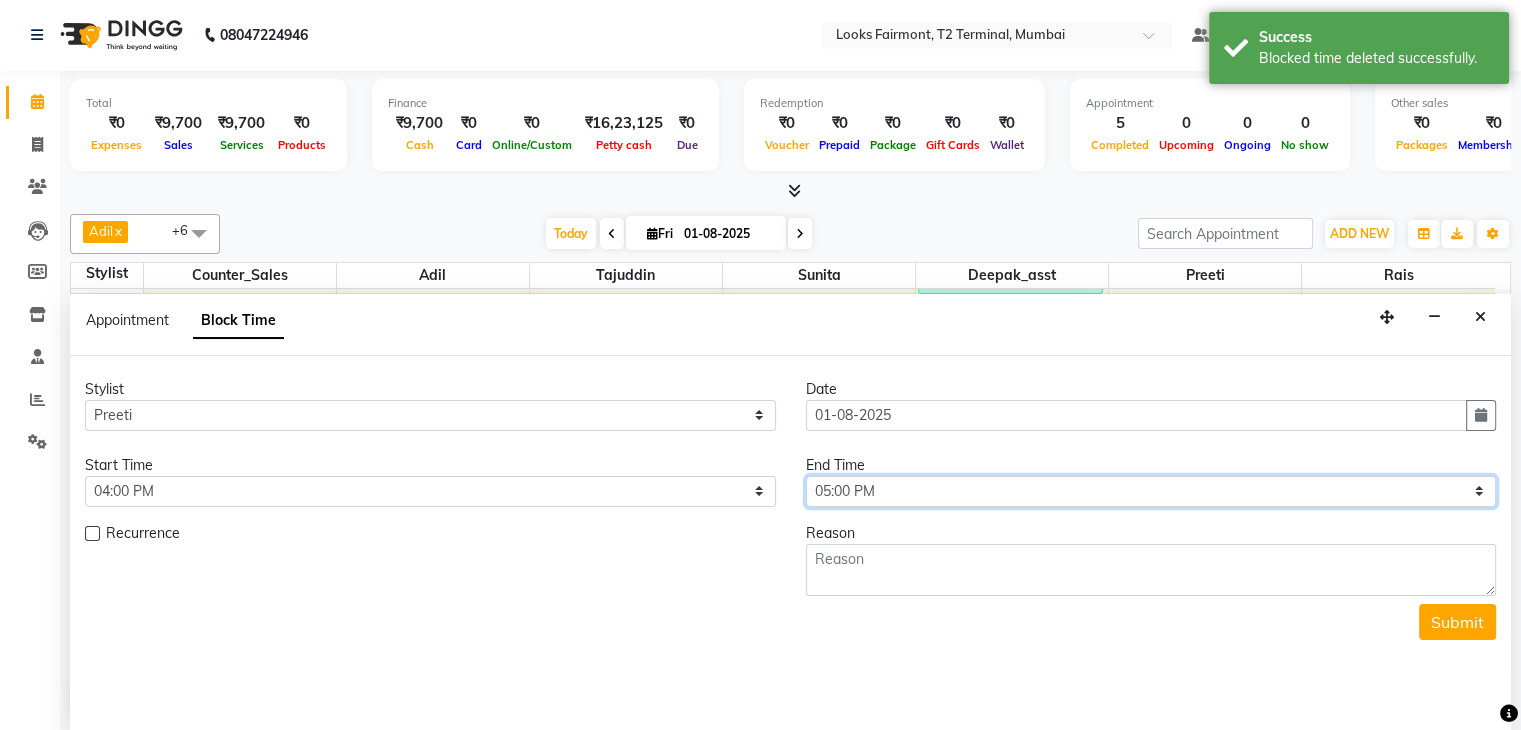 click on "Select 09:00 AM 09:15 AM 09:30 AM 09:45 AM 10:00 AM 10:15 AM 10:30 AM 10:45 AM 11:00 AM 11:15 AM 11:30 AM 11:45 AM 12:00 PM 12:15 PM 12:30 PM 12:45 PM 01:00 PM 01:15 PM 01:30 PM 01:45 PM 02:00 PM 02:15 PM 02:30 PM 02:45 PM 03:00 PM 03:15 PM 03:30 PM 03:45 PM 04:00 PM 04:15 PM 04:30 PM 04:45 PM 05:00 PM 05:15 PM 05:30 PM 05:45 PM 06:00 PM 06:15 PM 06:30 PM 06:45 PM 07:00 PM 07:15 PM 07:30 PM 07:45 PM 08:00 PM" at bounding box center [1151, 491] 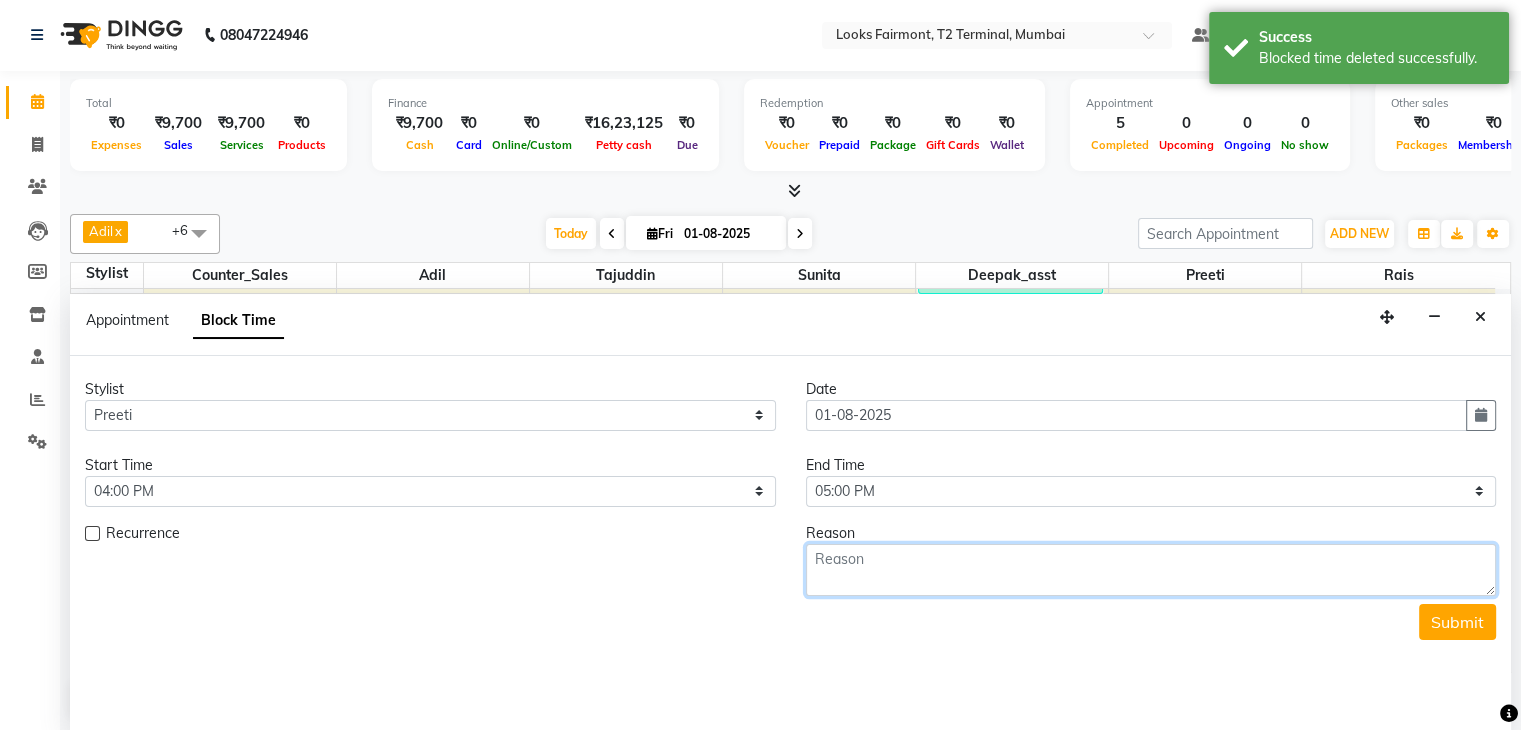 click at bounding box center [1151, 570] 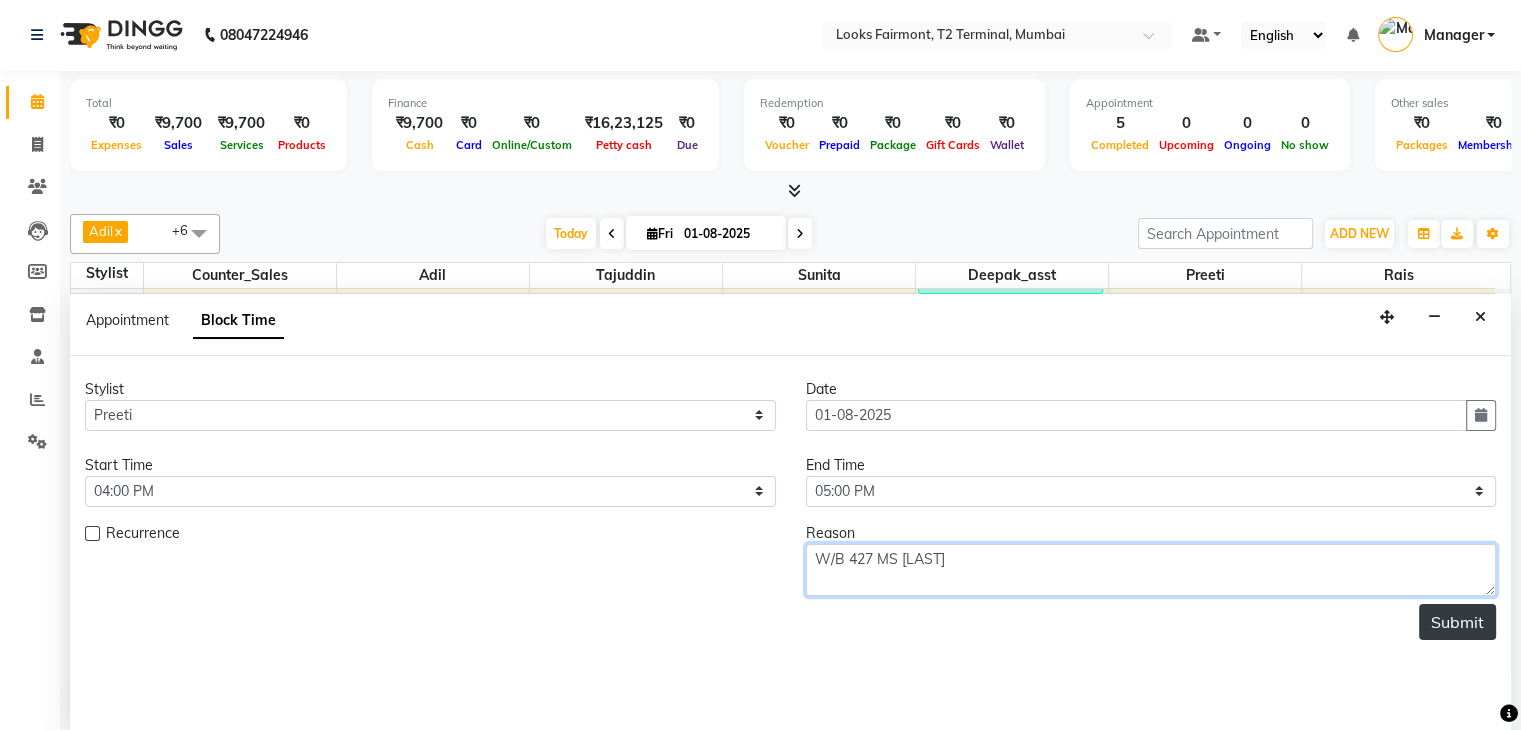 type on "W/B 427 MS [LAST]" 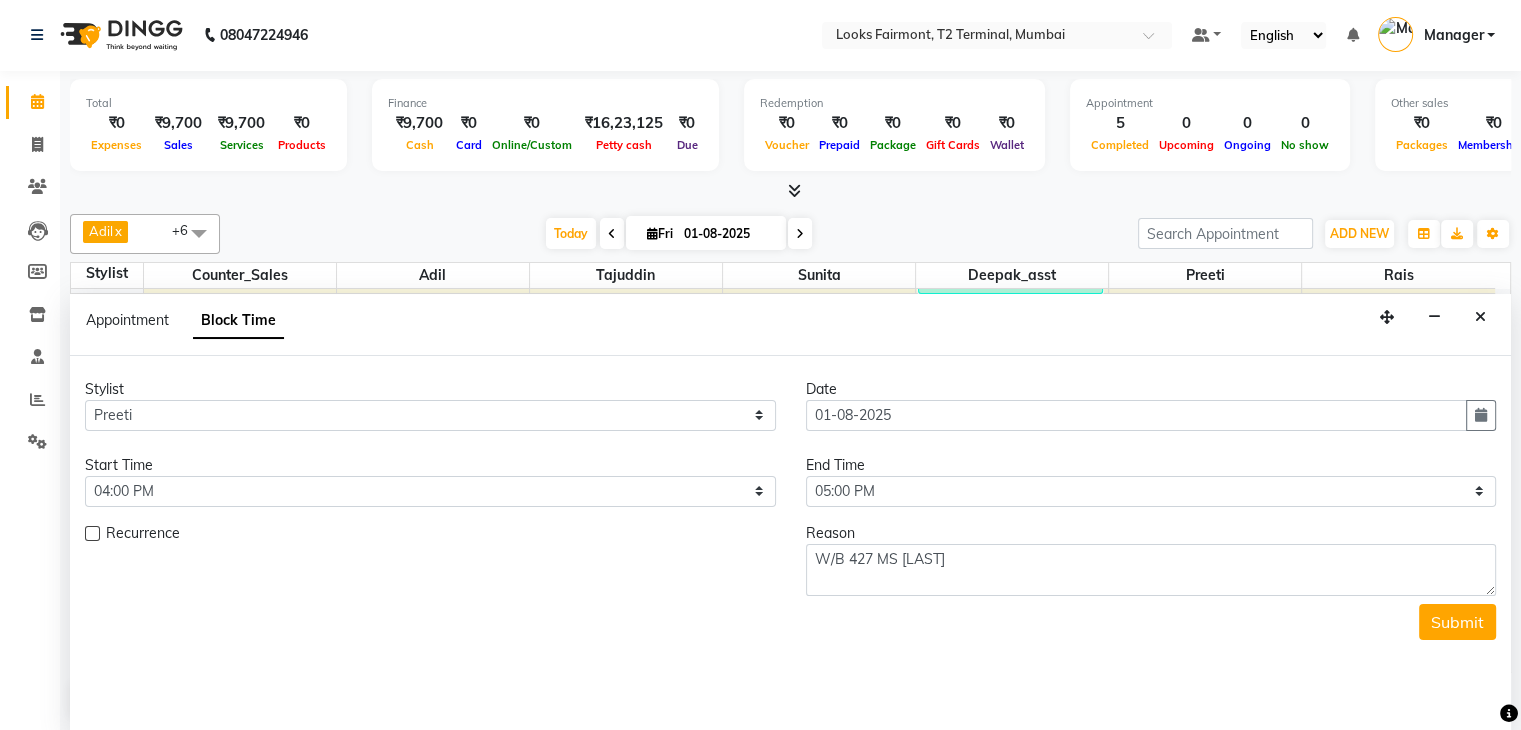 click on "Submit" at bounding box center (1457, 622) 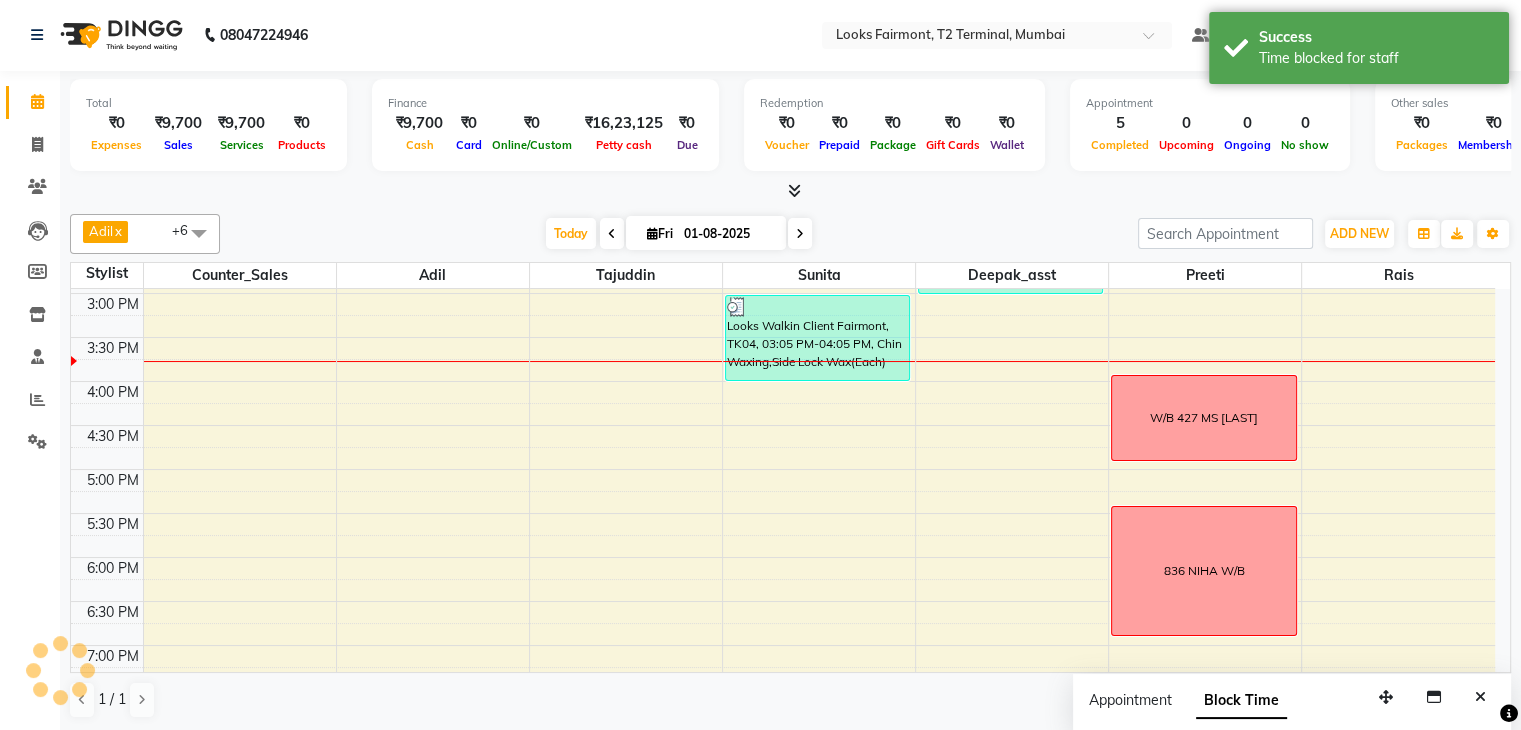 scroll, scrollTop: 0, scrollLeft: 0, axis: both 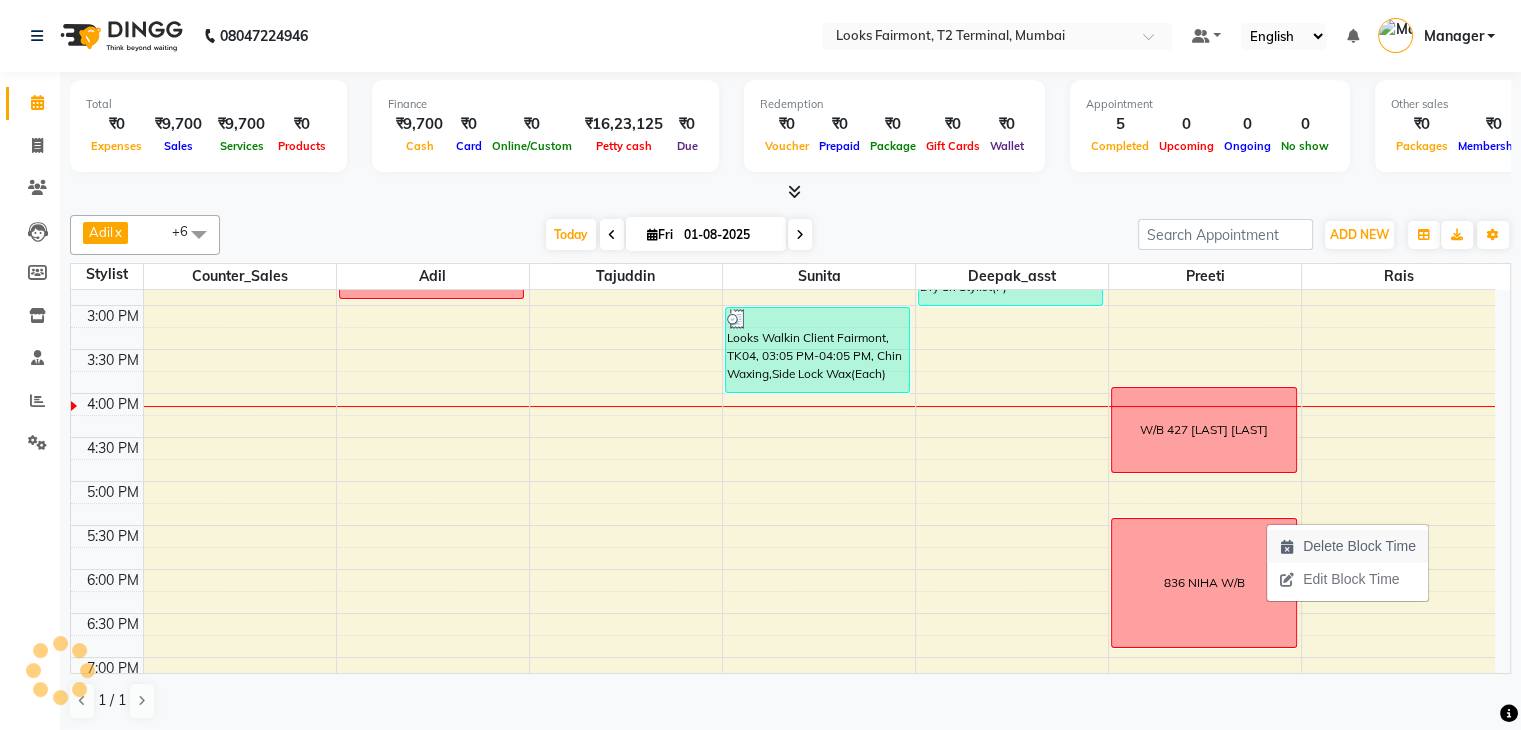 click on "Delete Block Time" at bounding box center (1359, 546) 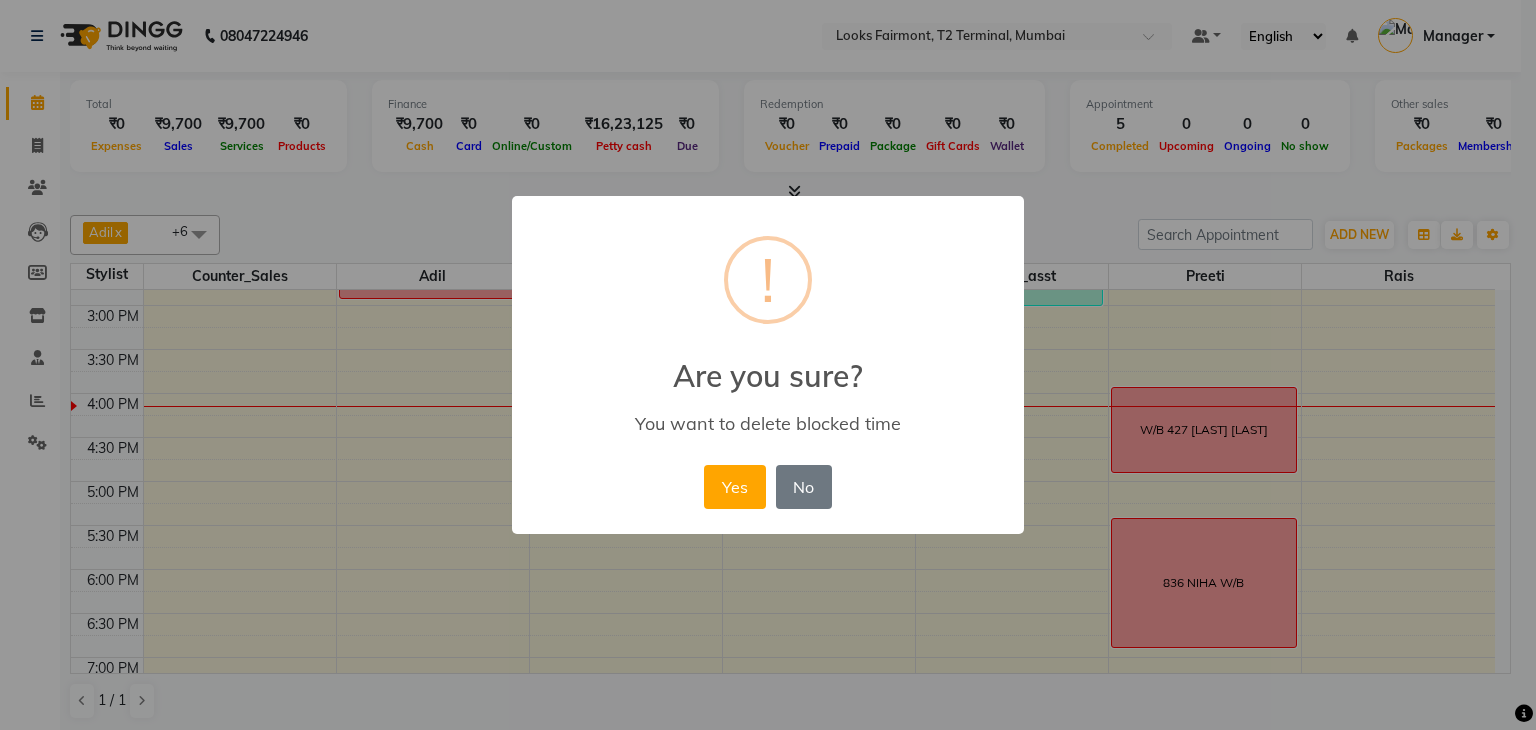 click on "× ! Are you sure? You want to delete blocked time Yes No No" at bounding box center [768, 365] 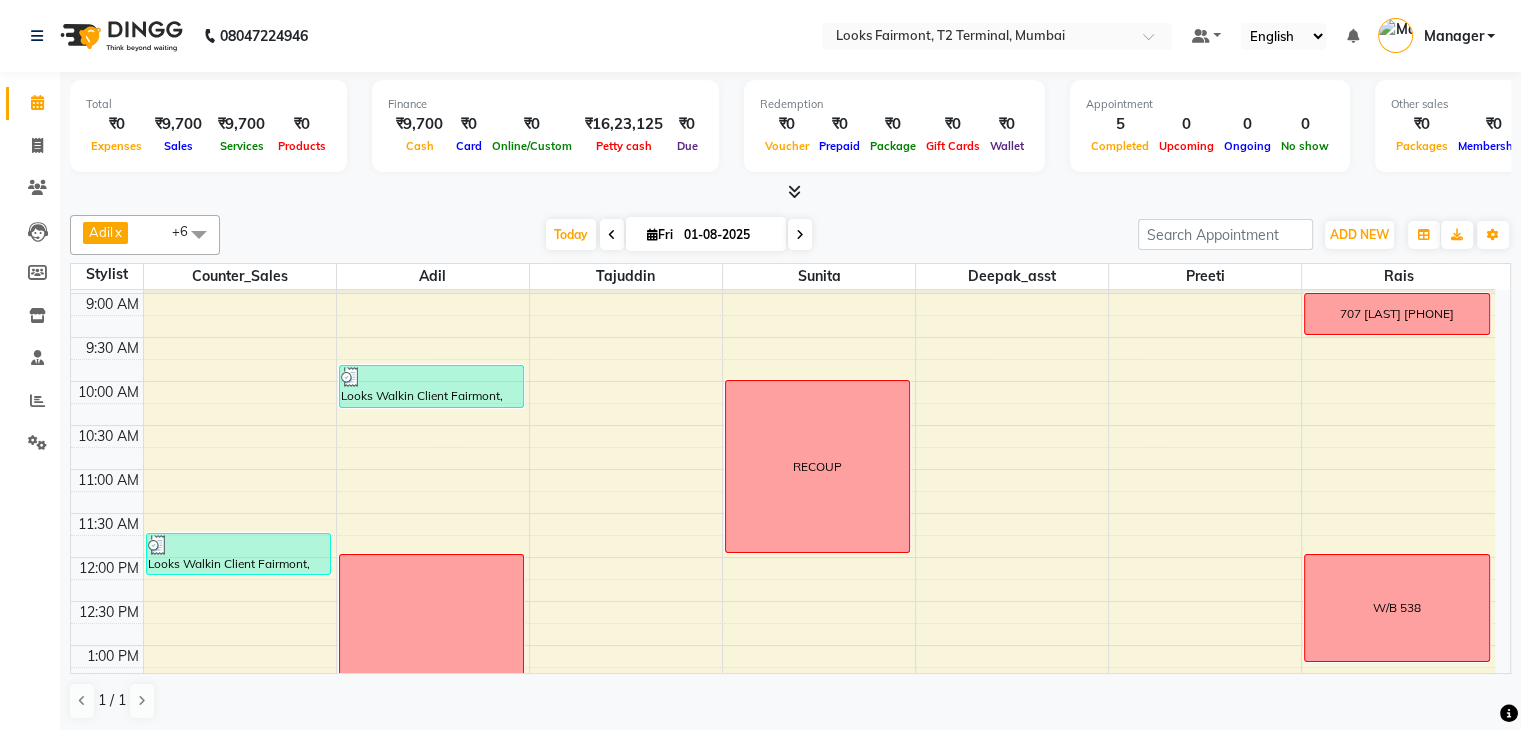 scroll, scrollTop: 0, scrollLeft: 0, axis: both 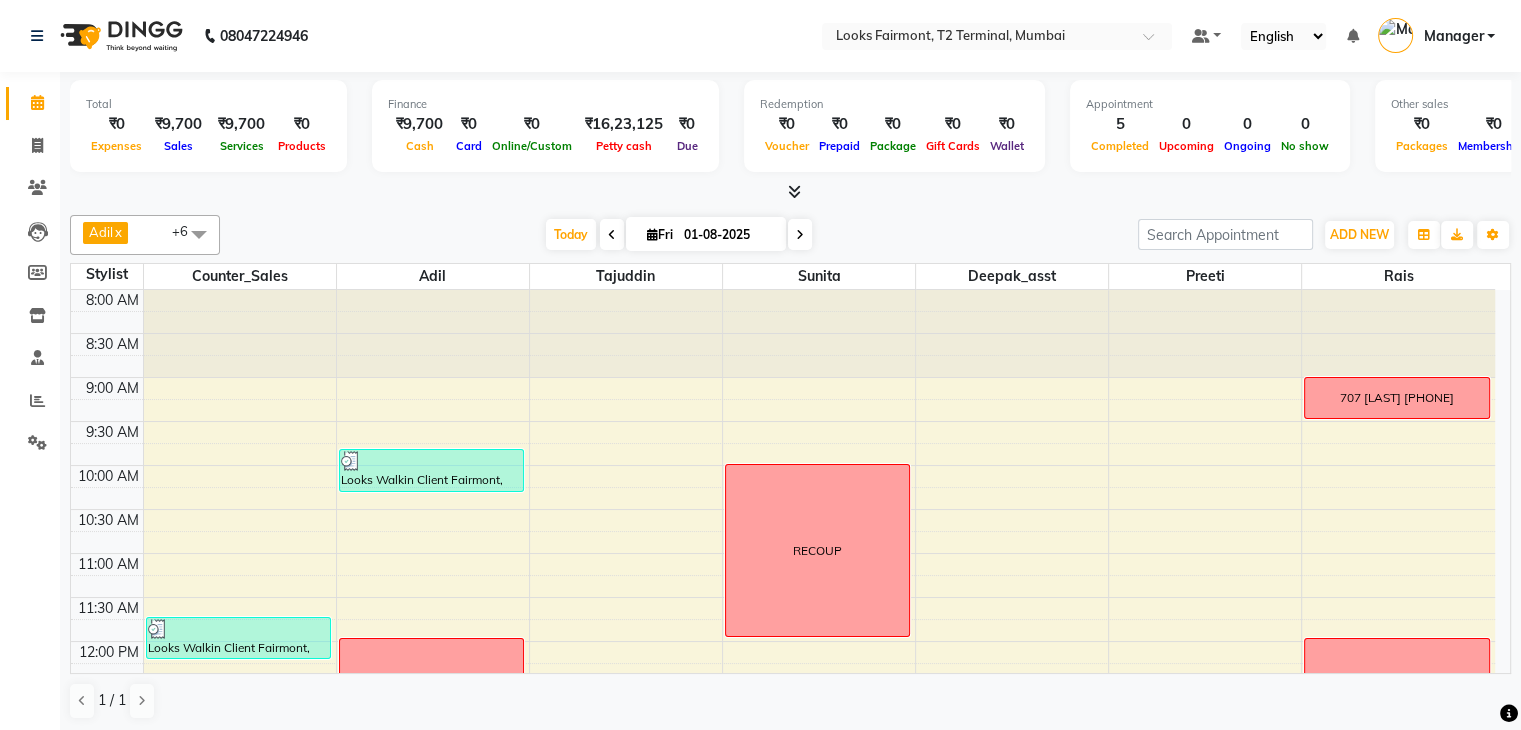 click at bounding box center [800, 235] 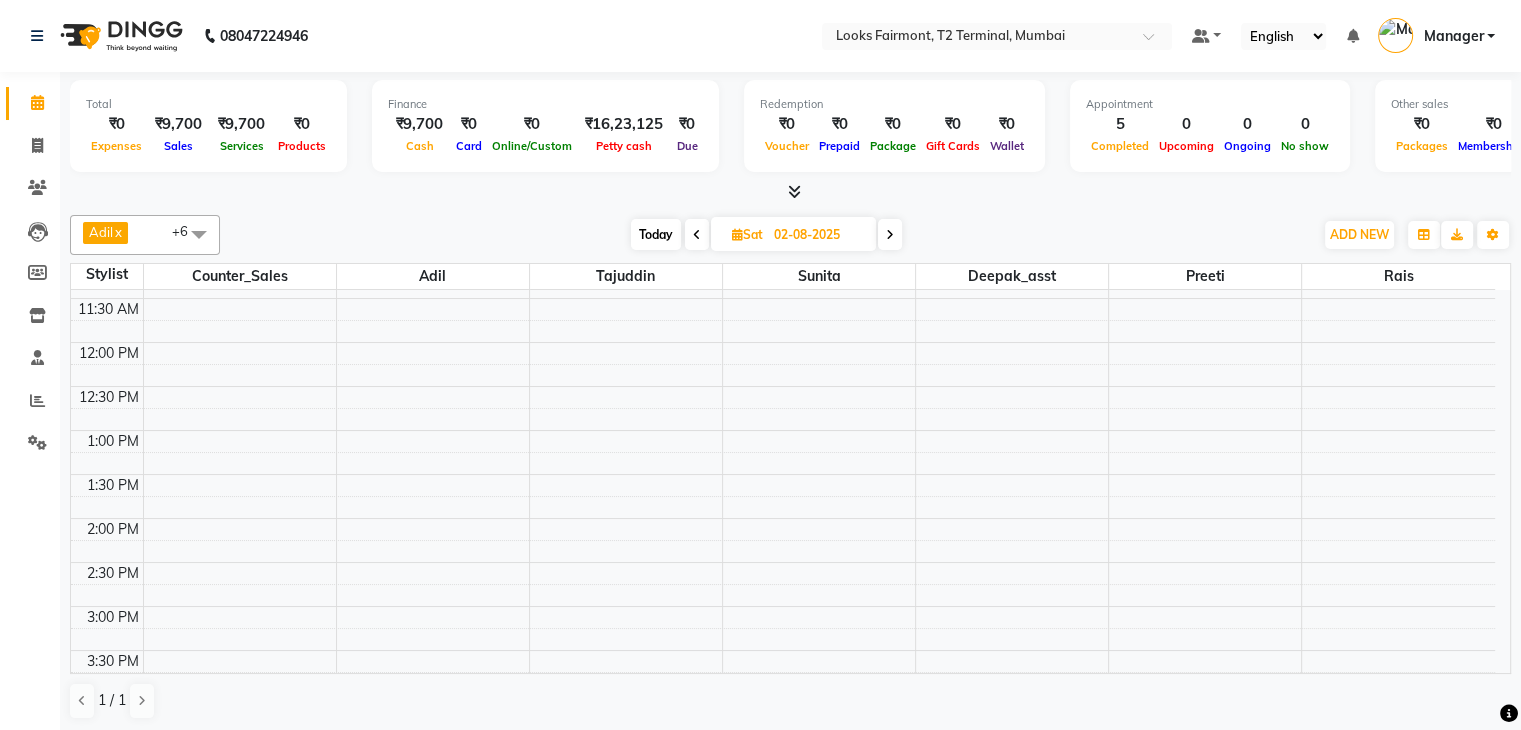 scroll, scrollTop: 0, scrollLeft: 0, axis: both 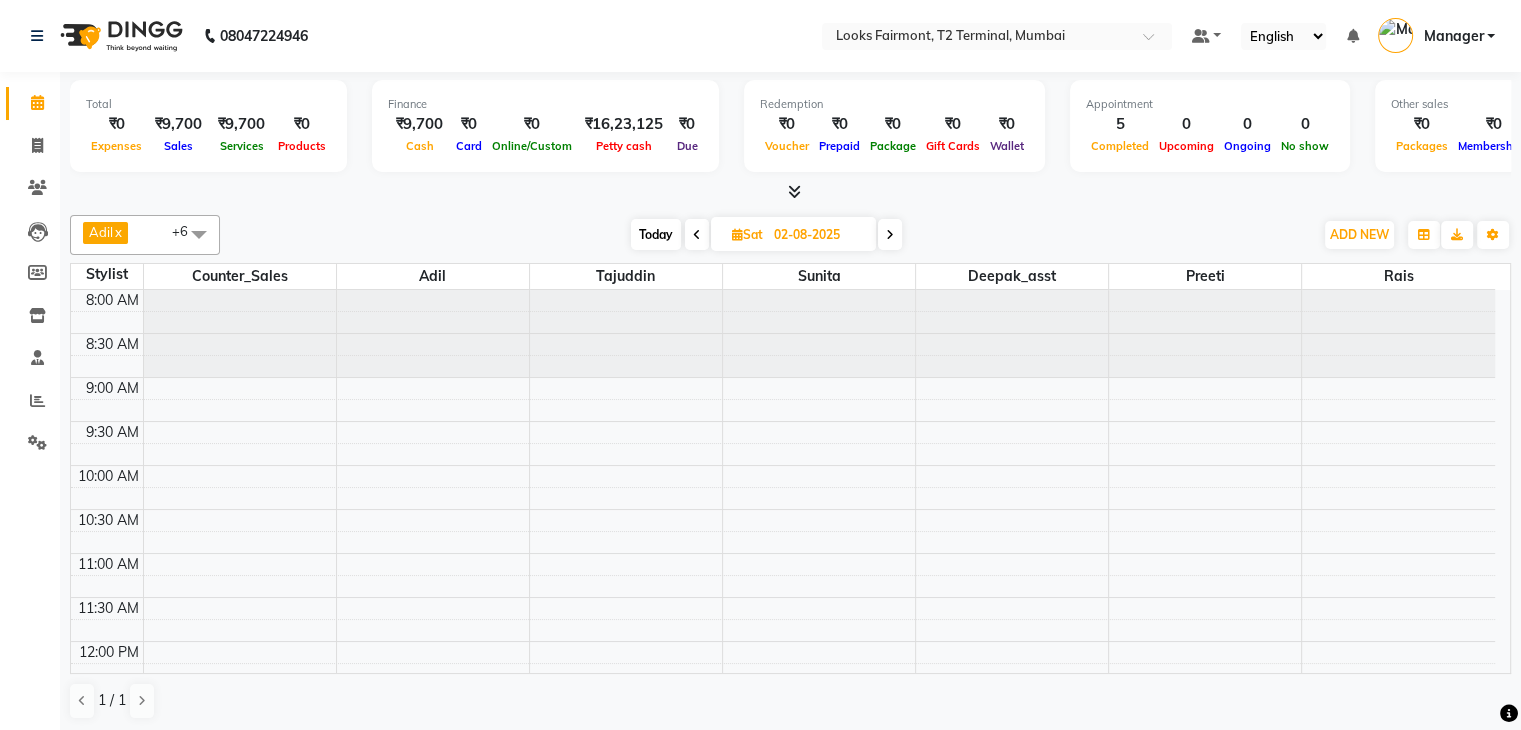 click on "02-08-2025" at bounding box center (818, 235) 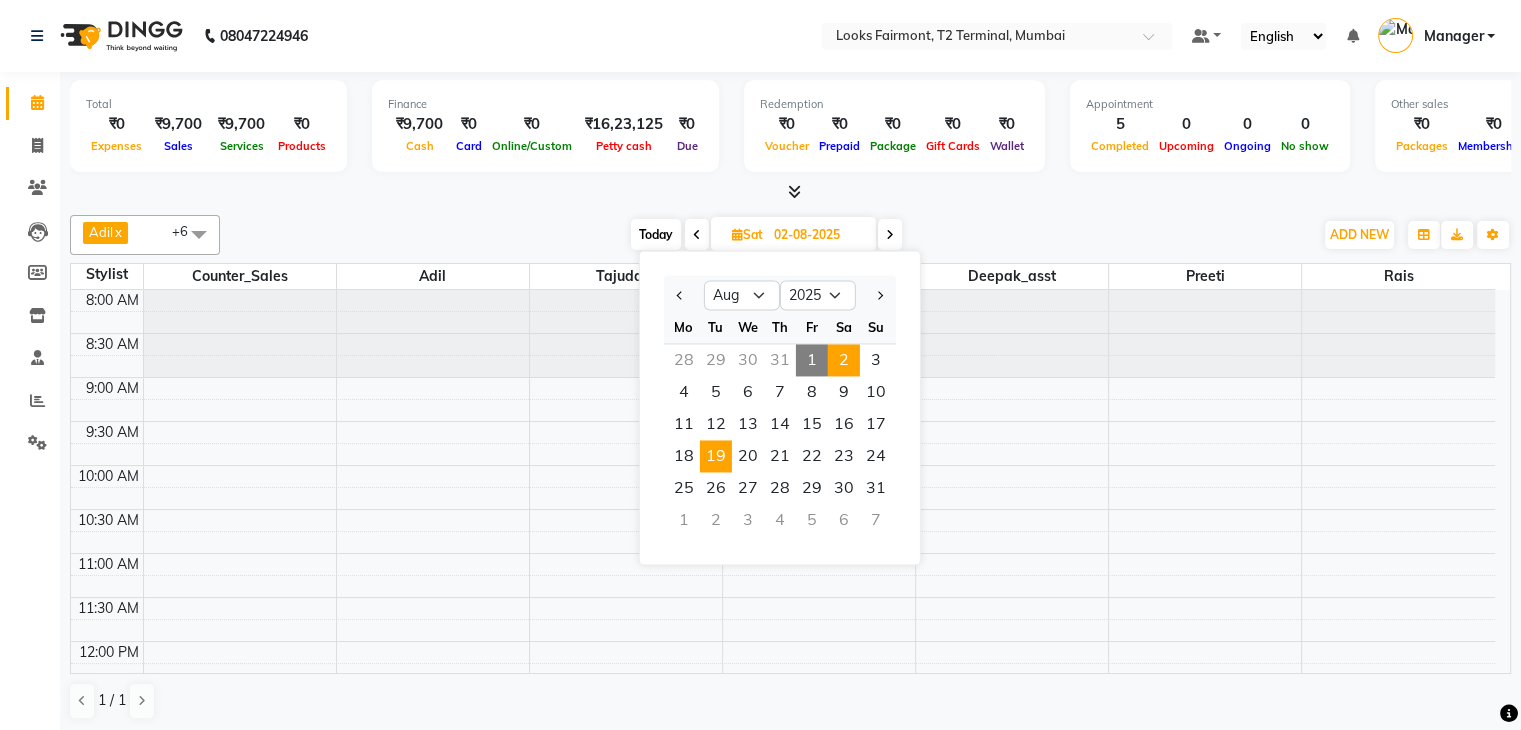 click on "19" at bounding box center [716, 456] 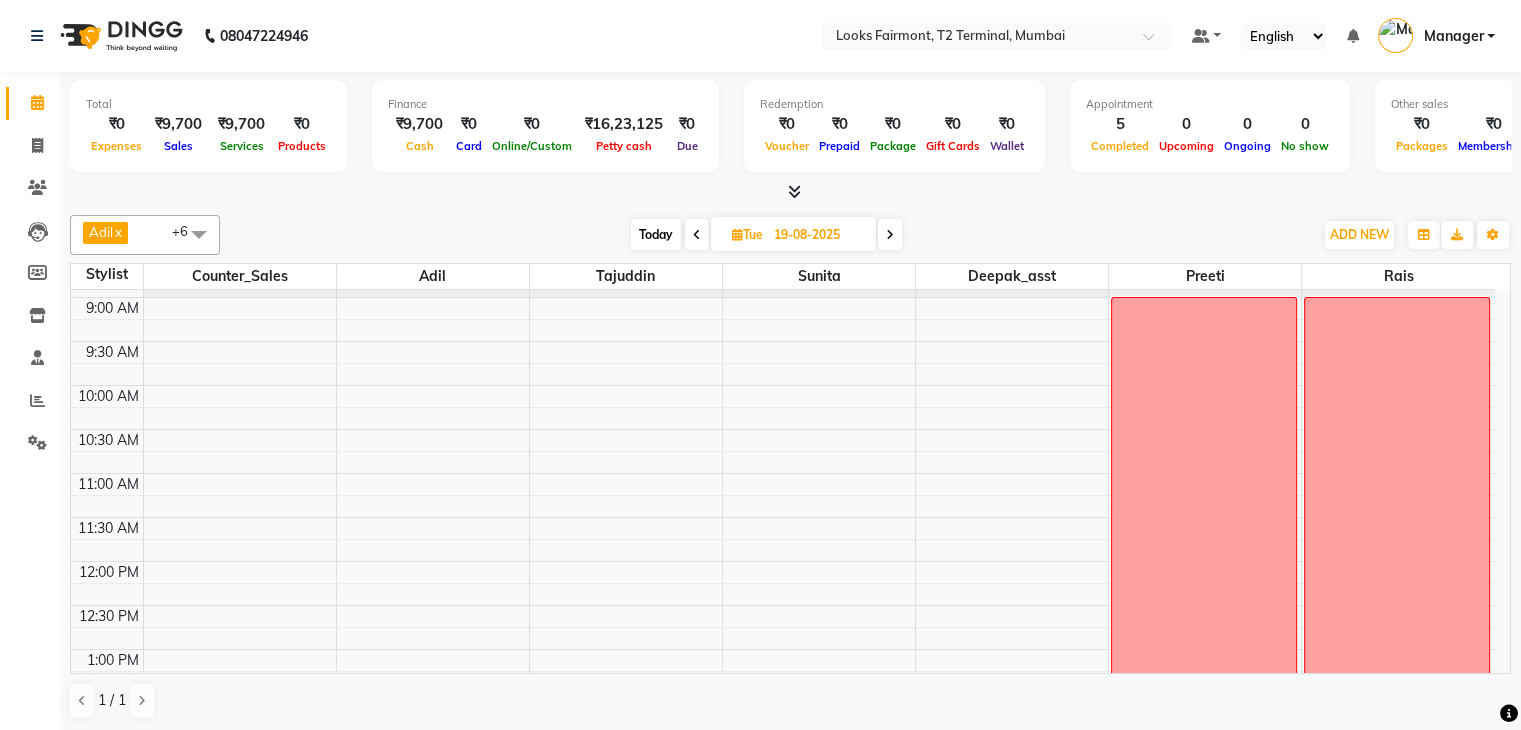 scroll, scrollTop: 0, scrollLeft: 0, axis: both 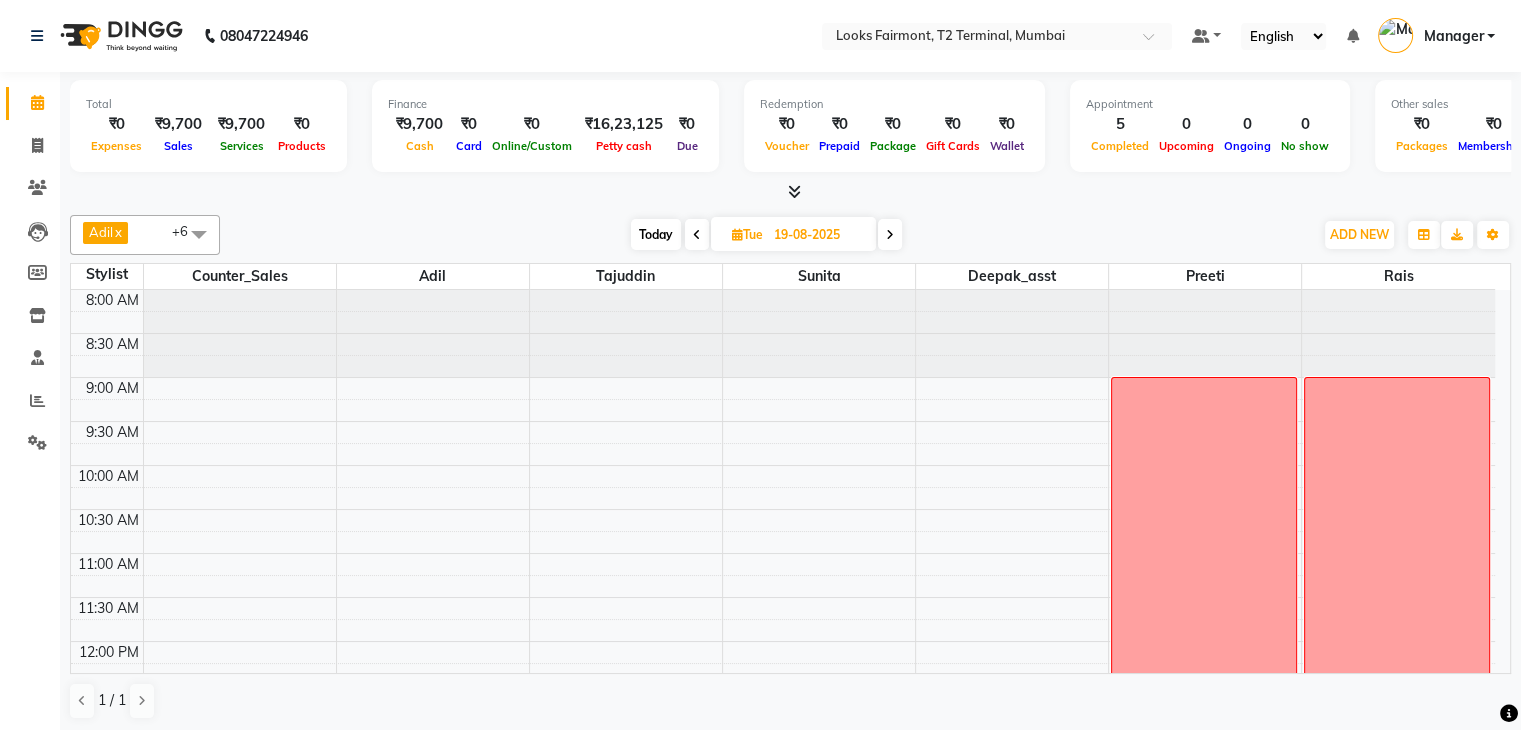 click on "19-08-2025" at bounding box center (818, 235) 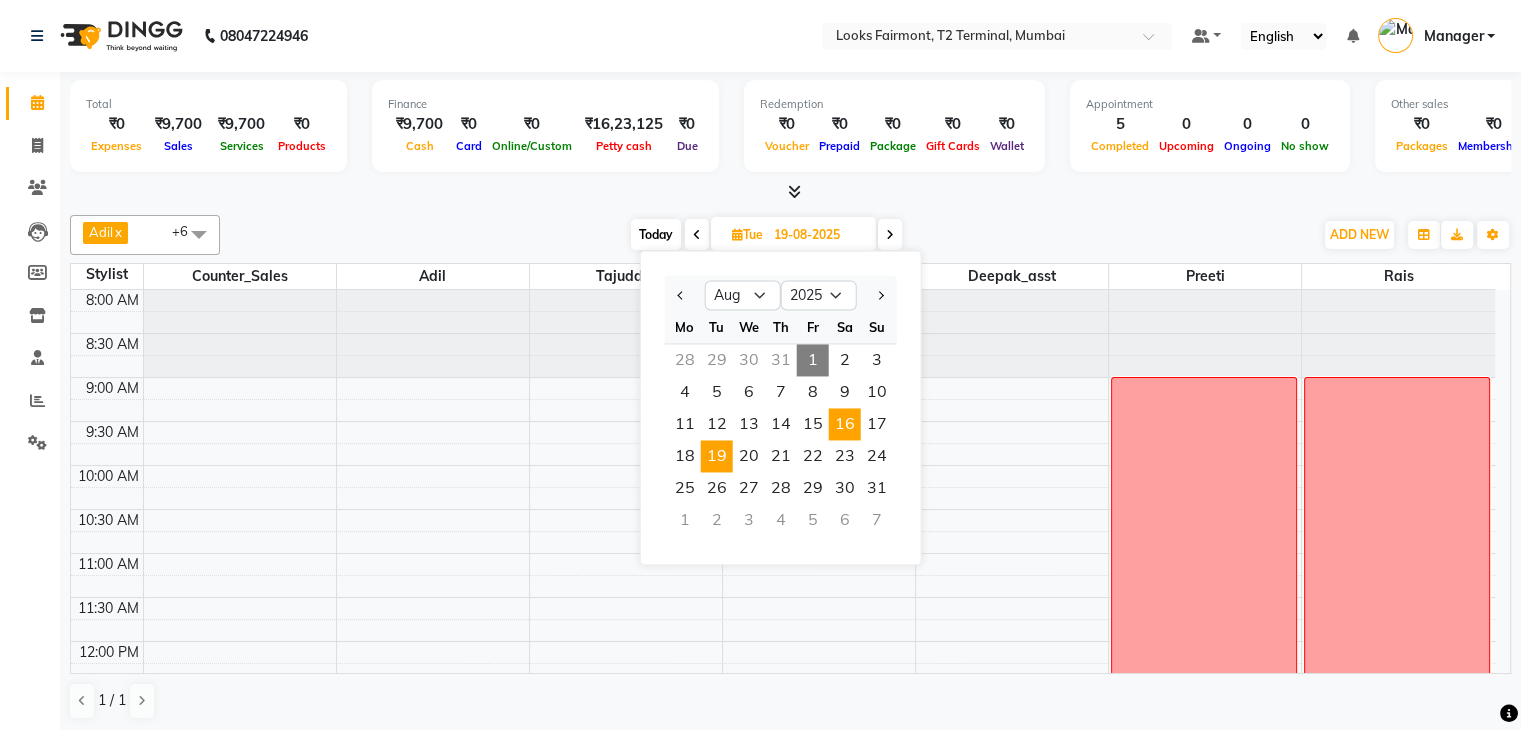 click on "16" at bounding box center [845, 424] 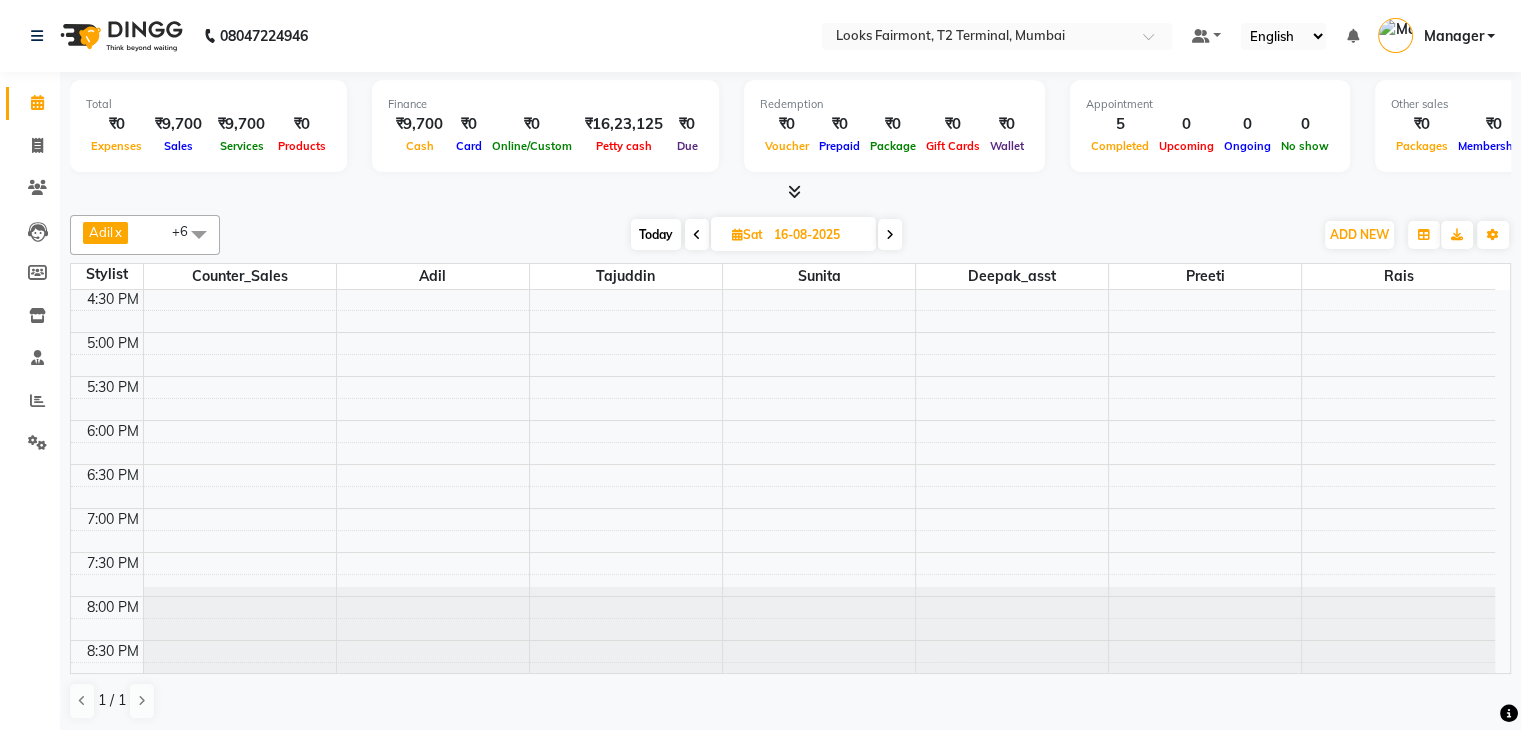 scroll, scrollTop: 549, scrollLeft: 0, axis: vertical 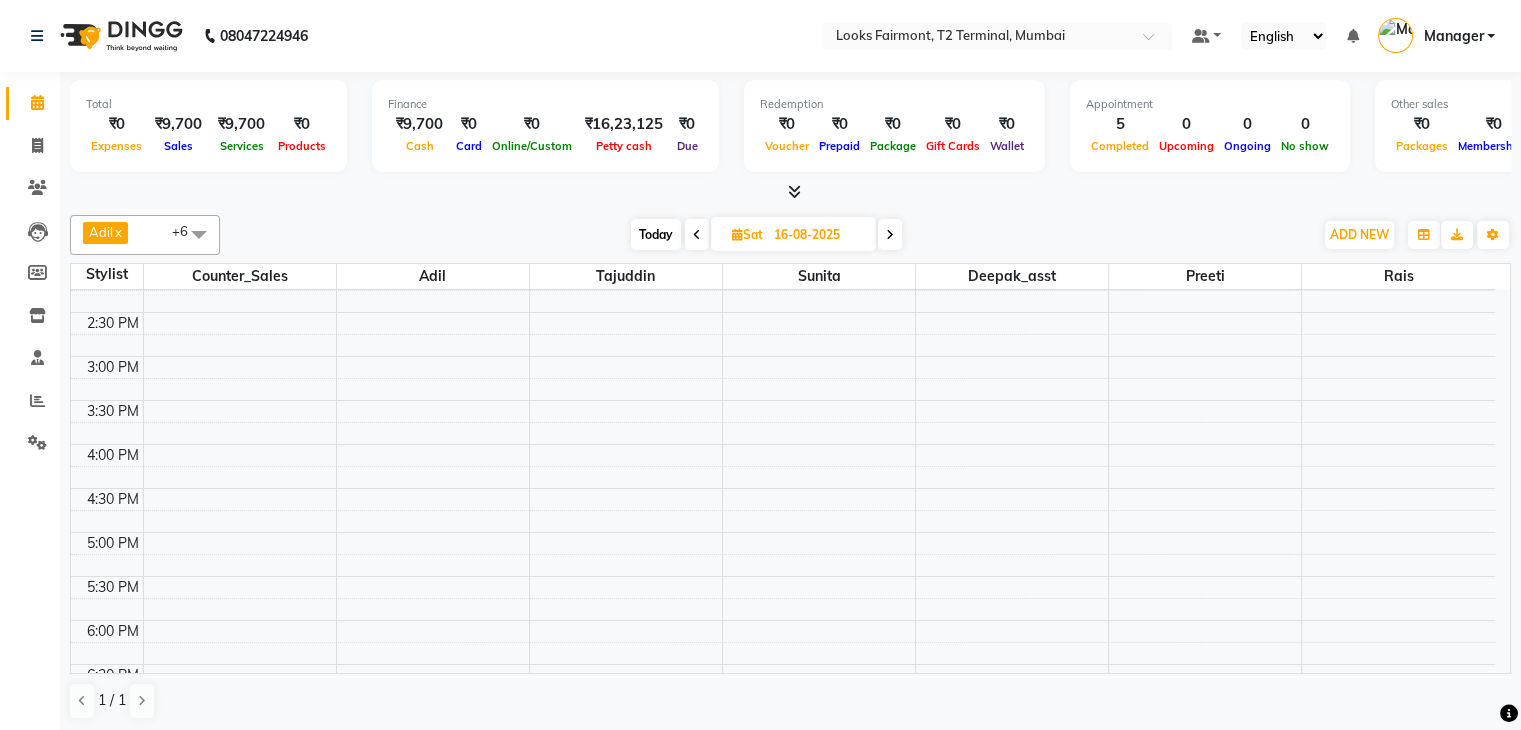 click on "16-08-2025" at bounding box center [818, 235] 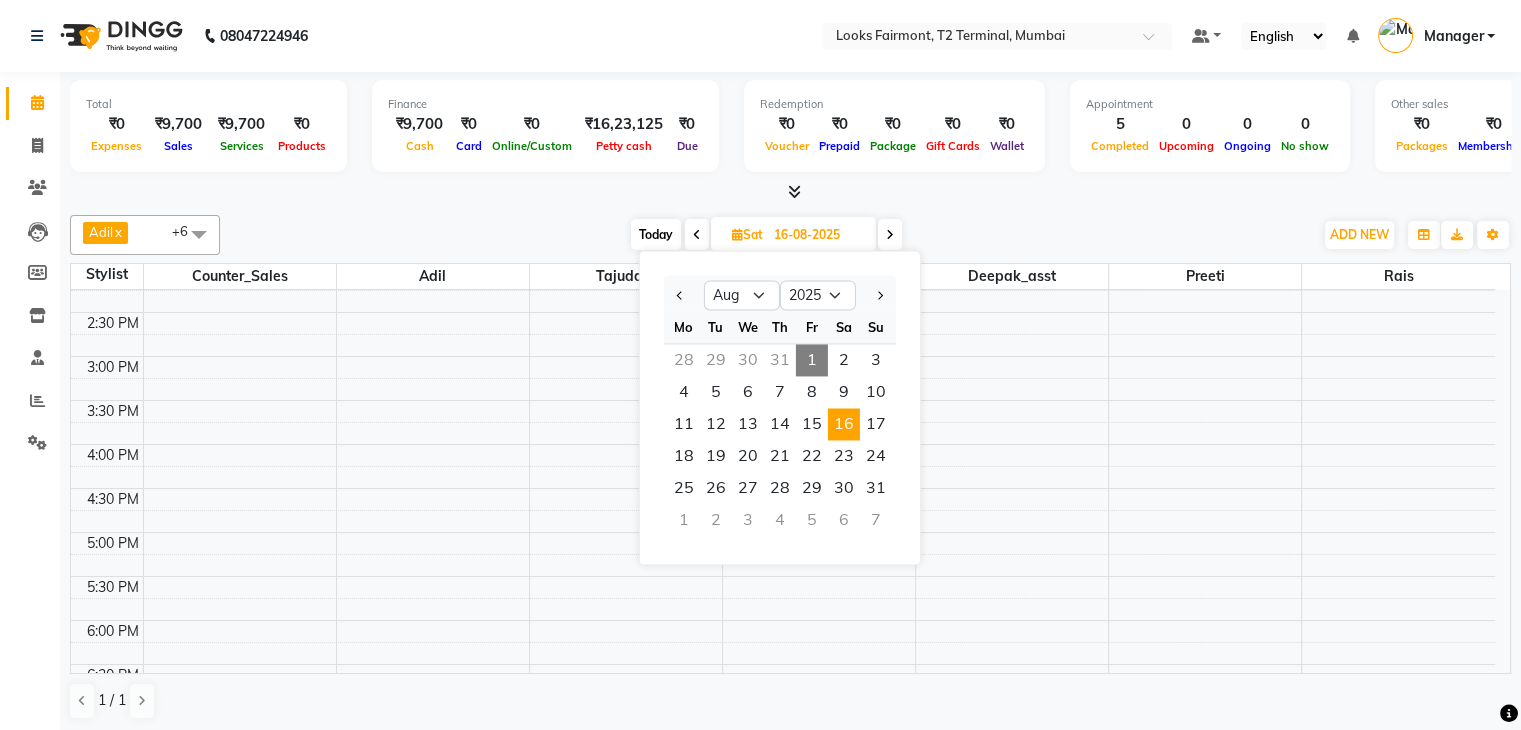 click on "1" at bounding box center (812, 360) 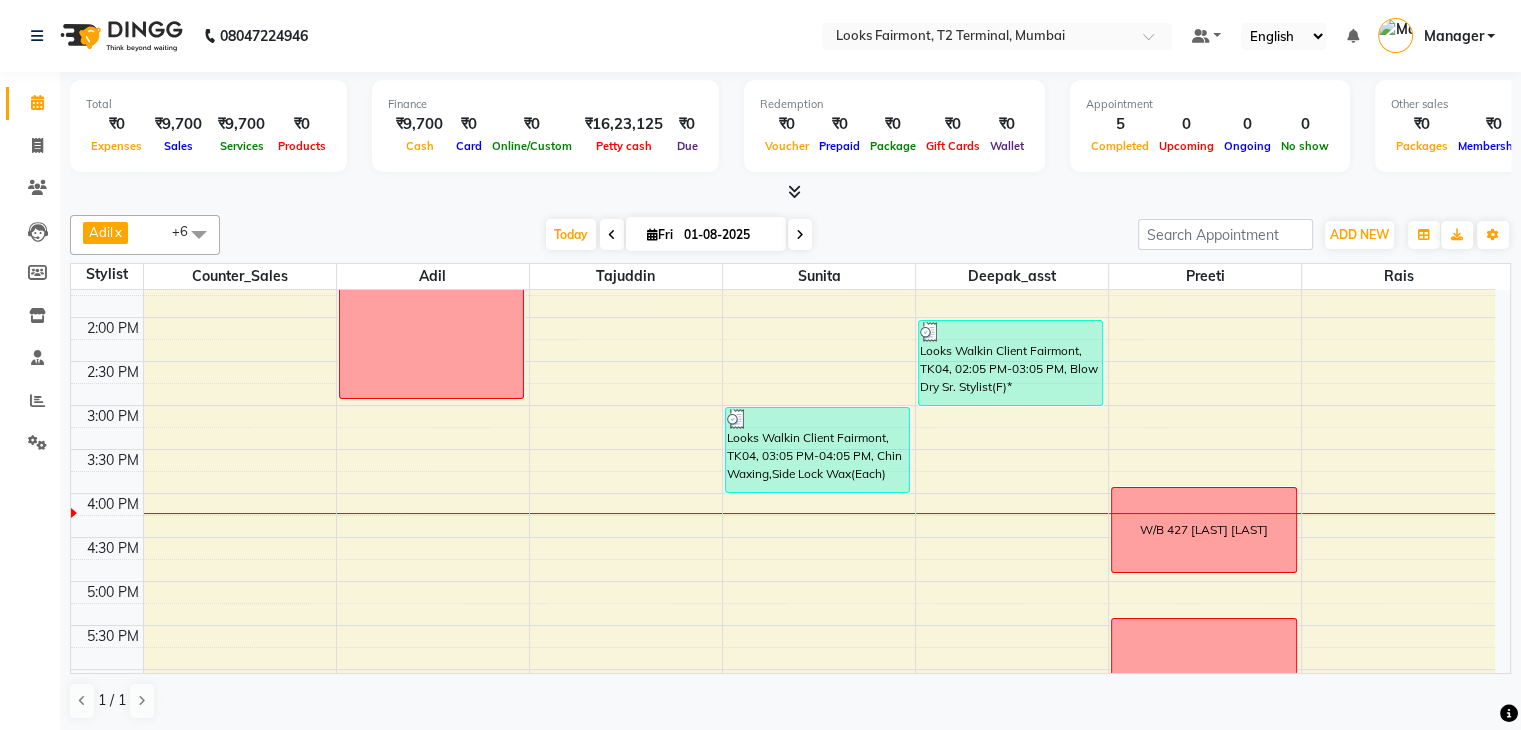 scroll, scrollTop: 499, scrollLeft: 0, axis: vertical 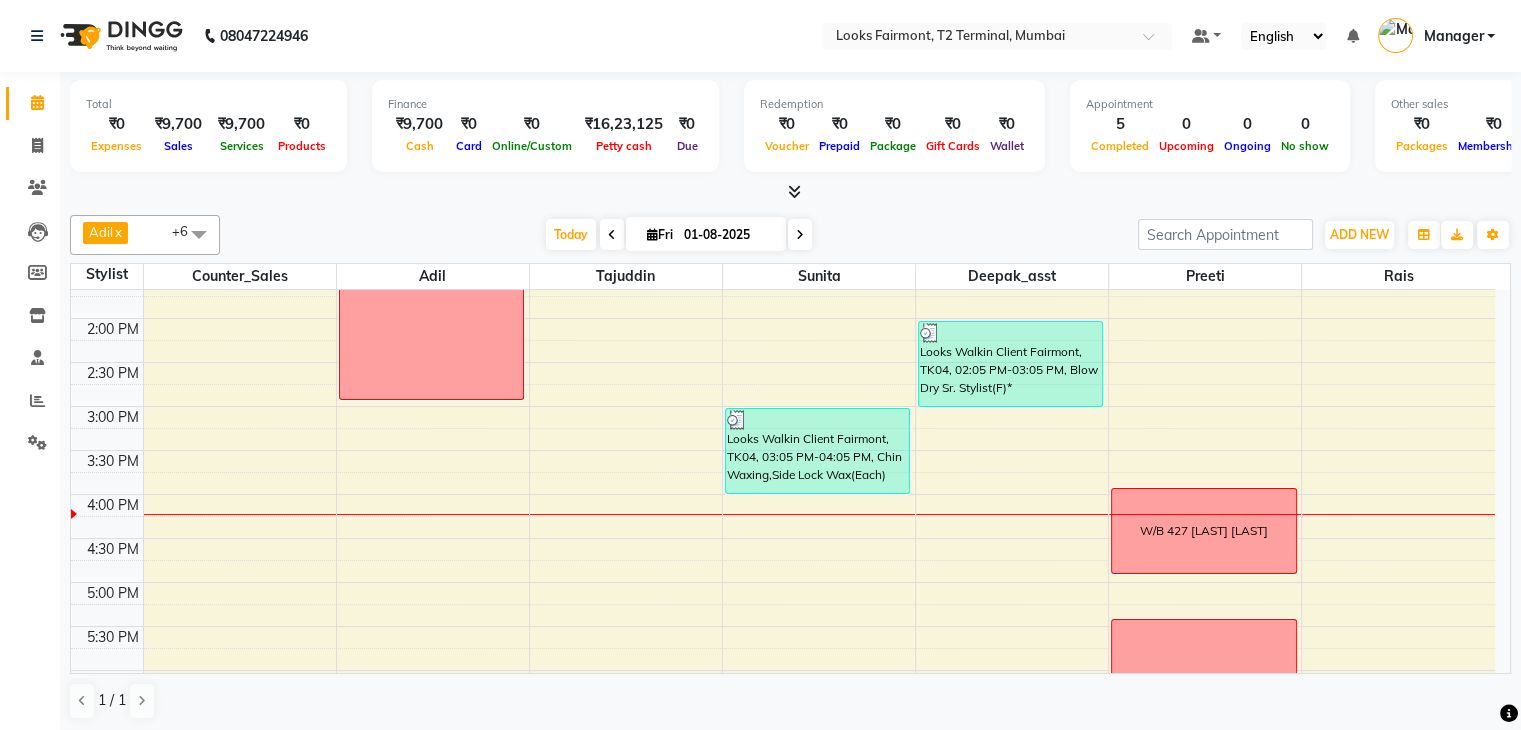 click on "01-08-2025" at bounding box center (728, 235) 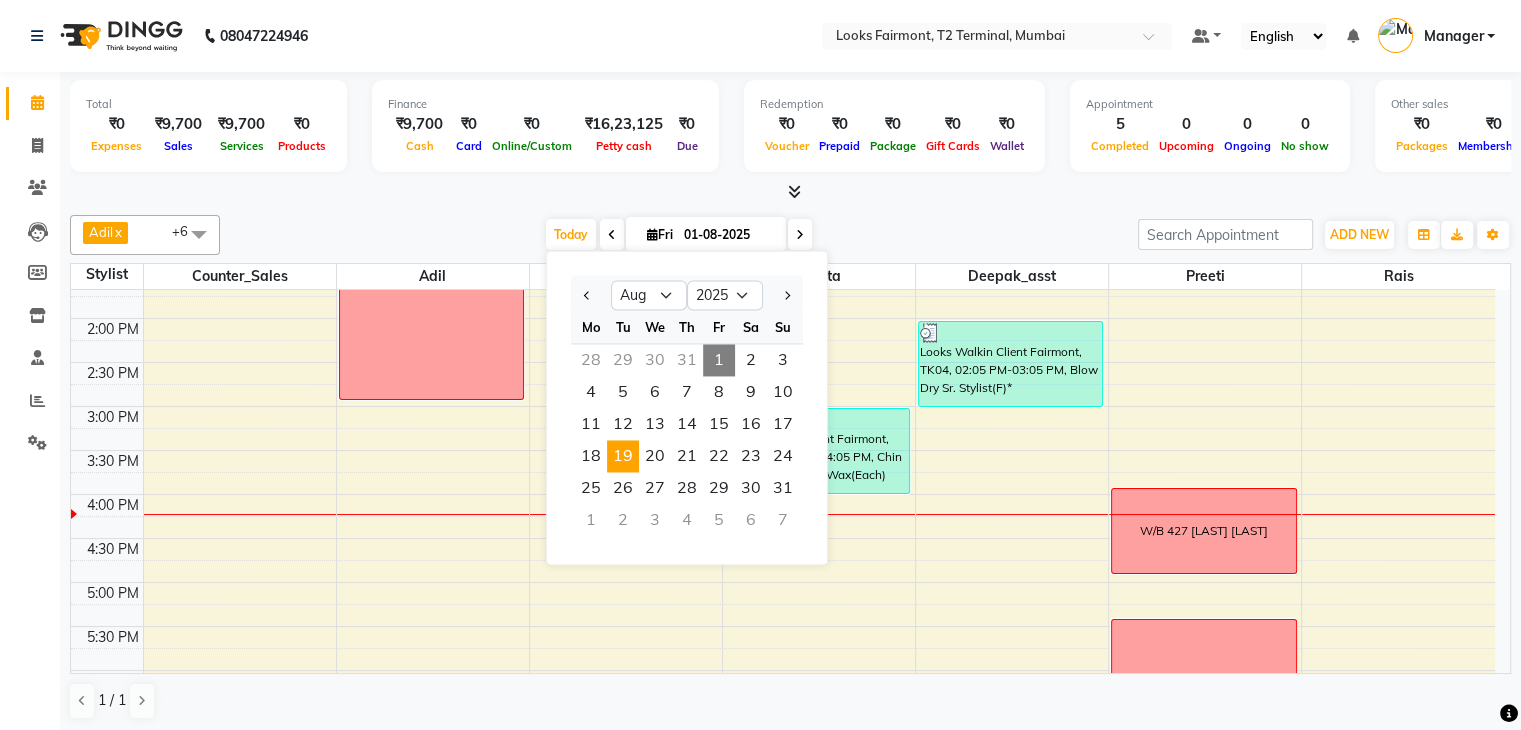 click on "19" at bounding box center [623, 456] 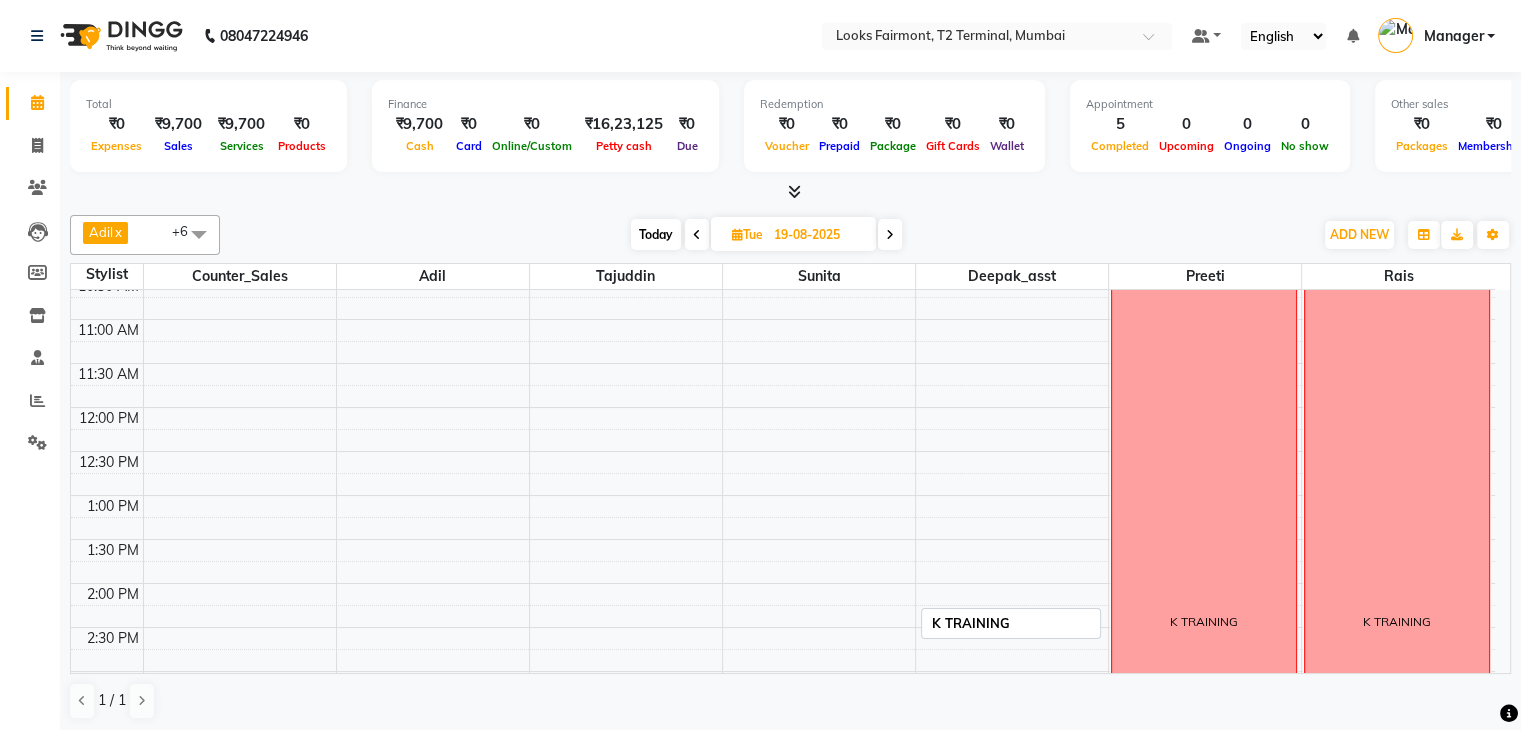 scroll, scrollTop: 400, scrollLeft: 0, axis: vertical 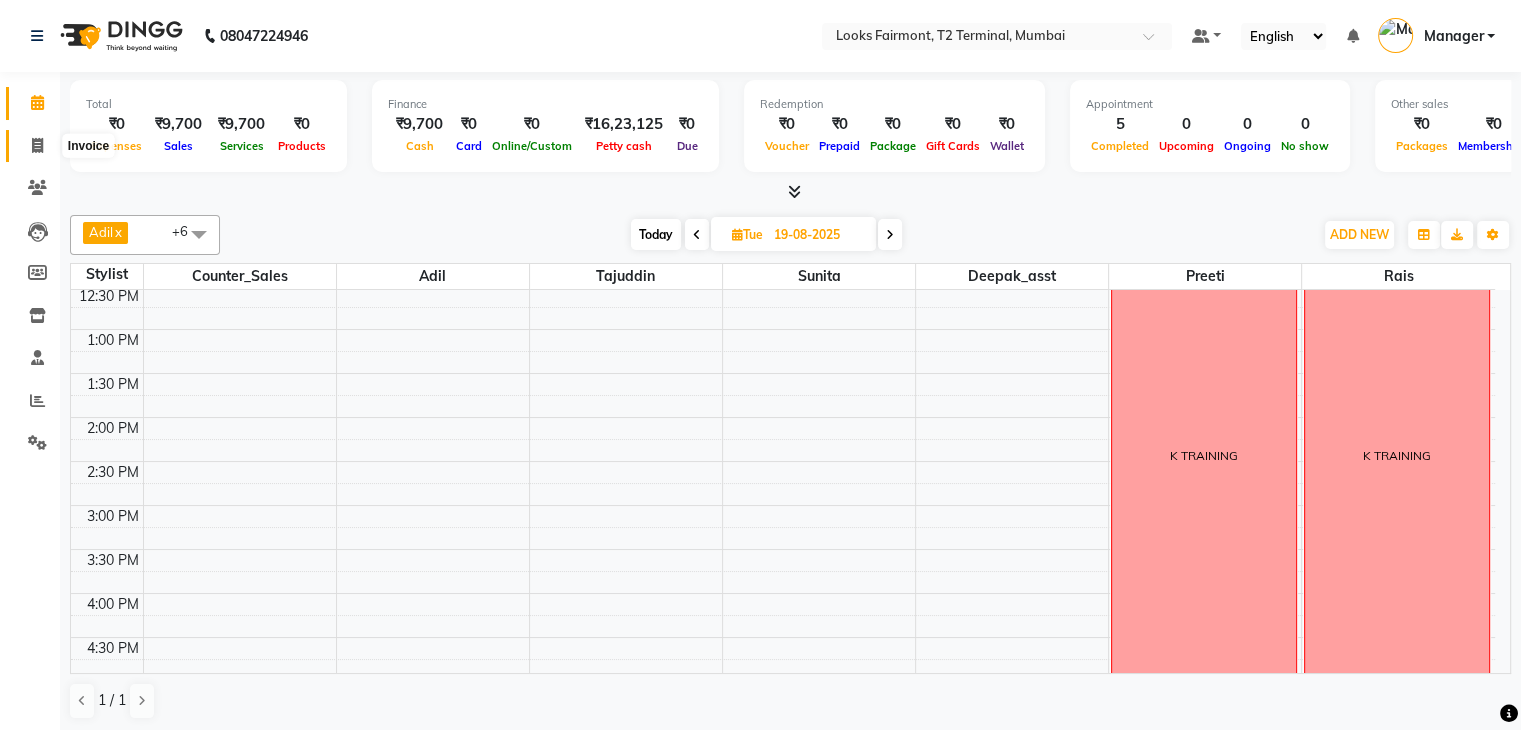 click 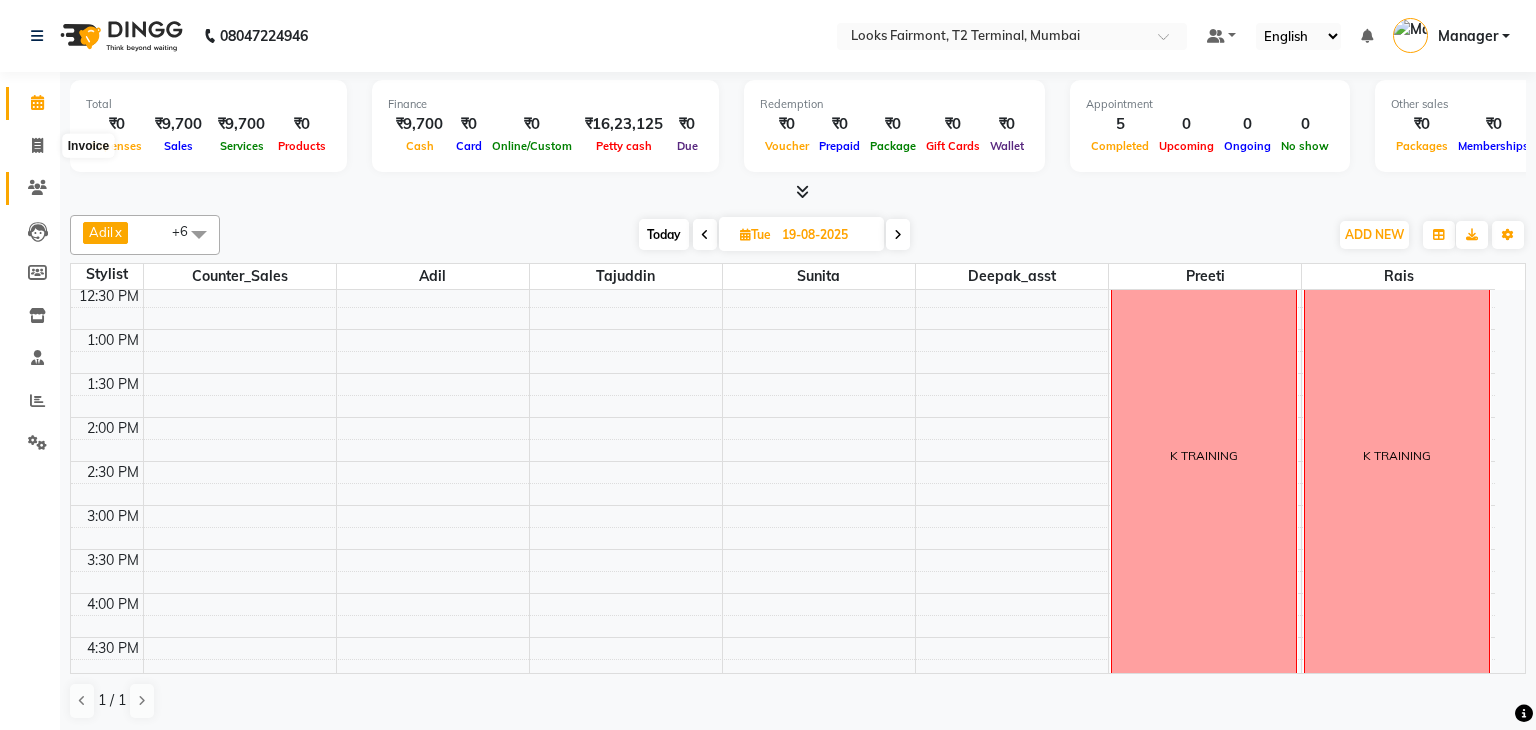 select on "8139" 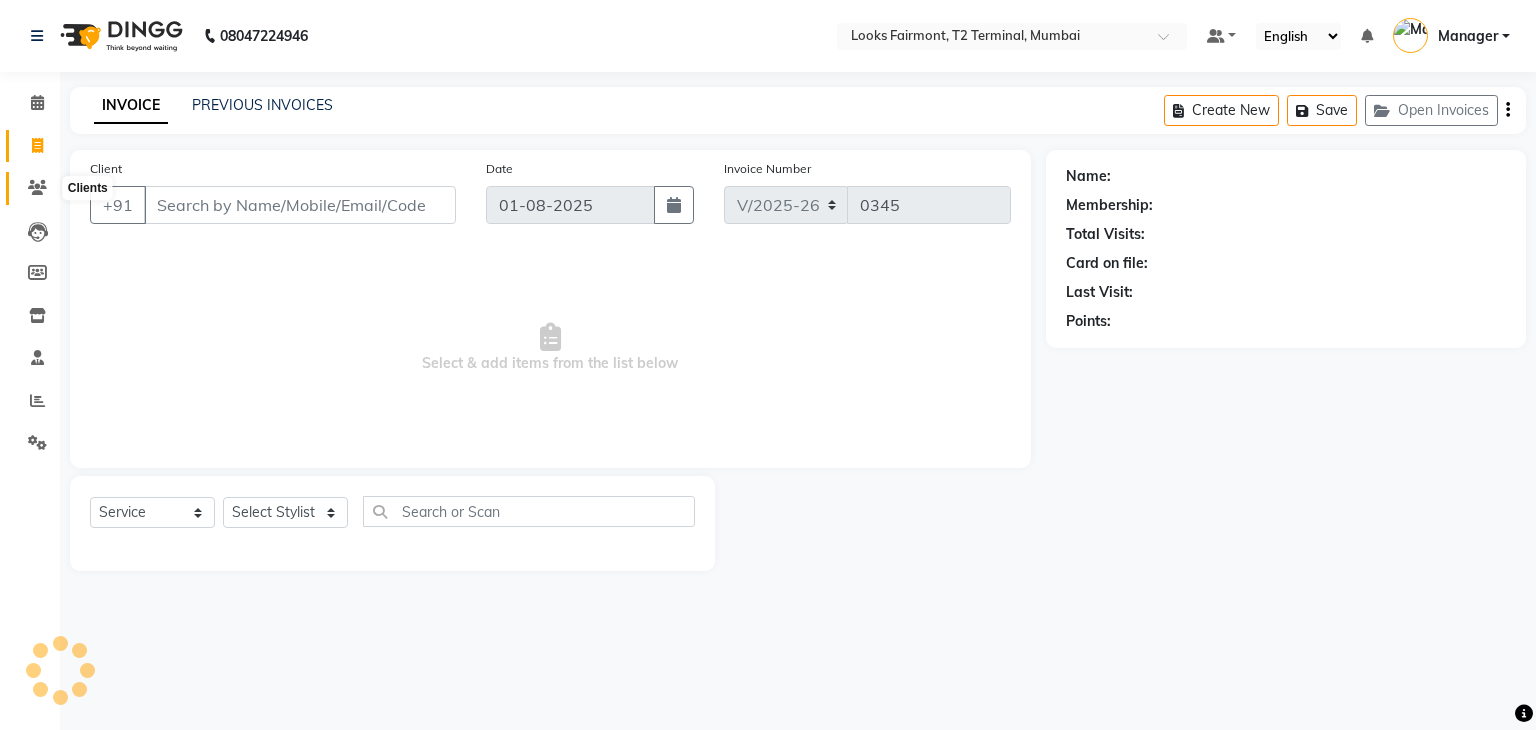 click 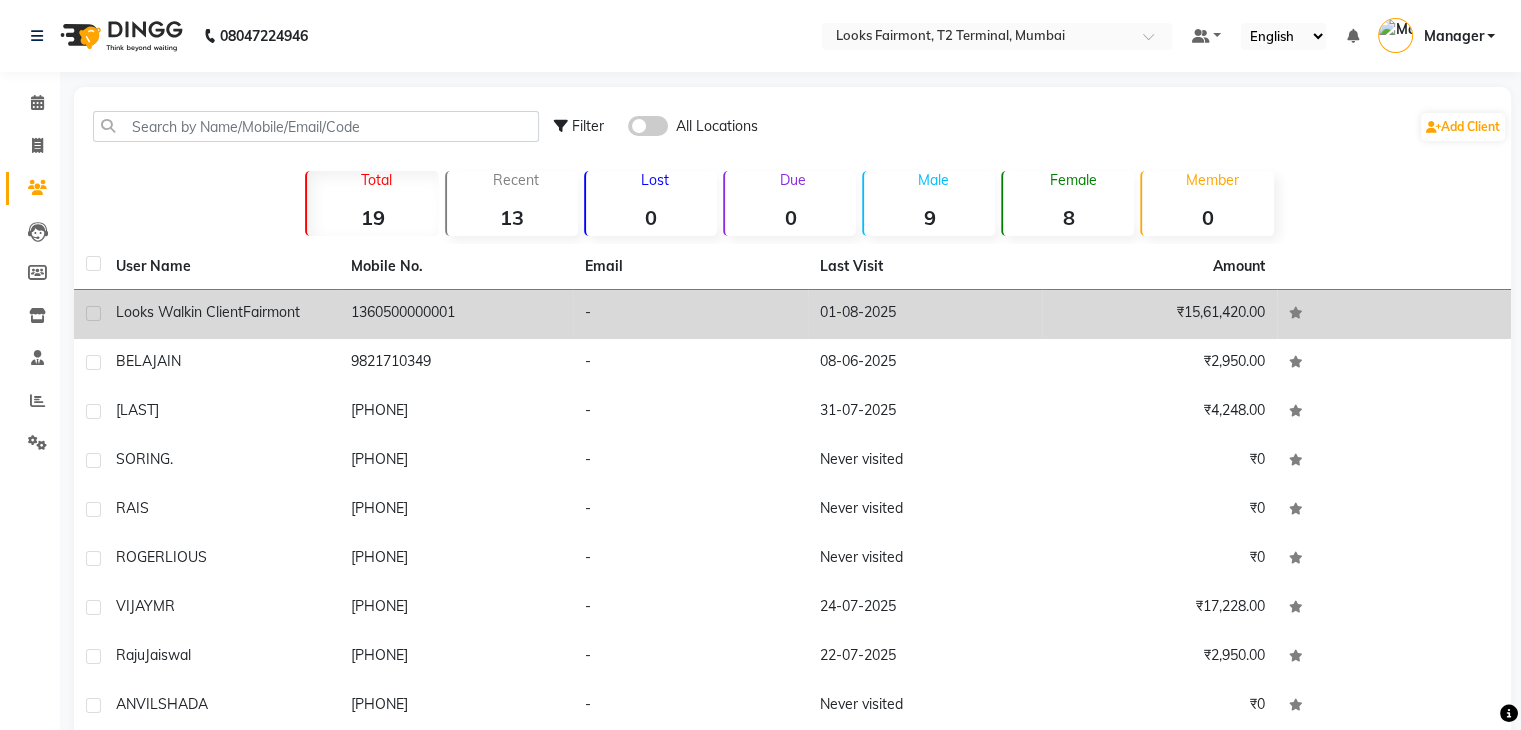 click 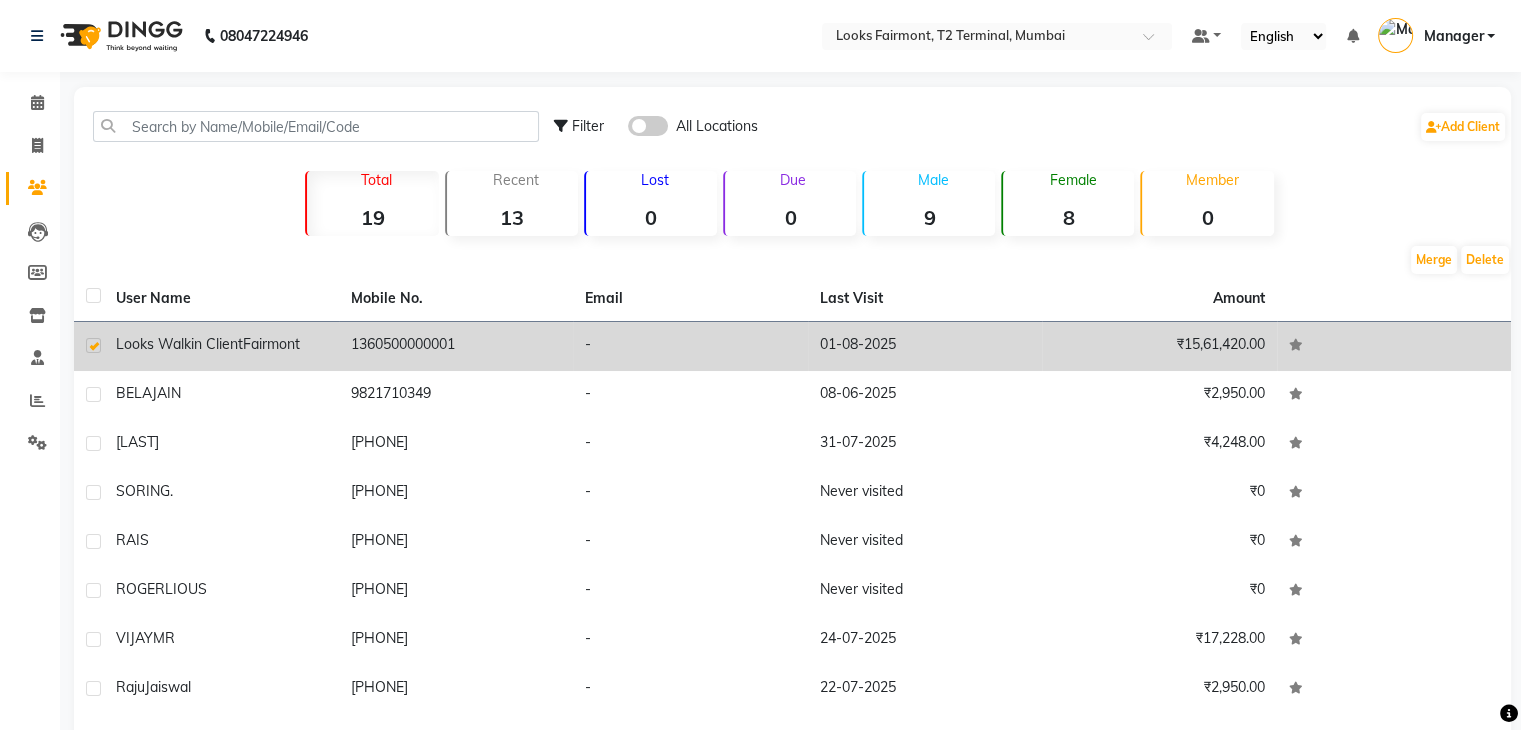 click 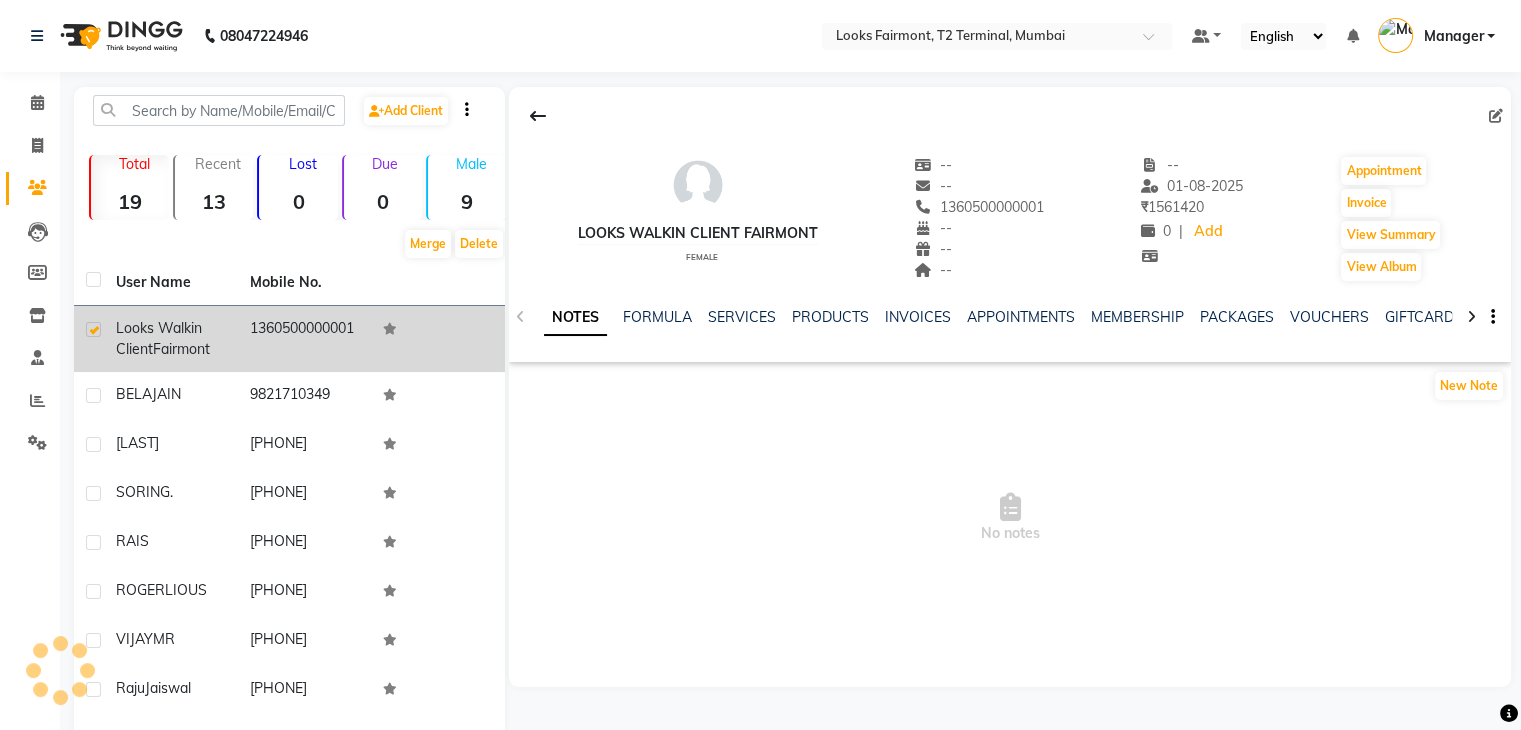 click on "1360500000001" 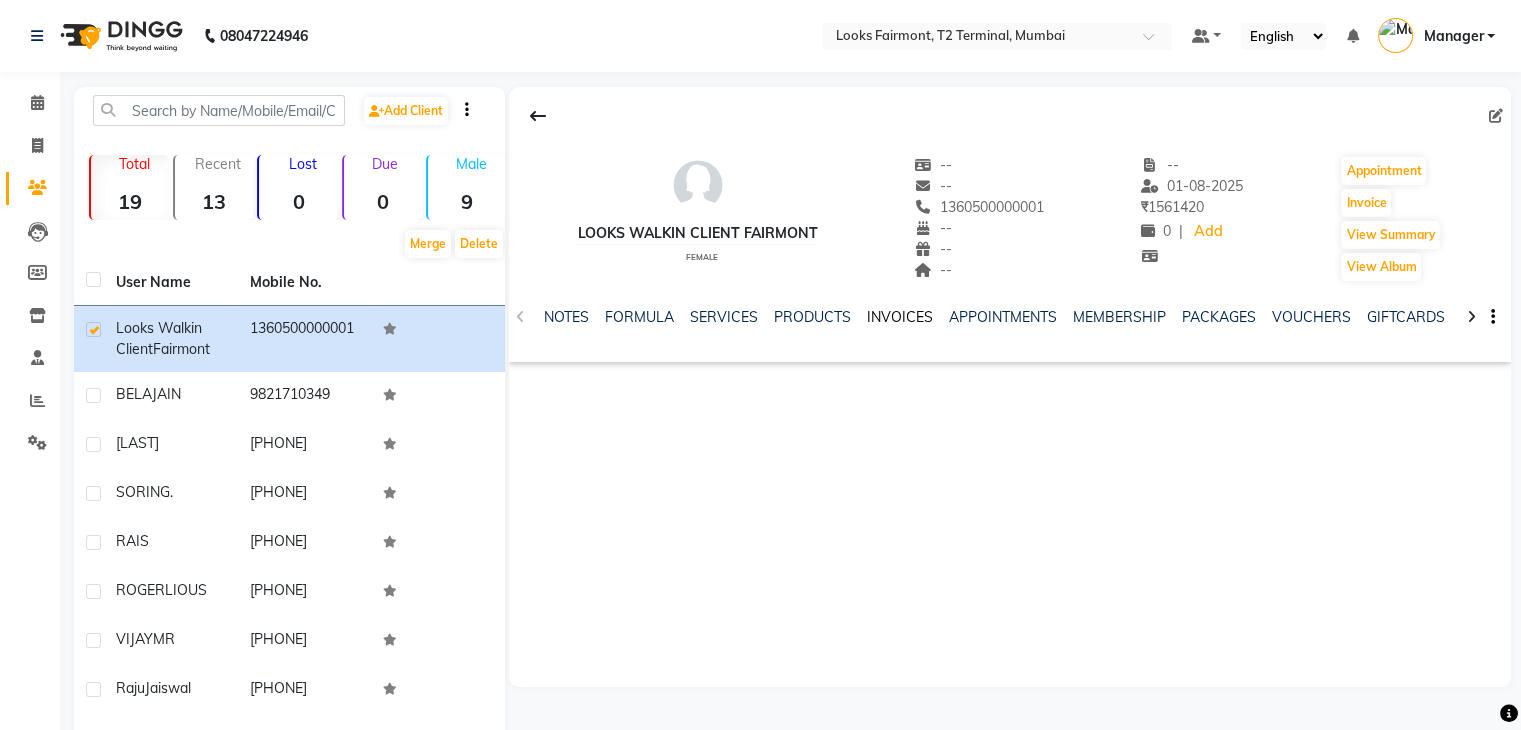 click on "INVOICES" 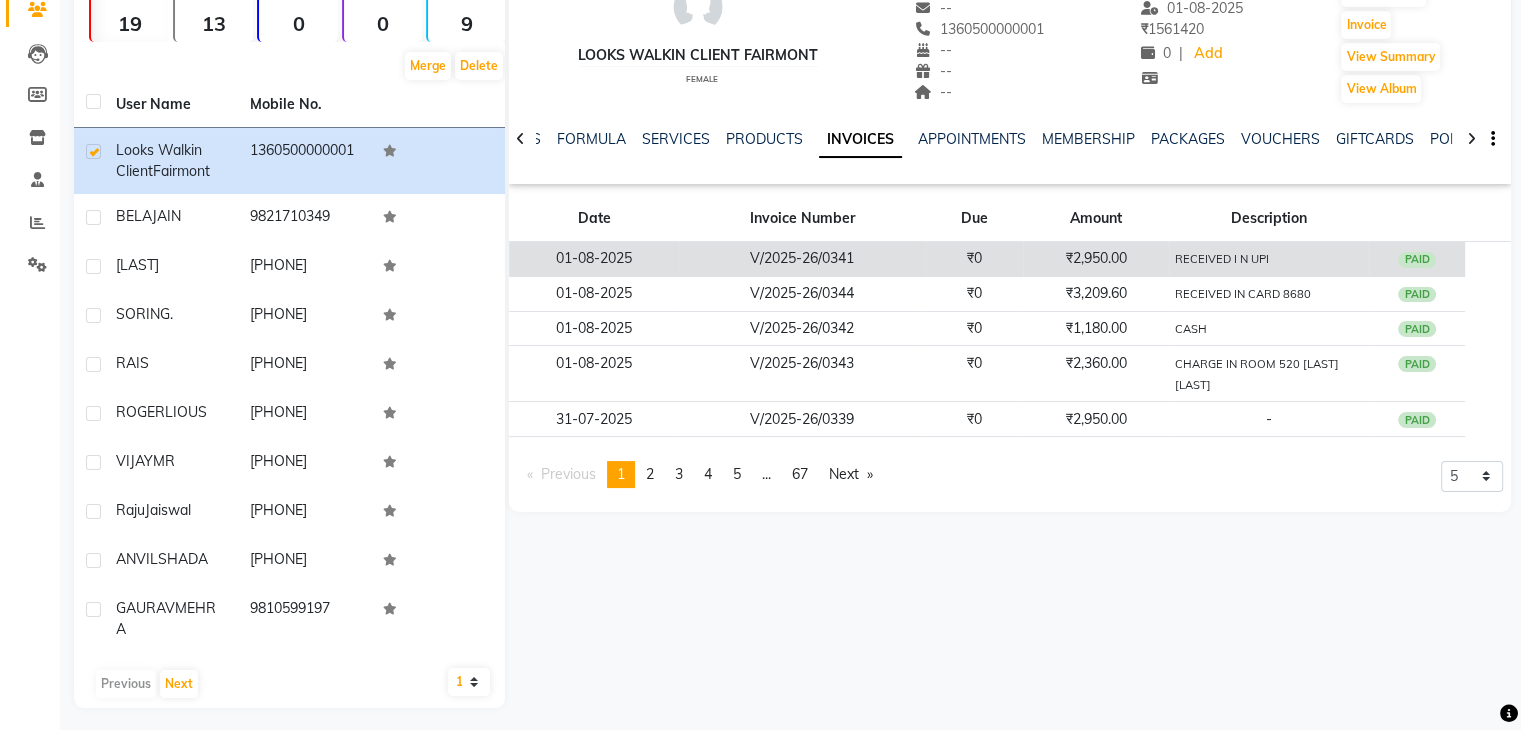 scroll, scrollTop: 186, scrollLeft: 0, axis: vertical 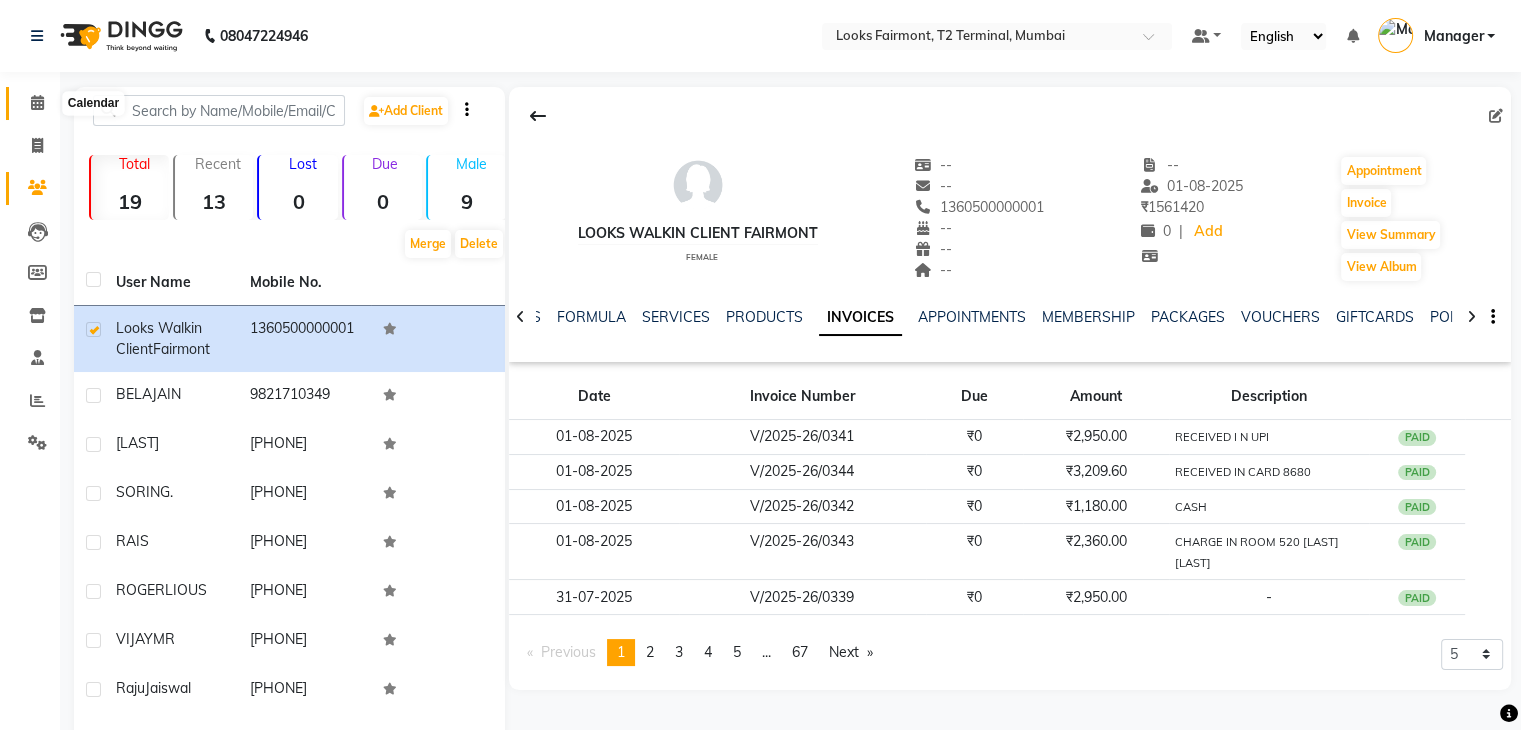 drag, startPoint x: 33, startPoint y: 105, endPoint x: 49, endPoint y: 118, distance: 20.615528 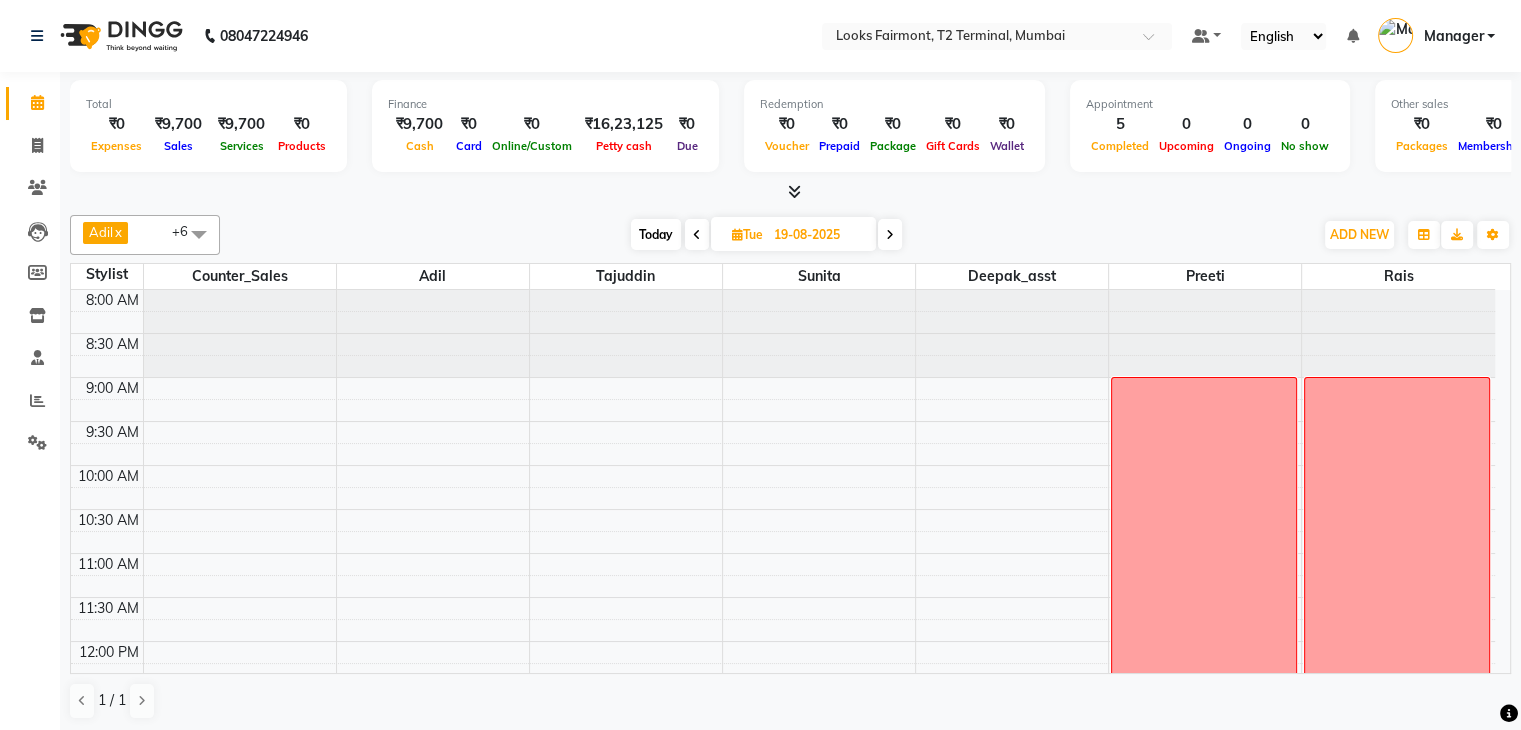 click on "19-08-2025" at bounding box center (818, 235) 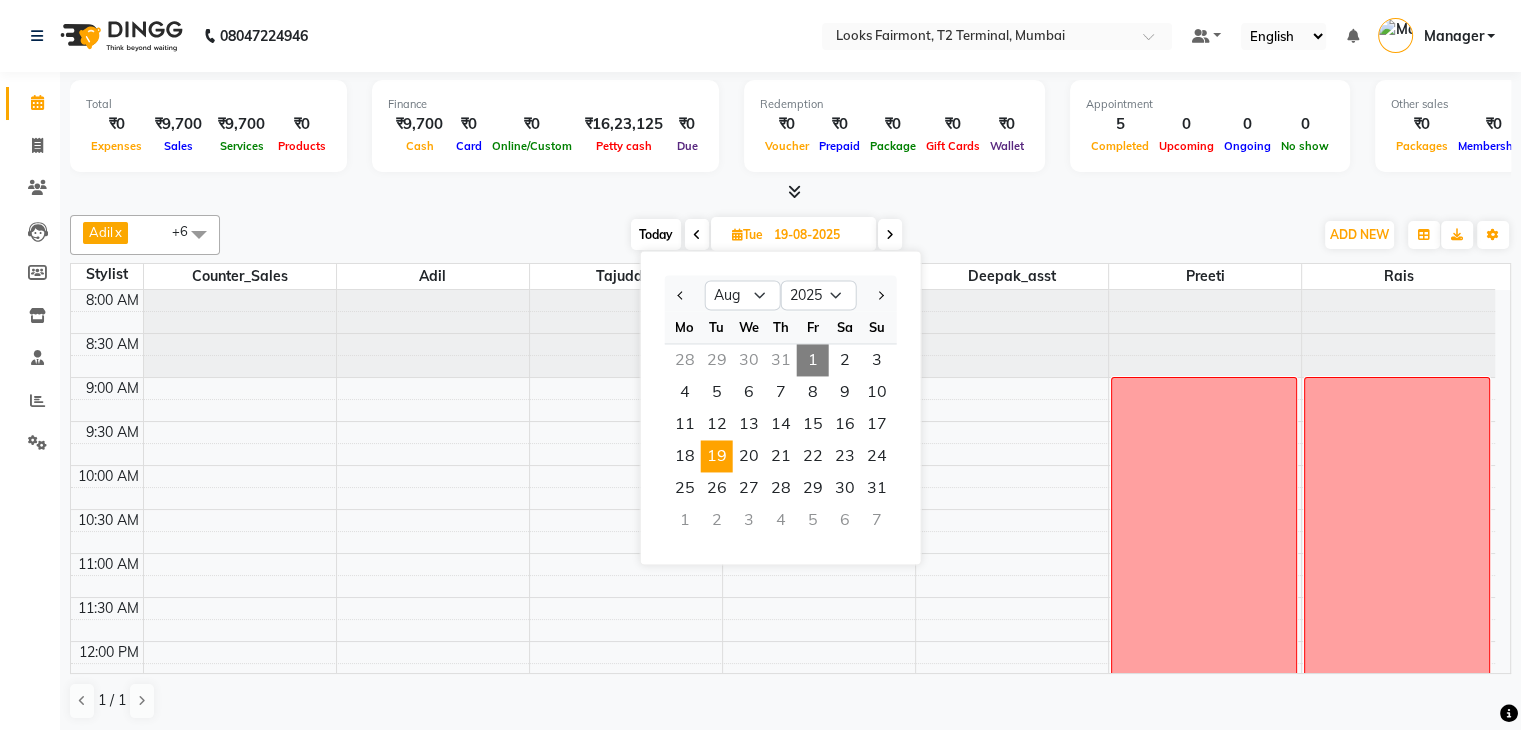 click on "1" at bounding box center [813, 360] 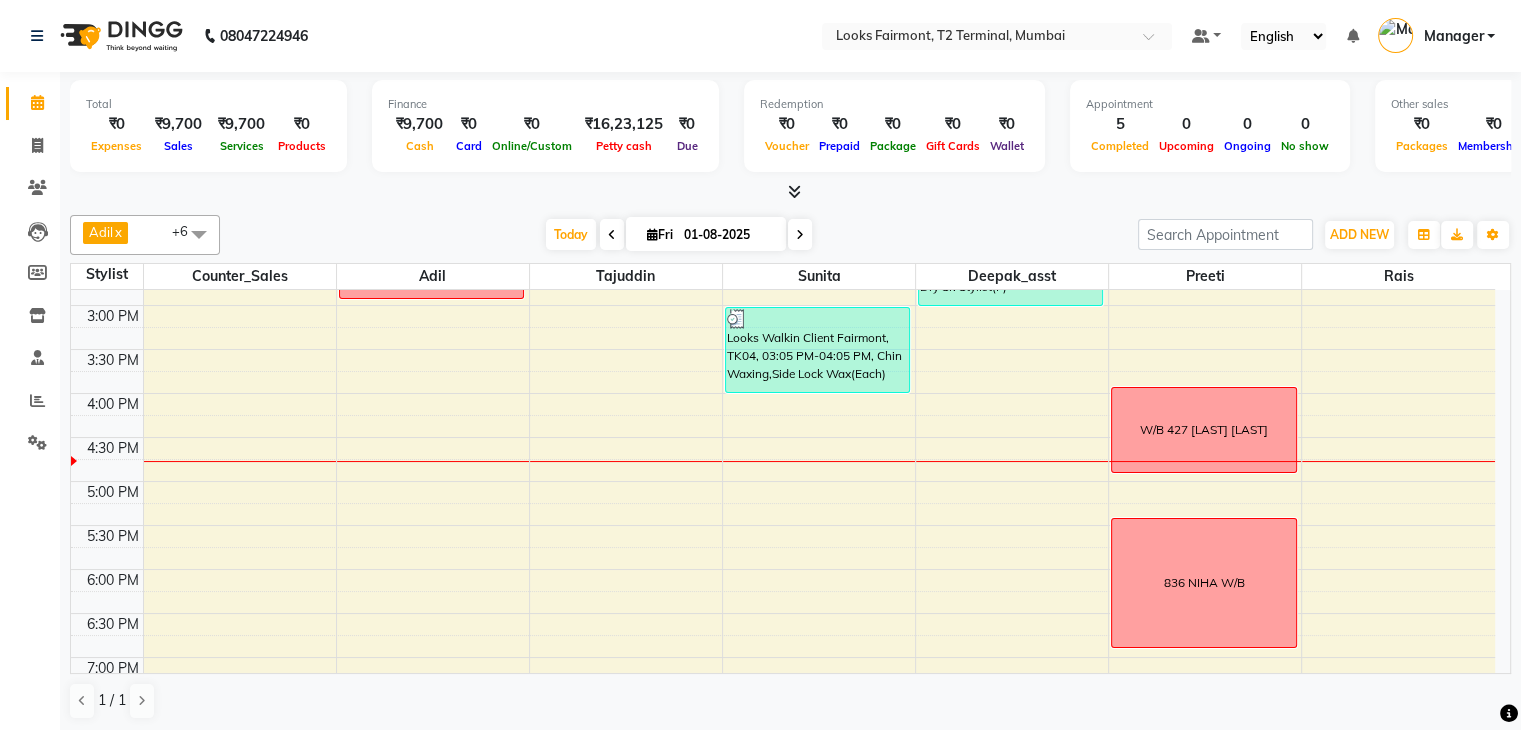 scroll, scrollTop: 700, scrollLeft: 0, axis: vertical 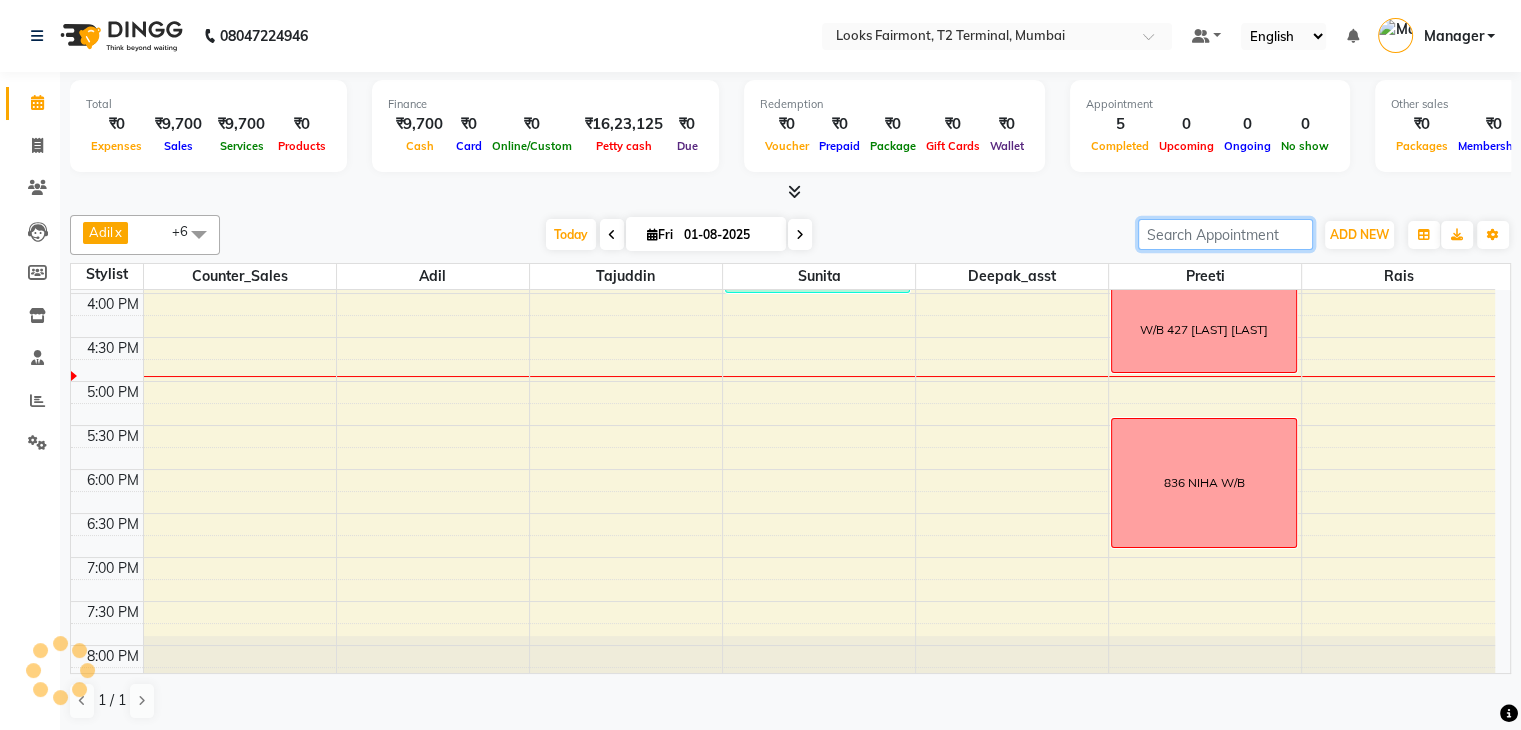 type on "h" 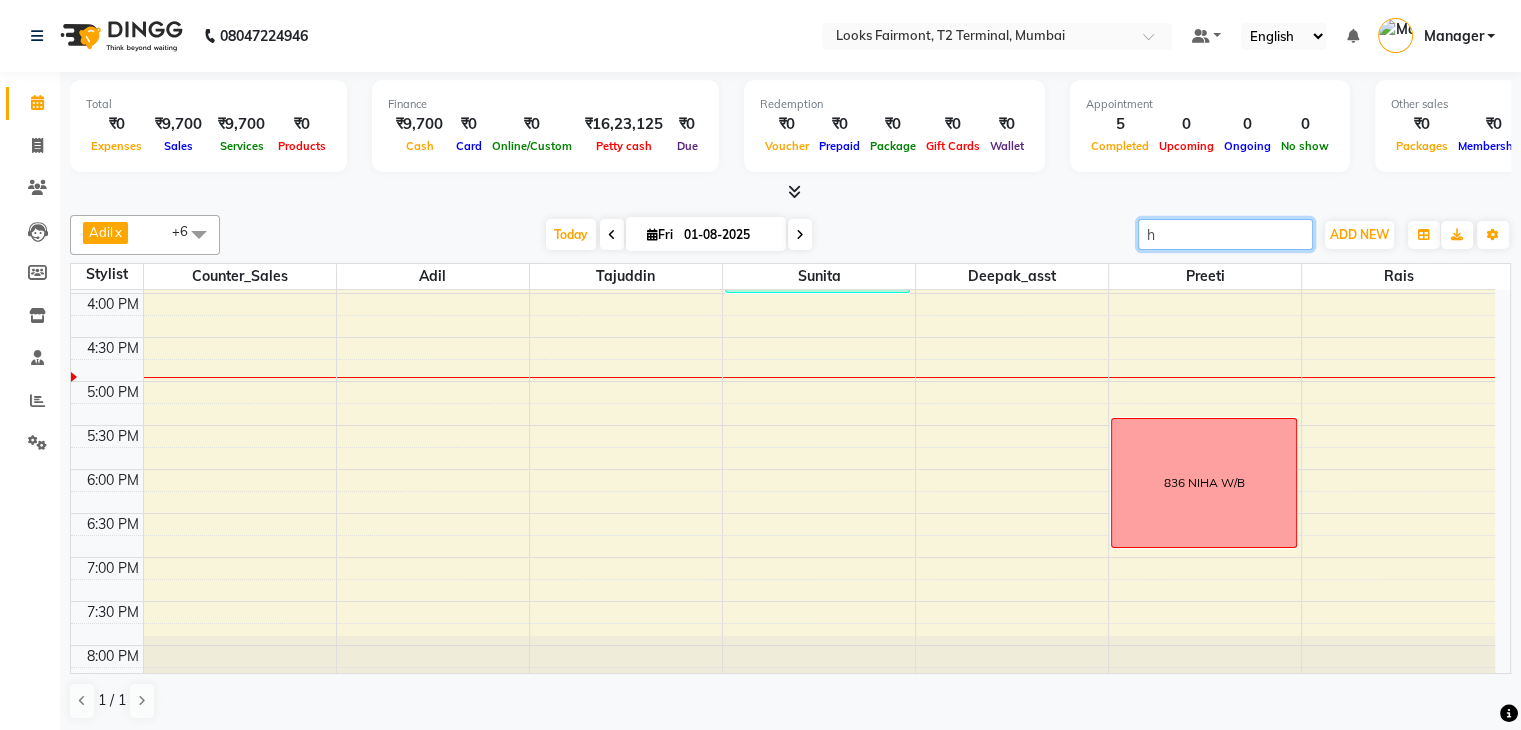 click on "h" at bounding box center [1225, 234] 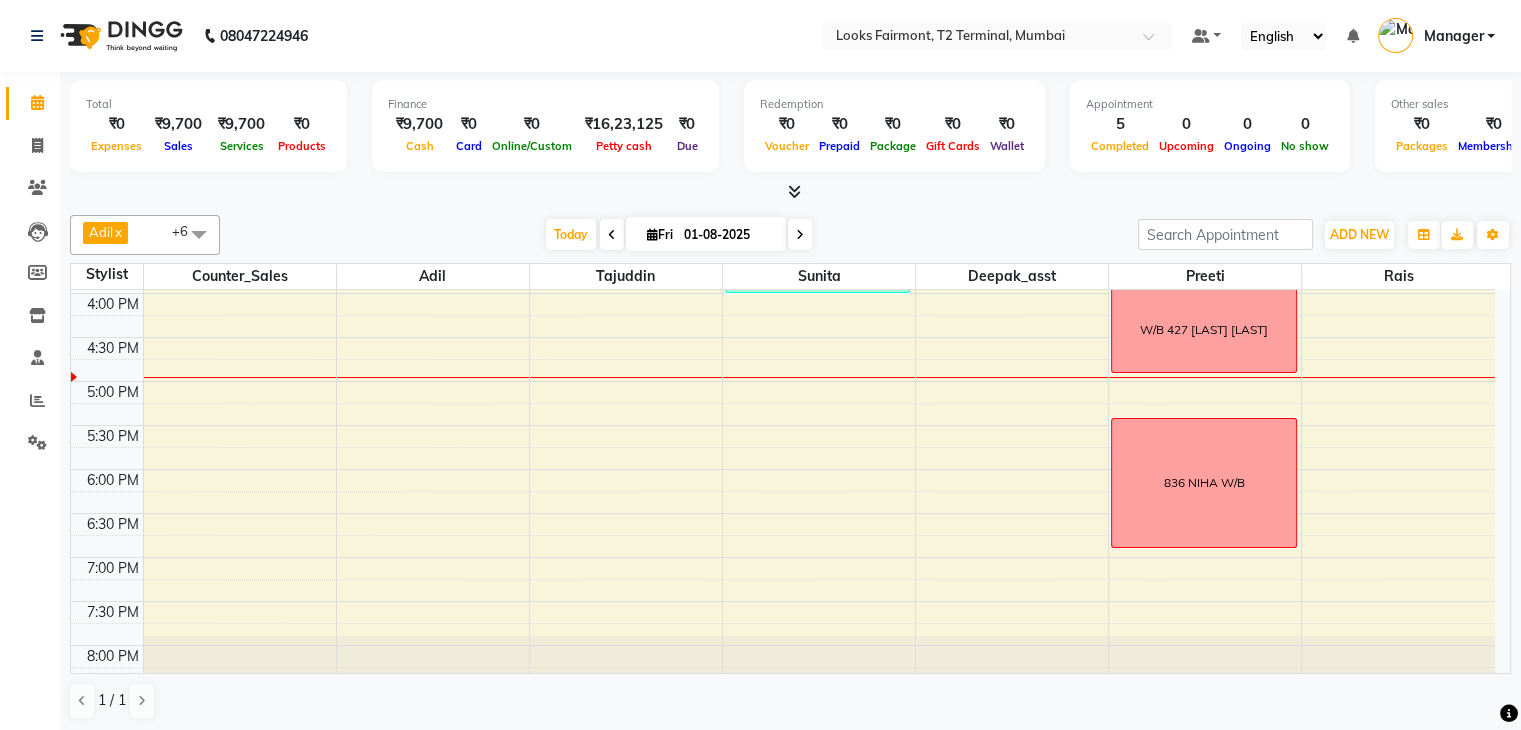 click on "Today  Fri 01-08-2025" at bounding box center [679, 235] 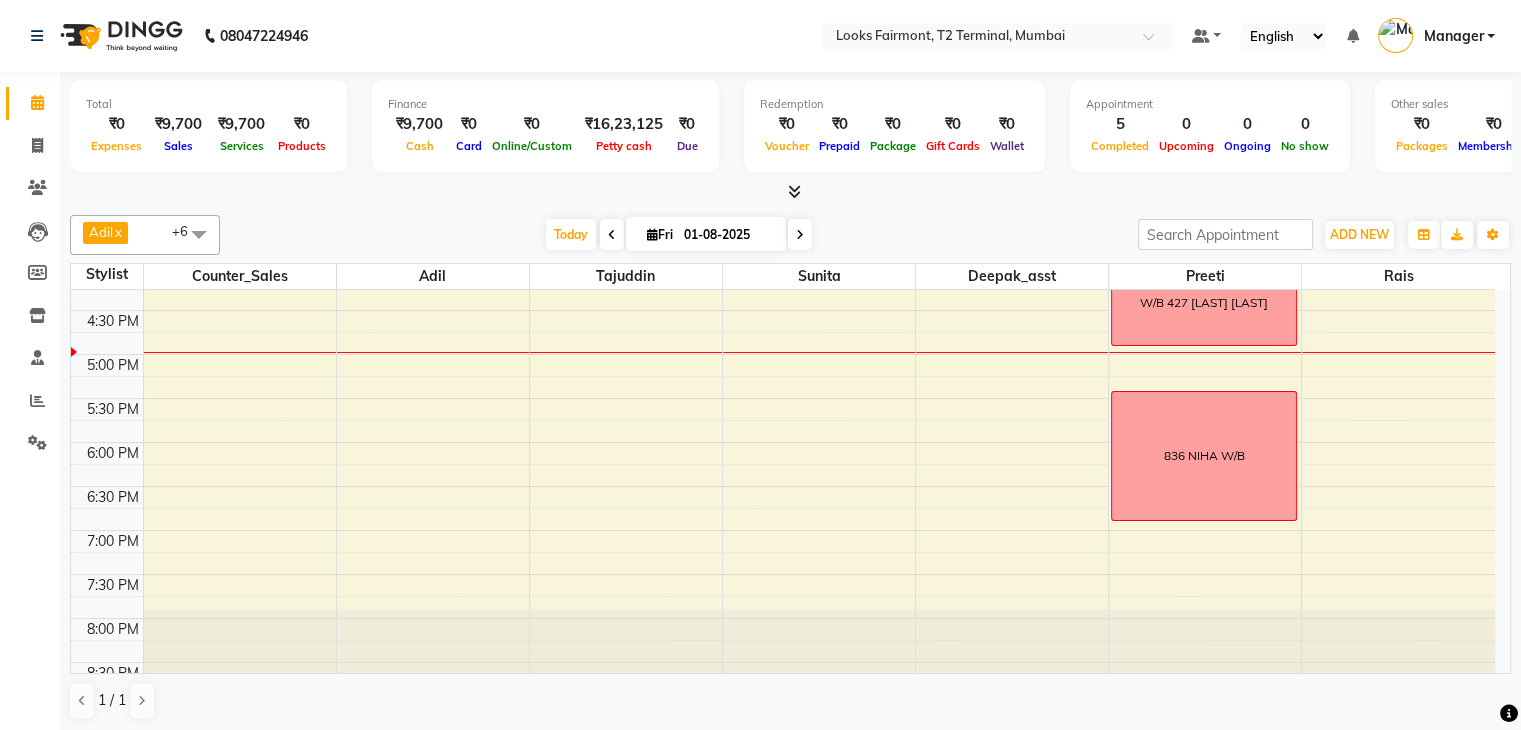 scroll, scrollTop: 749, scrollLeft: 0, axis: vertical 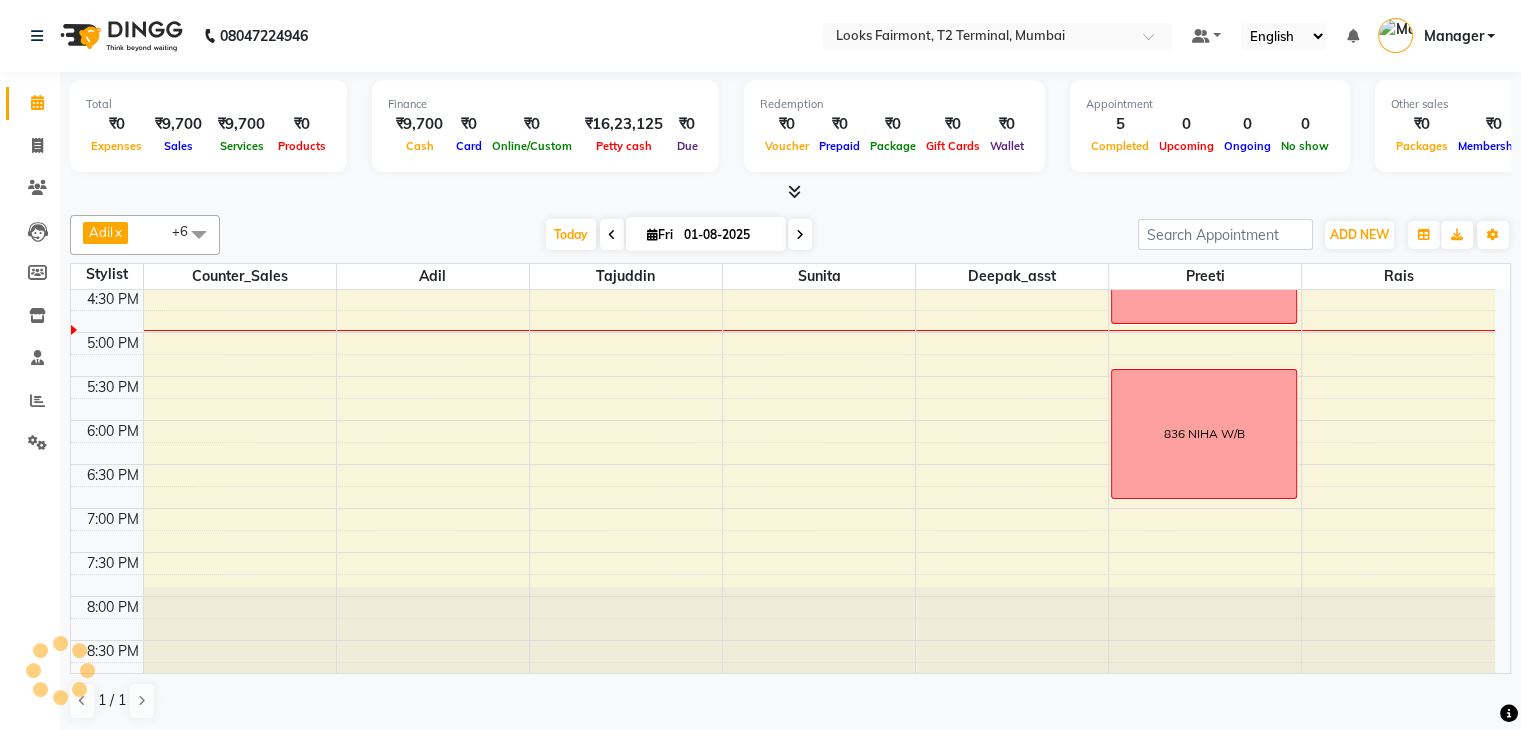 click on "8:00 AM 8:30 AM 9:00 AM 9:30 AM 10:00 AM 10:30 AM 11:00 AM 11:30 AM 12:00 PM 12:30 PM 1:00 PM 1:30 PM 2:00 PM 2:30 PM 3:00 PM 3:30 PM 4:00 PM 4:30 PM 5:00 PM 5:30 PM 6:00 PM 6:30 PM 7:00 PM 7:30 PM 8:00 PM 8:30 PM     Looks Walkin Client [CITY], TK03, 11:45 AM-12:15 PM, Beard Trimming     Looks Walkin Client [CITY], TK02, 09:50 AM-10:20 AM, Gel Styling Men  recoup   RECOUP      Looks Walkin Client [CITY], TK04, 03:05 PM-04:05 PM, Chin Waxing,Side Lock Wax(Each)     Looks Walkin Client [CITY], TK04, 02:05 PM-03:05 PM, Blow Dry Sr. Stylist(F)*  W/B 427 [LAST] [LAST]   836 [LAST] W/B    707 [LAST] [PHONE]   W/B 538" at bounding box center (783, 112) 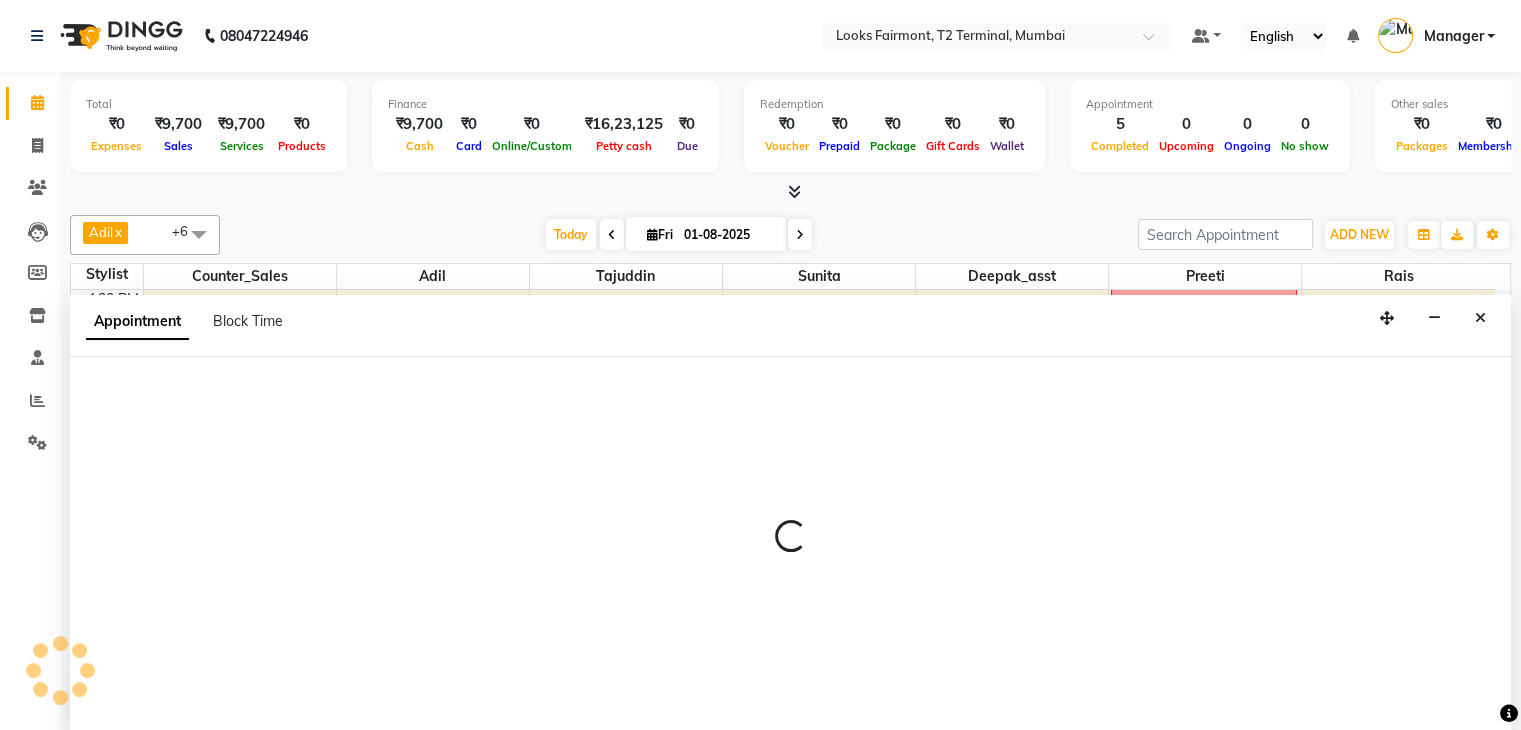 scroll, scrollTop: 1, scrollLeft: 0, axis: vertical 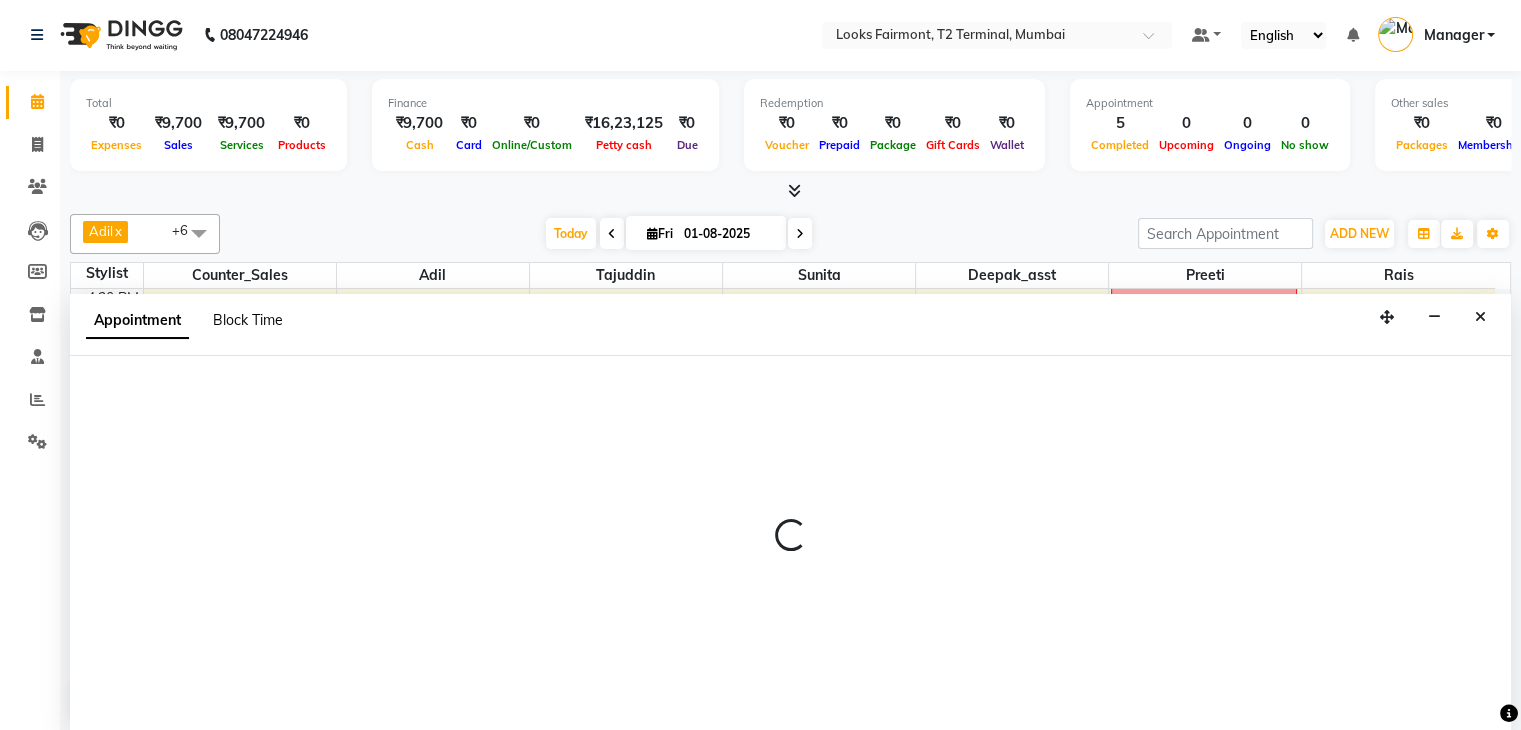 click on "Block Time" at bounding box center [248, 320] 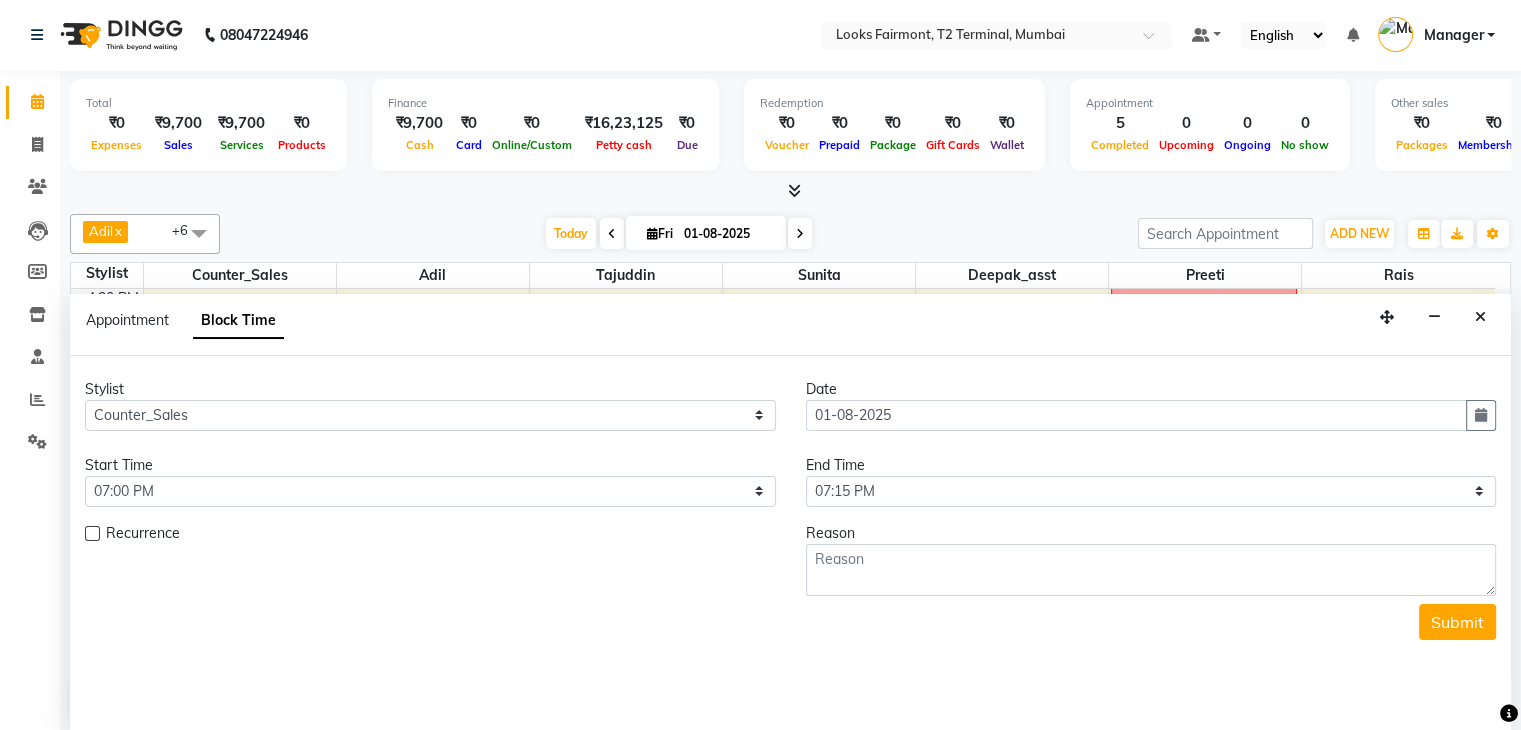 scroll, scrollTop: 749, scrollLeft: 0, axis: vertical 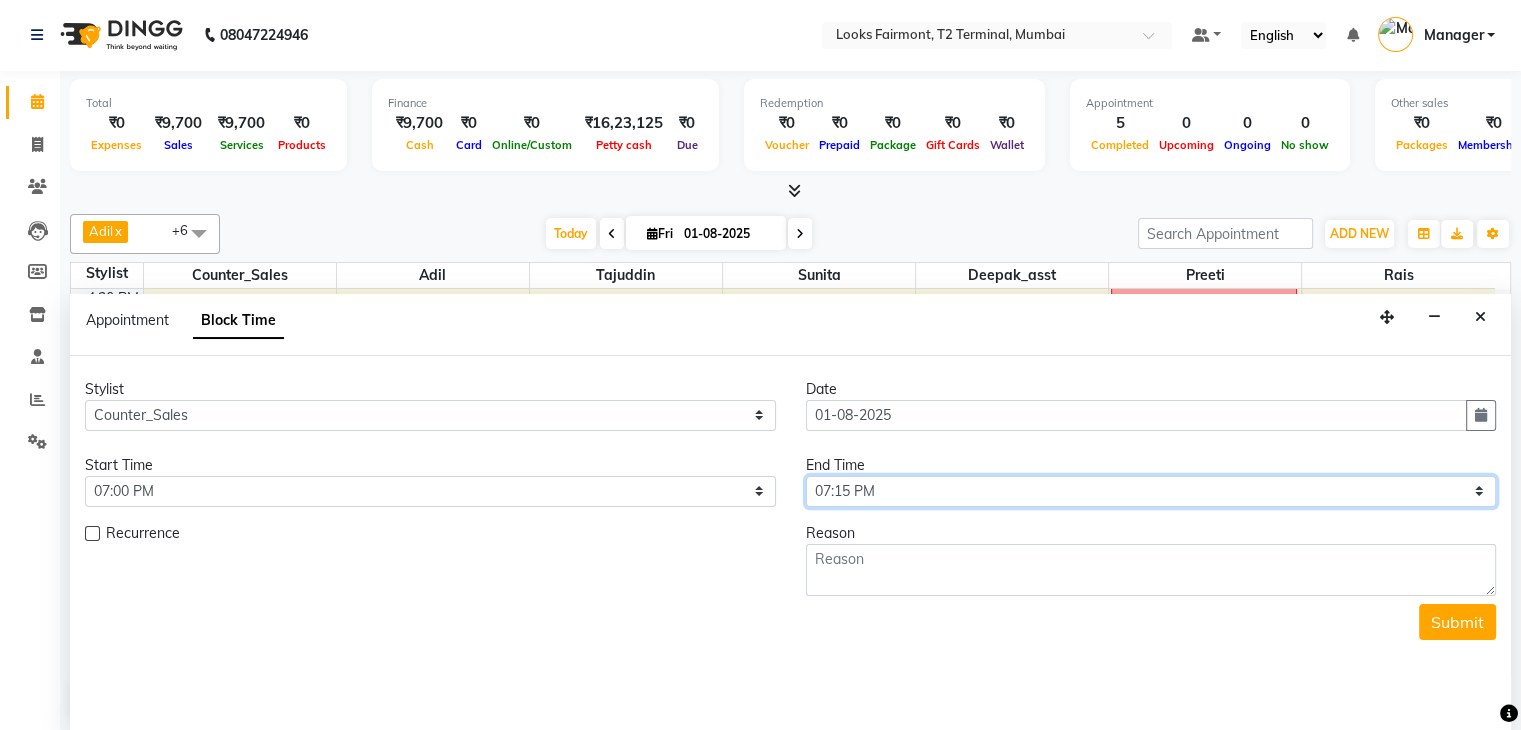 click on "Select 09:00 AM 09:15 AM 09:30 AM 09:45 AM 10:00 AM 10:15 AM 10:30 AM 10:45 AM 11:00 AM 11:15 AM 11:30 AM 11:45 AM 12:00 PM 12:15 PM 12:30 PM 12:45 PM 01:00 PM 01:15 PM 01:30 PM 01:45 PM 02:00 PM 02:15 PM 02:30 PM 02:45 PM 03:00 PM 03:15 PM 03:30 PM 03:45 PM 04:00 PM 04:15 PM 04:30 PM 04:45 PM 05:00 PM 05:15 PM 05:30 PM 05:45 PM 06:00 PM 06:15 PM 06:30 PM 06:45 PM 07:00 PM 07:15 PM 07:30 PM 07:45 PM 08:00 PM" at bounding box center (1151, 491) 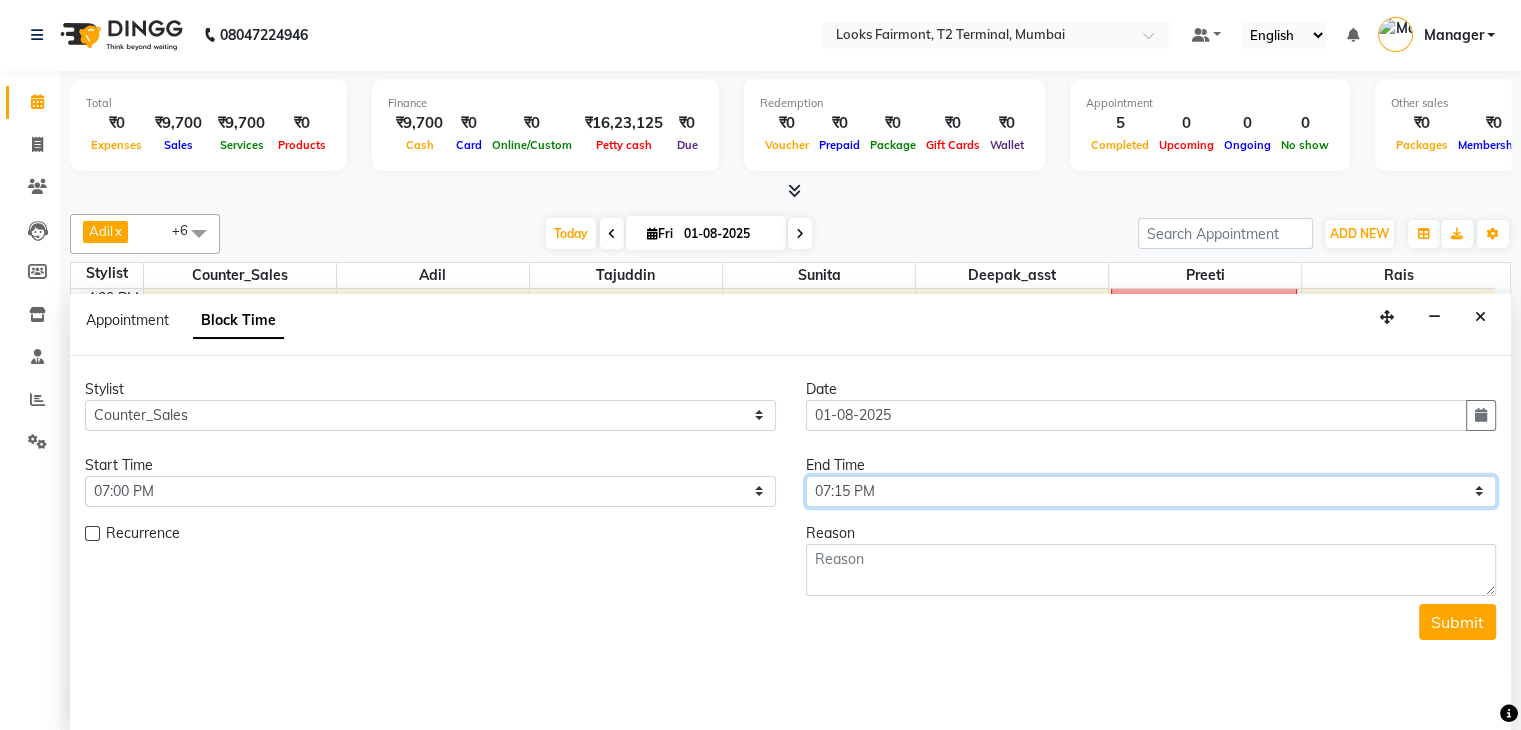 select on "1200" 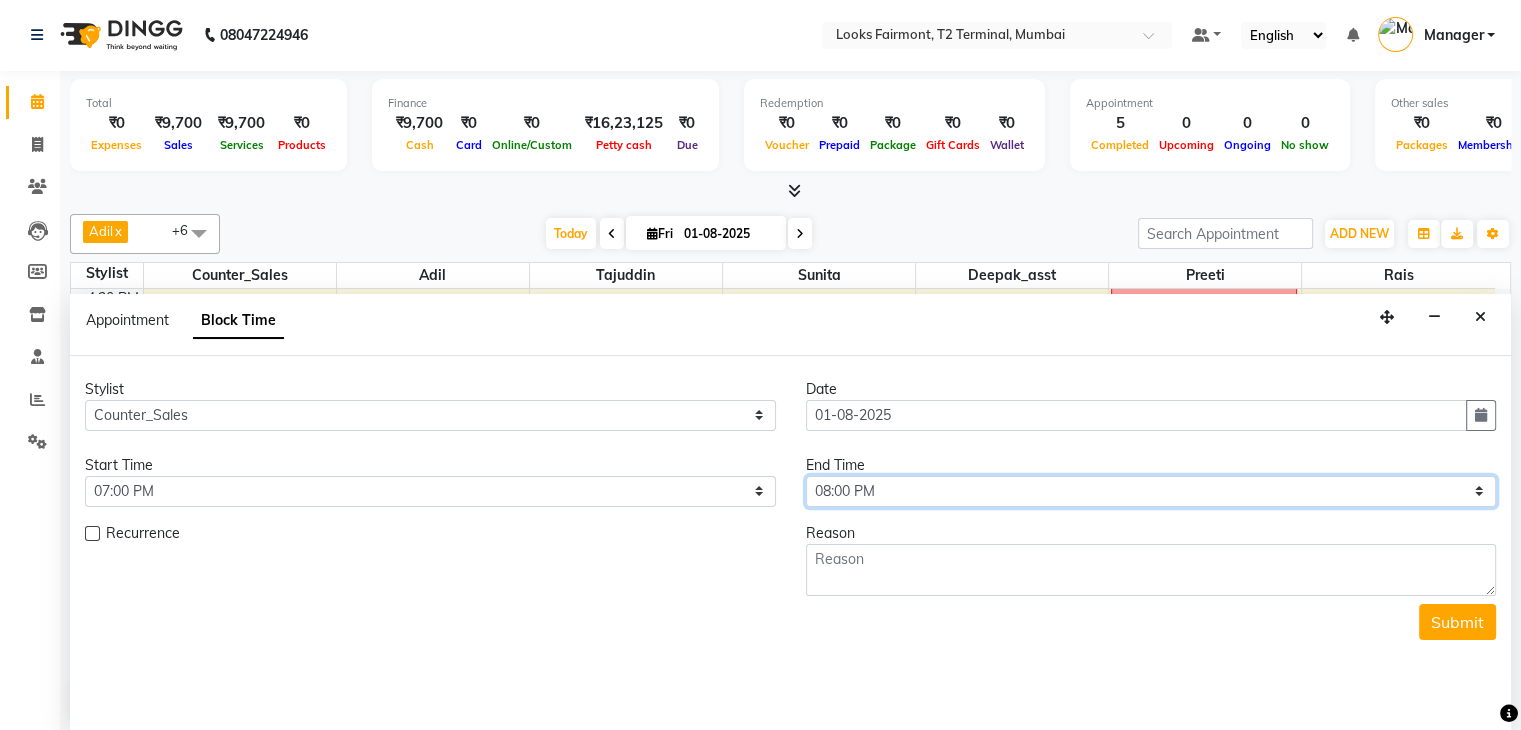 click on "Select 09:00 AM 09:15 AM 09:30 AM 09:45 AM 10:00 AM 10:15 AM 10:30 AM 10:45 AM 11:00 AM 11:15 AM 11:30 AM 11:45 AM 12:00 PM 12:15 PM 12:30 PM 12:45 PM 01:00 PM 01:15 PM 01:30 PM 01:45 PM 02:00 PM 02:15 PM 02:30 PM 02:45 PM 03:00 PM 03:15 PM 03:30 PM 03:45 PM 04:00 PM 04:15 PM 04:30 PM 04:45 PM 05:00 PM 05:15 PM 05:30 PM 05:45 PM 06:00 PM 06:15 PM 06:30 PM 06:45 PM 07:00 PM 07:15 PM 07:30 PM 07:45 PM 08:00 PM" at bounding box center [1151, 491] 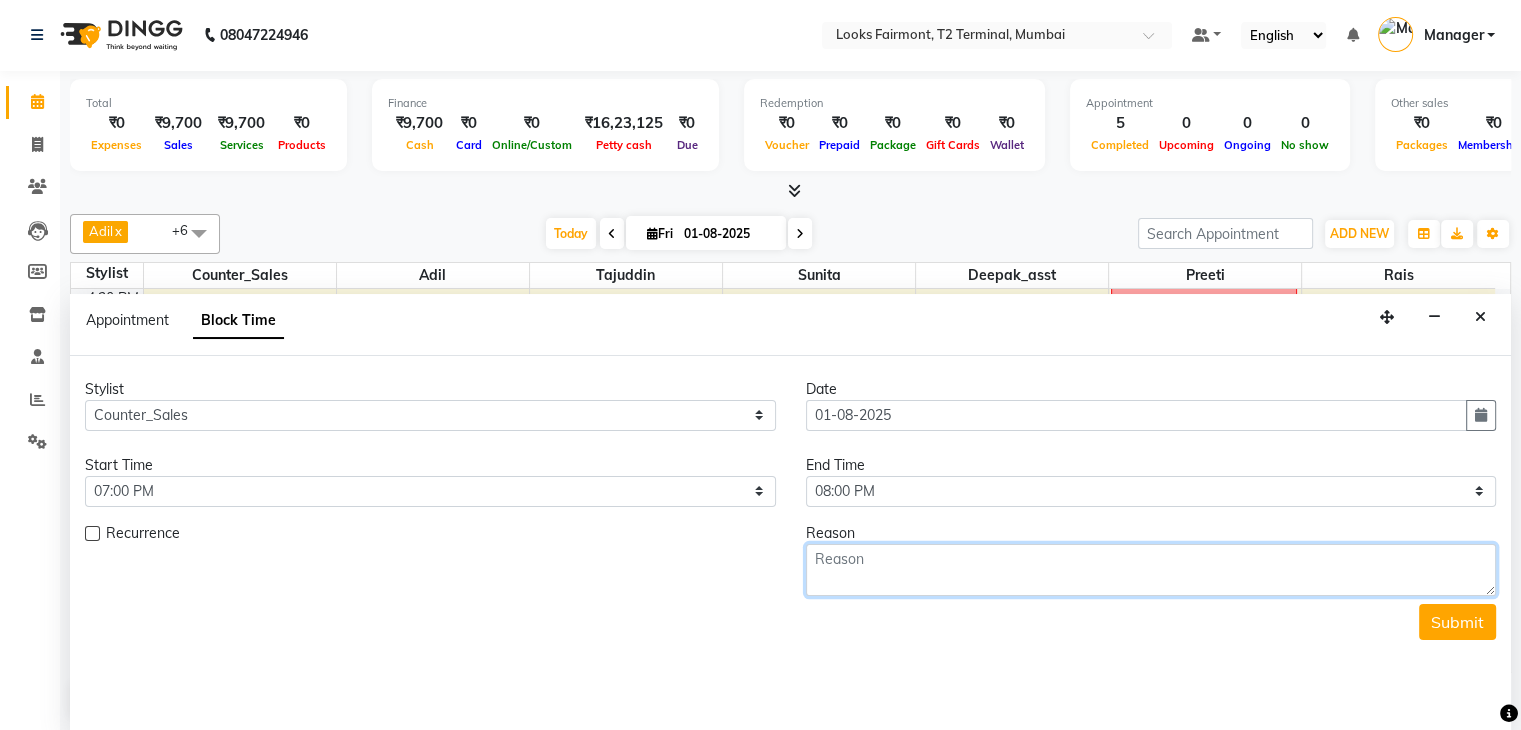 click at bounding box center [1151, 570] 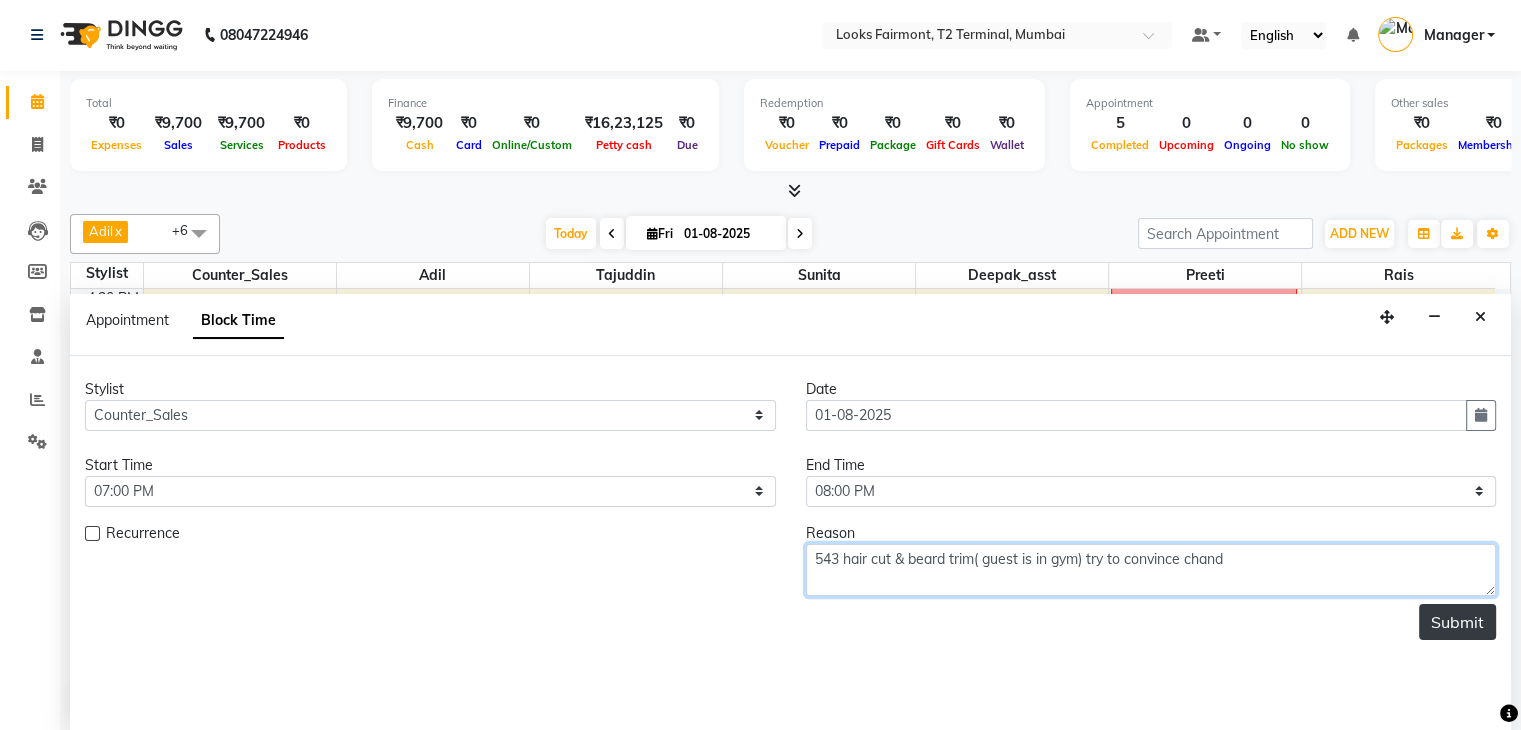 type on "543 hair cut & beard trim( guest is in gym) try to convince chand" 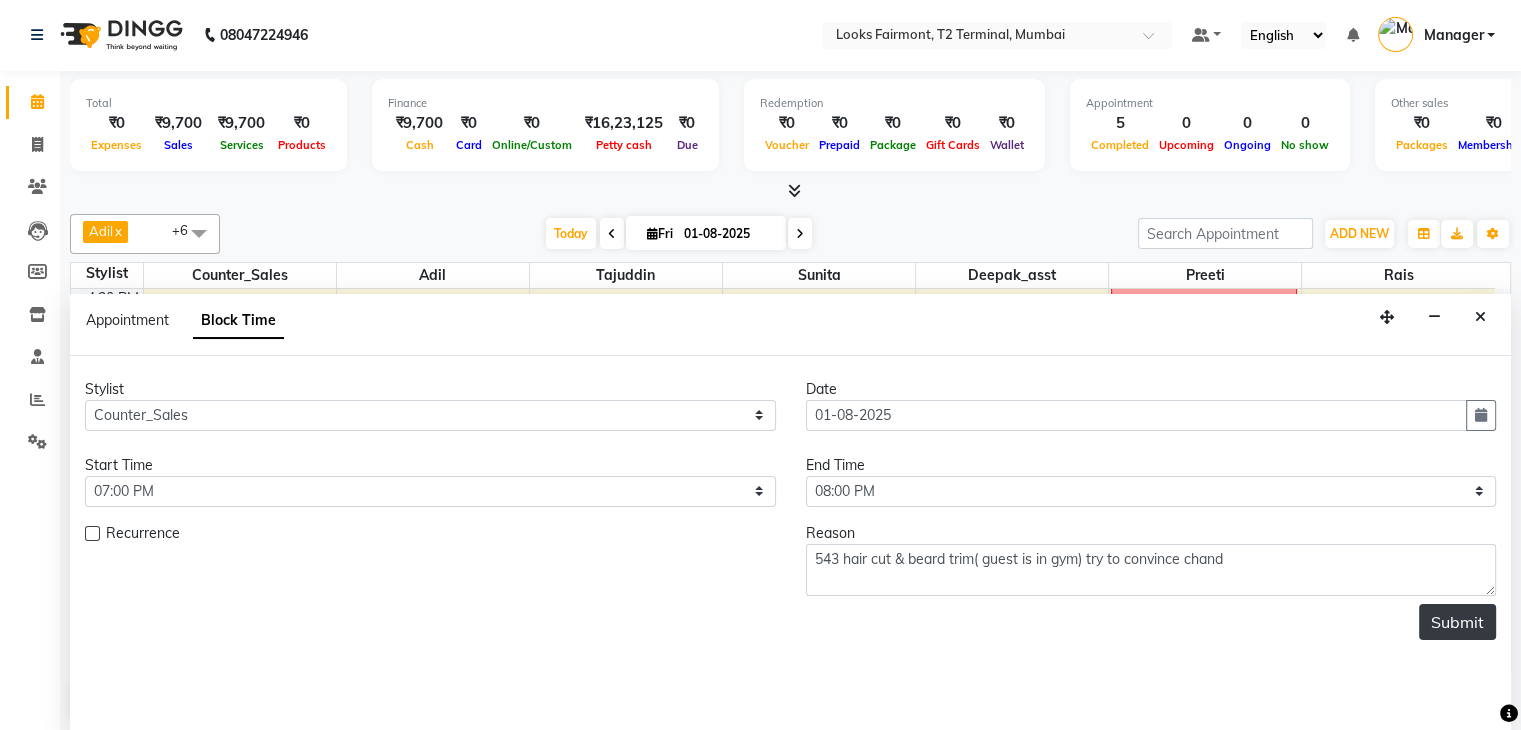 click on "Submit" at bounding box center [1457, 622] 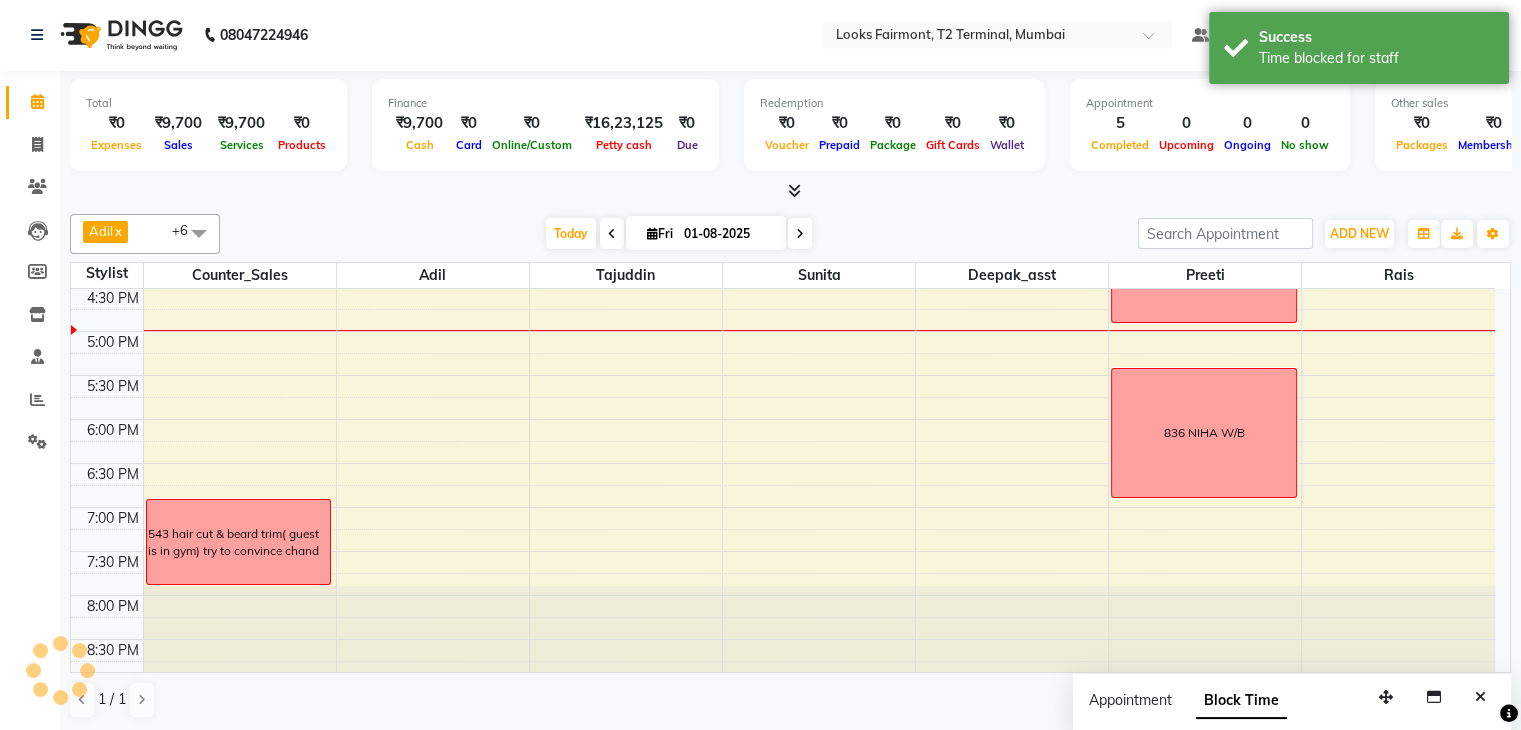 scroll, scrollTop: 0, scrollLeft: 0, axis: both 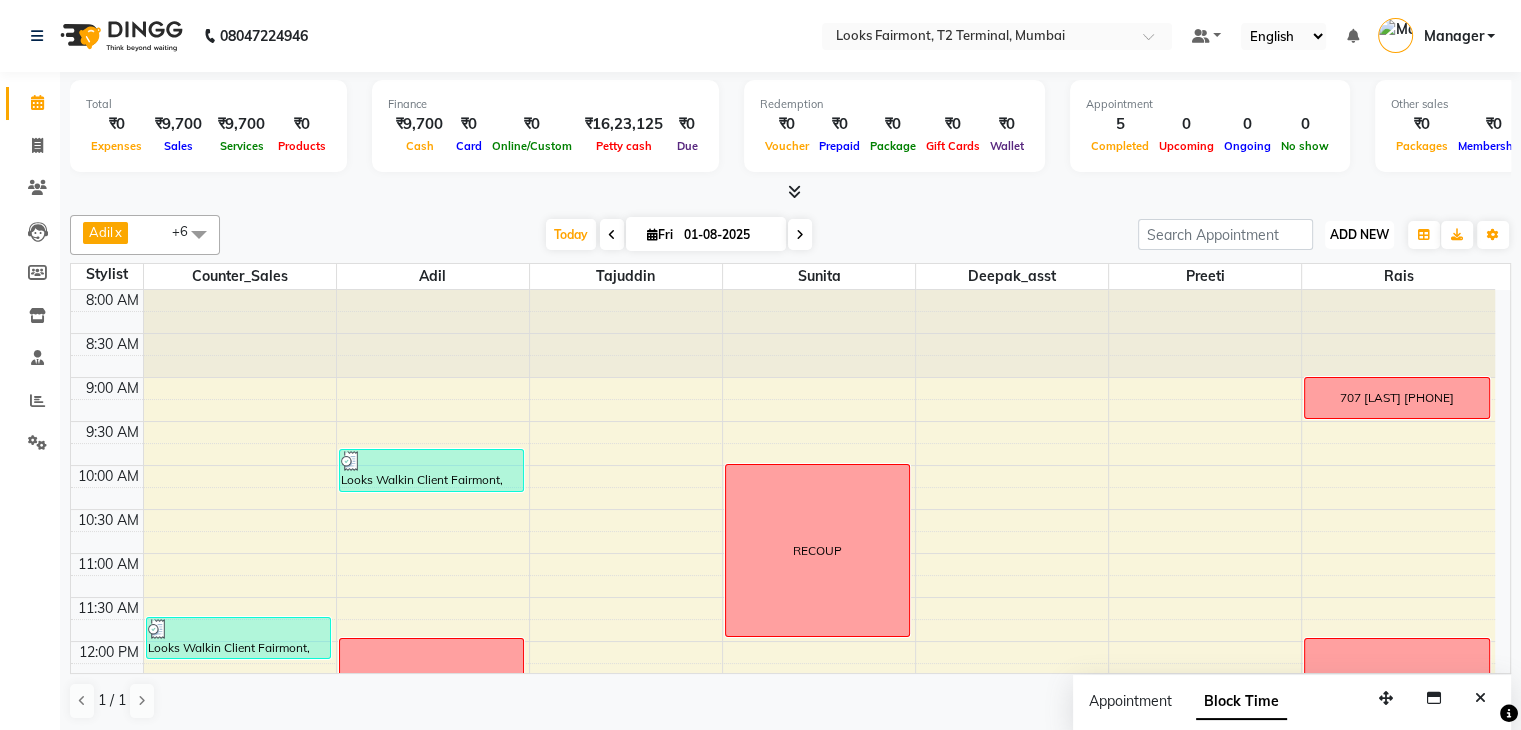 click on "ADD NEW" at bounding box center (1359, 234) 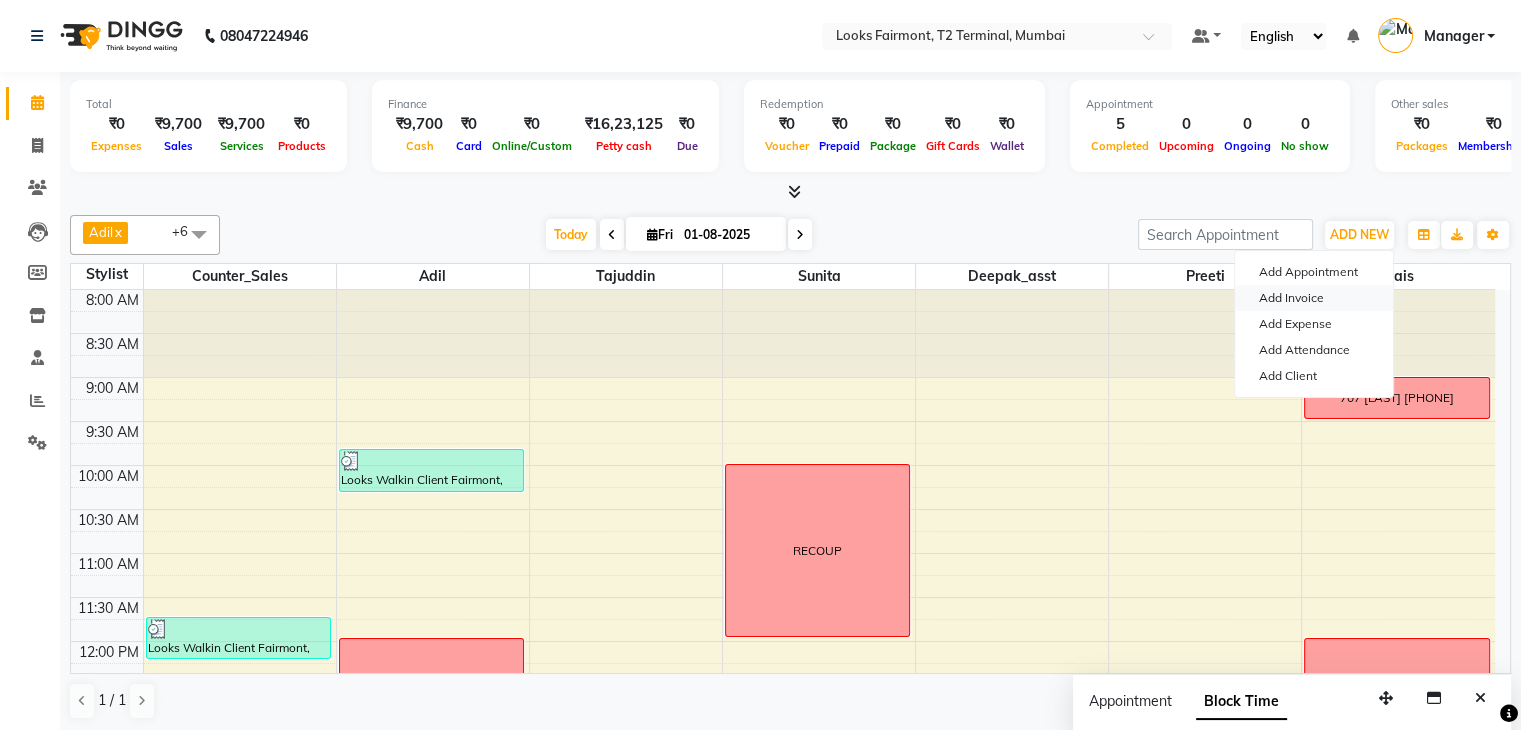 click on "Add Invoice" at bounding box center (1314, 298) 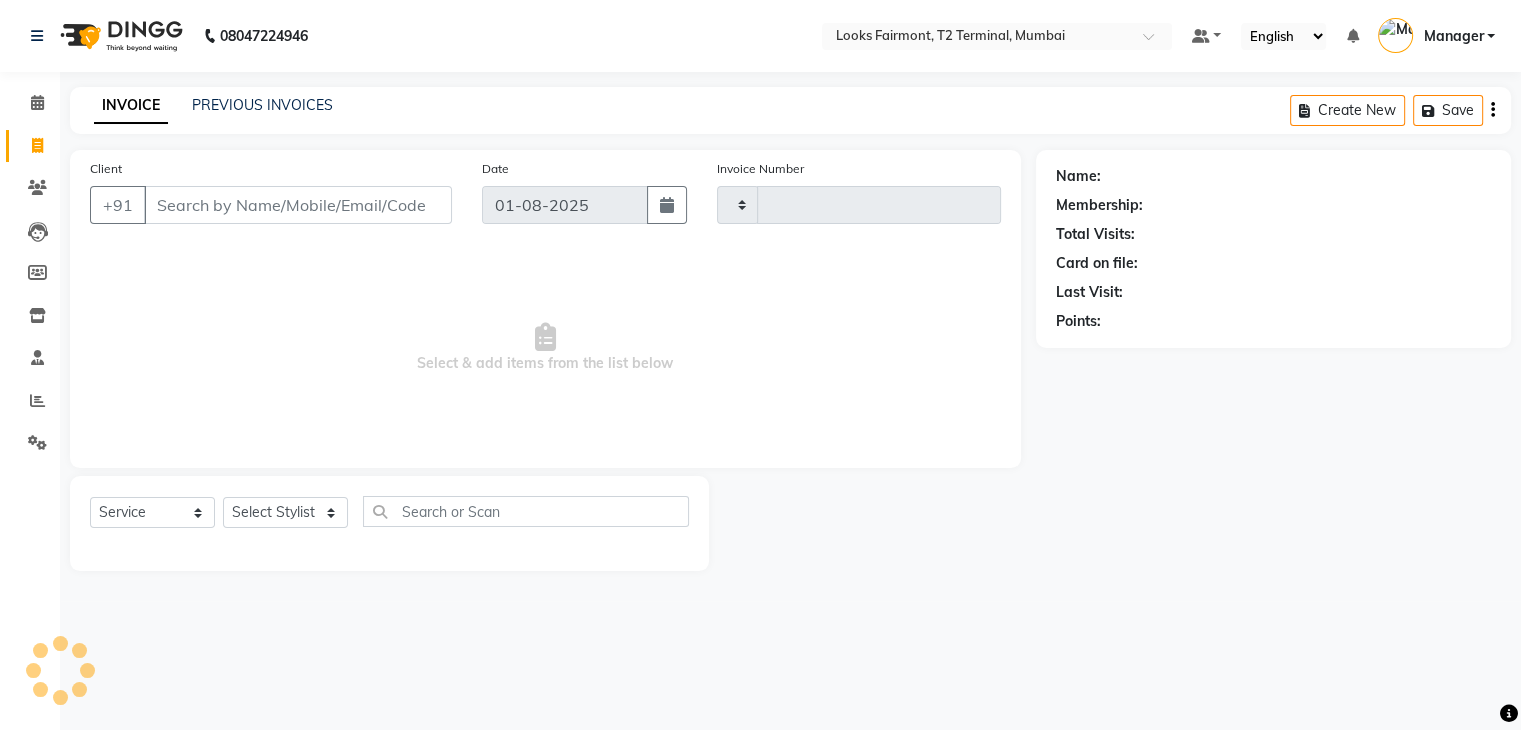 type on "0345" 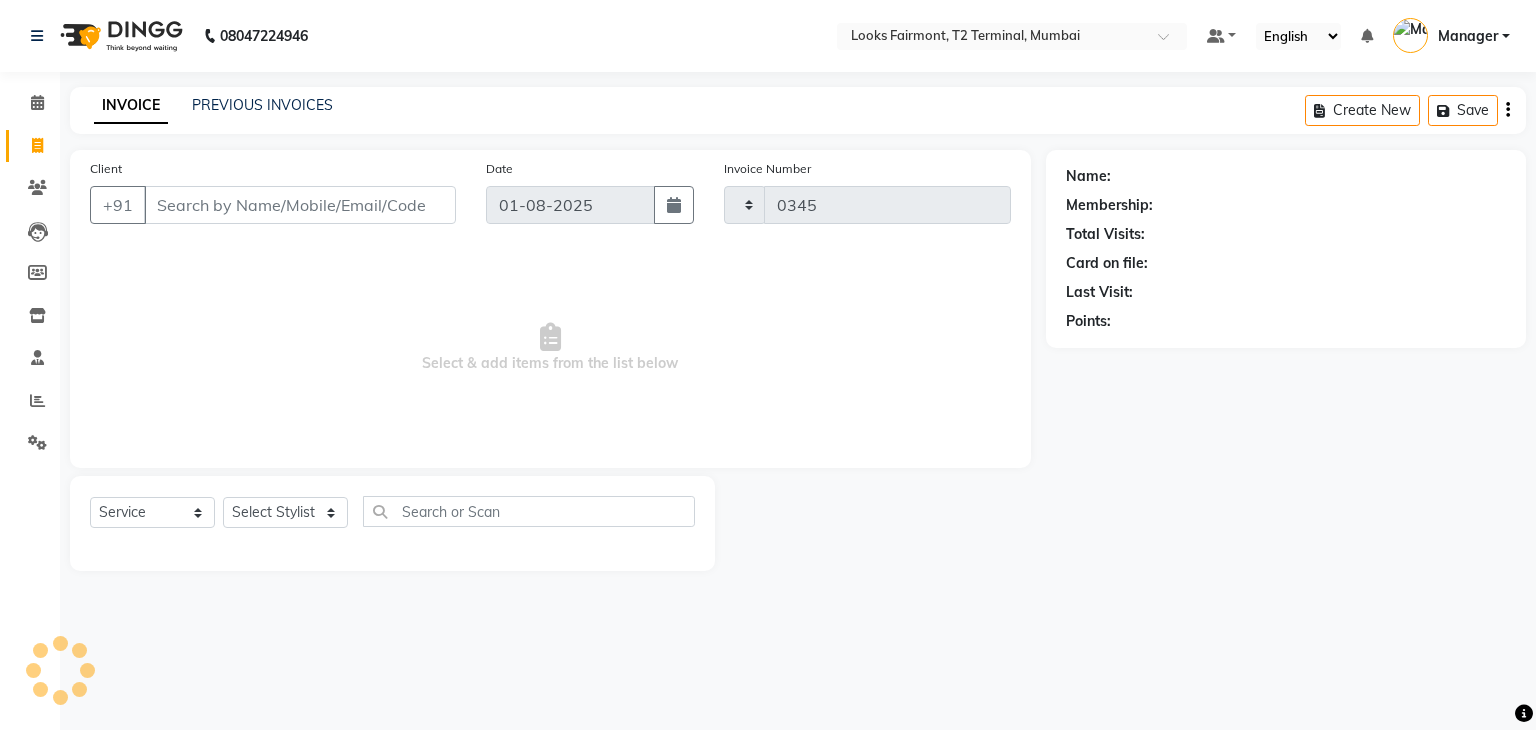 select on "8139" 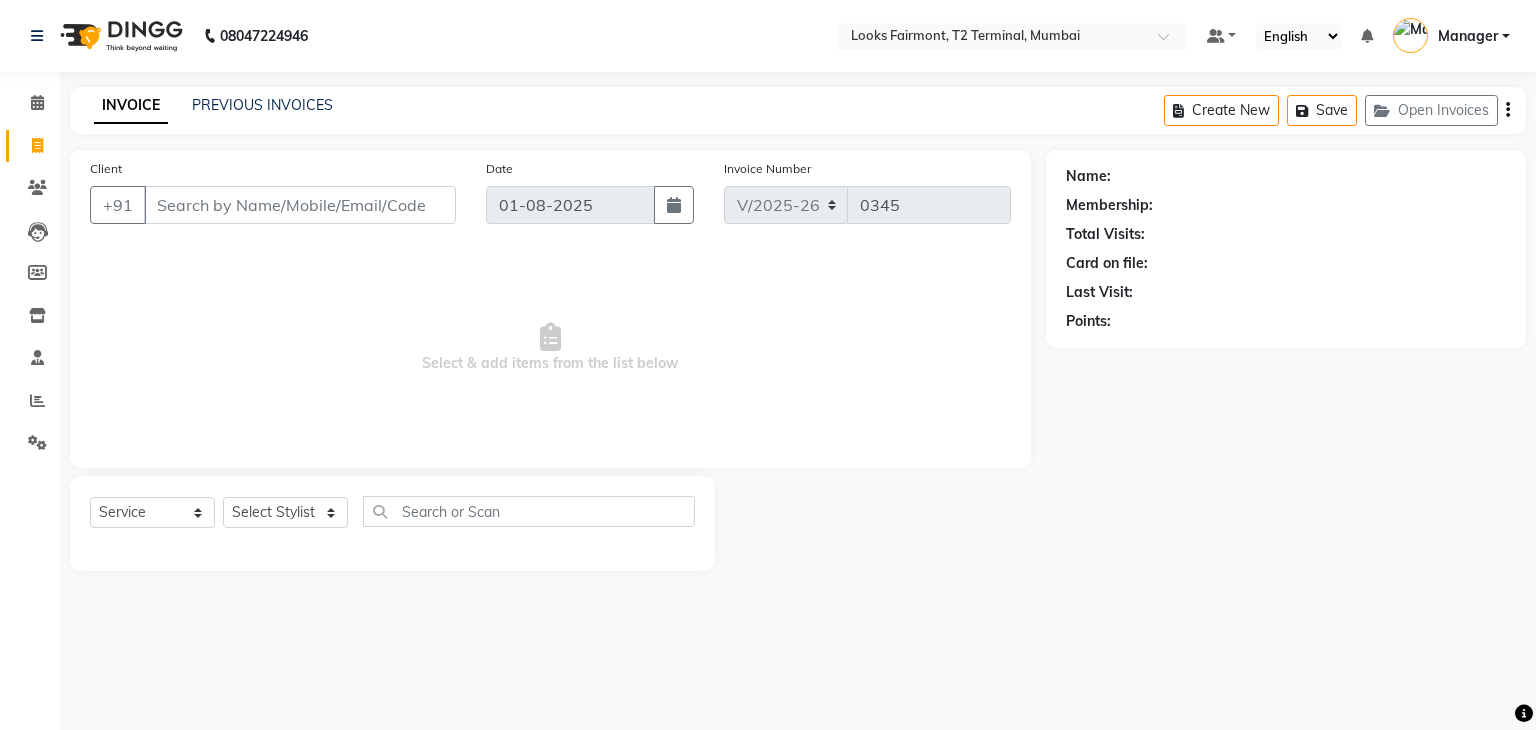 click on "Client" at bounding box center [300, 205] 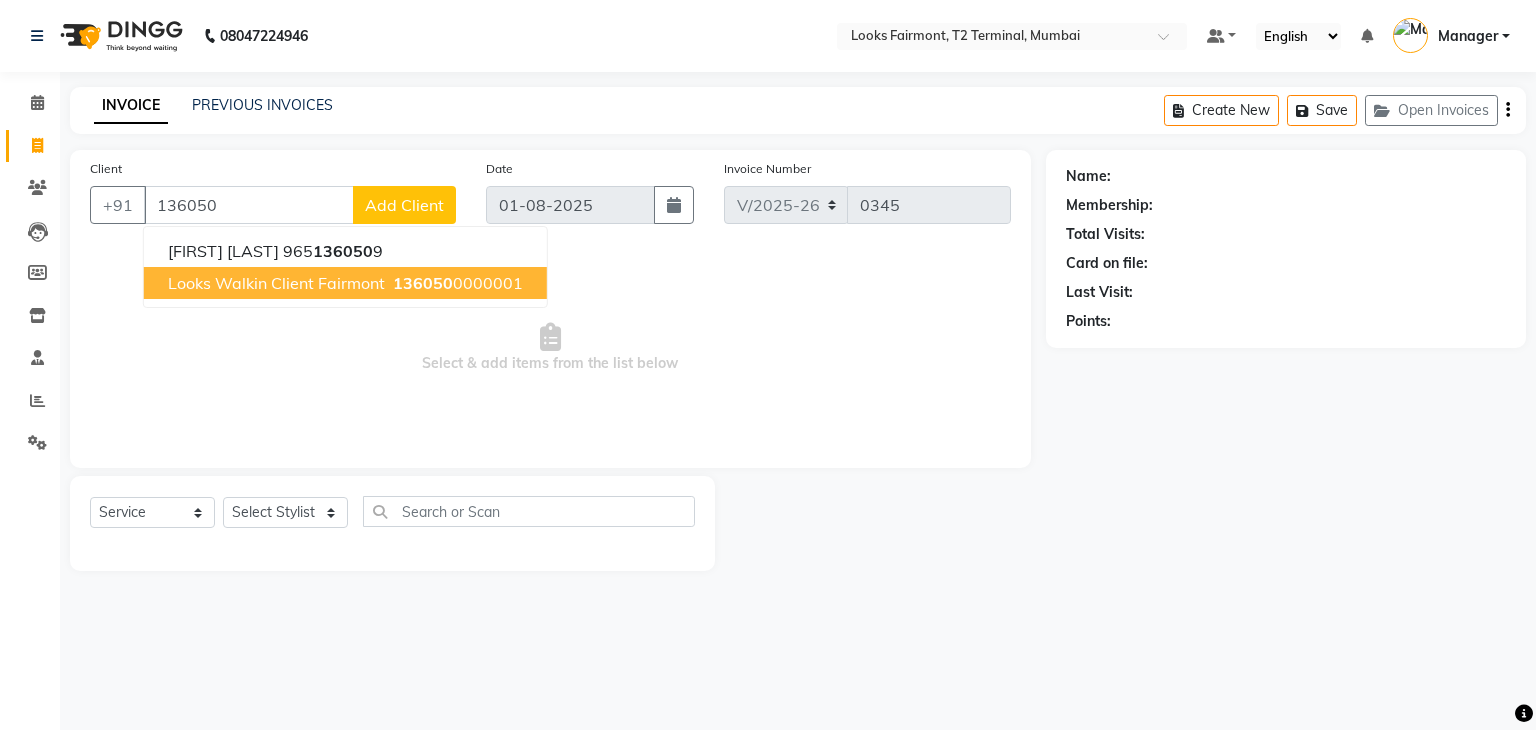 click on "Looks Walkin Client Fairmont" at bounding box center [276, 283] 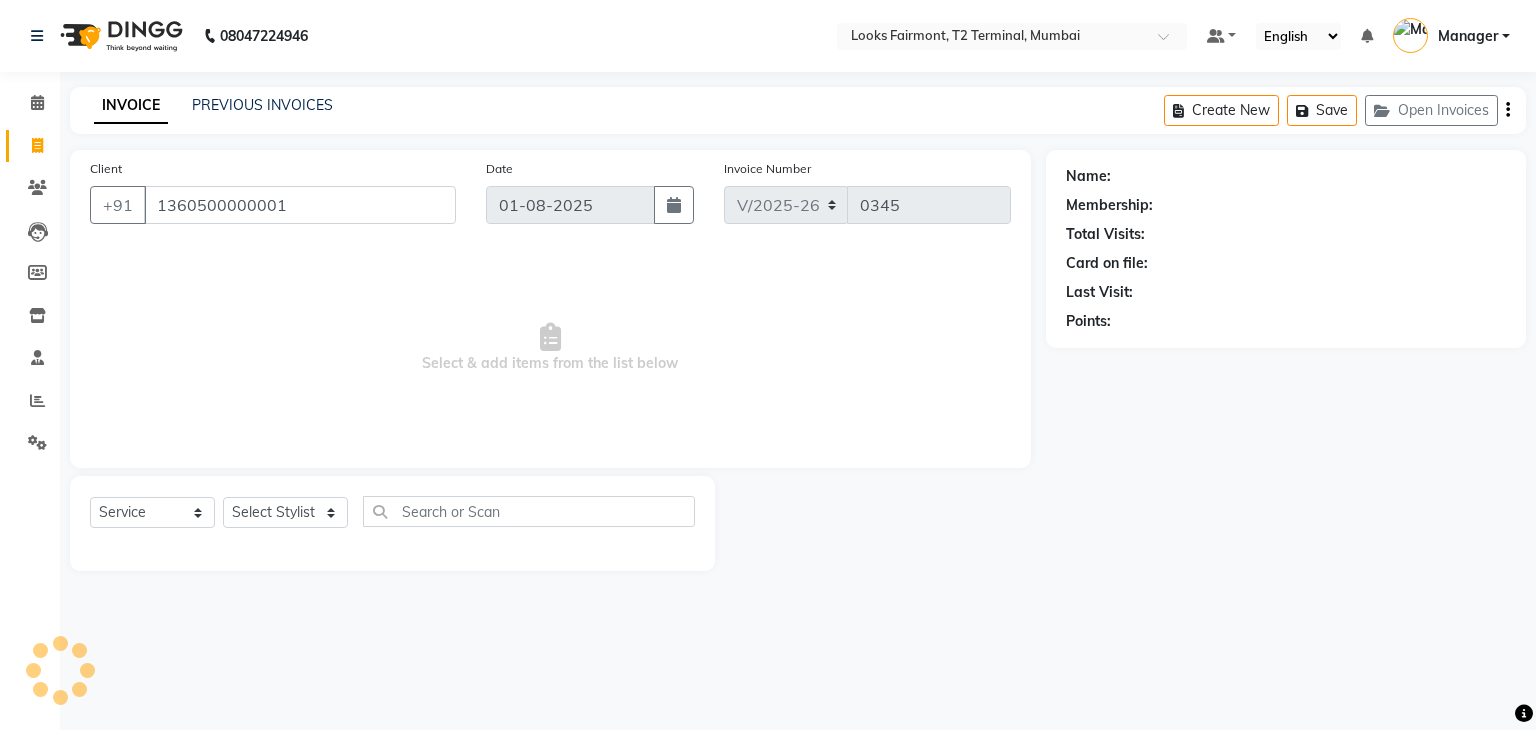 type on "1360500000001" 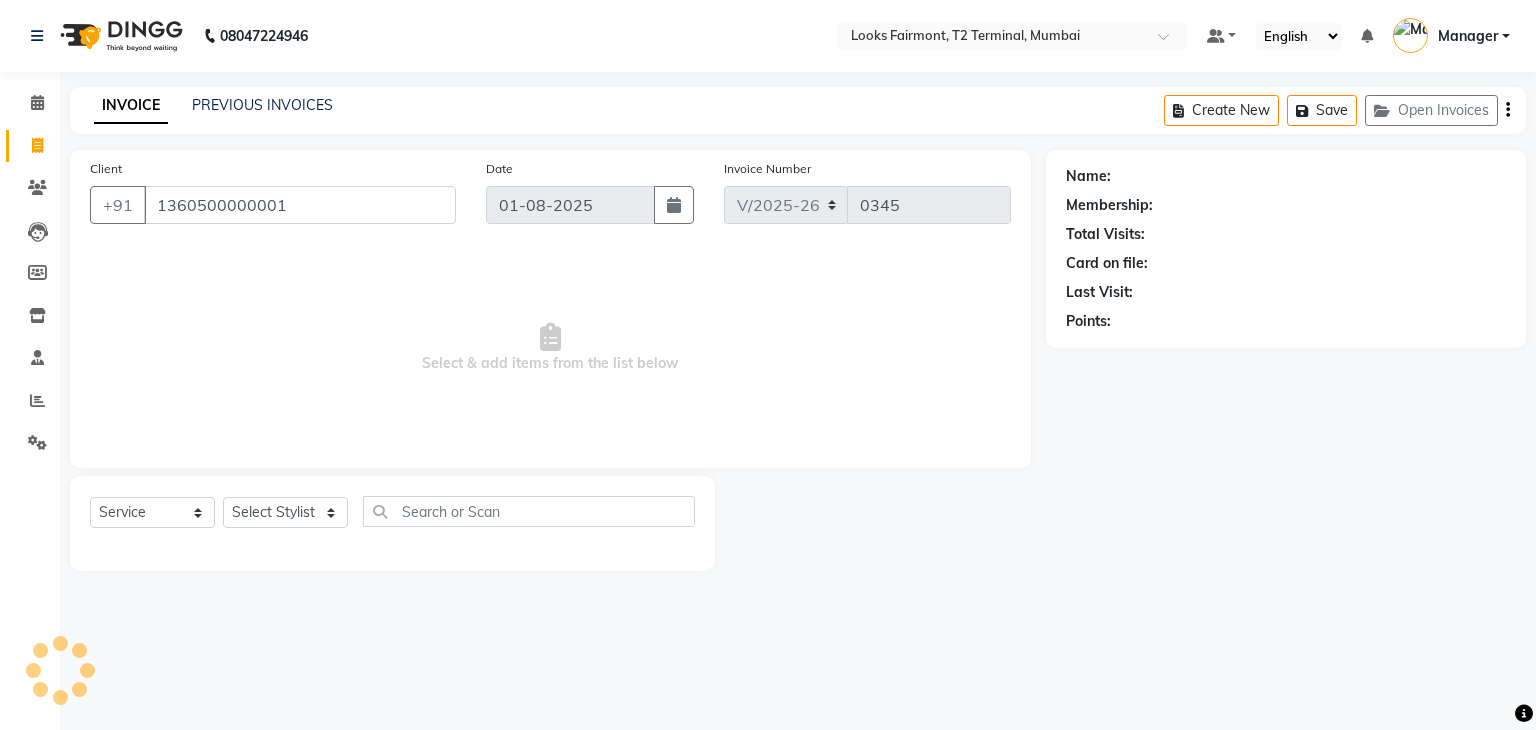 select on "1: Object" 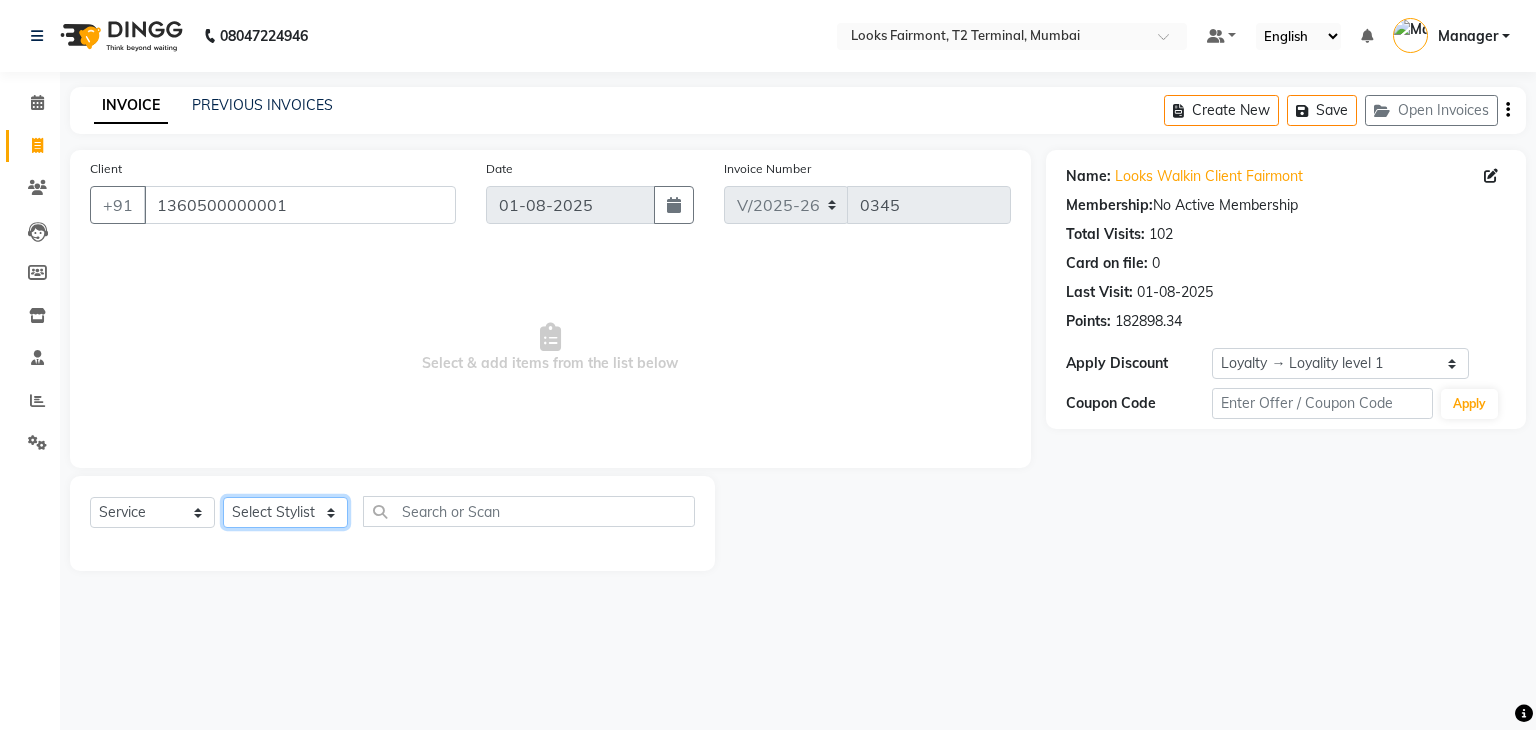 click on "Select Stylist Adil Anisa Counter_Sales Deepak_asst Manager Nisha Preeti Rais Soring_mgr Sunita Tajuddin" 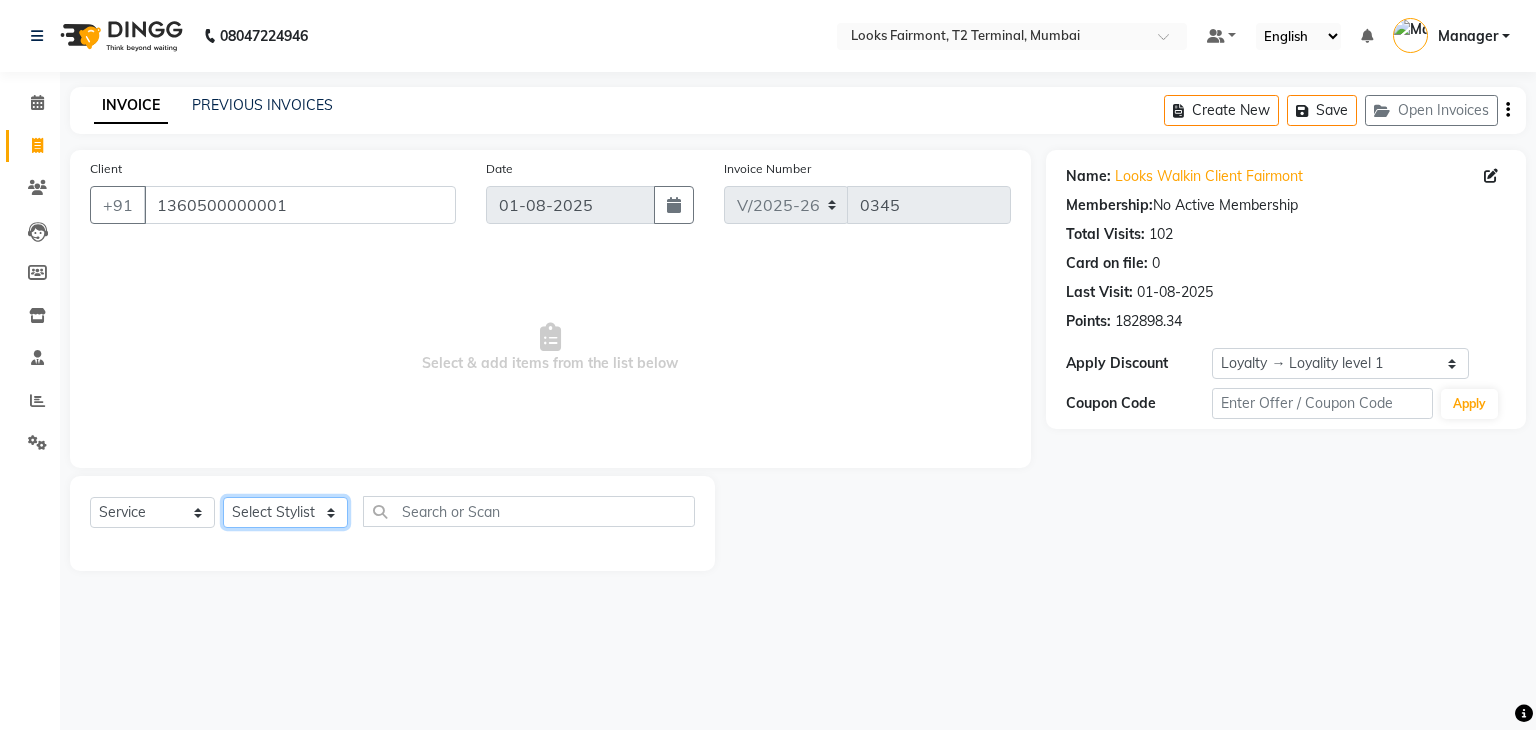 select on "84888" 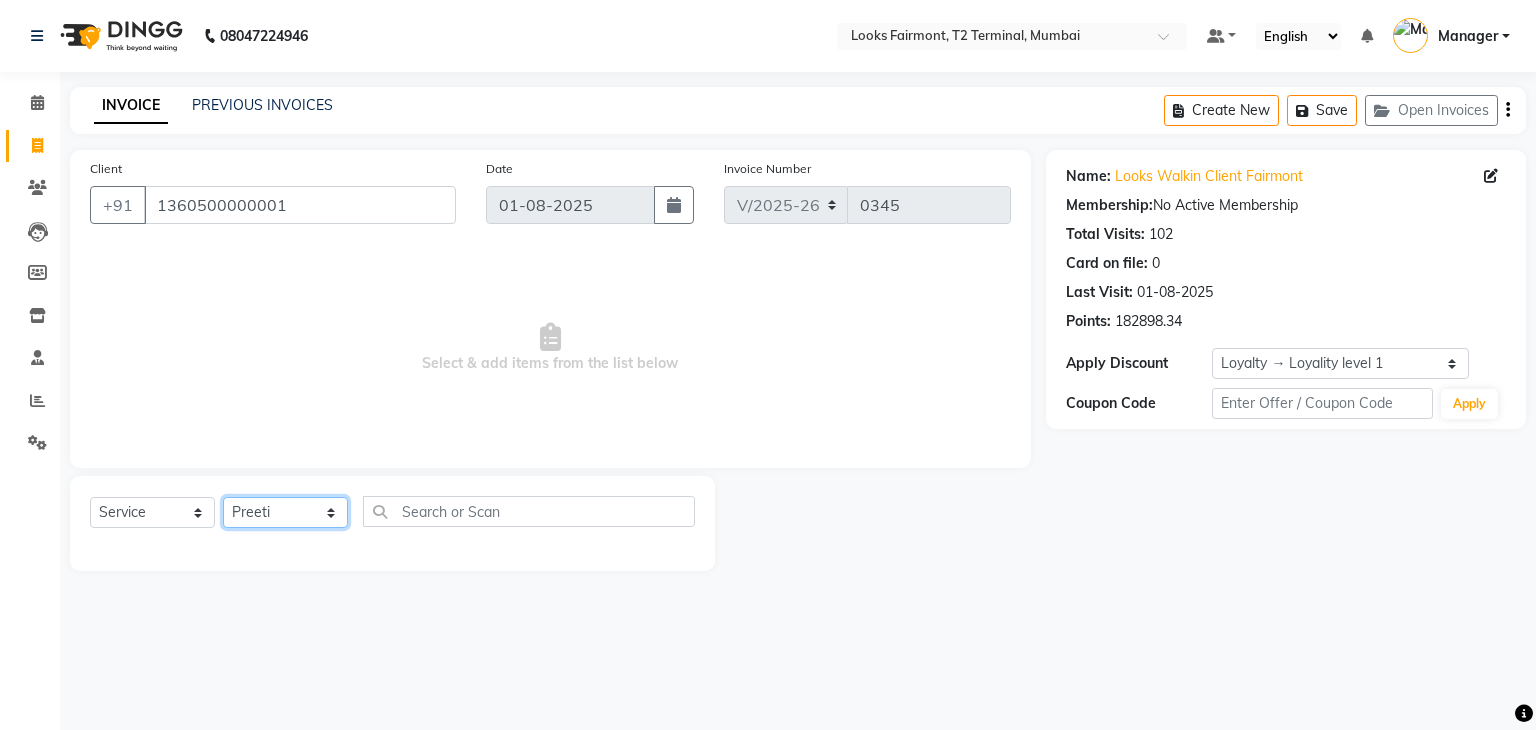 click on "Select Stylist Adil Anisa Counter_Sales Deepak_asst Manager Nisha Preeti Rais Soring_mgr Sunita Tajuddin" 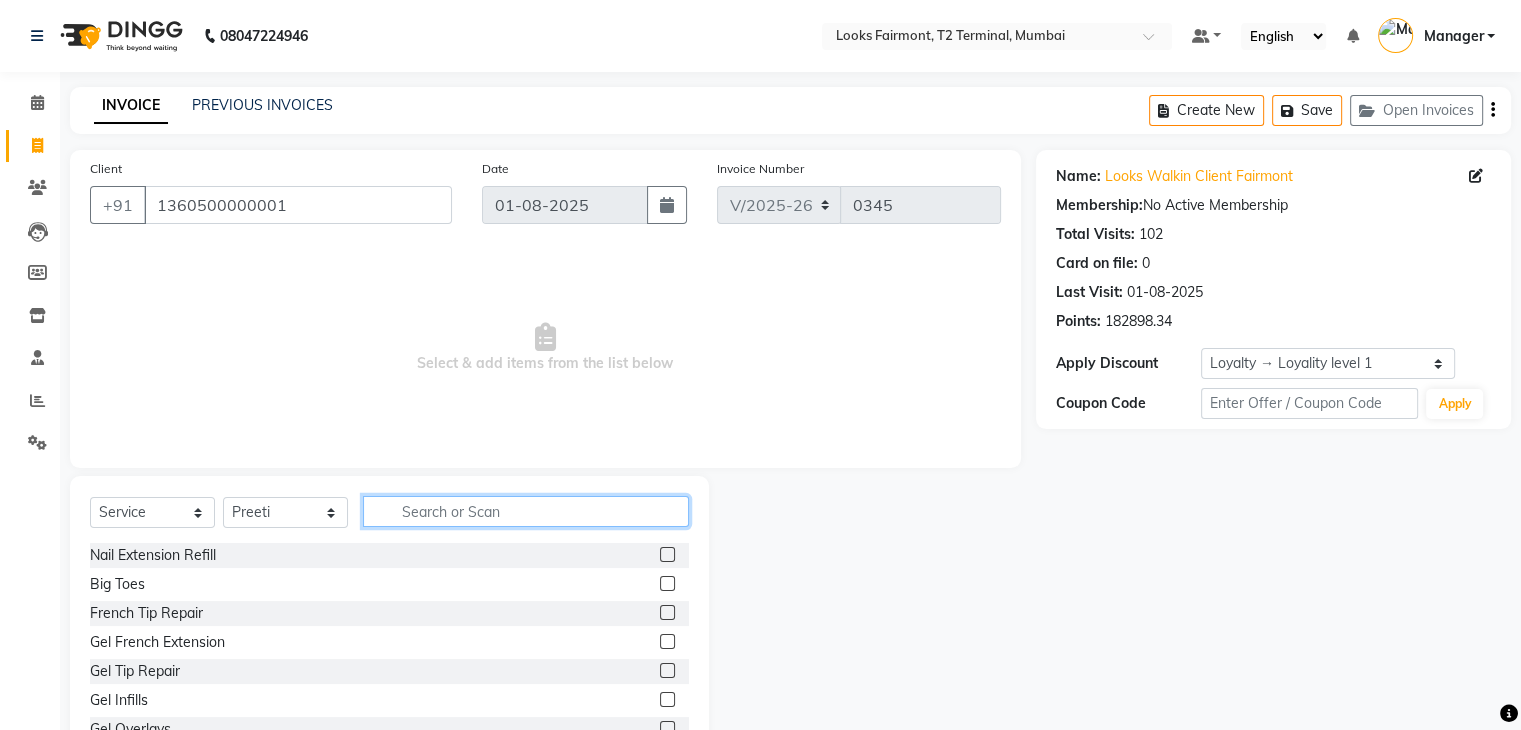 click 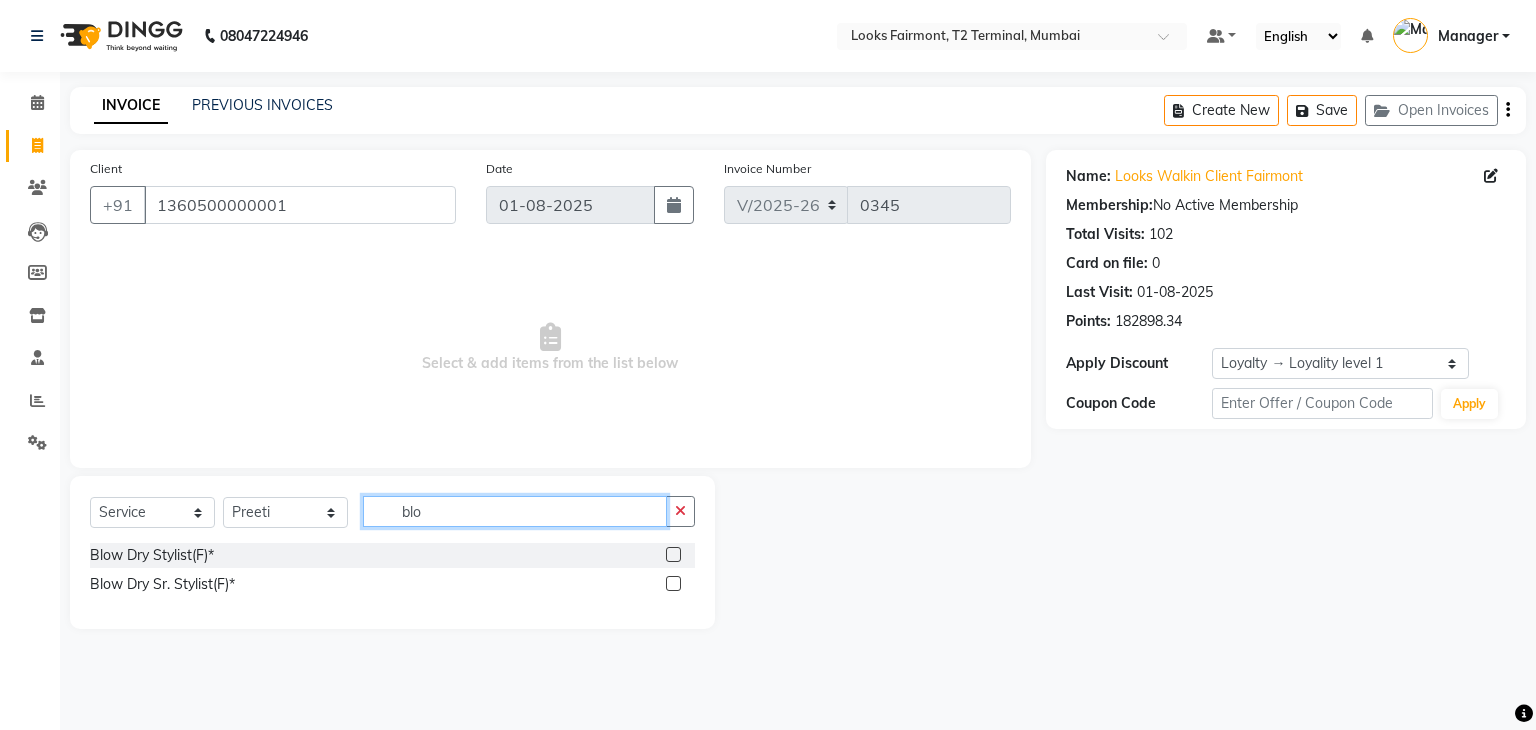 type on "blo" 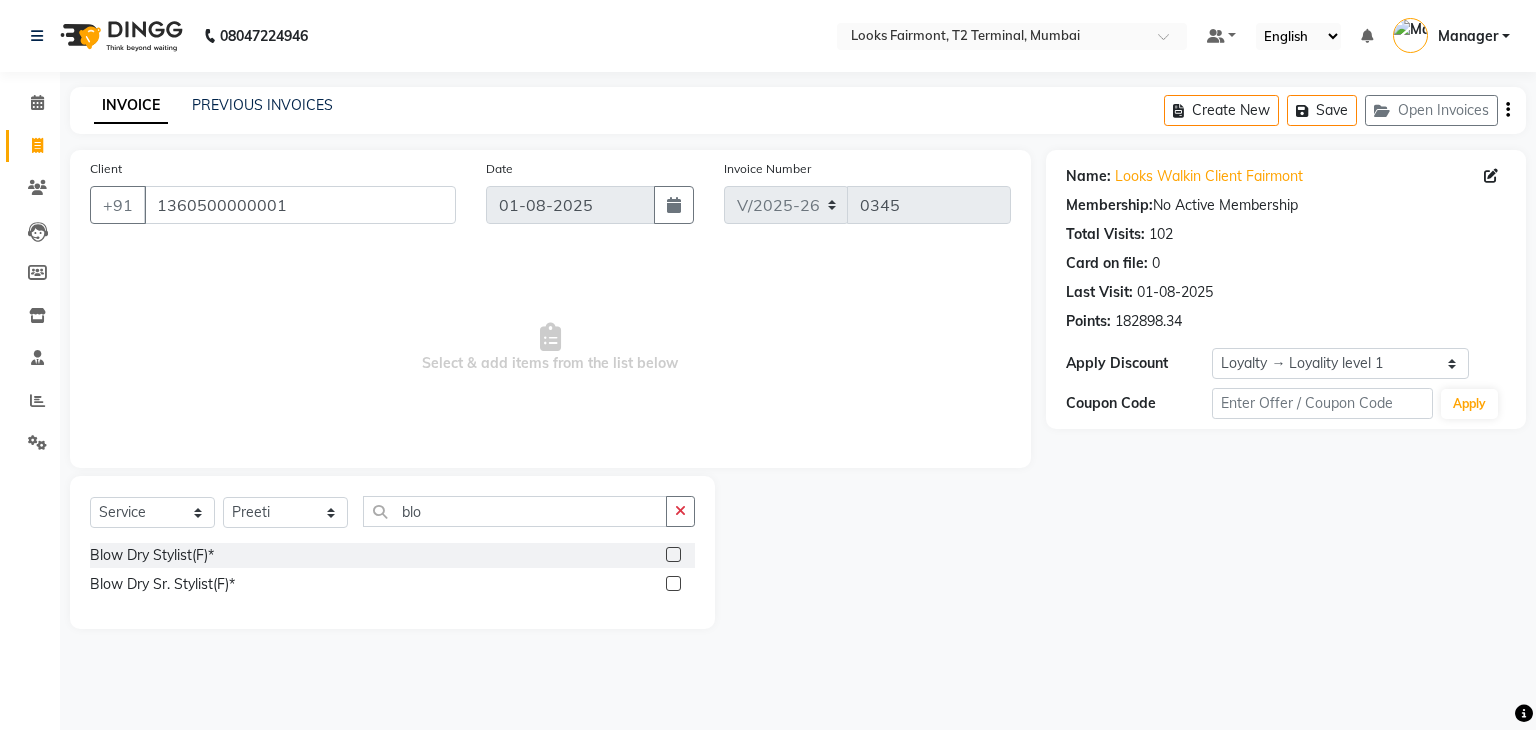 click 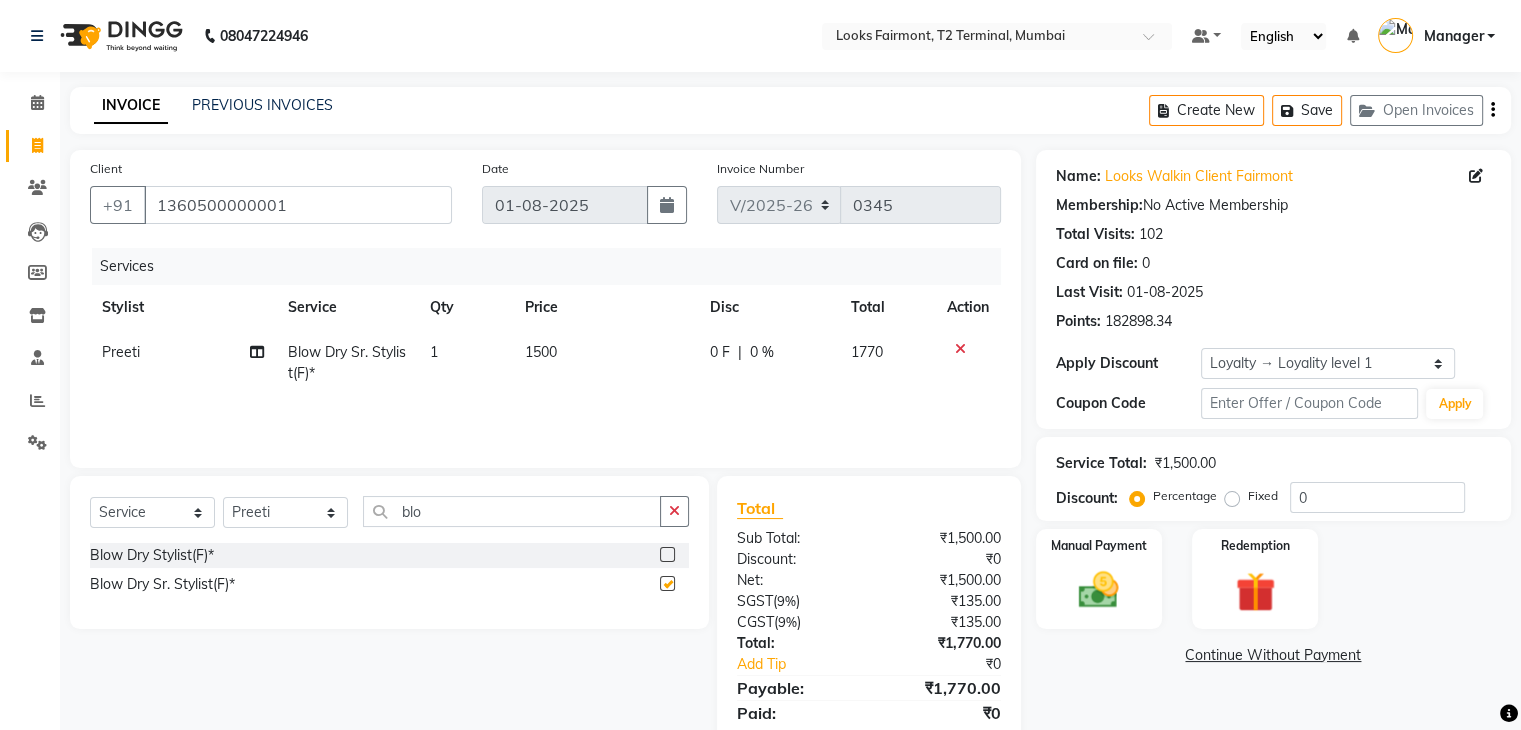 checkbox on "false" 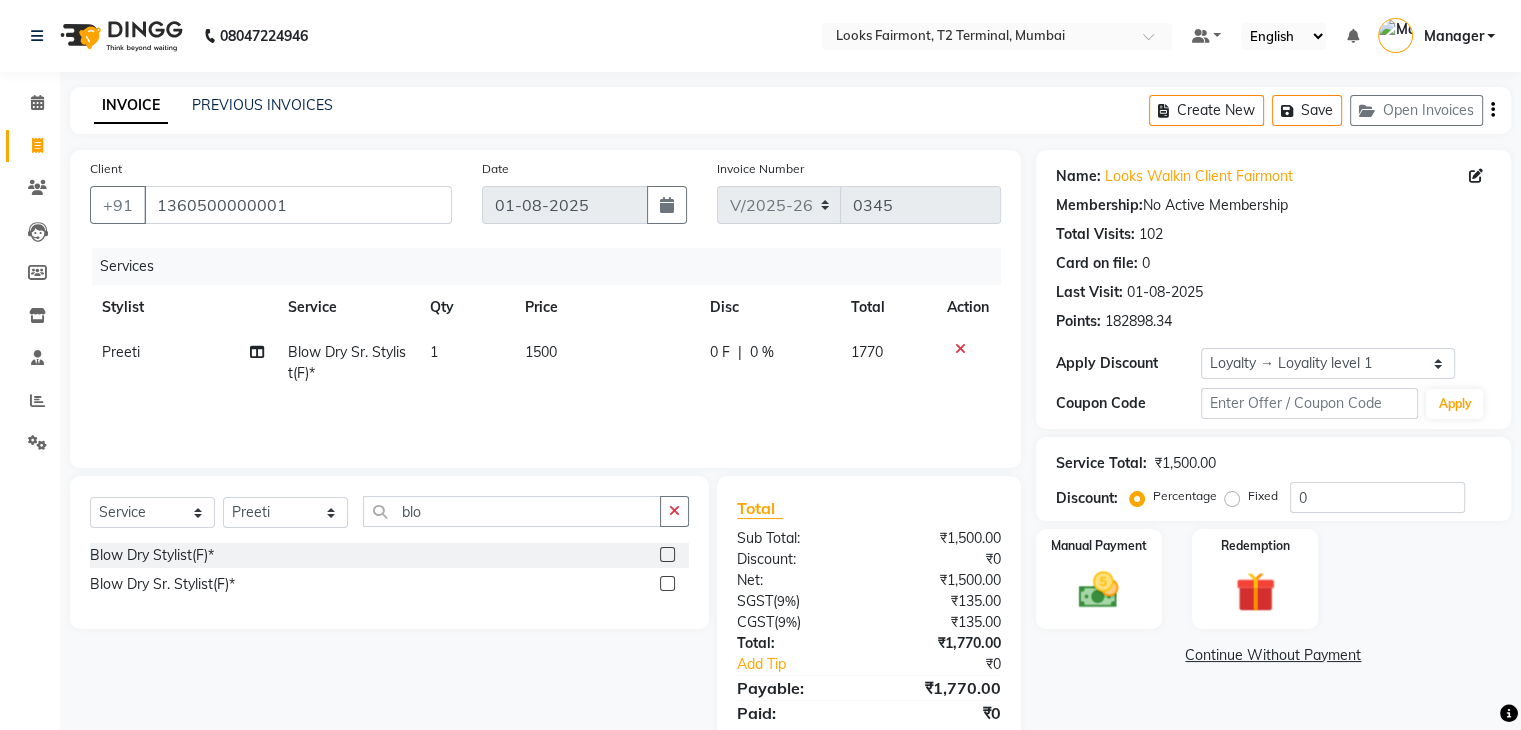 click on "1500" 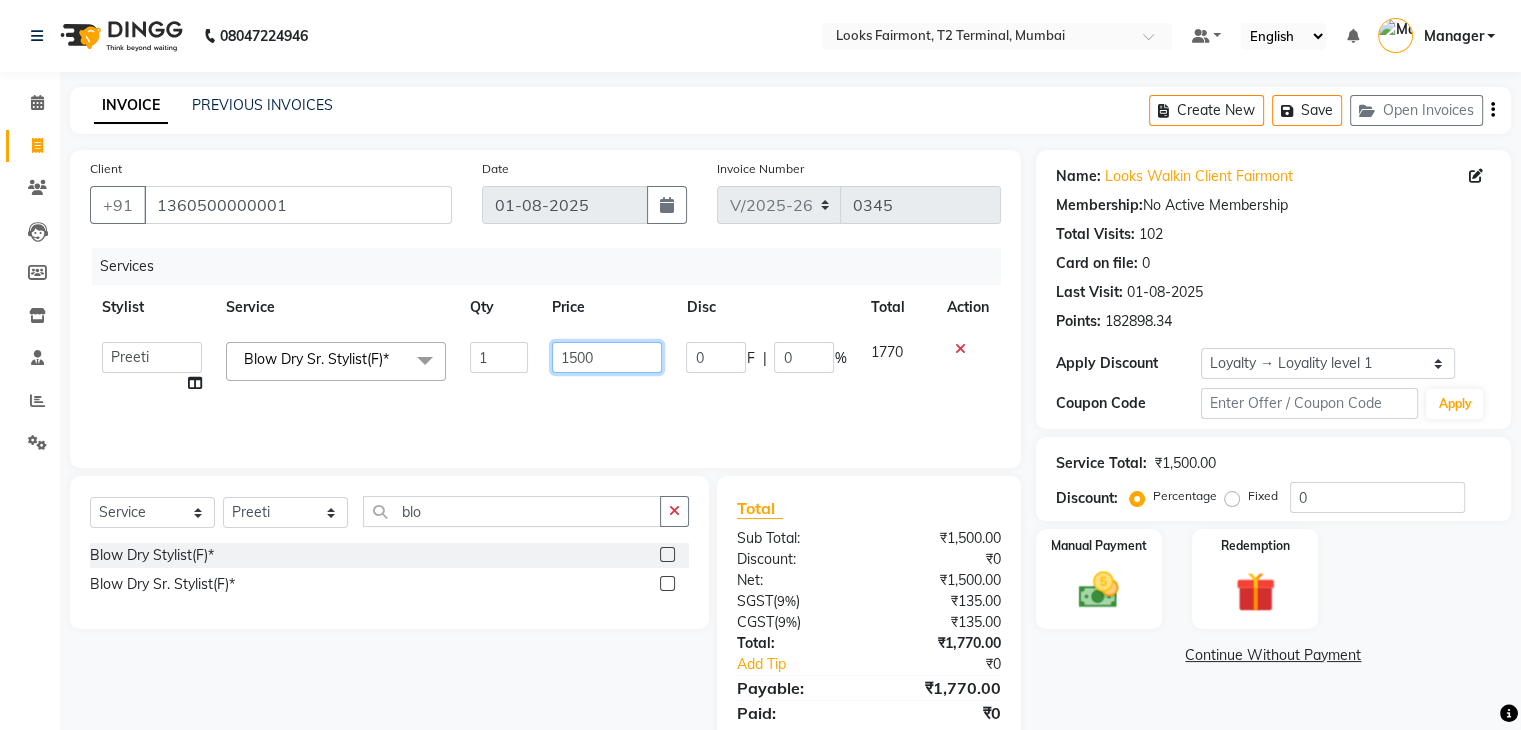 click on "1500" 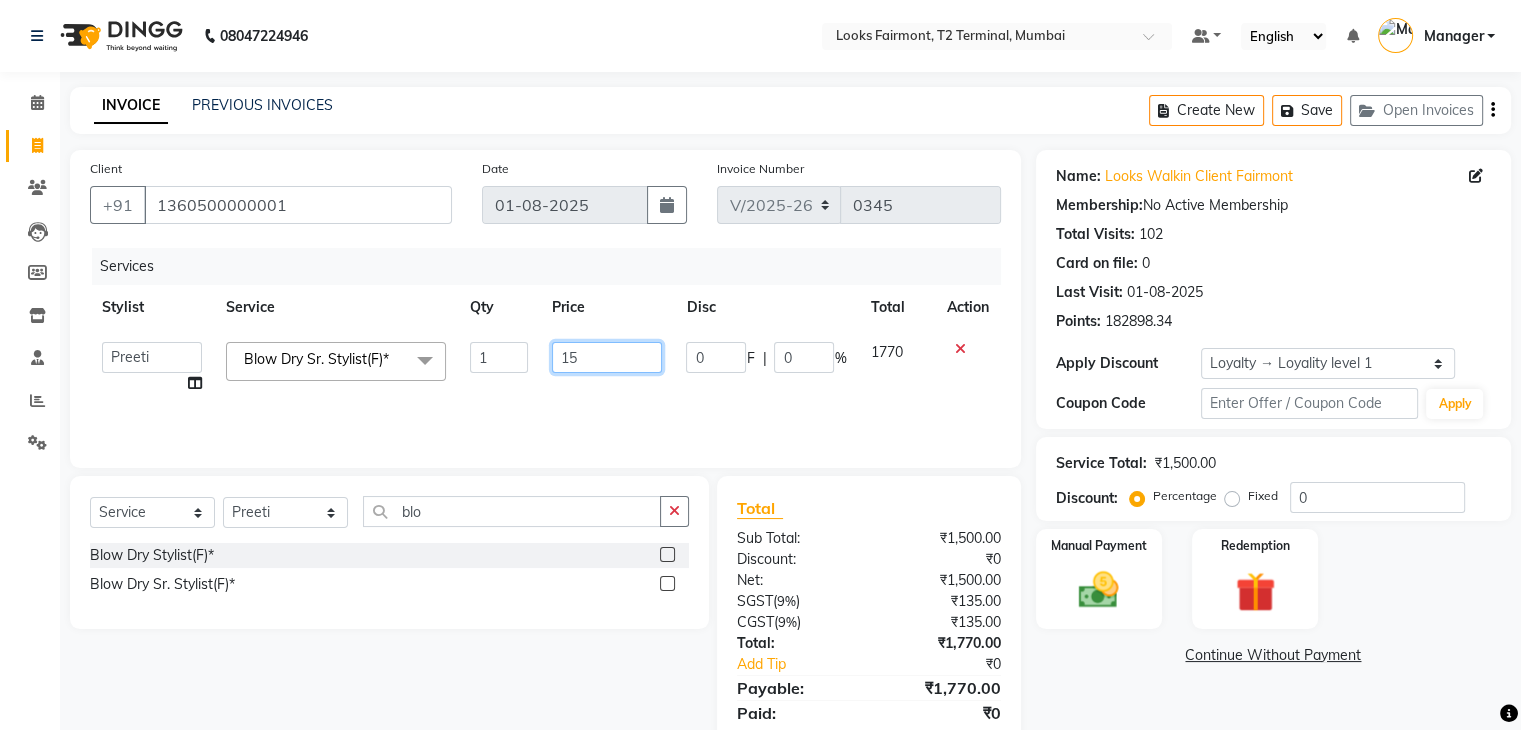 type on "1" 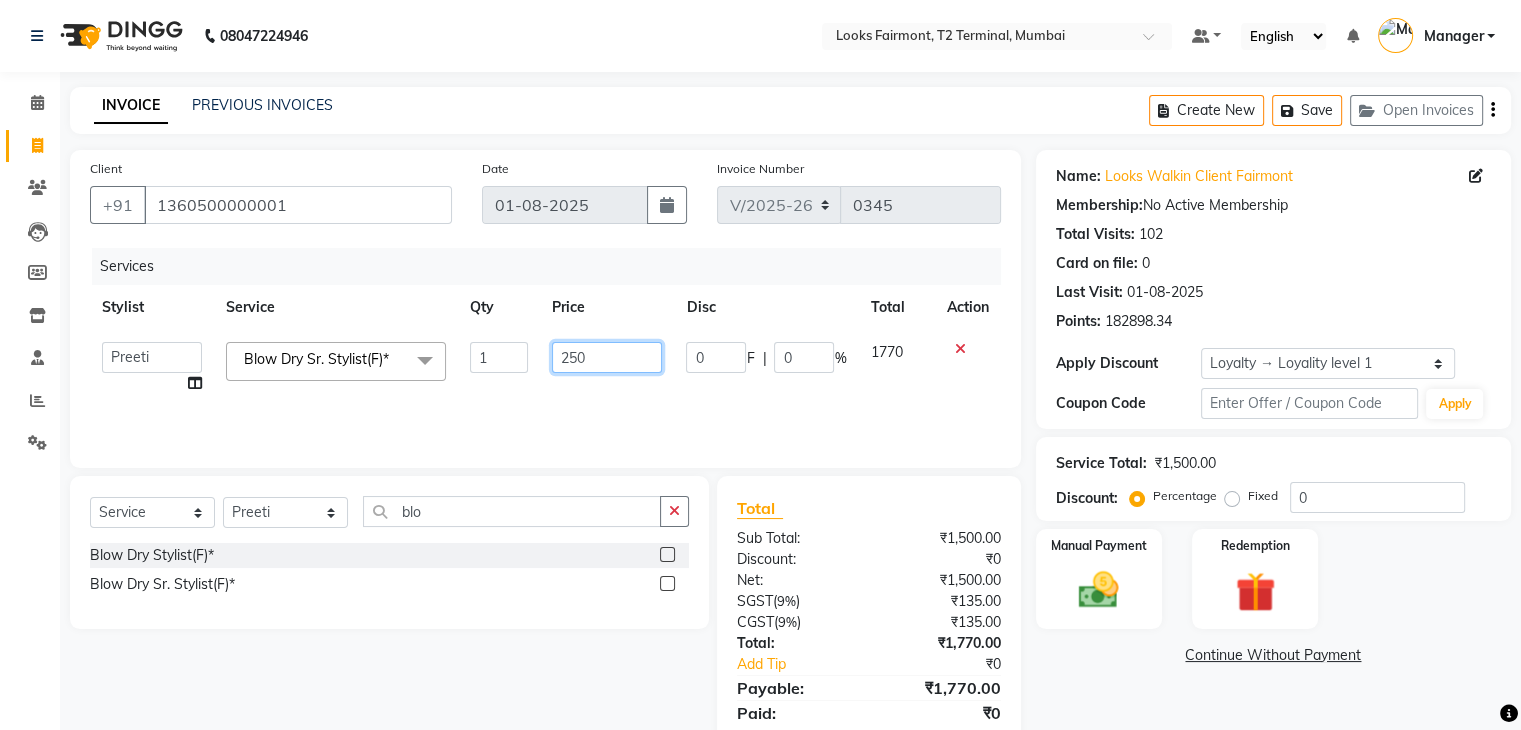 type on "2500" 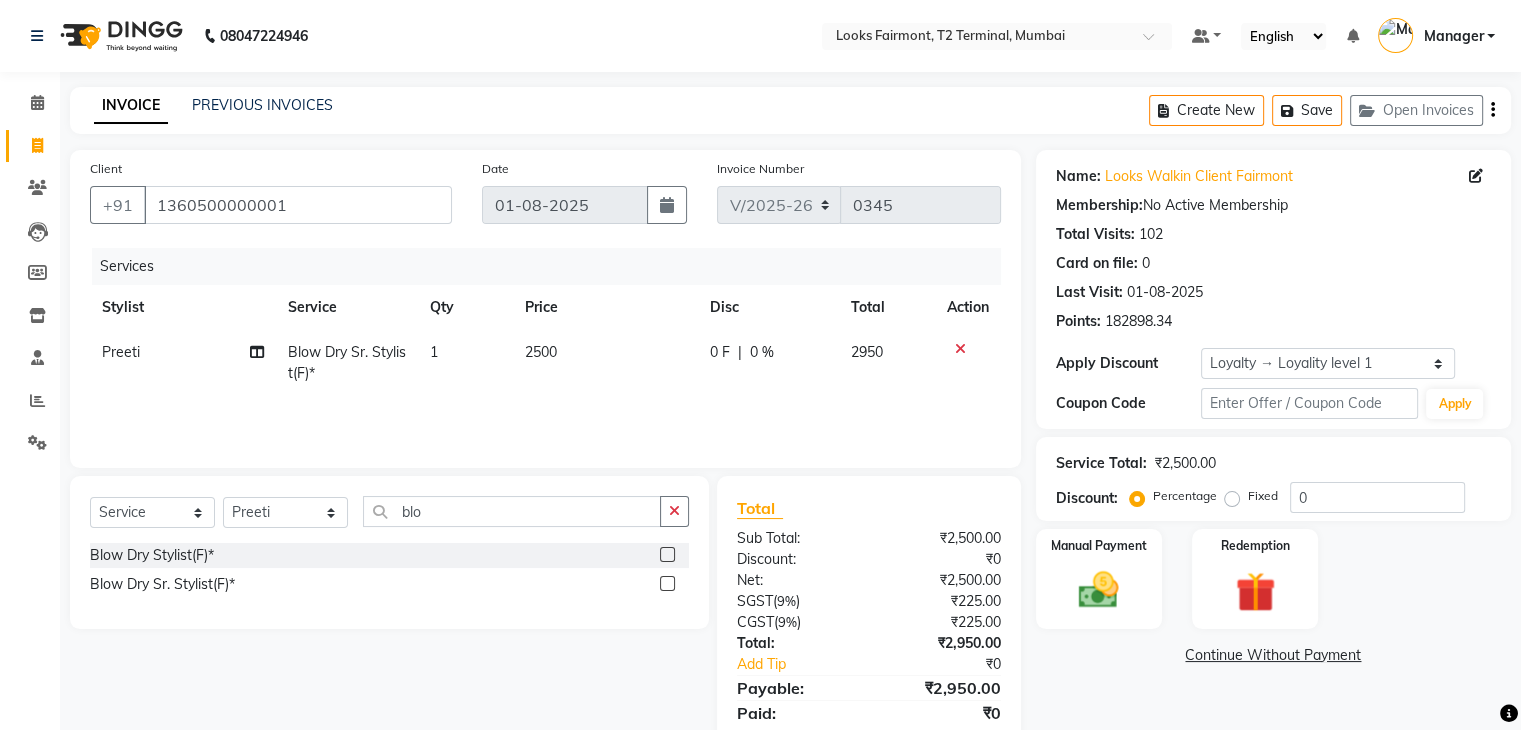 drag, startPoint x: 1084, startPoint y: 695, endPoint x: 871, endPoint y: 577, distance: 243.50154 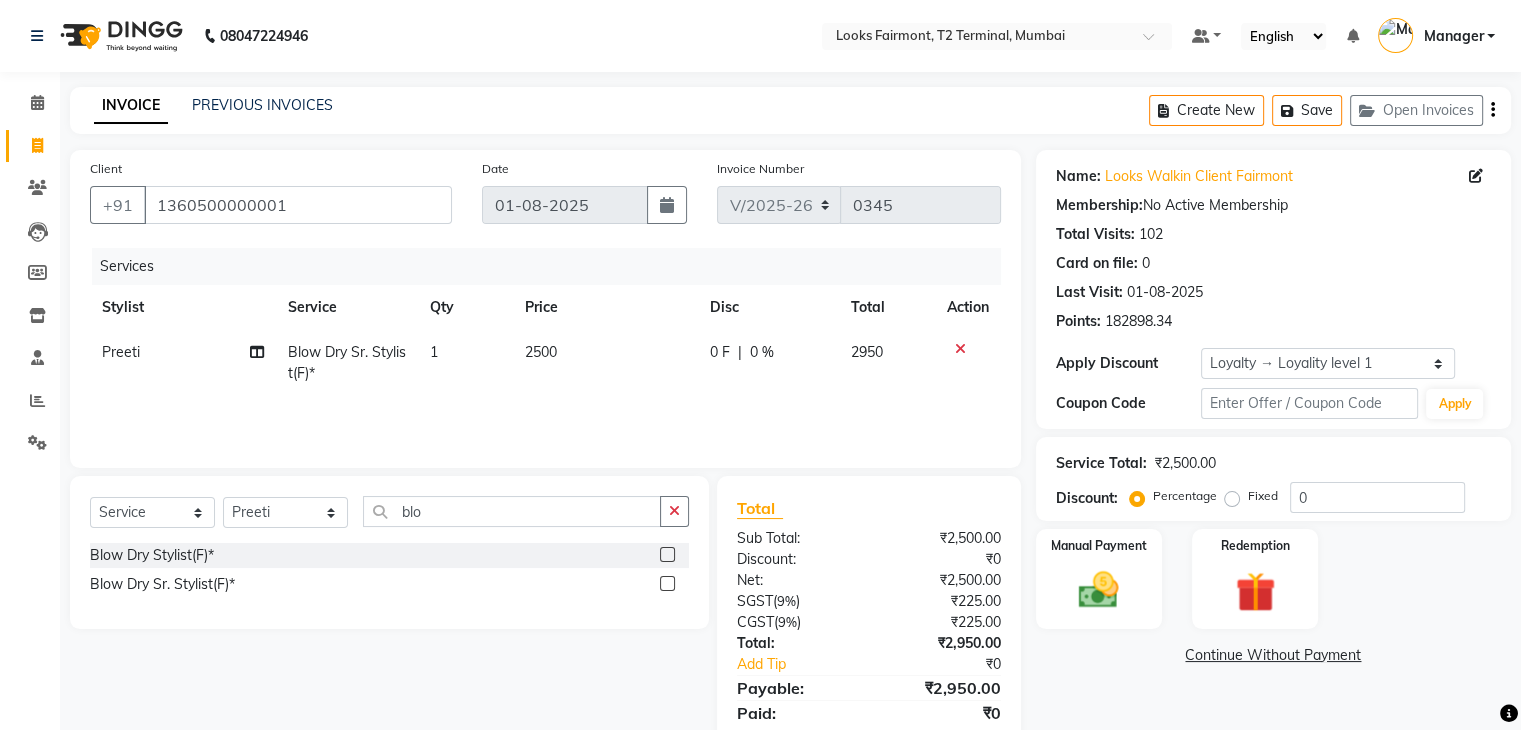 scroll, scrollTop: 71, scrollLeft: 0, axis: vertical 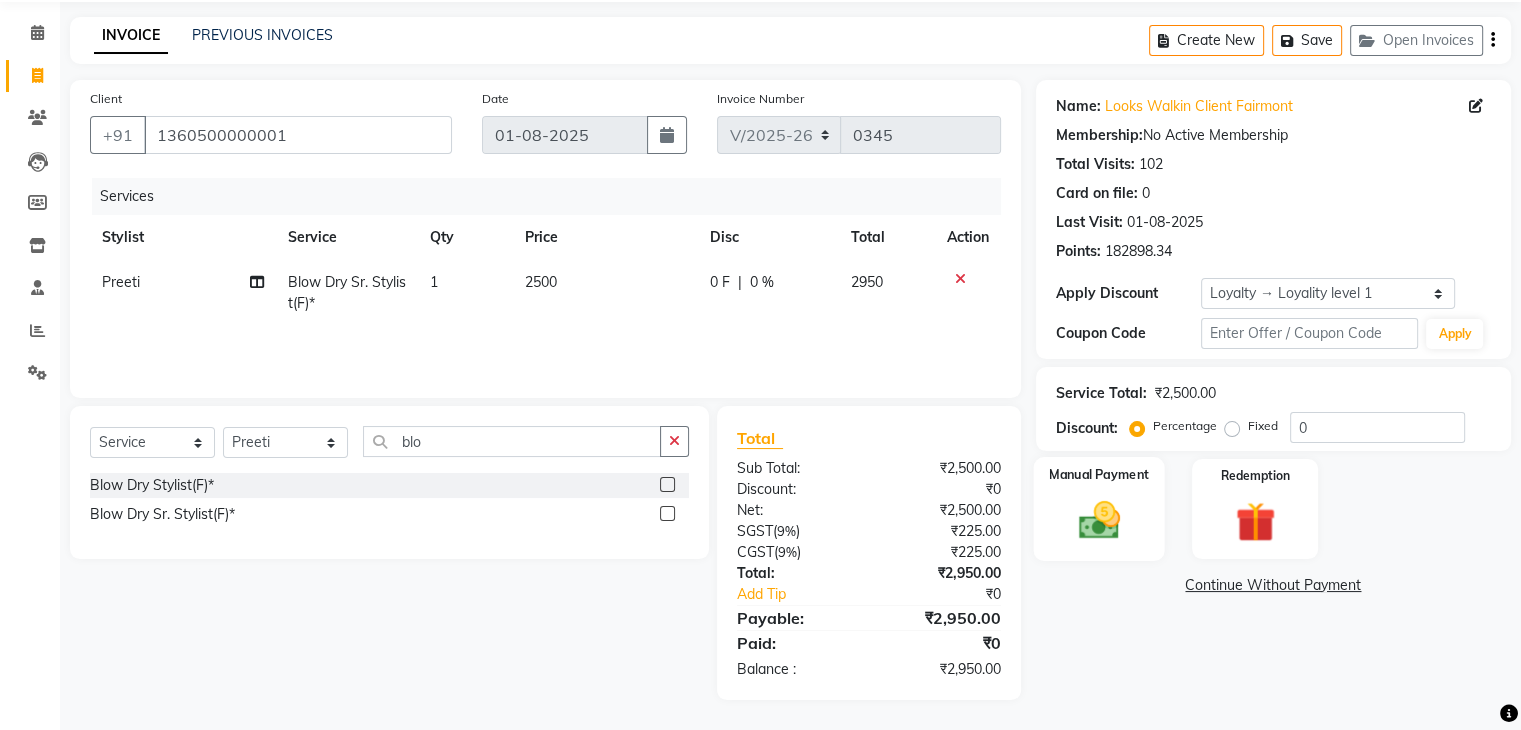 click 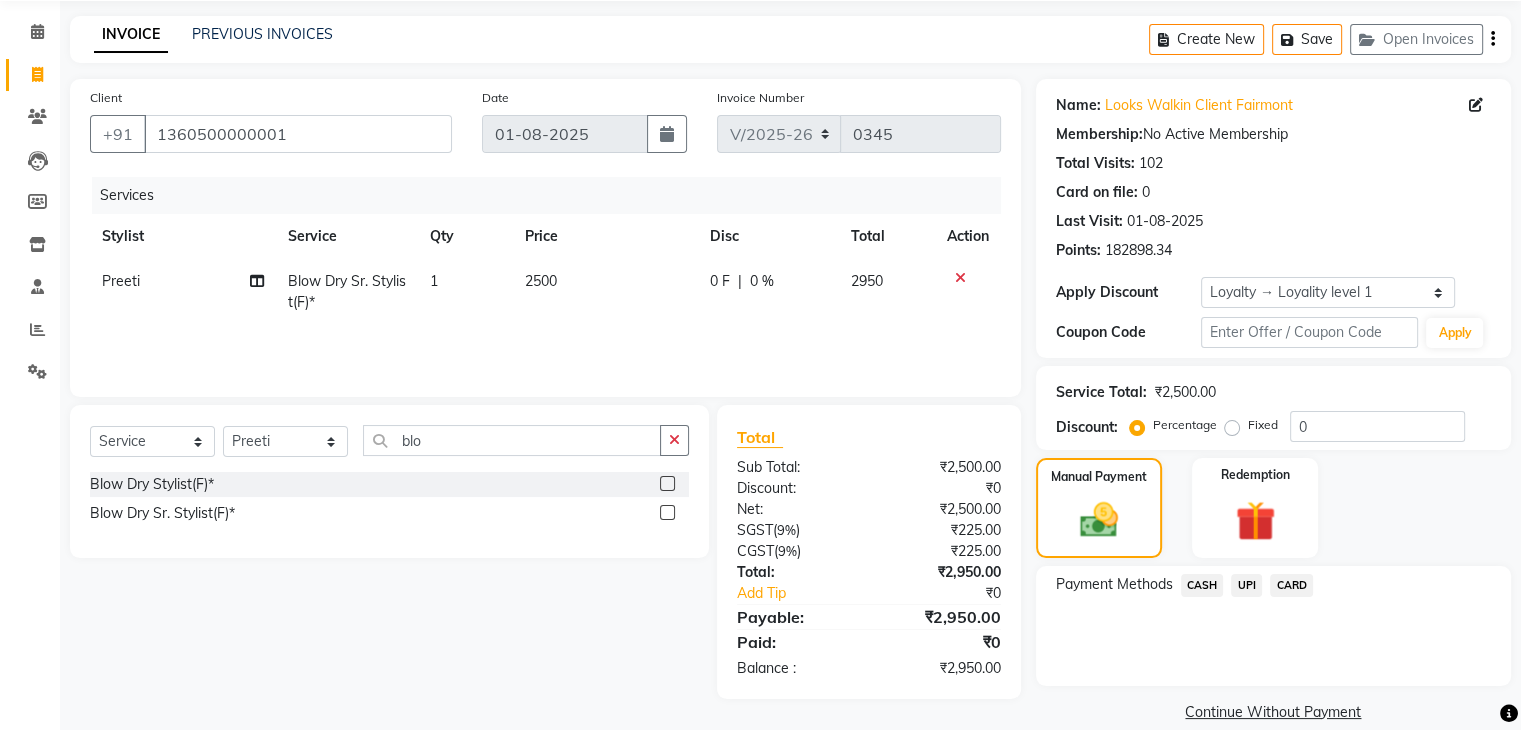 scroll, scrollTop: 97, scrollLeft: 0, axis: vertical 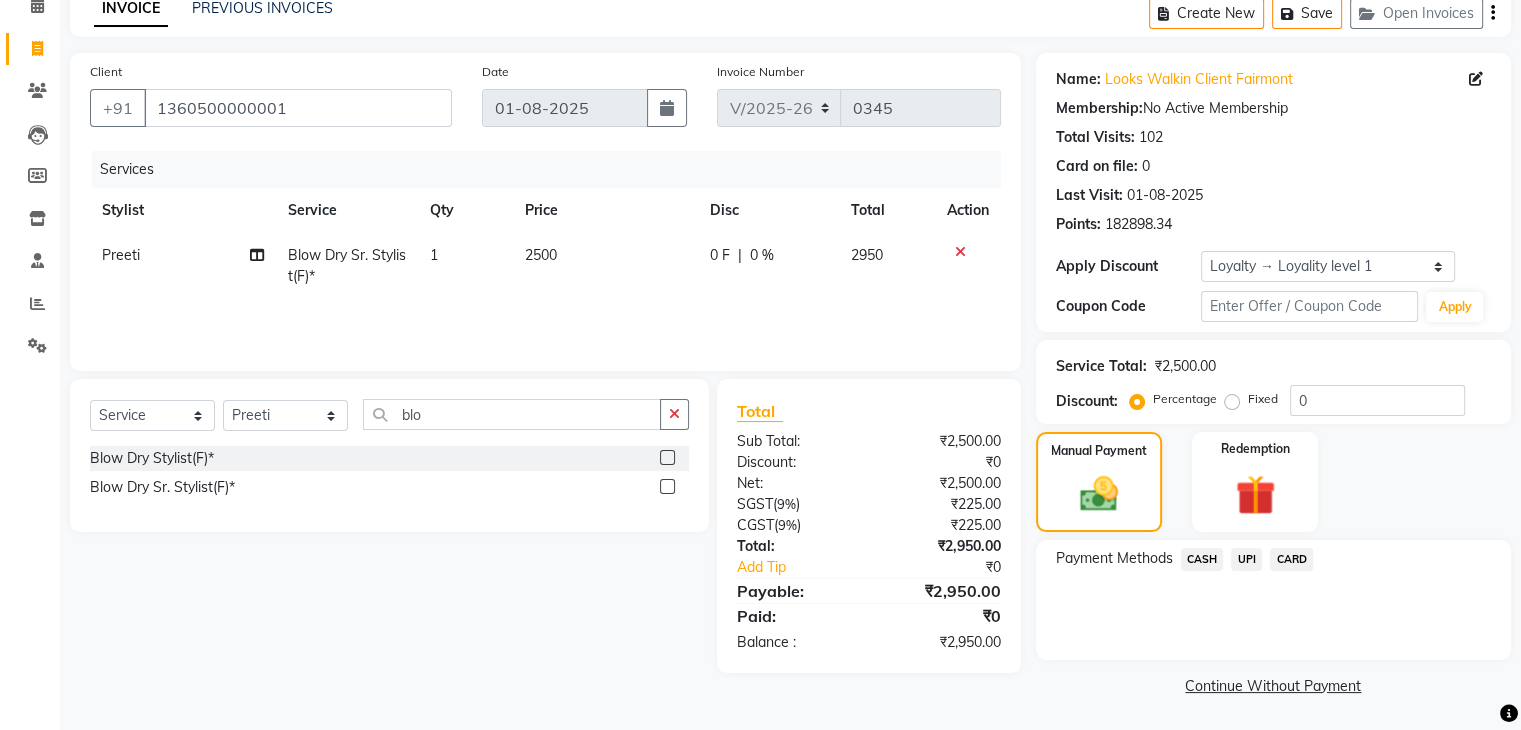 click on "CASH" 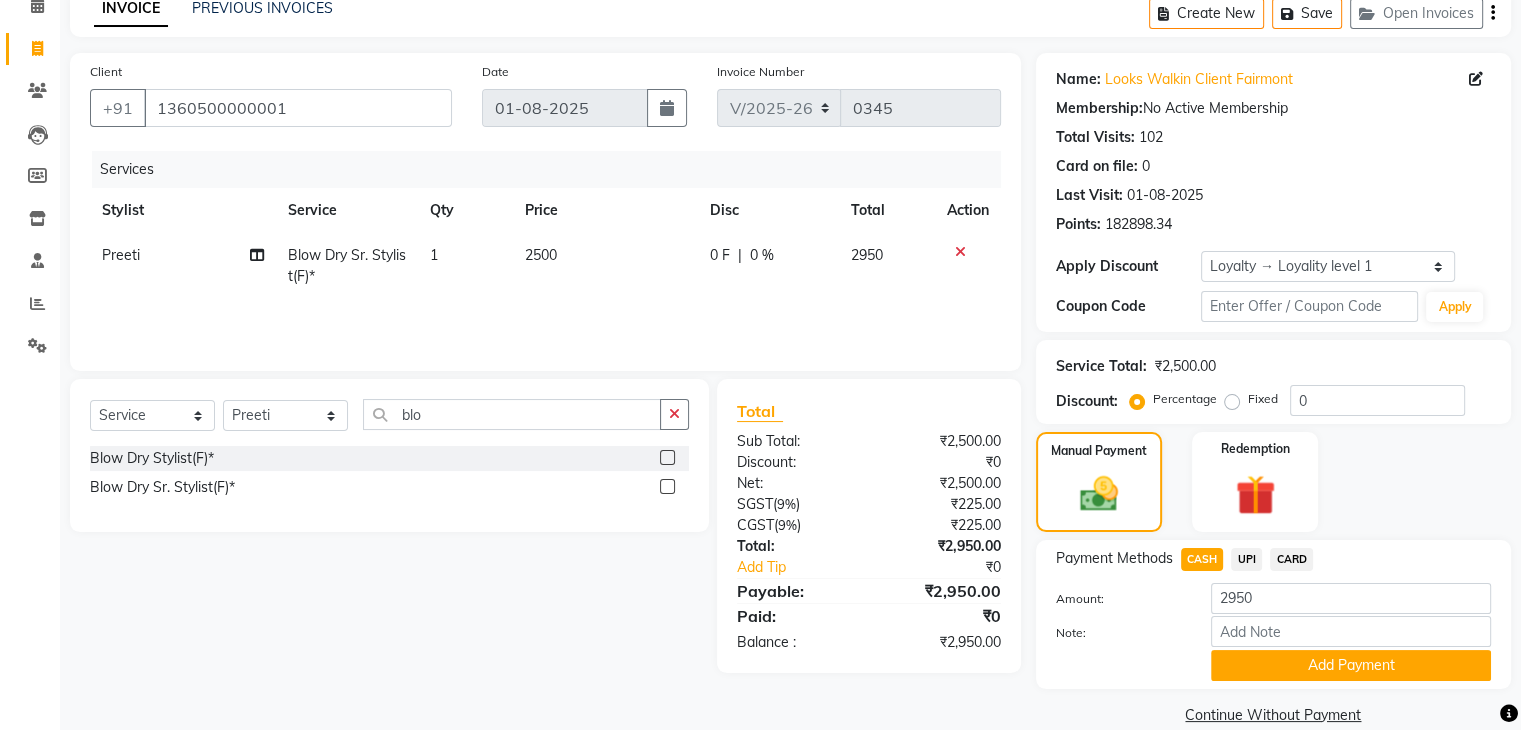 scroll, scrollTop: 128, scrollLeft: 0, axis: vertical 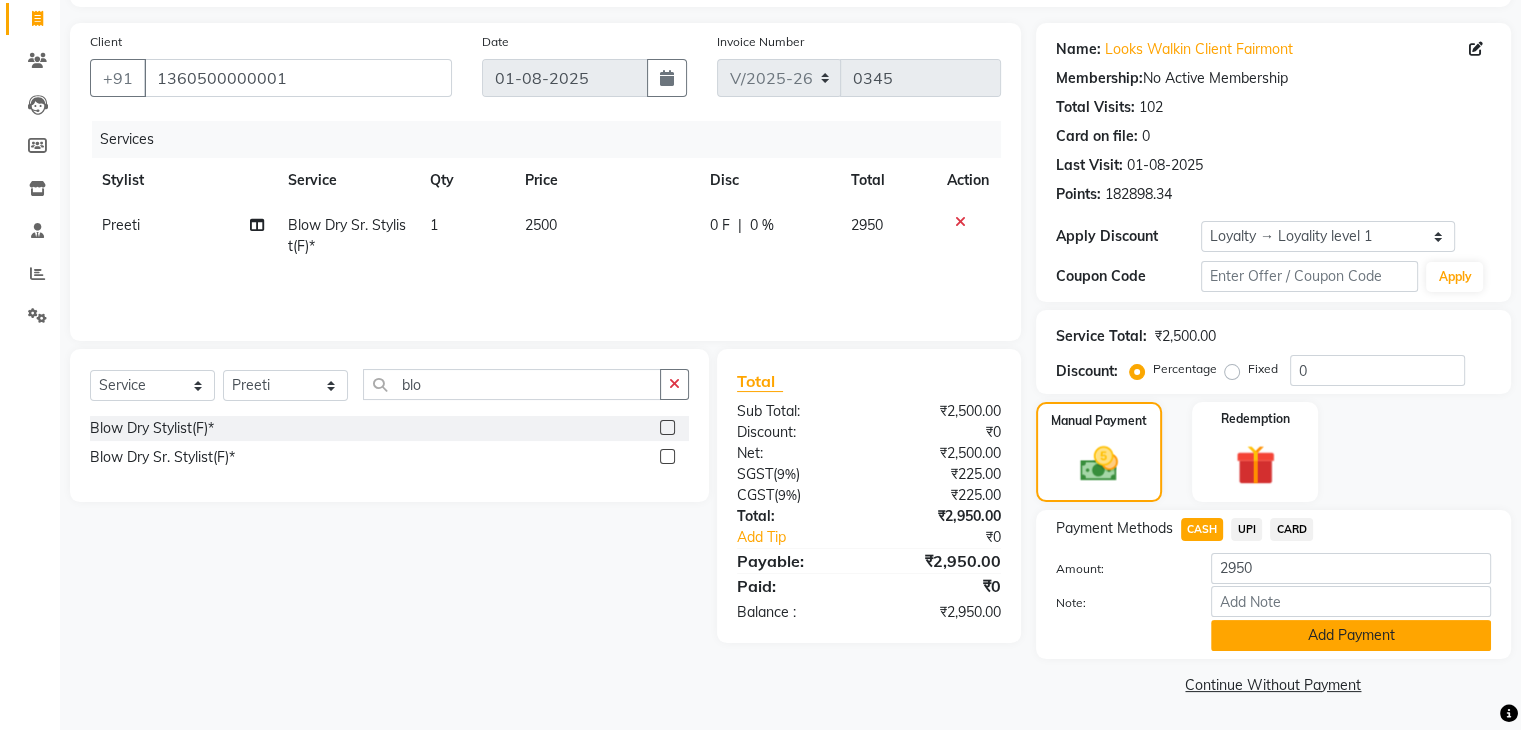 click on "Add Payment" 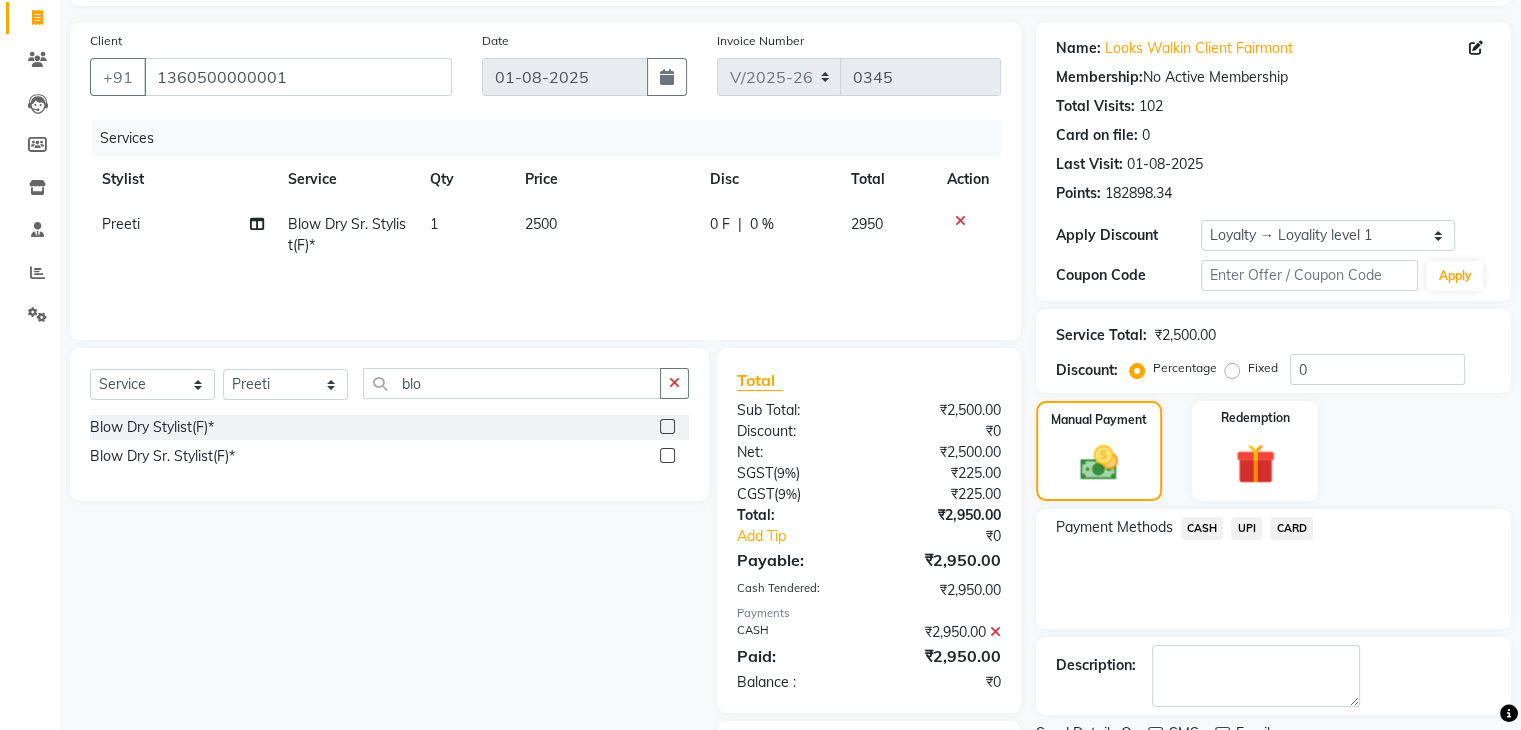 scroll, scrollTop: 242, scrollLeft: 0, axis: vertical 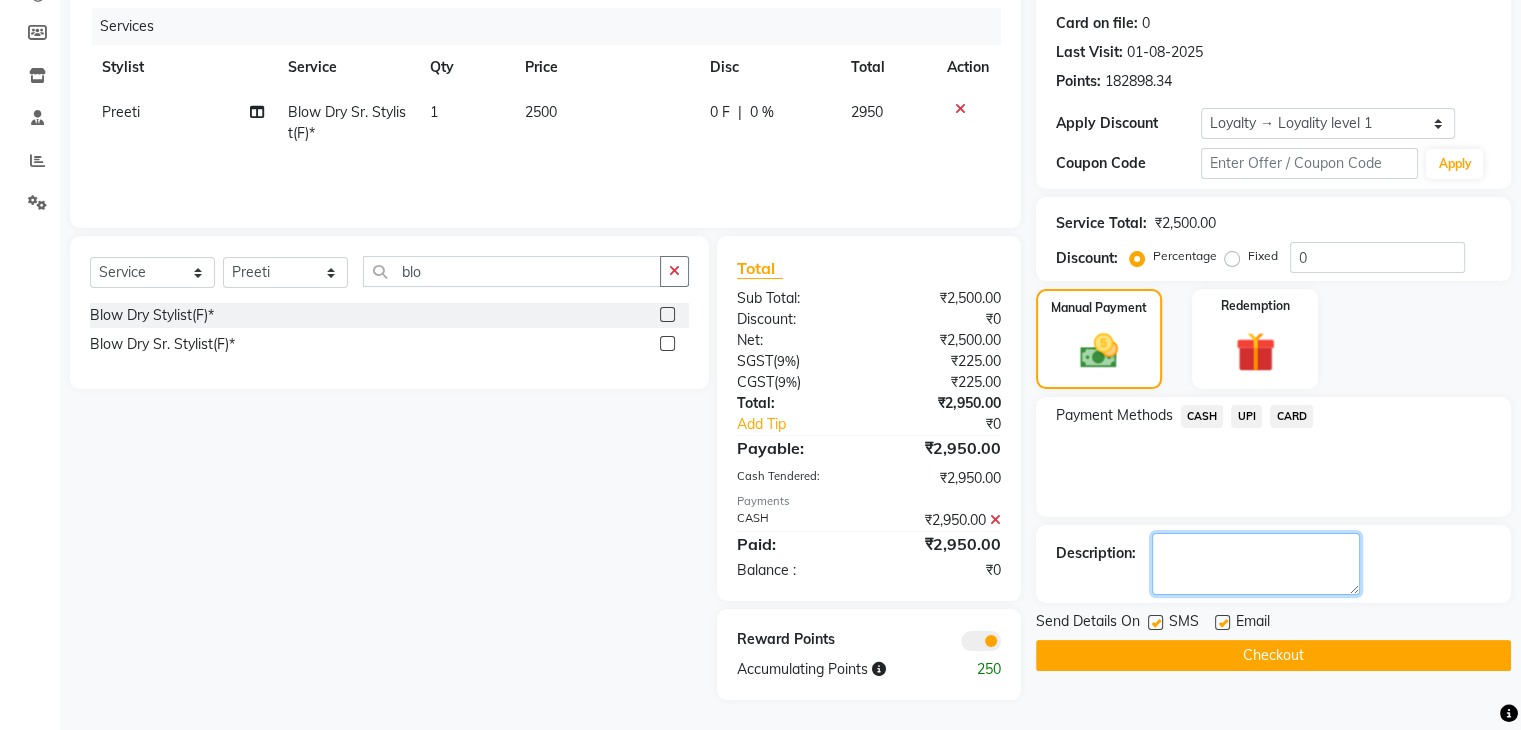 click 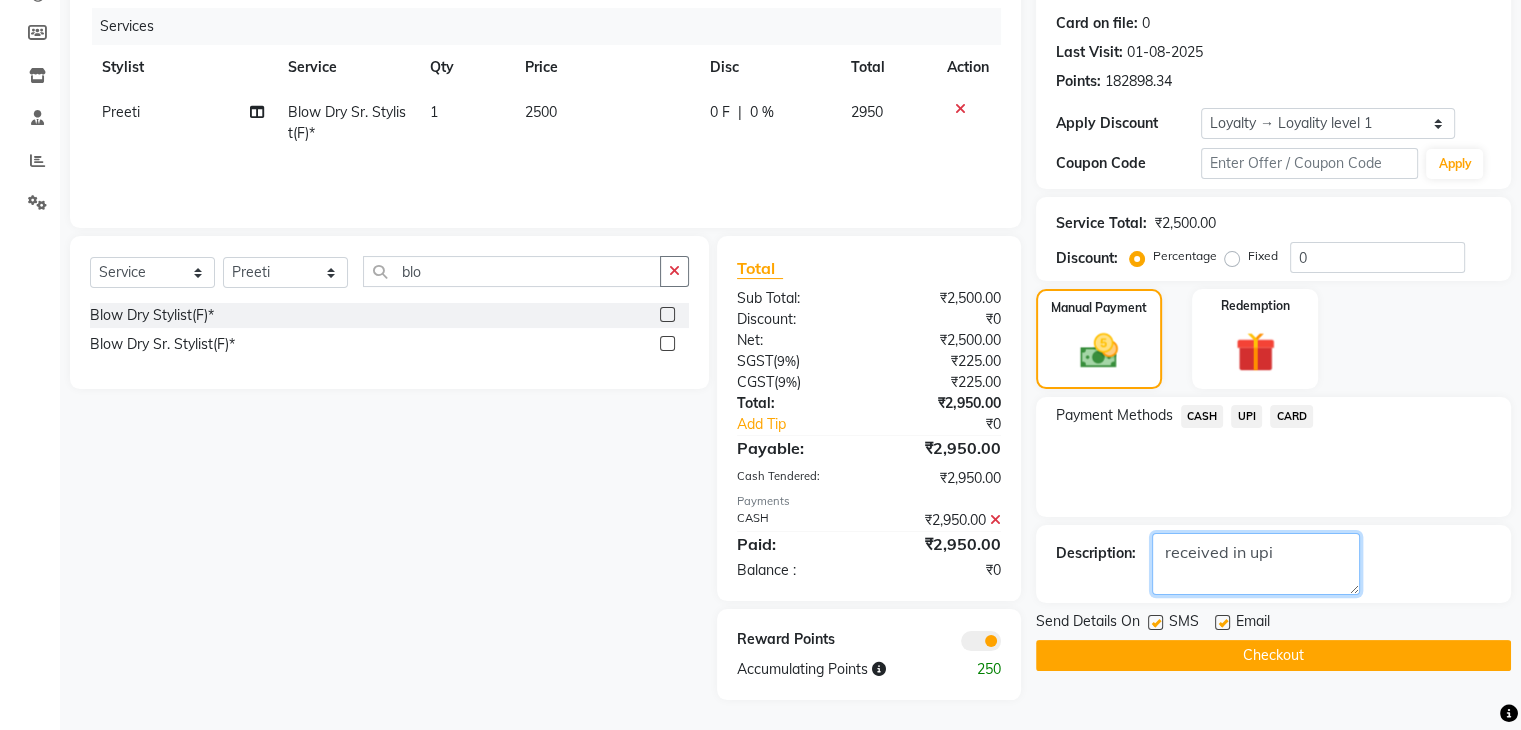 type on "received in upi" 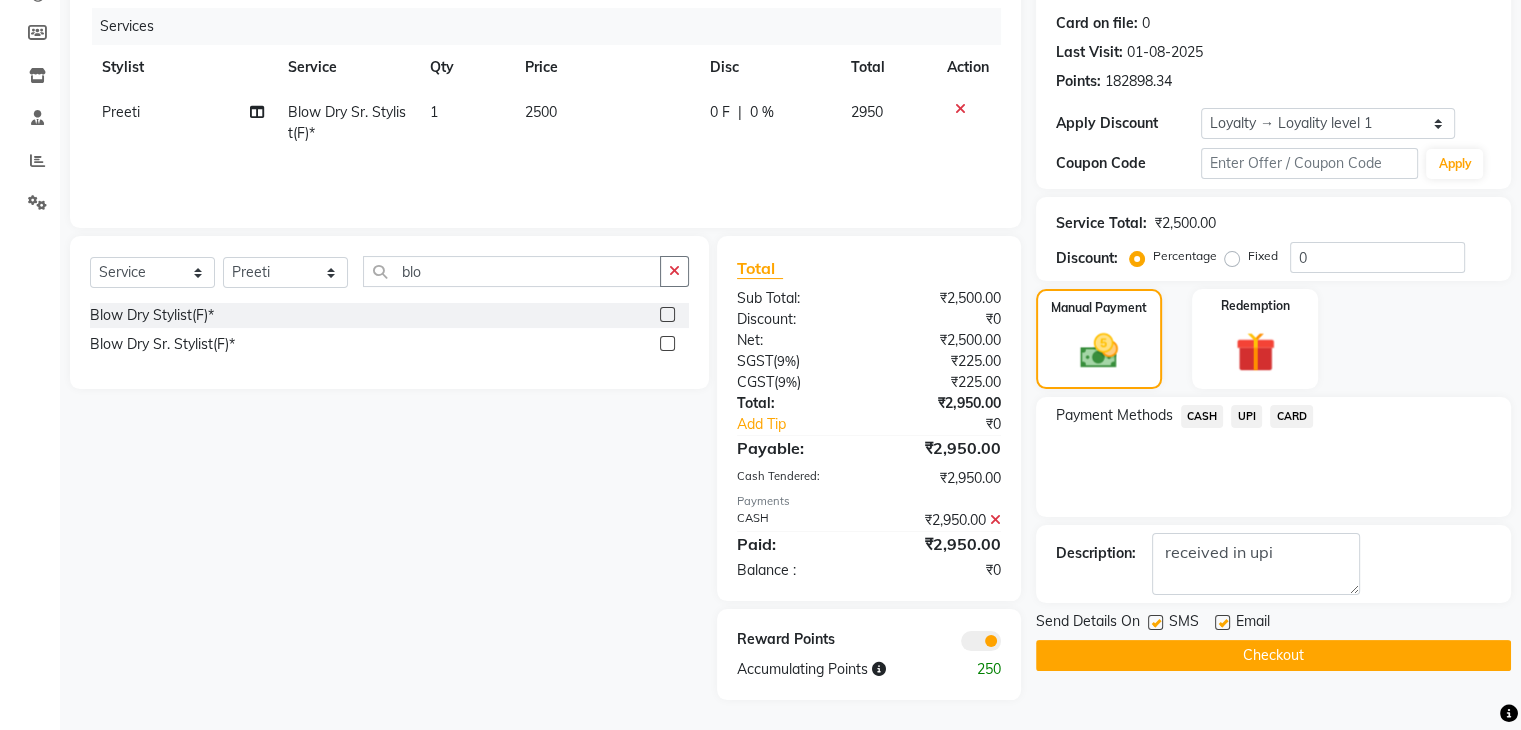click on "Checkout" 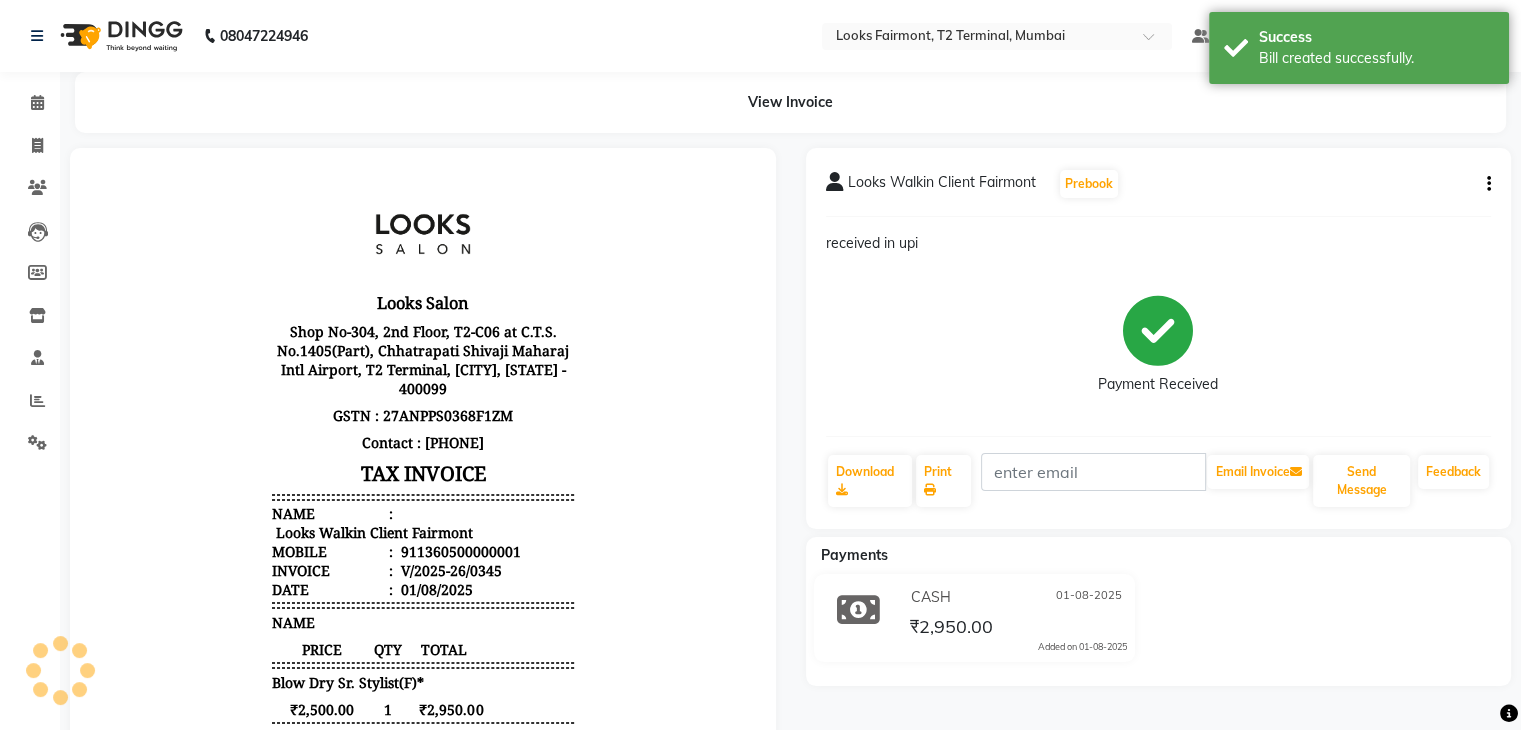 scroll, scrollTop: 0, scrollLeft: 0, axis: both 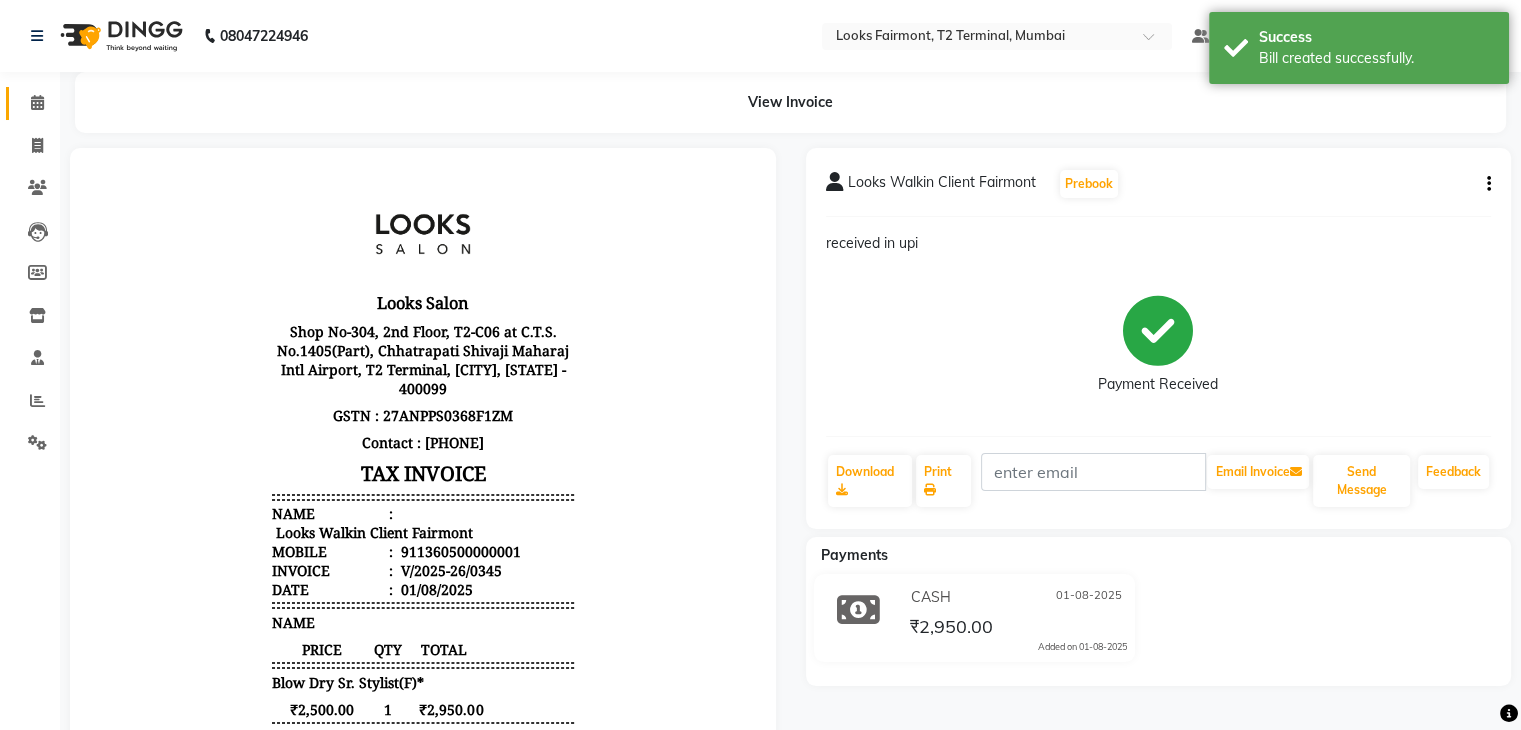 click on "Calendar" 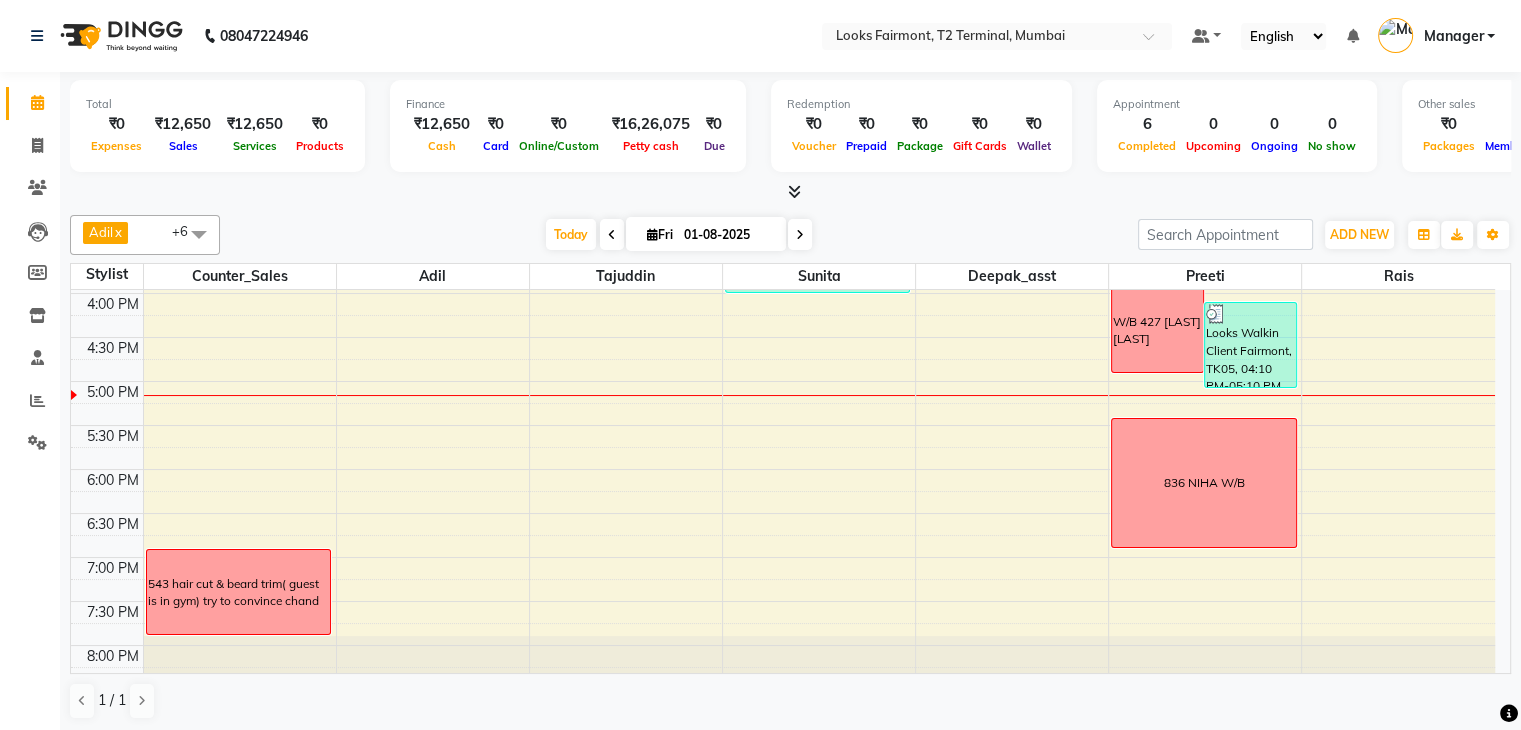 scroll, scrollTop: 749, scrollLeft: 0, axis: vertical 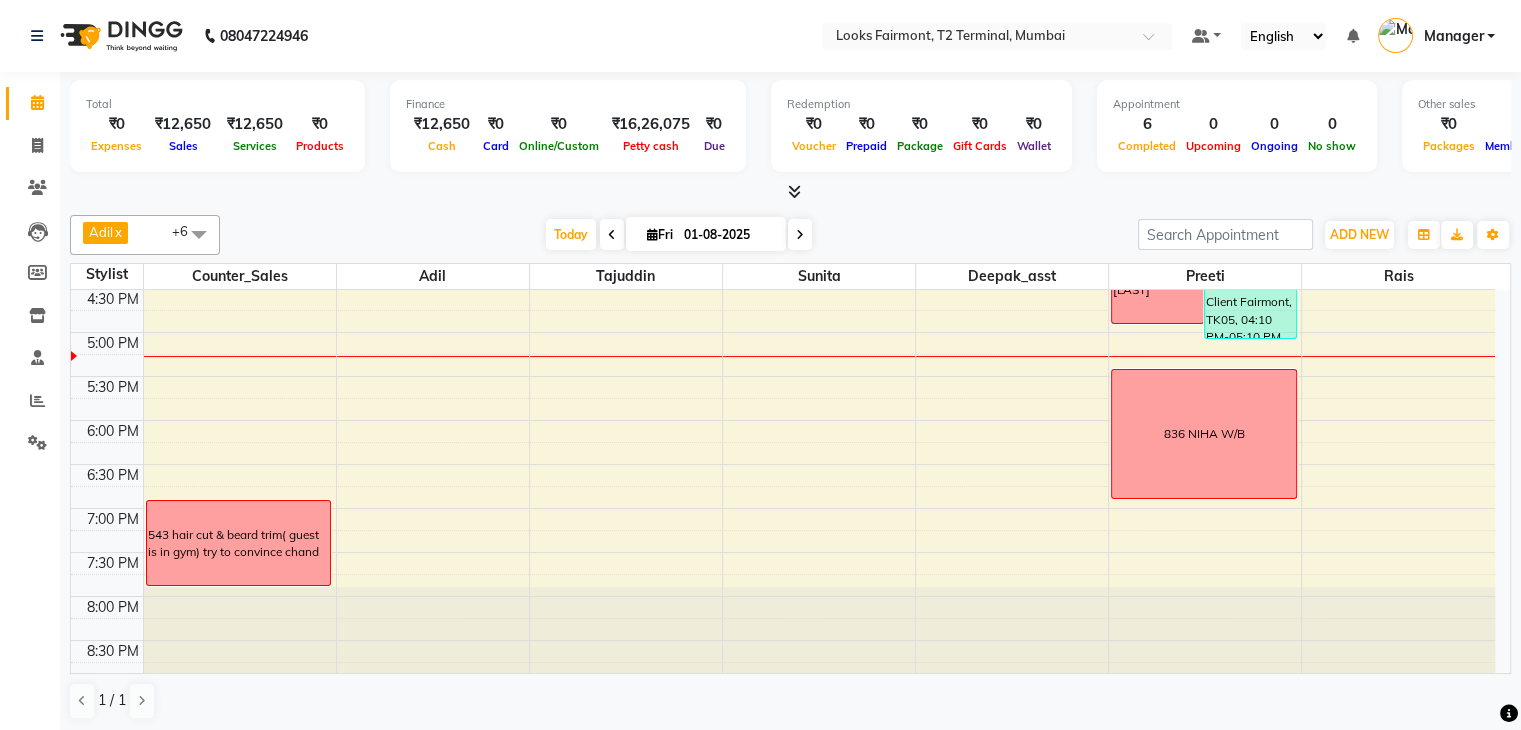 click on "8:00 AM 8:30 AM 9:00 AM 9:30 AM 10:00 AM 10:30 AM 11:00 AM 11:30 AM 12:00 PM 12:30 PM 1:00 PM 1:30 PM 2:00 PM 2:30 PM 3:00 PM 3:30 PM 4:00 PM 4:30 PM 5:00 PM 5:30 PM 6:00 PM 6:30 PM 7:00 PM 7:30 PM 8:00 PM 8:30 PM     Looks Walkin Client [CITY], TK03, 11:45 AM-12:15 PM, Beard Trimming  543 hair cut & beard trim( guest is in gym) try to convince [LAST]       Looks Walkin Client [CITY], TK02, 09:50 AM-10:20 AM, Gel Styling Men  recoup   RECOUP      Looks Walkin Client [CITY], TK04, 03:05 PM-04:05 PM, Chin Waxing,Side Lock Wax(Each)     Looks Walkin Client [CITY], TK04, 02:05 PM-03:05 PM, Blow Dry Sr. Stylist(F)*  W/B 427 [LAST] [LAST]      Looks Walkin Client [CITY], TK05, 04:10 PM-05:10 PM, Blow Dry Sr. Stylist(F)*  836 [LAST] W/B    707 [LAST] [PHONE]   W/B 538" at bounding box center [783, 112] 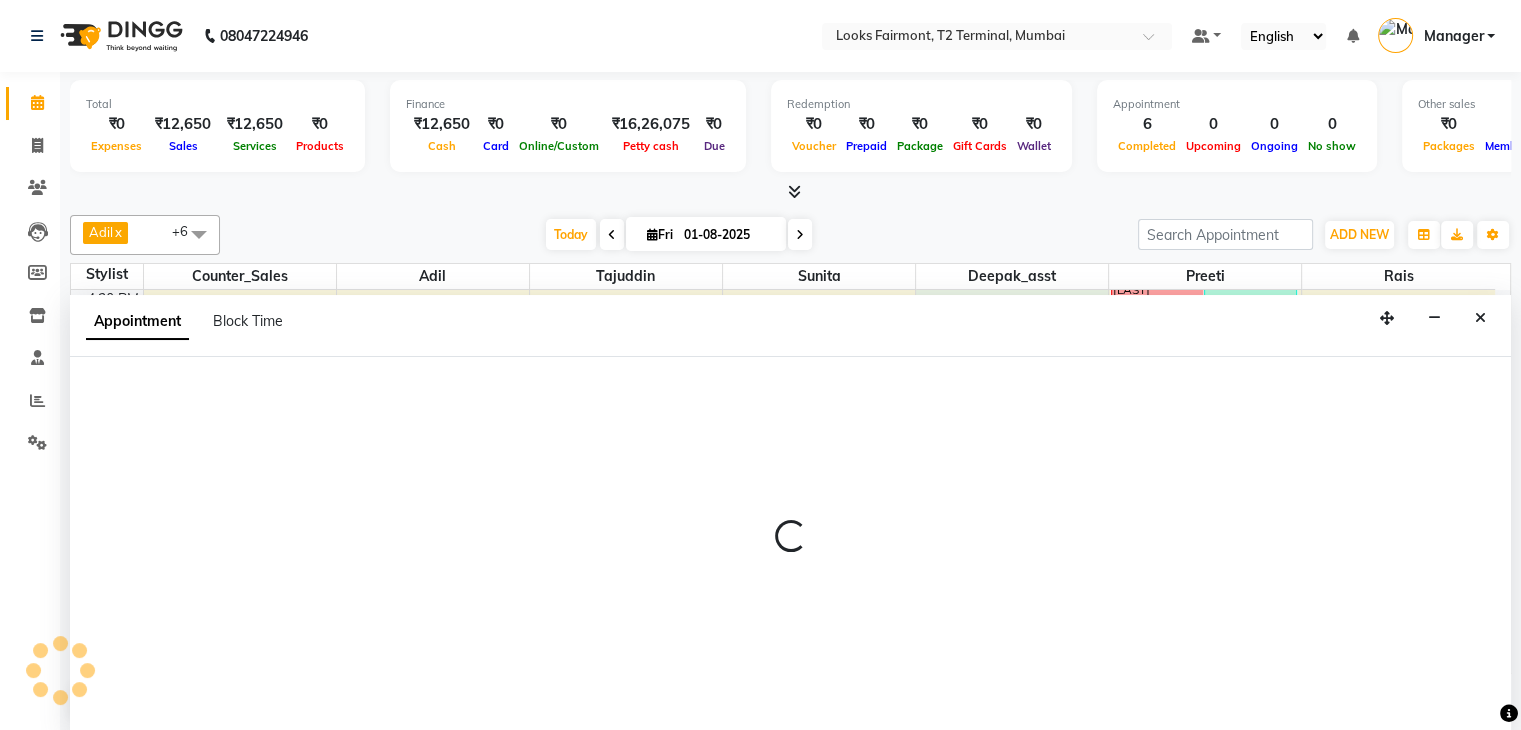 scroll, scrollTop: 1, scrollLeft: 0, axis: vertical 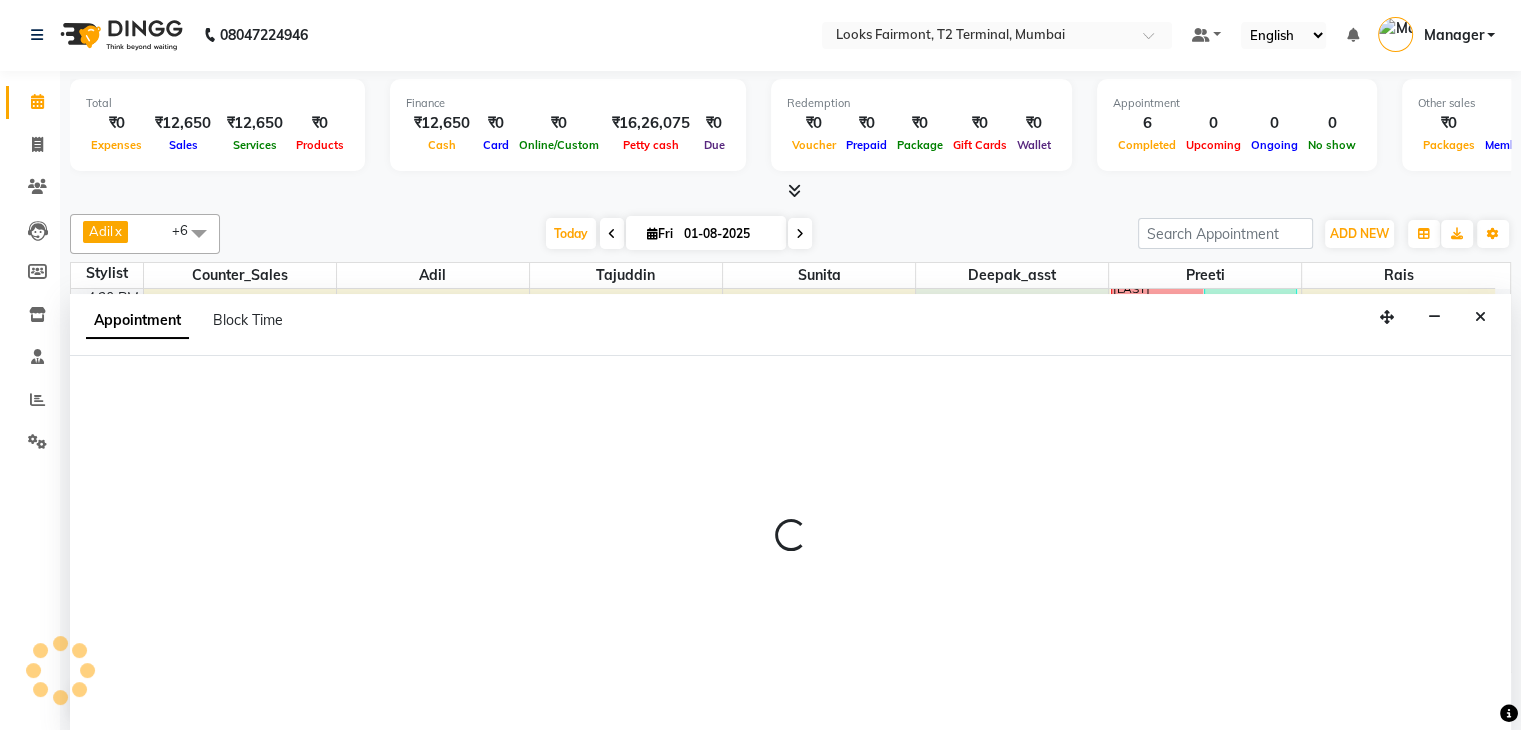 select on "84887" 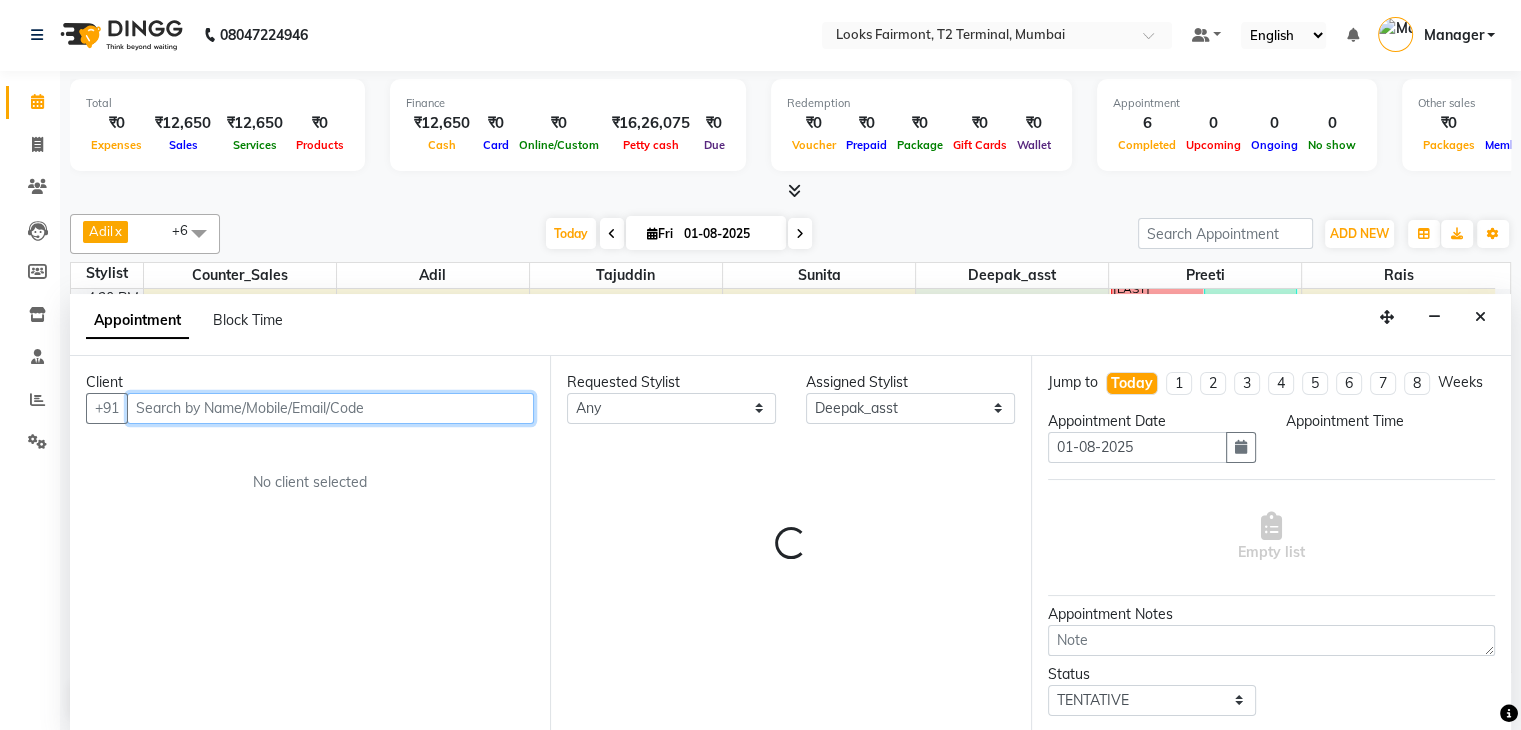 select on "990" 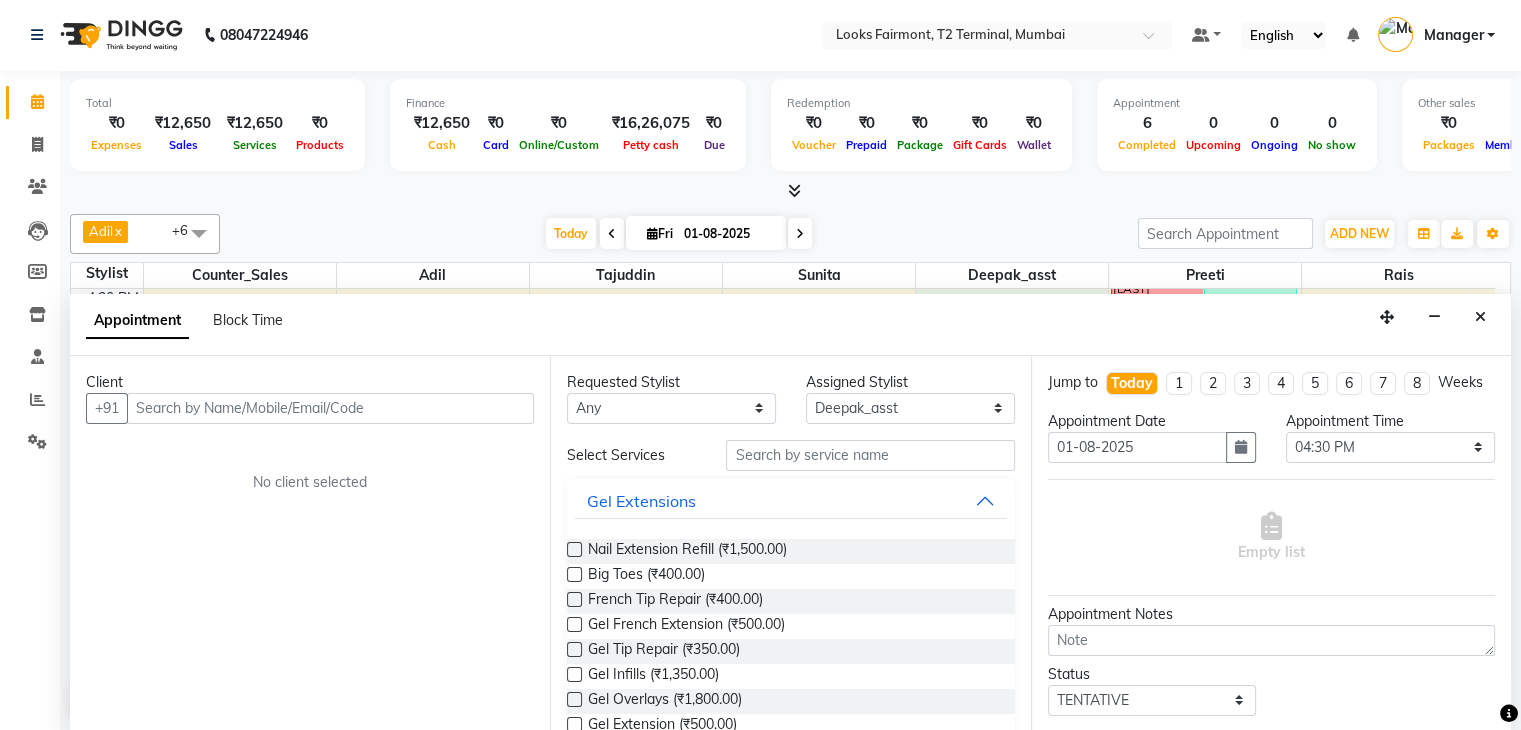 click on "Appointment Block Time" at bounding box center [790, 325] 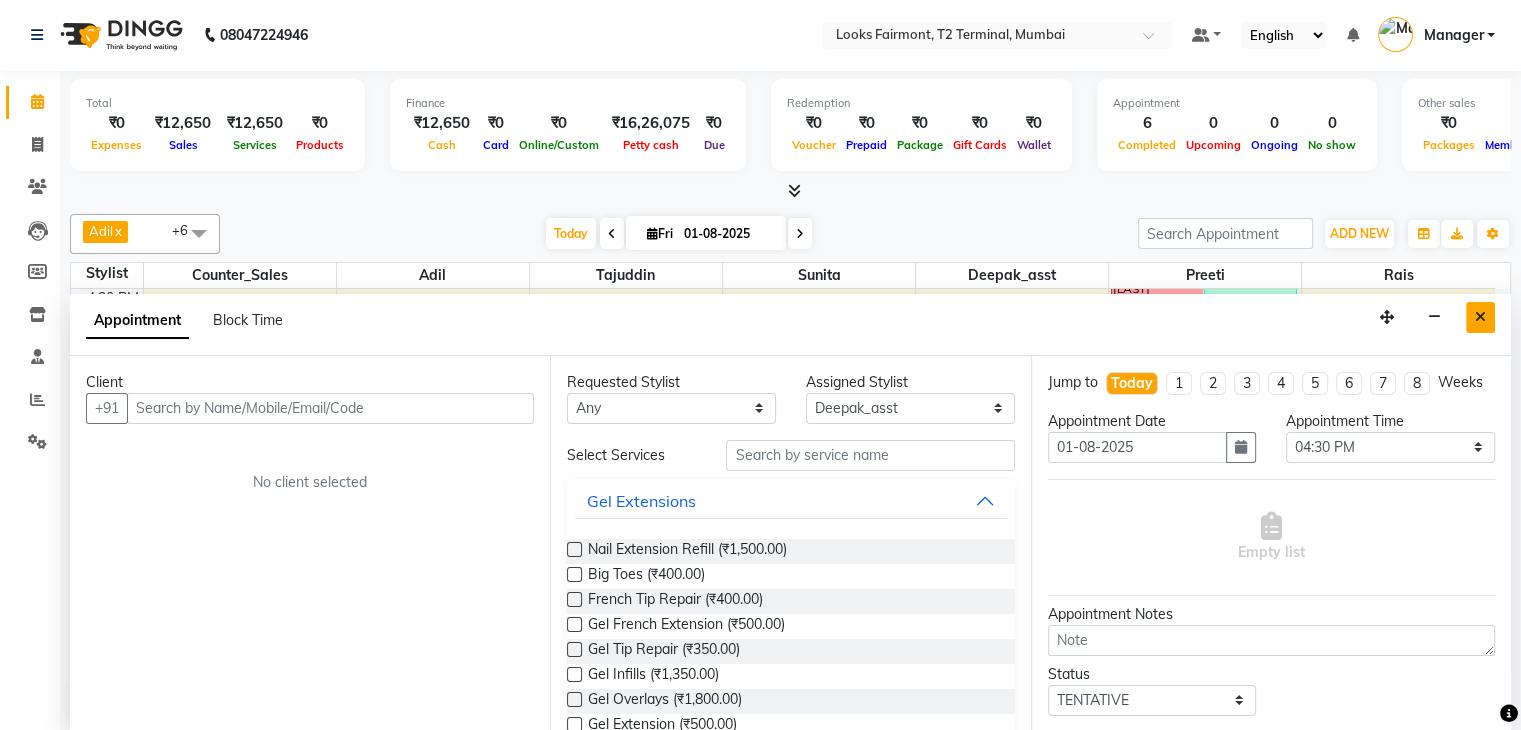 click at bounding box center [1480, 317] 